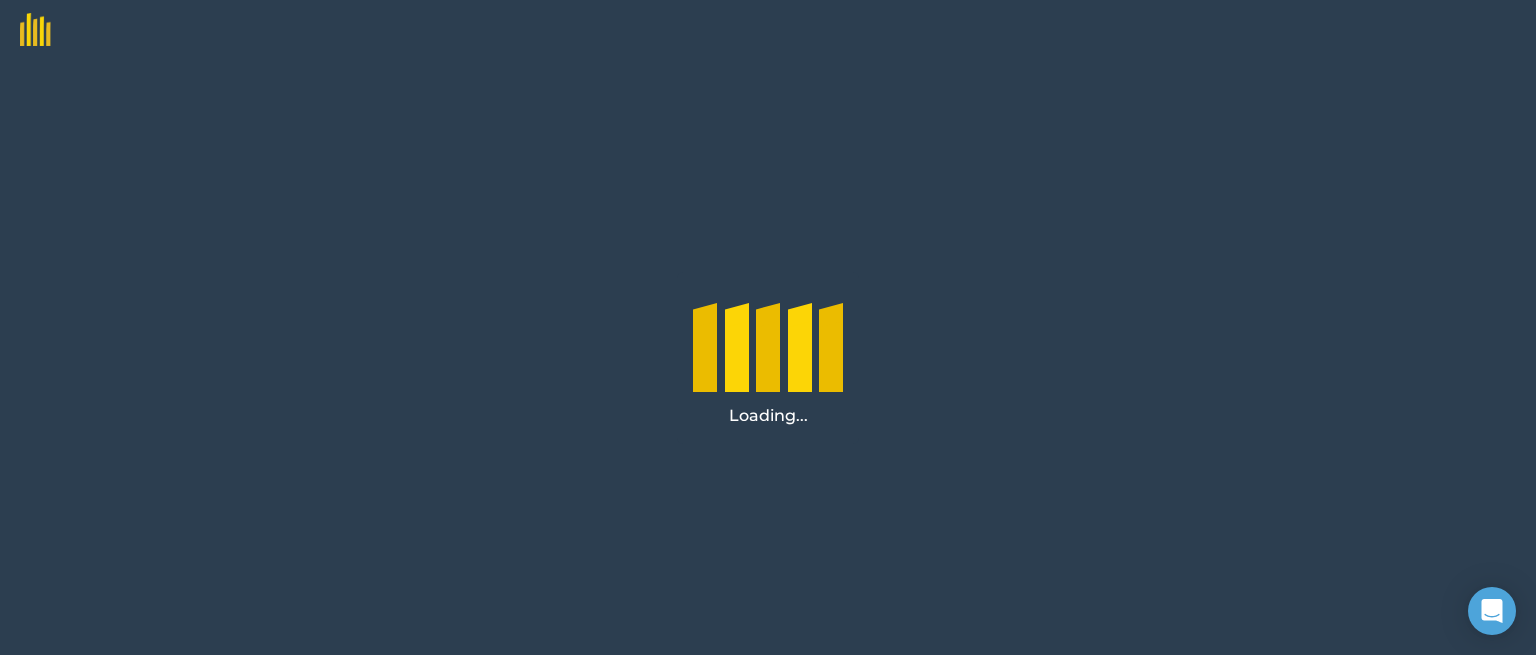 scroll, scrollTop: 0, scrollLeft: 0, axis: both 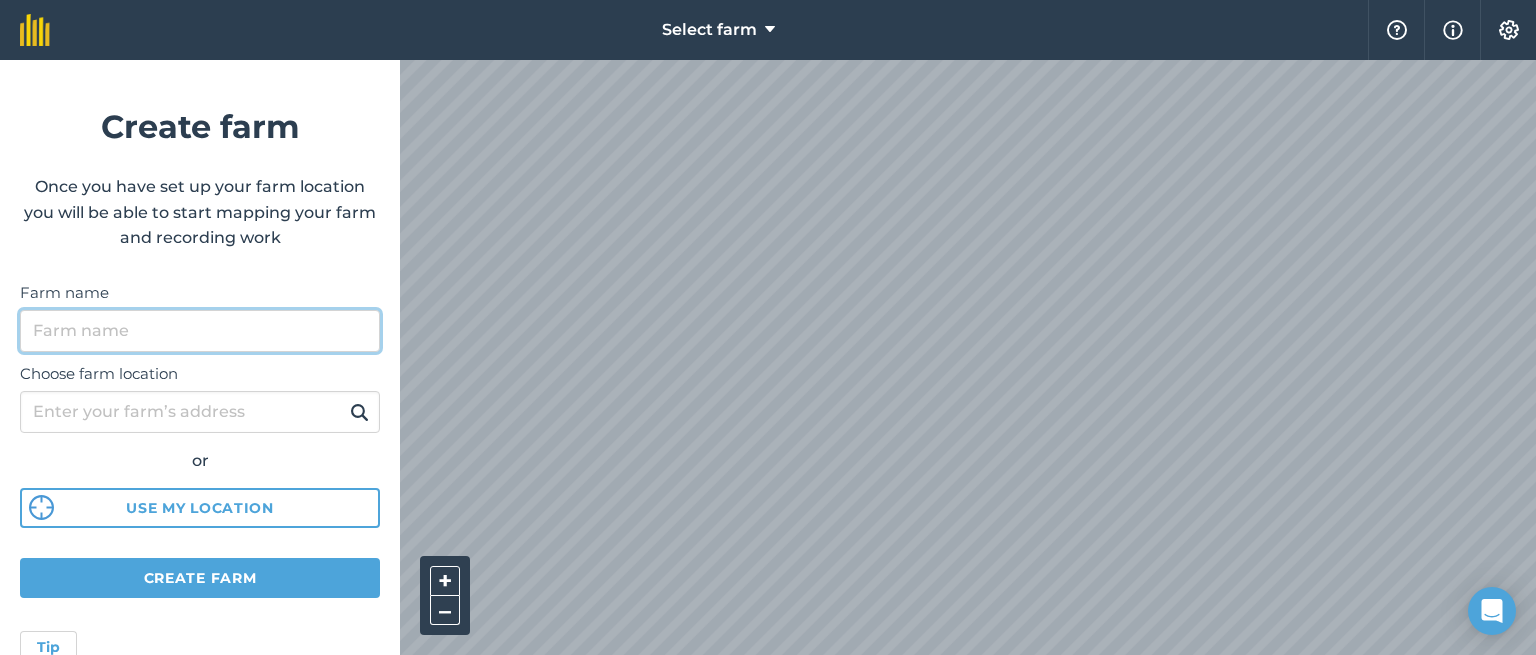 click on "Farm name" at bounding box center [200, 331] 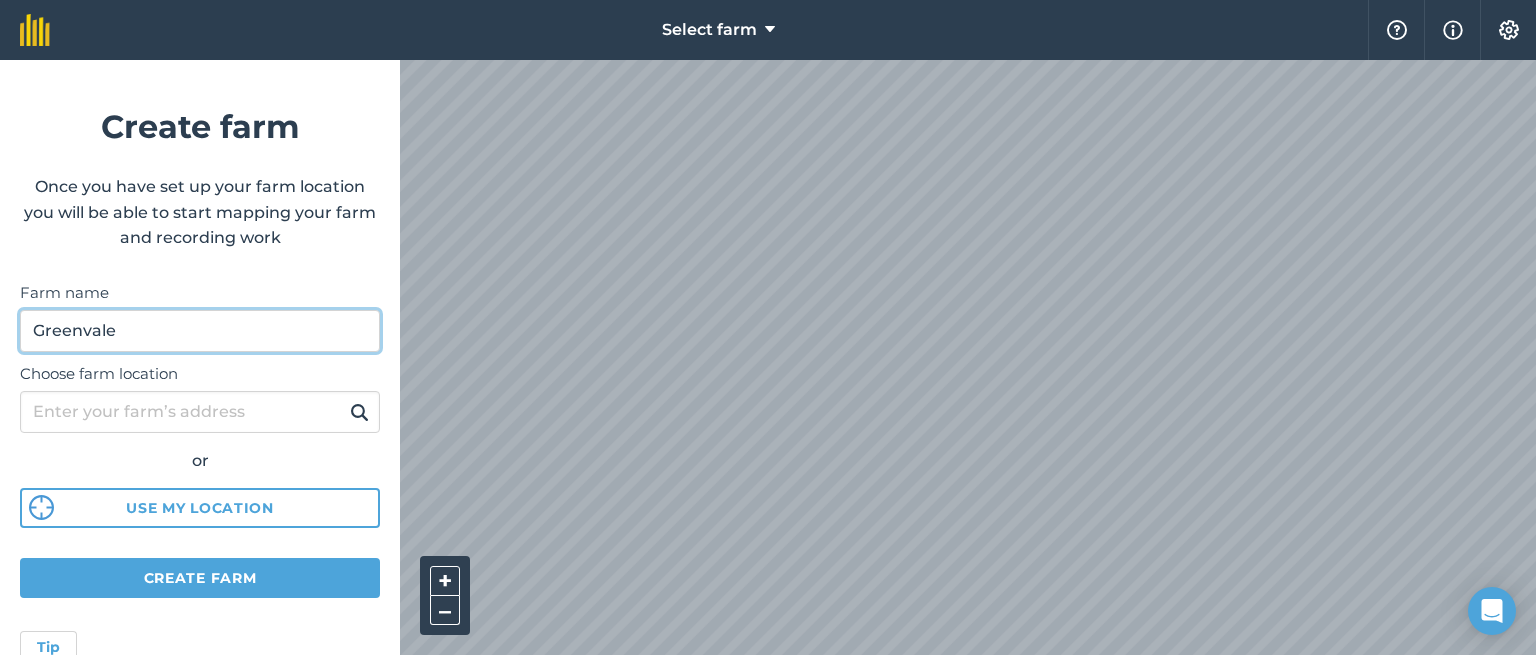 type on "Greenvale" 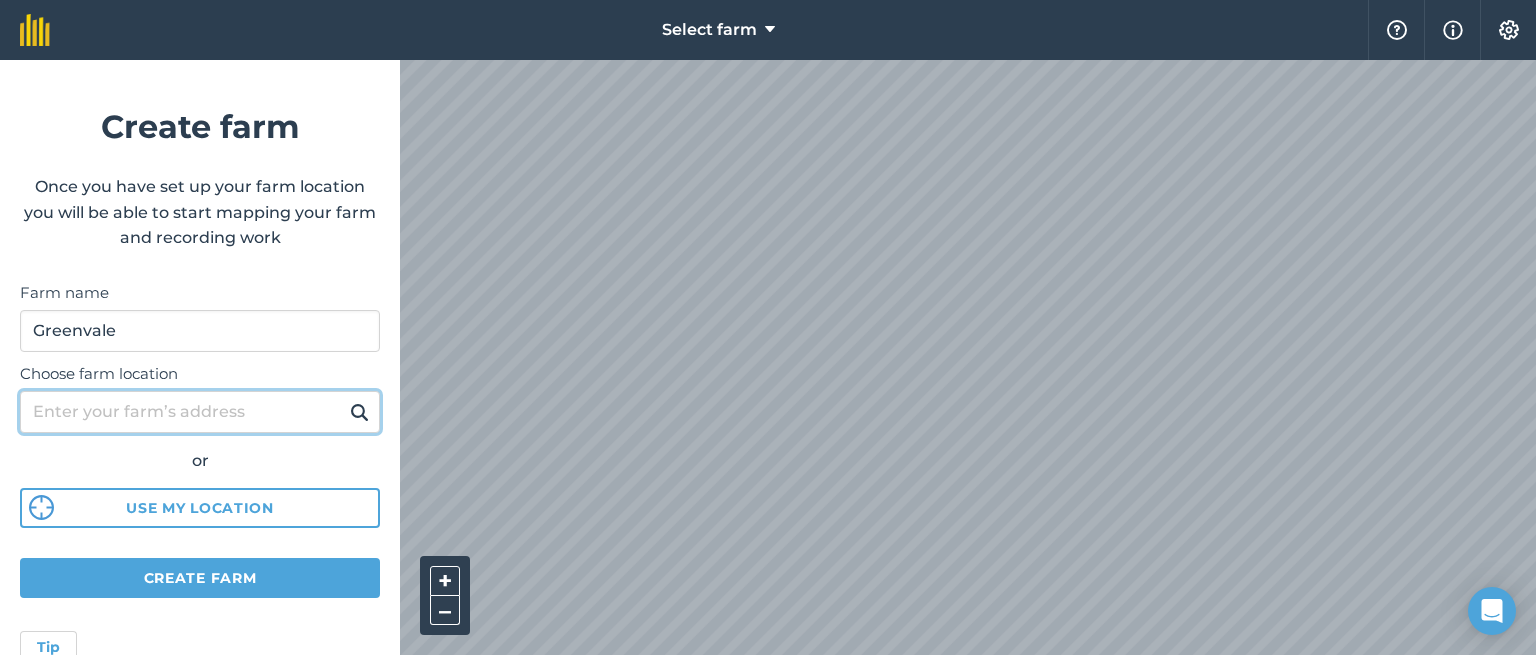 click on "Choose farm location" at bounding box center [200, 412] 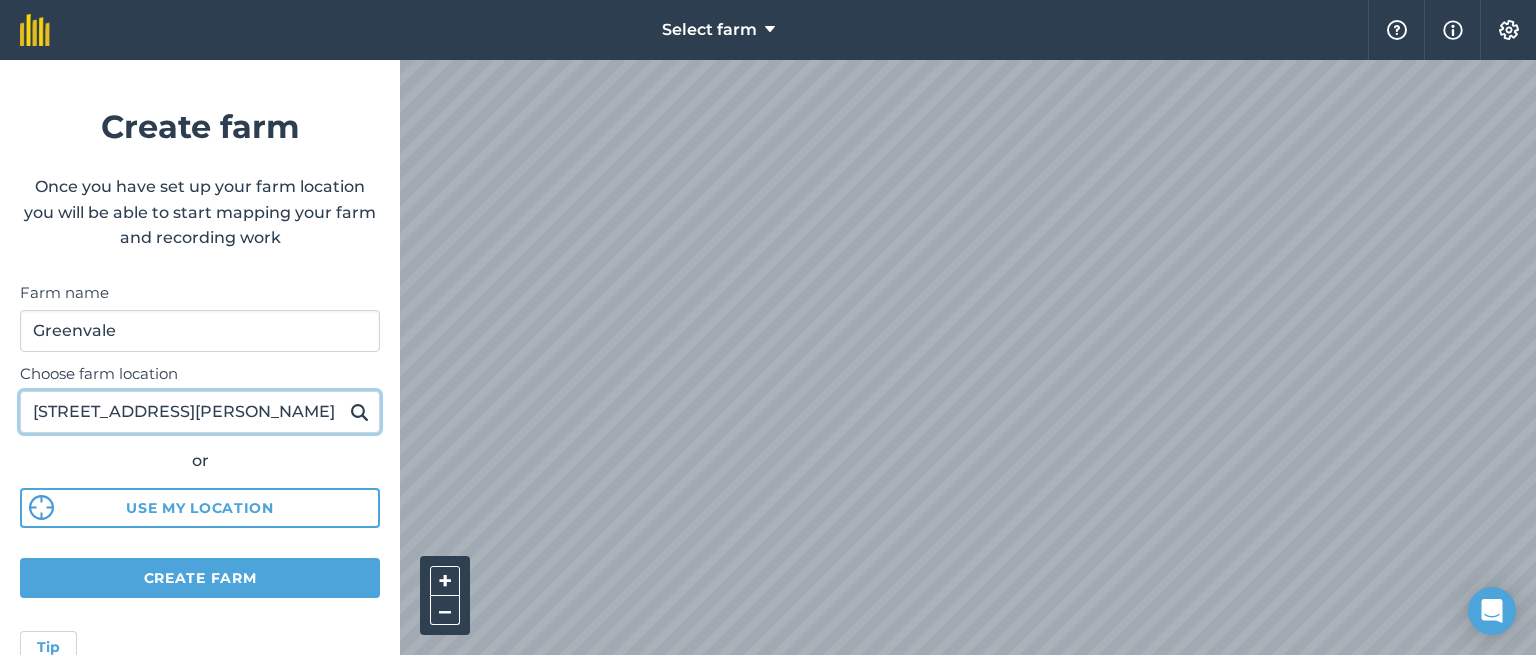 scroll, scrollTop: 0, scrollLeft: 46, axis: horizontal 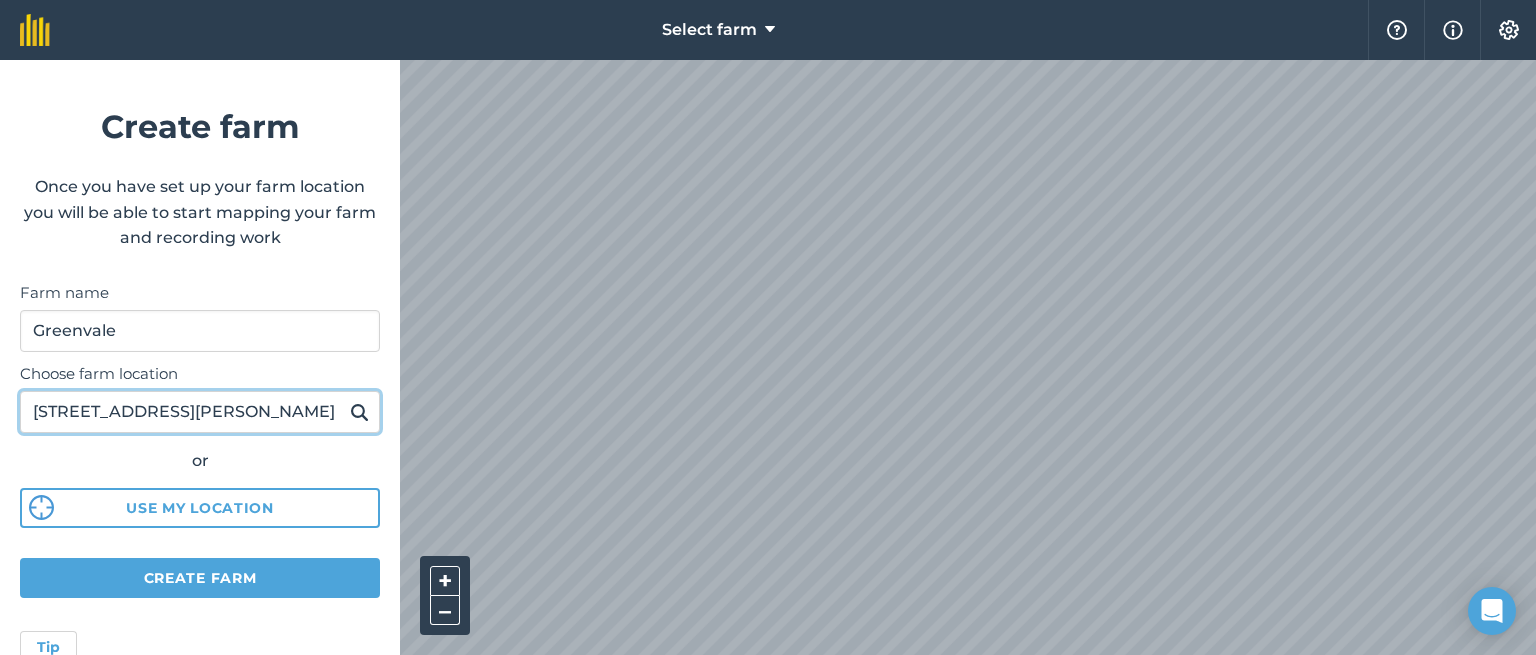 click at bounding box center (359, 412) 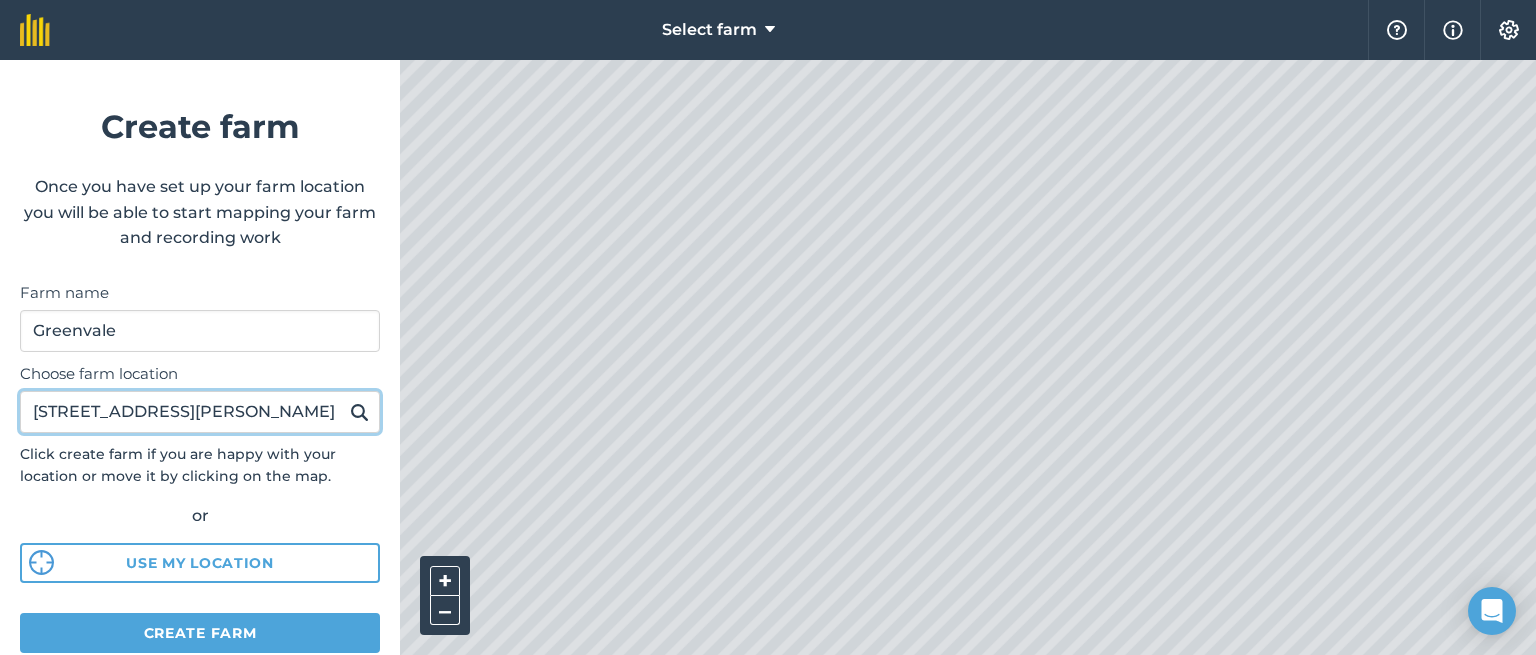 scroll, scrollTop: 0, scrollLeft: 40, axis: horizontal 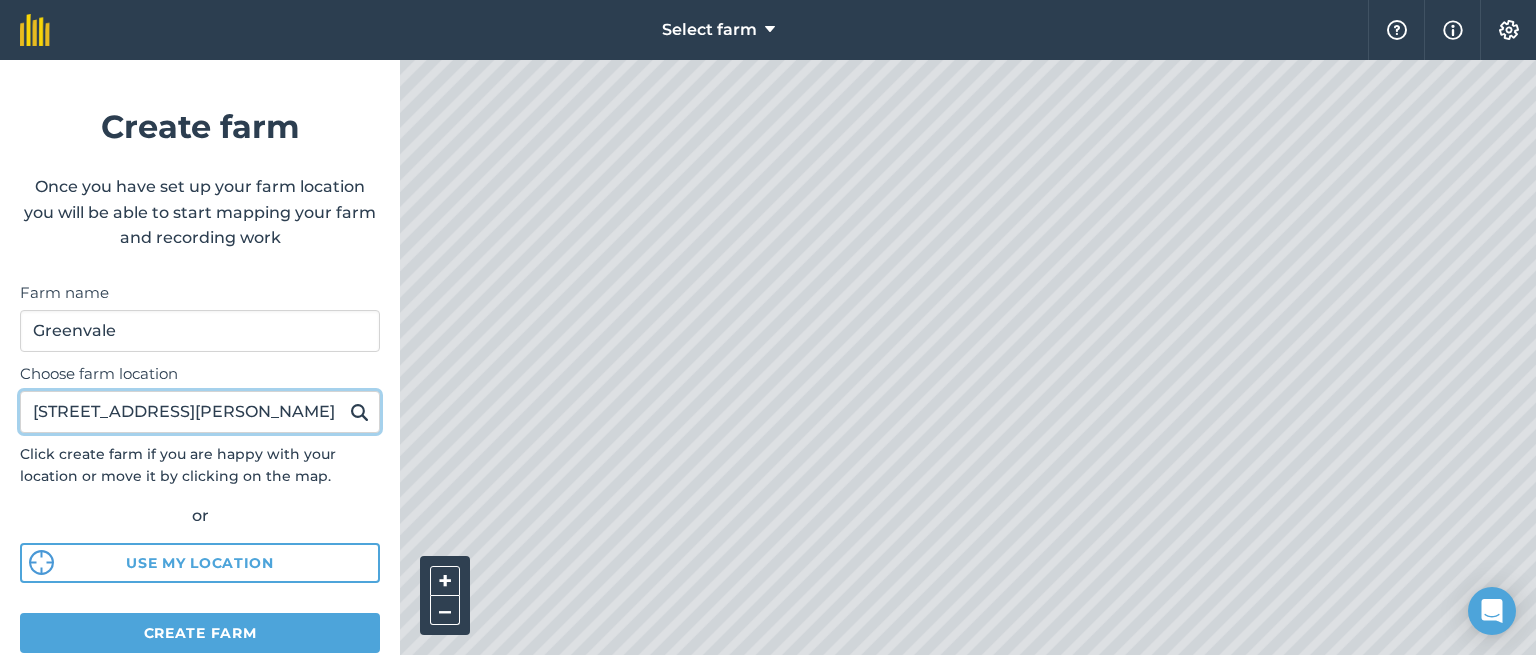 type on "[STREET_ADDRESS][PERSON_NAME]" 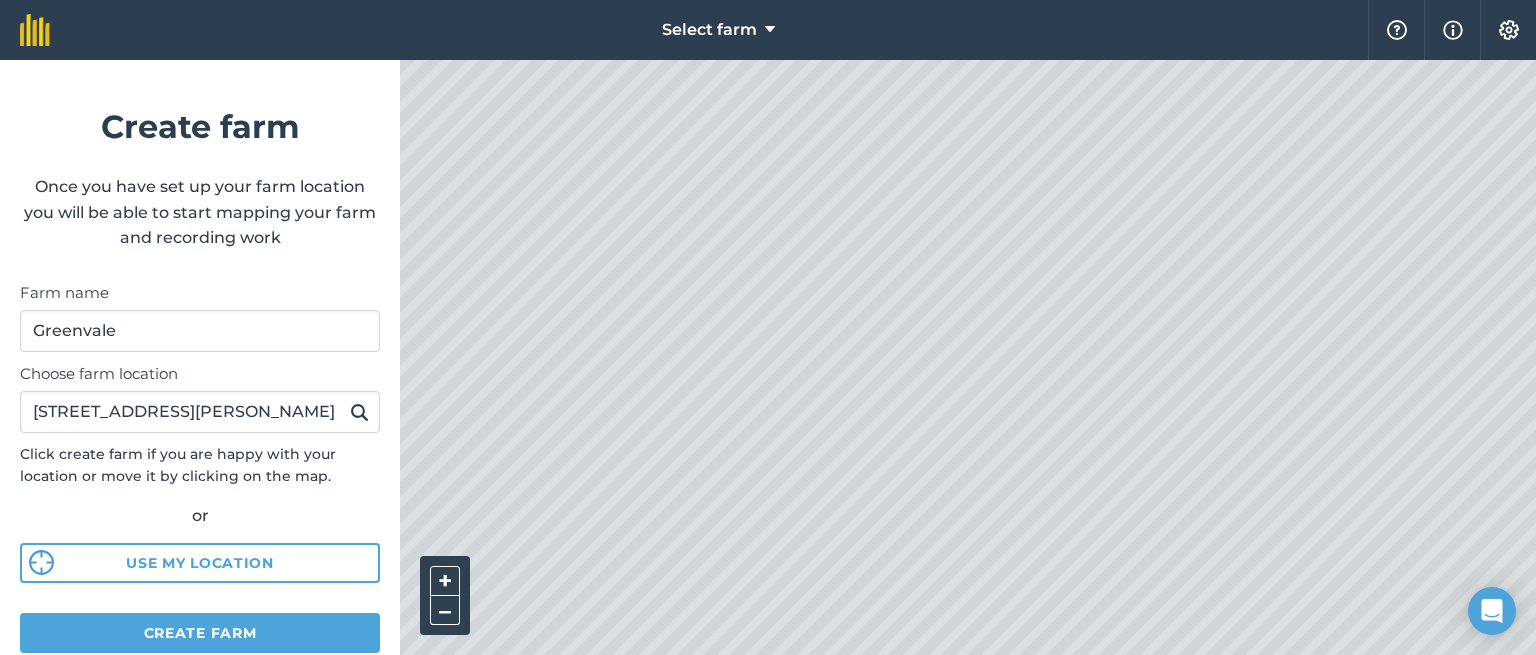 scroll, scrollTop: 0, scrollLeft: 0, axis: both 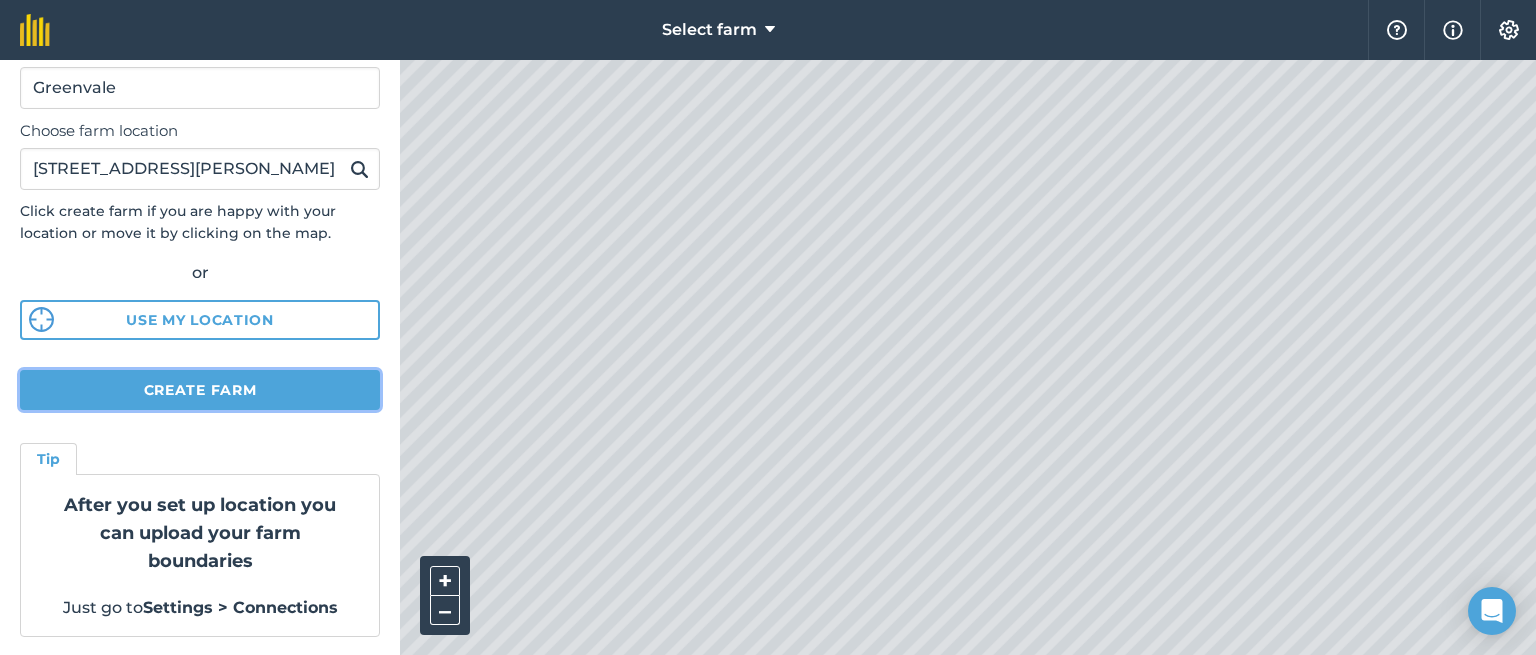 click on "Create farm" at bounding box center (200, 390) 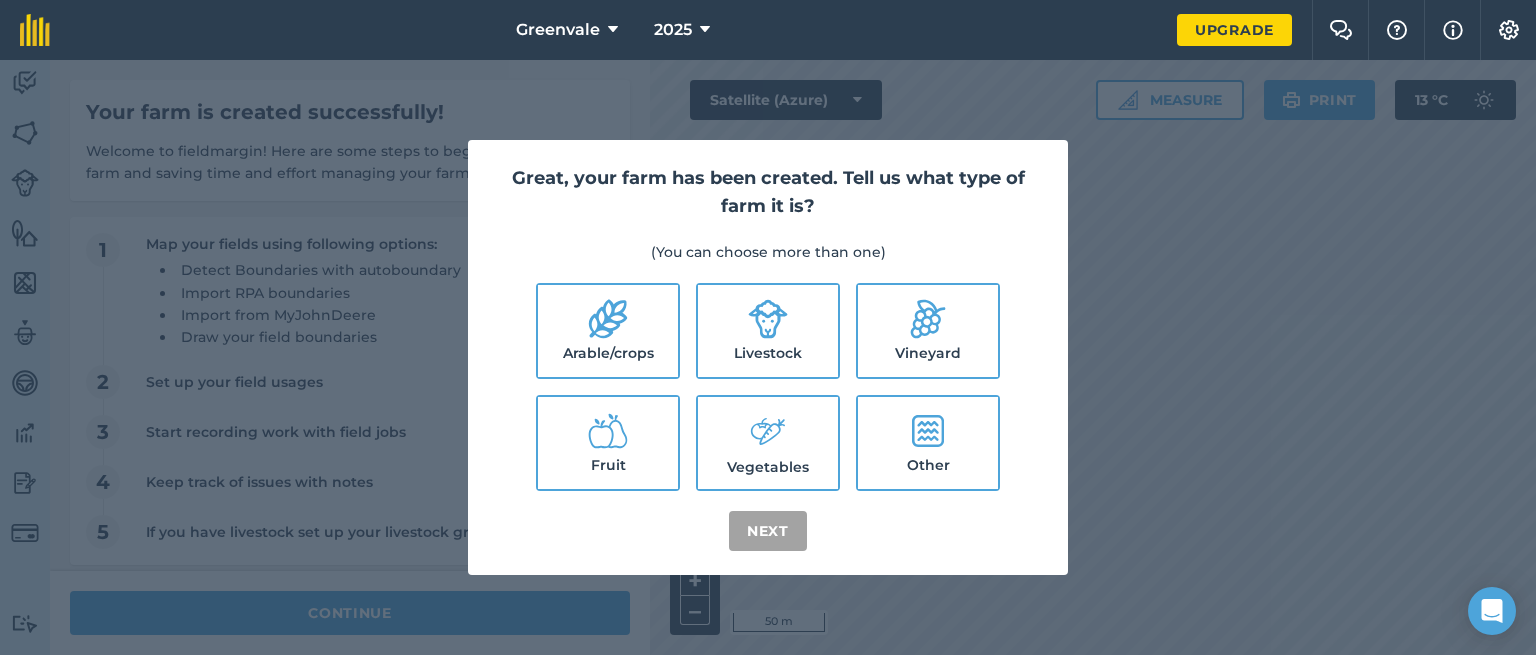 click on "Livestock" at bounding box center (768, 331) 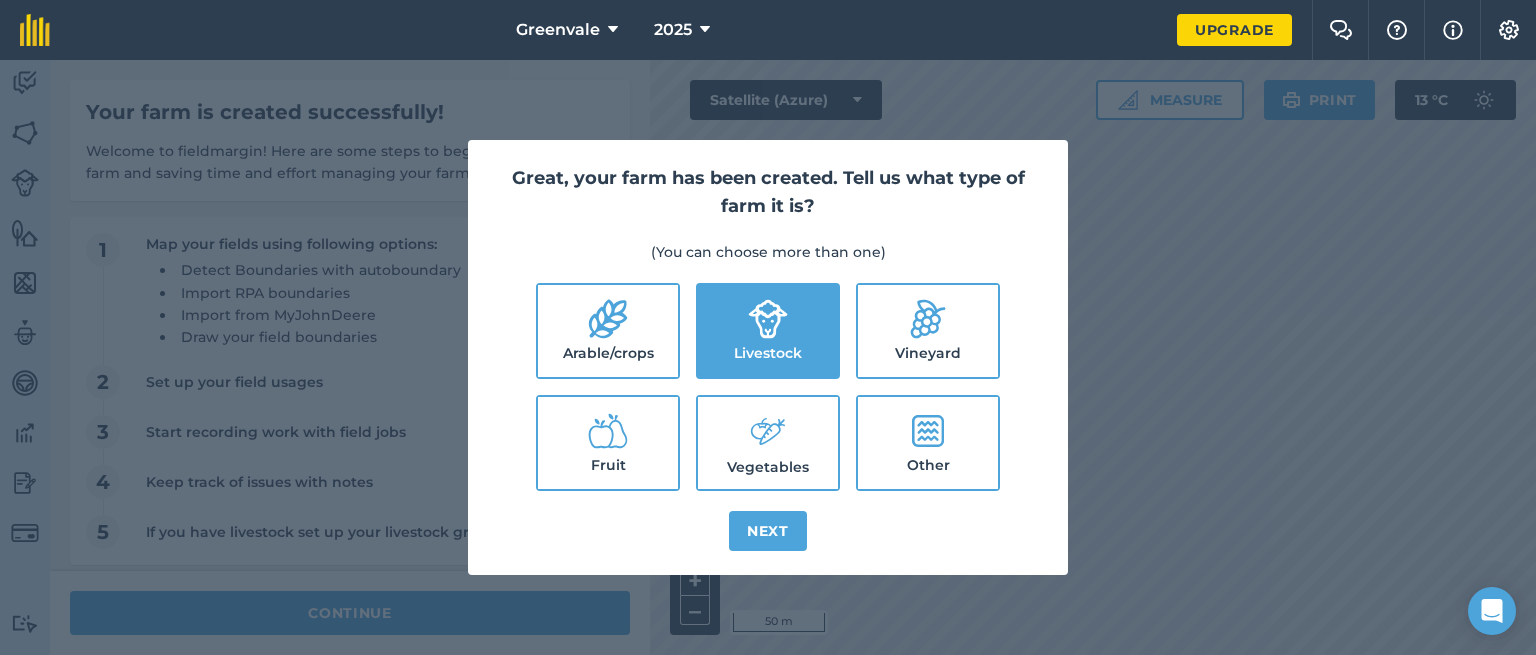 click 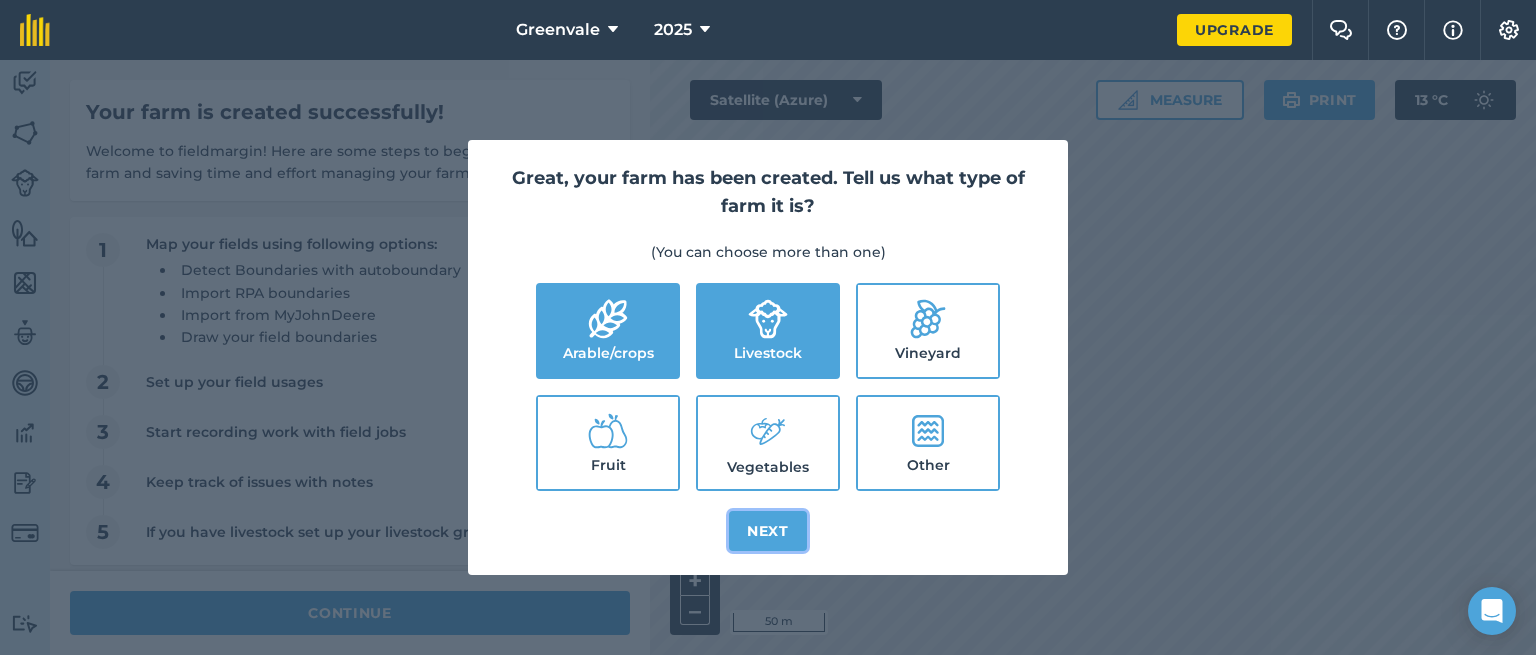 click on "Next" at bounding box center (768, 531) 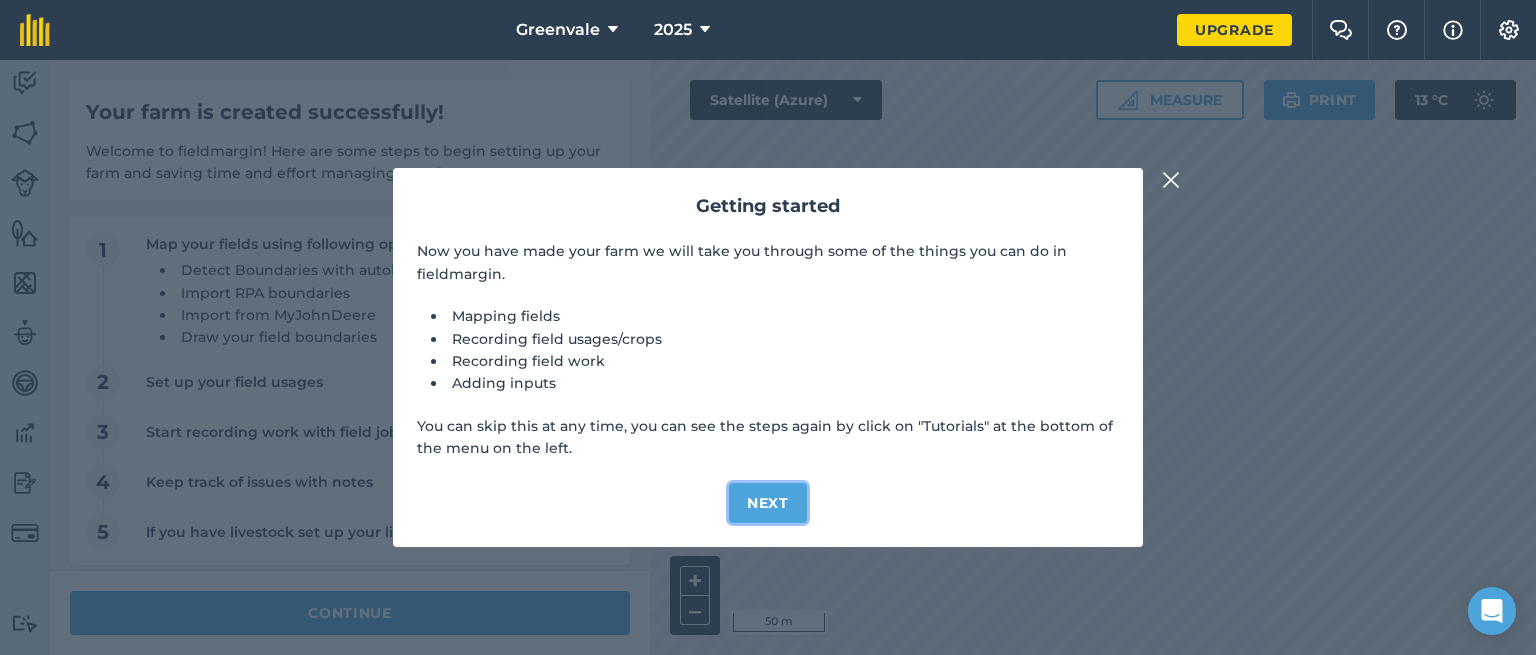click on "Next" at bounding box center (768, 503) 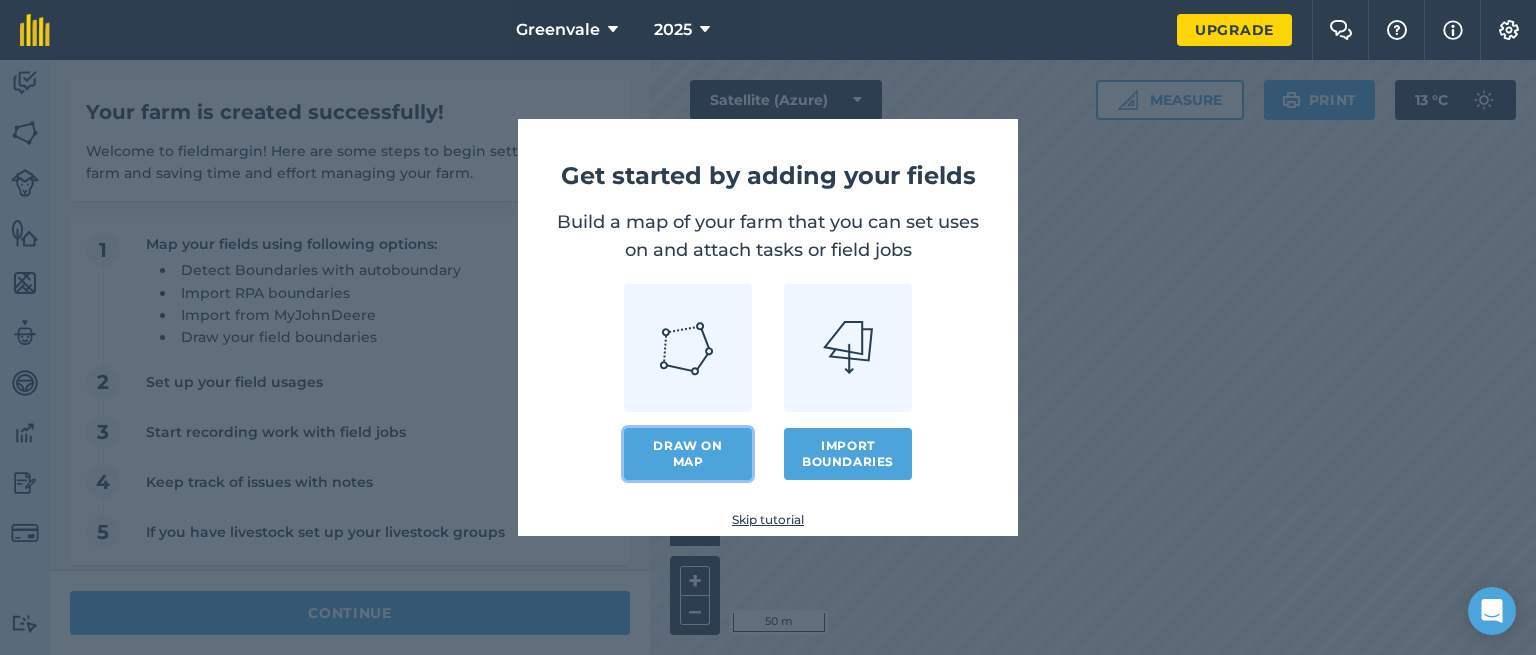click on "Draw on map" at bounding box center [688, 454] 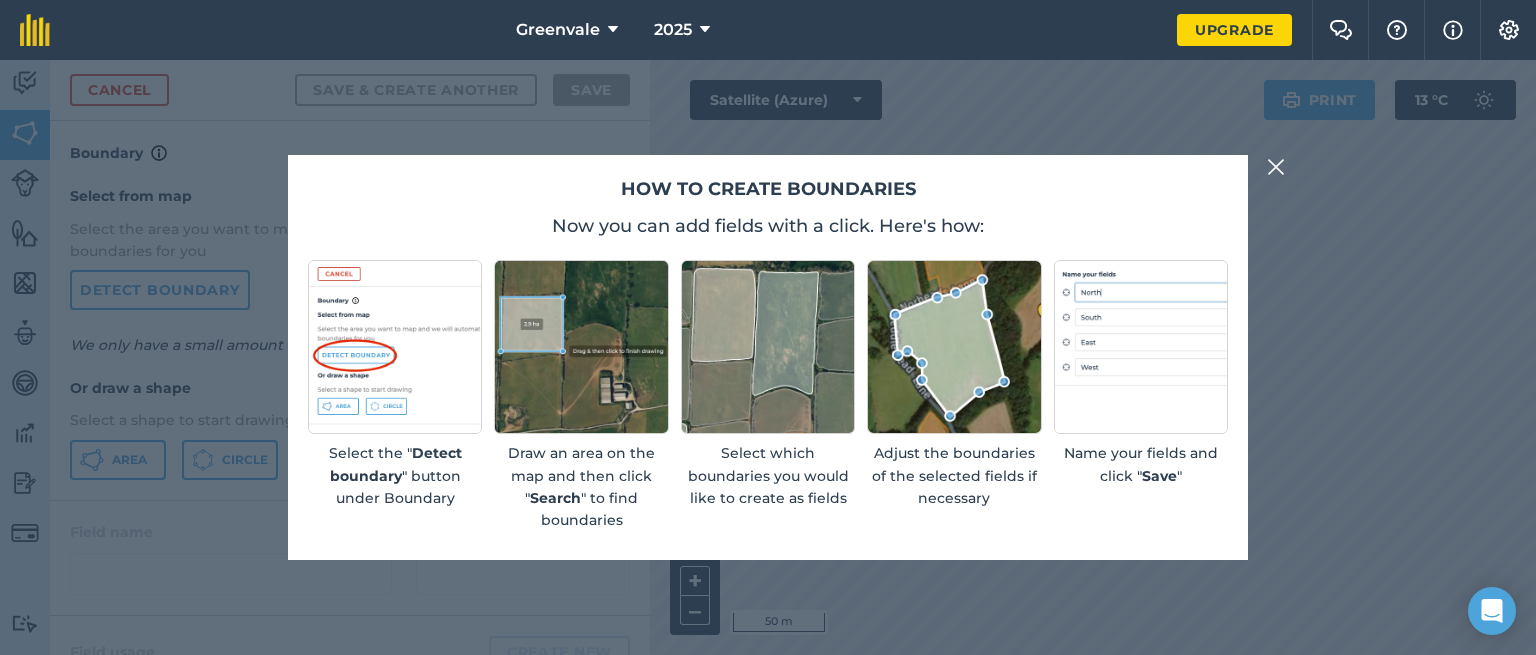 click at bounding box center (1276, 167) 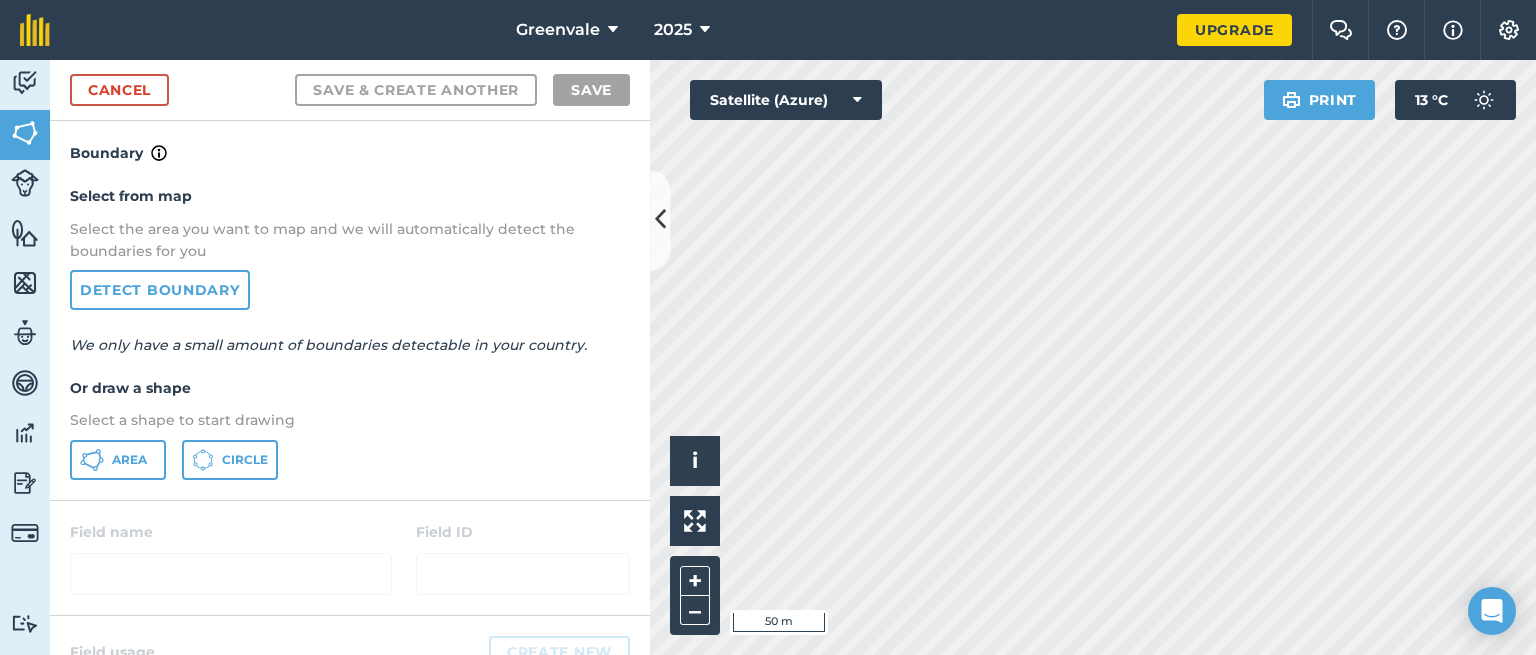 click on "Greenvale 2025 Upgrade Farm Chat Help Info Settings Map printing is not available on our free plan Please upgrade to our Essentials, Plus or Pro plan to access this feature. Activity Fields Livestock Features Maps Team Vehicles Data Reporting Billing Tutorials Tutorials Cancel Save & Create Another Save Boundary   Select from map Select the area you want to map and we will automatically detect the boundaries for you Detect boundary We only have a small amount of boundaries detectable in your country. Or draw a shape Select a shape to start drawing Area Circle Field name Field ID Field usage   Create new -- Not set -- You don't have any usages yet Click on  CREATE NEW  to set your usages (e.g. Barley, Oats, Wheat, Pasture) Hello i © 2025 TomTom, Microsoft 50 m + – Satellite (Azure) Print 13   ° C
init init" at bounding box center [768, 327] 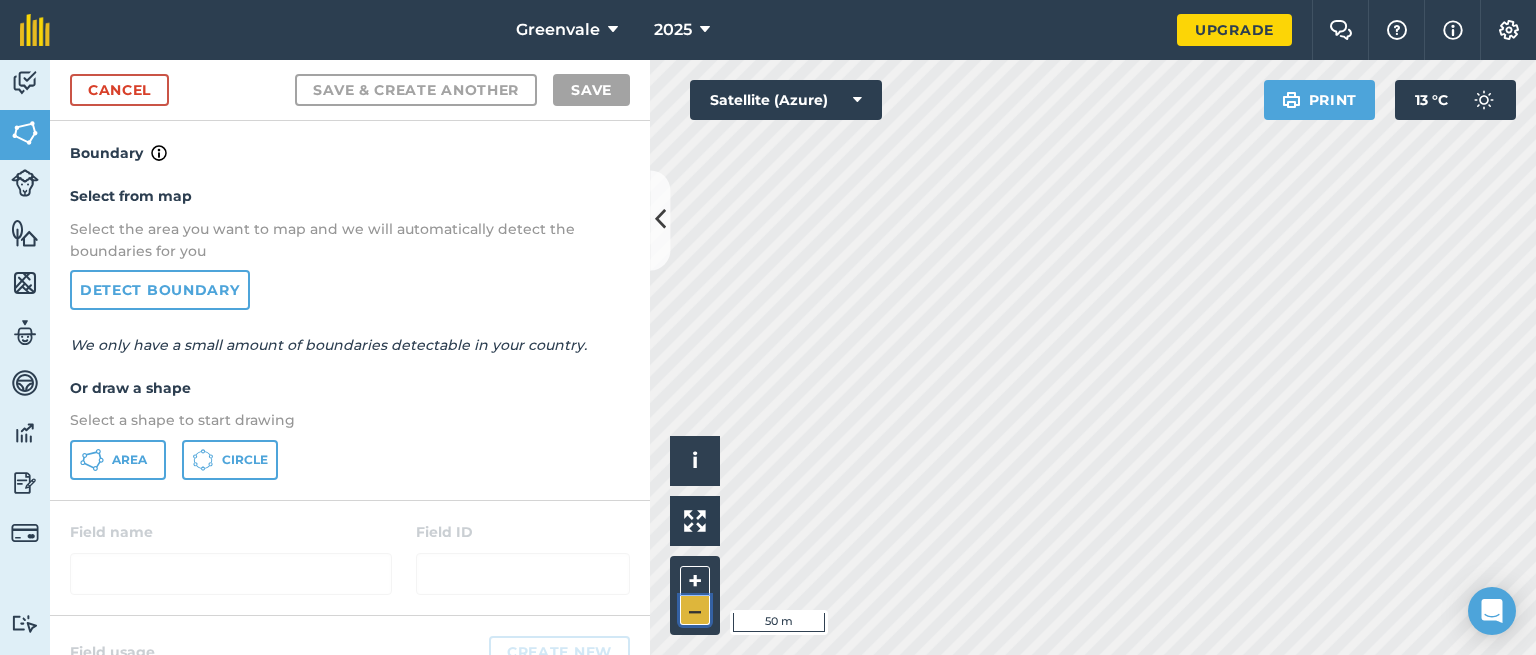 click on "–" at bounding box center (695, 610) 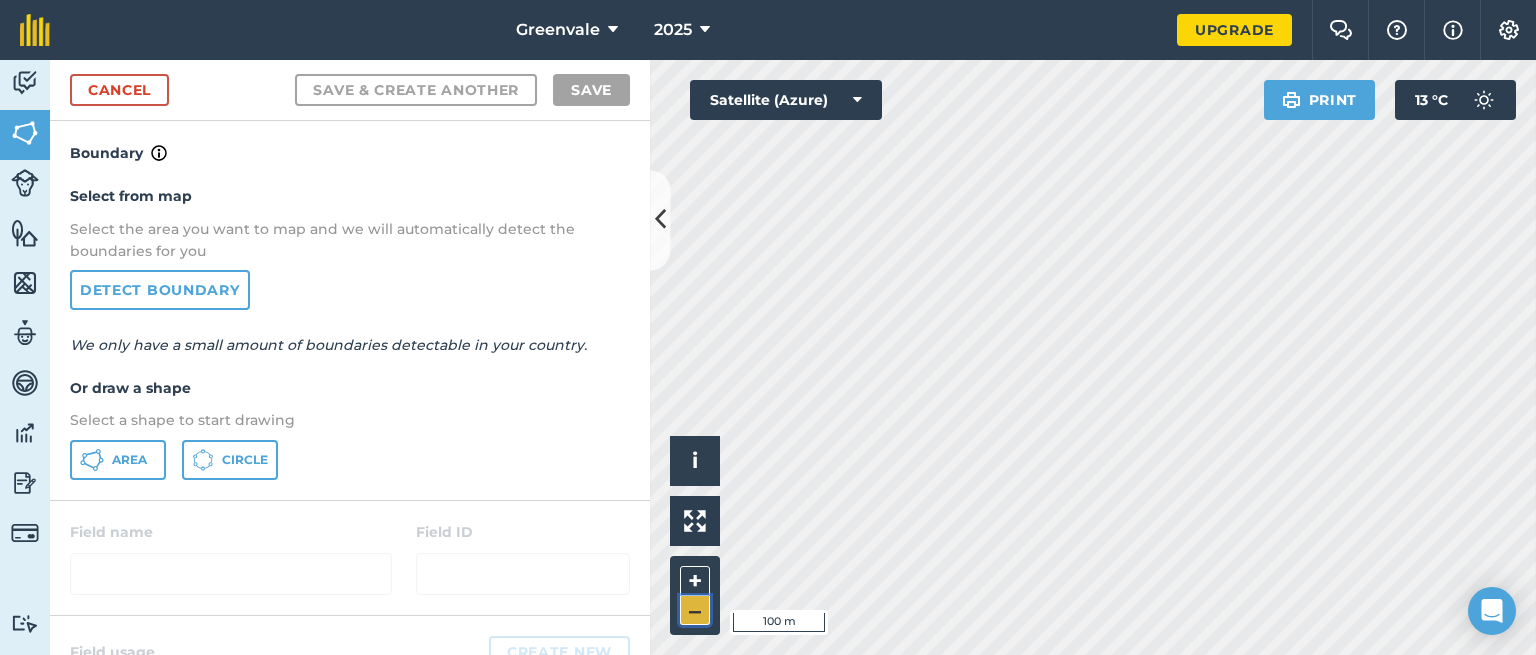 click on "–" at bounding box center (695, 610) 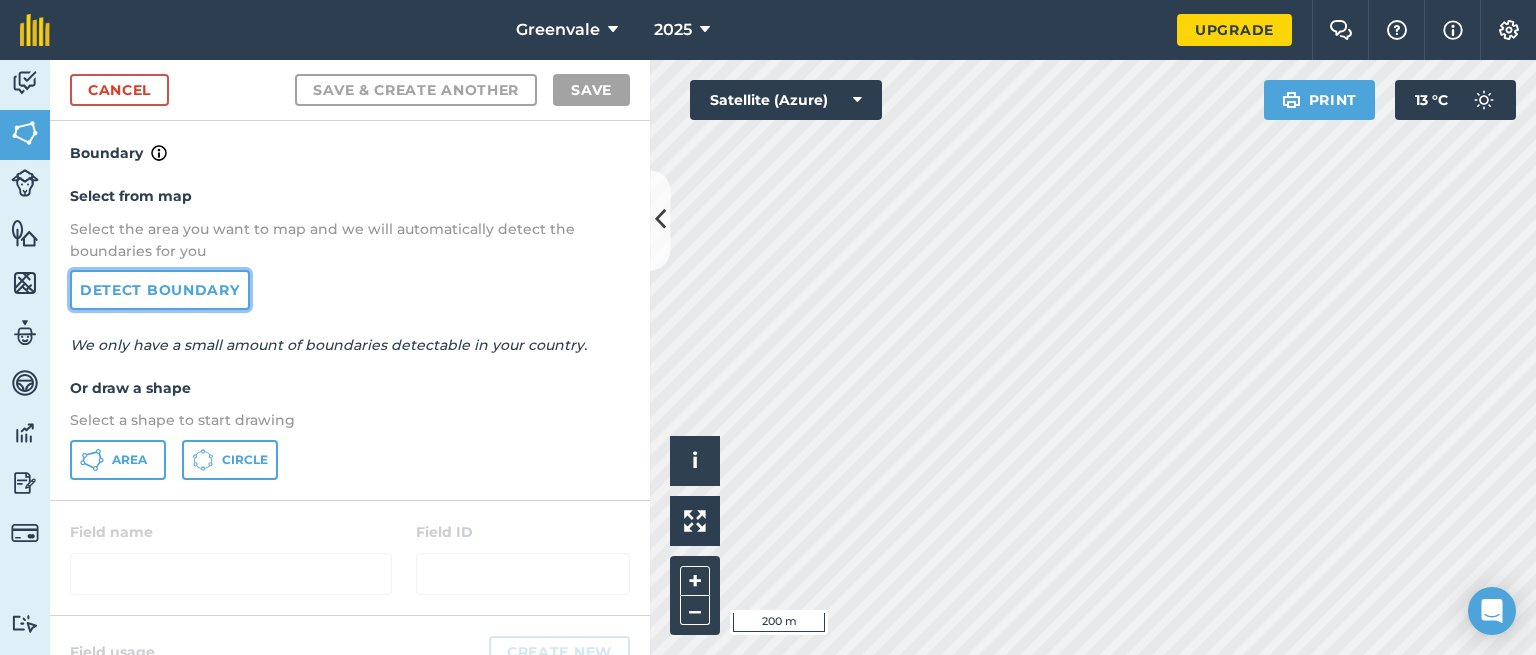 click on "Detect boundary" at bounding box center (160, 290) 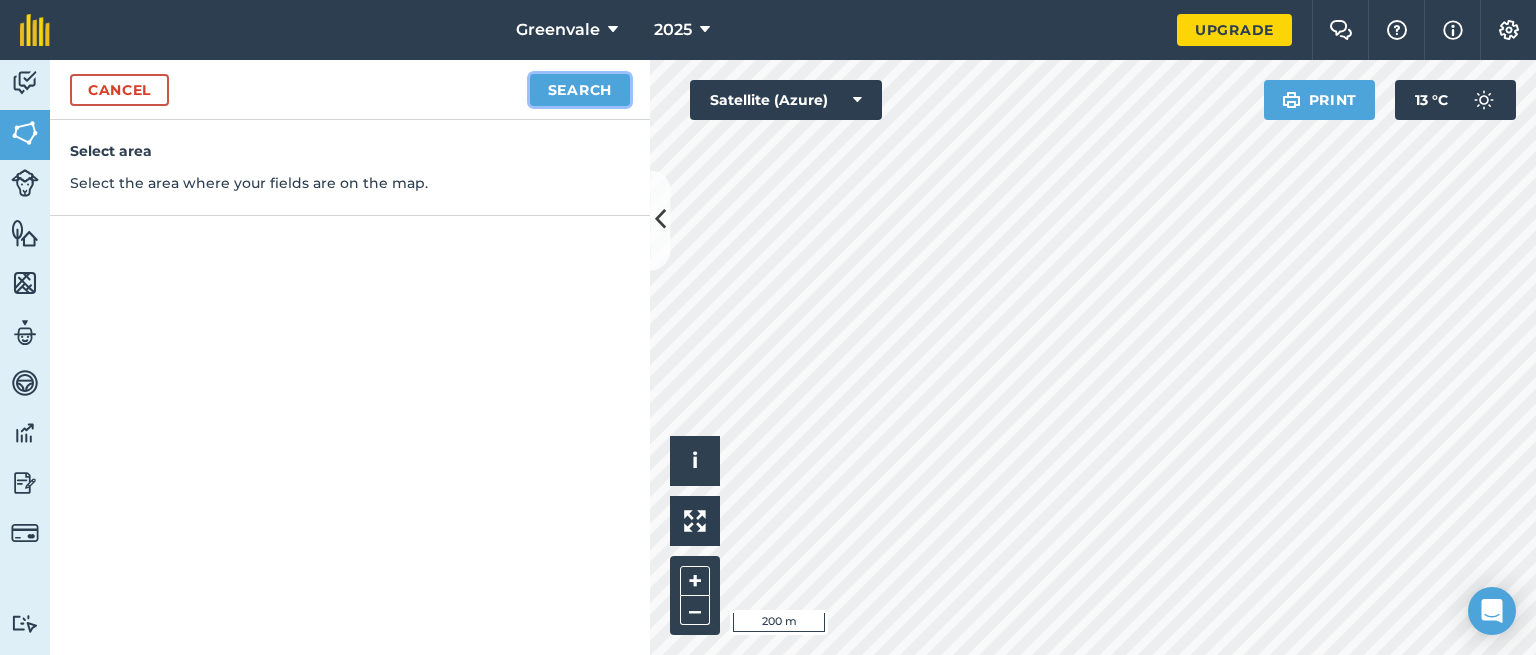 click on "Search" at bounding box center (580, 90) 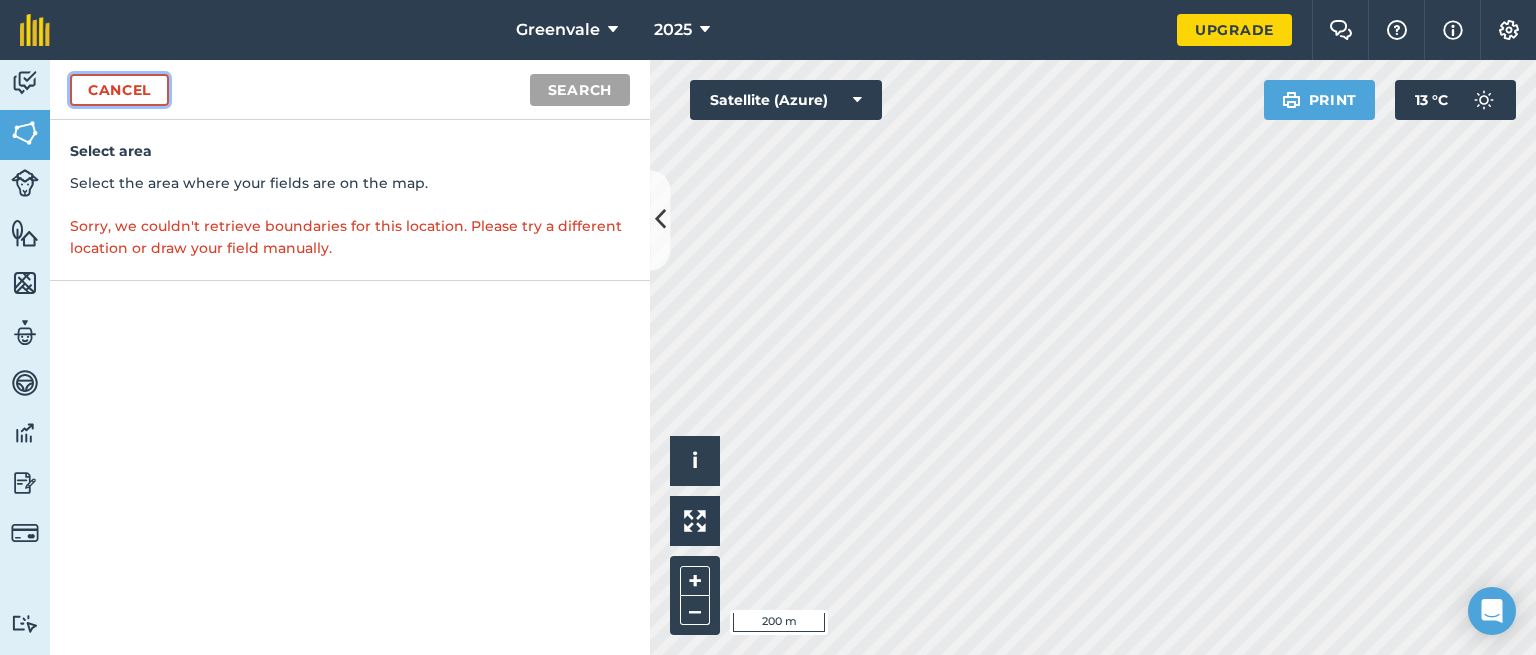 click on "Cancel" at bounding box center (119, 90) 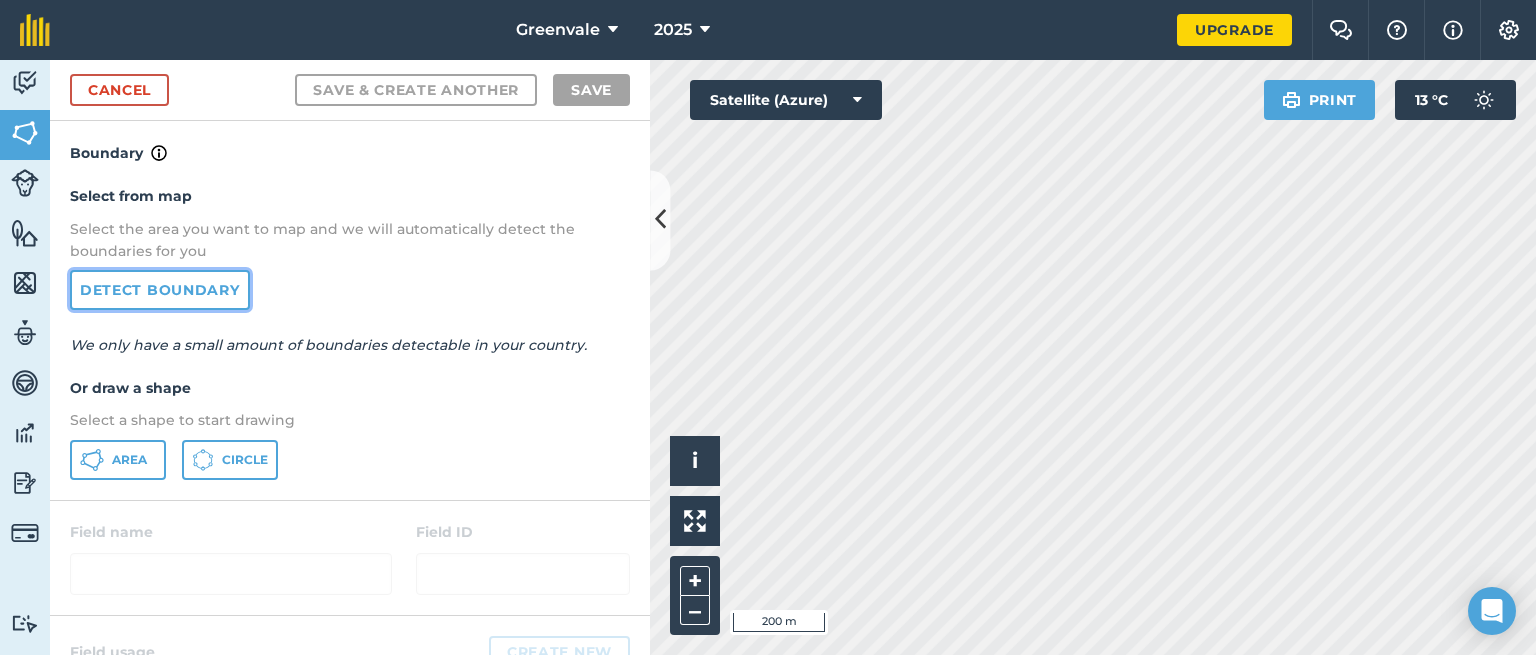 click on "Detect boundary" at bounding box center (160, 290) 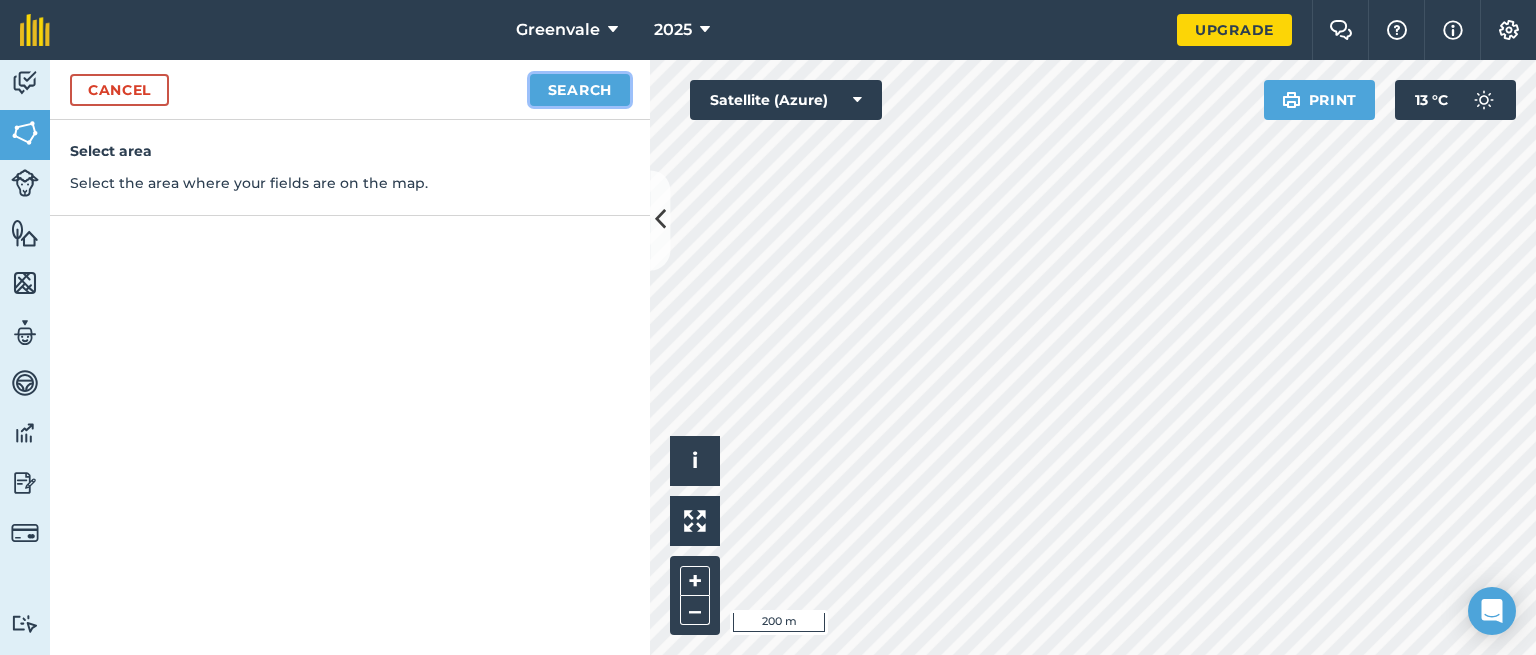 click on "Search" at bounding box center [580, 90] 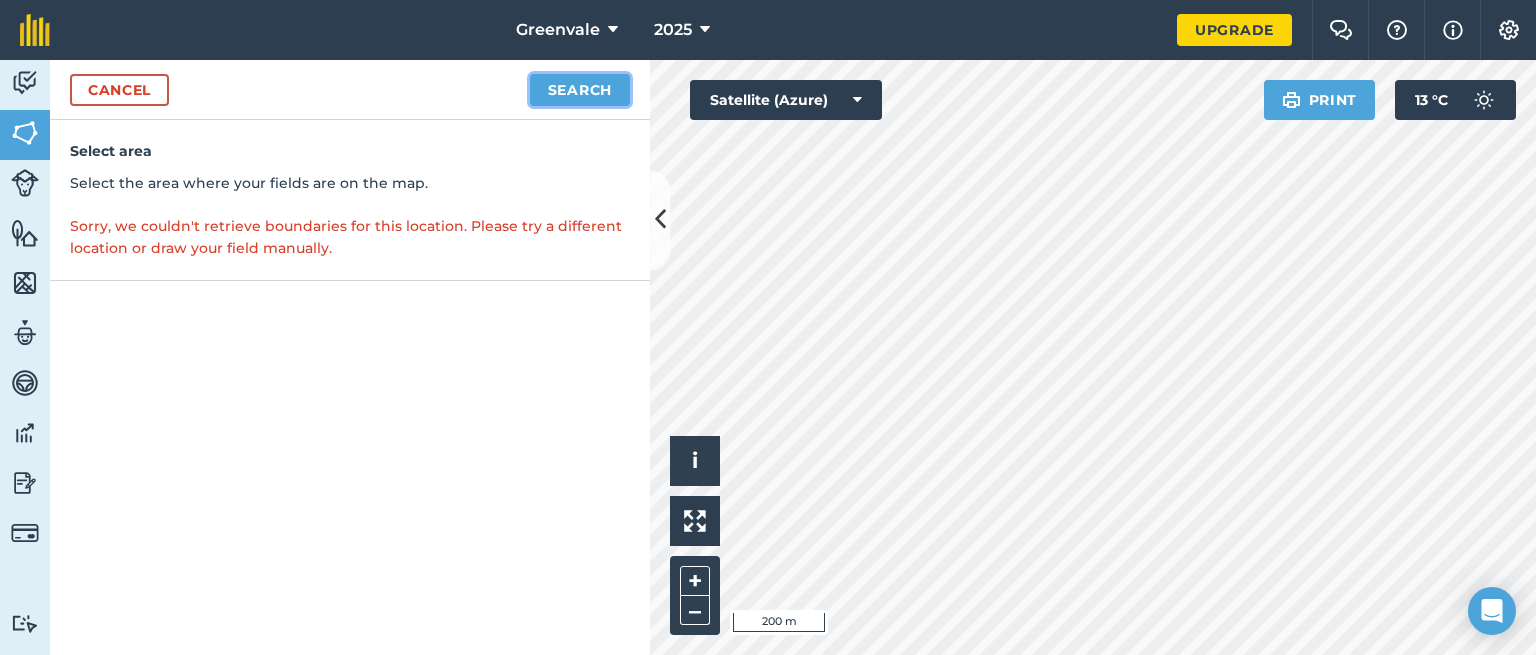 click on "Search" at bounding box center [580, 90] 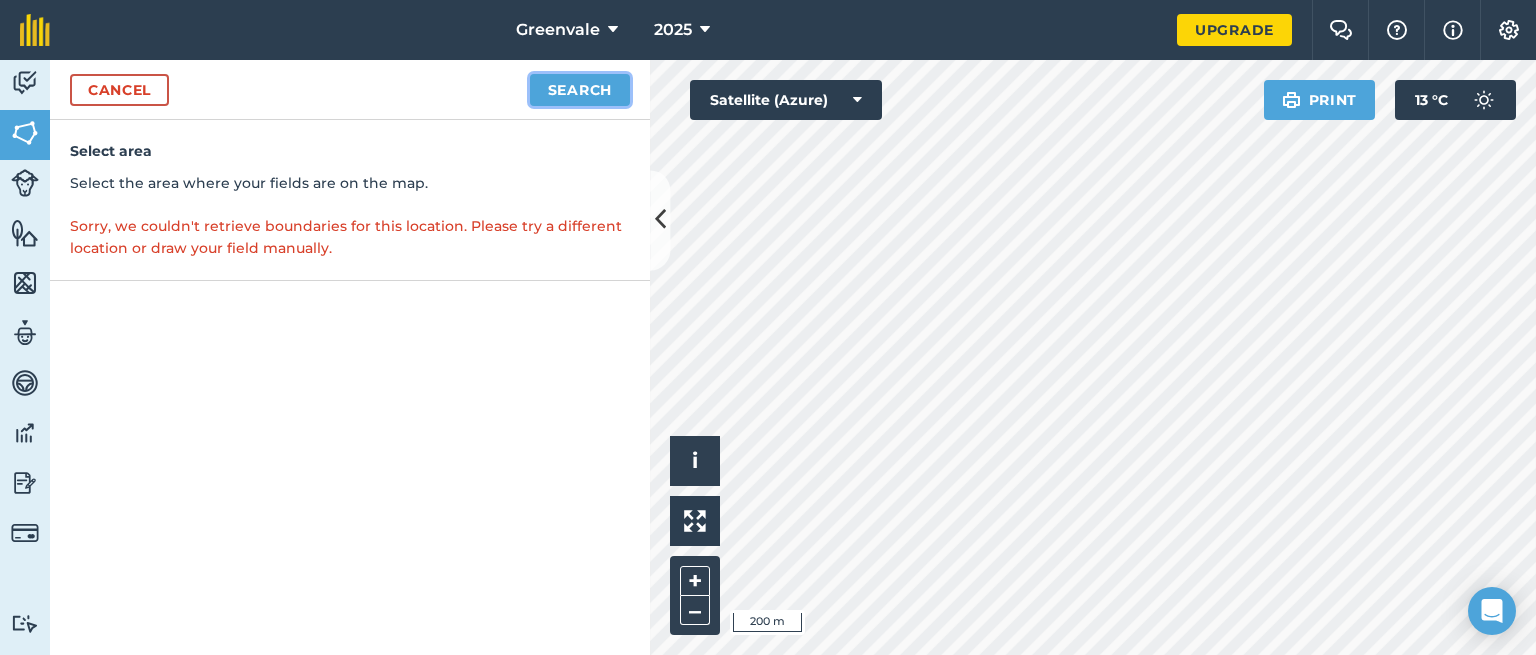 click on "Search" at bounding box center (580, 90) 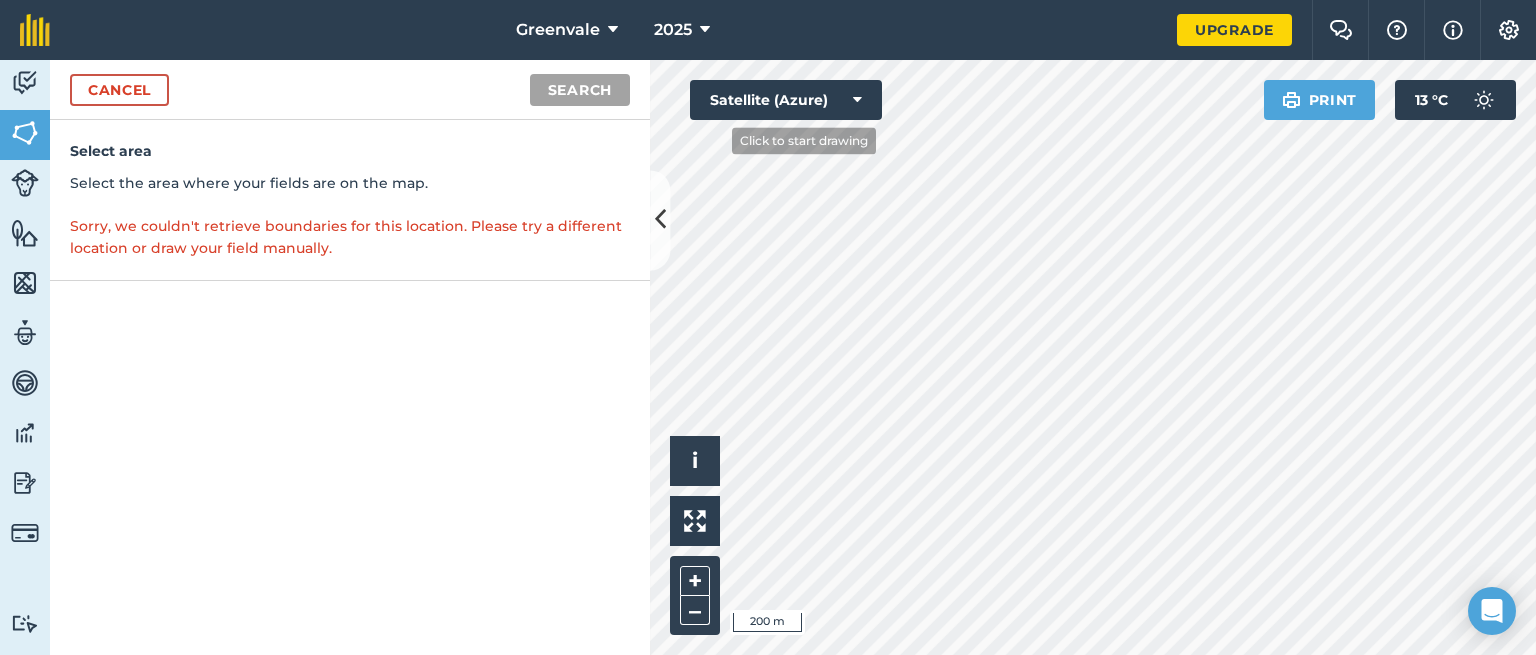 click on "Click to start drawing i © 2025 TomTom, Microsoft 200 m + – Satellite (Azure) Print 13   ° C" at bounding box center [1093, 357] 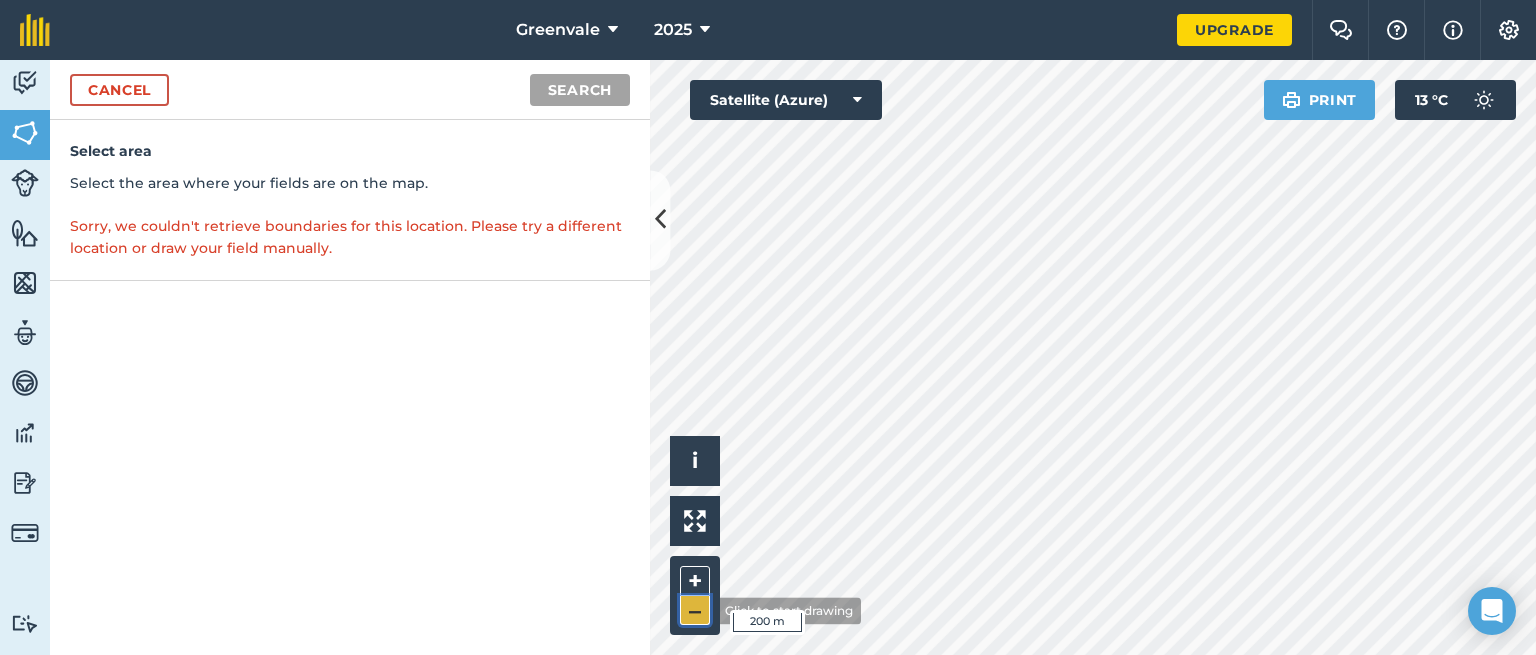 click on "–" at bounding box center (695, 610) 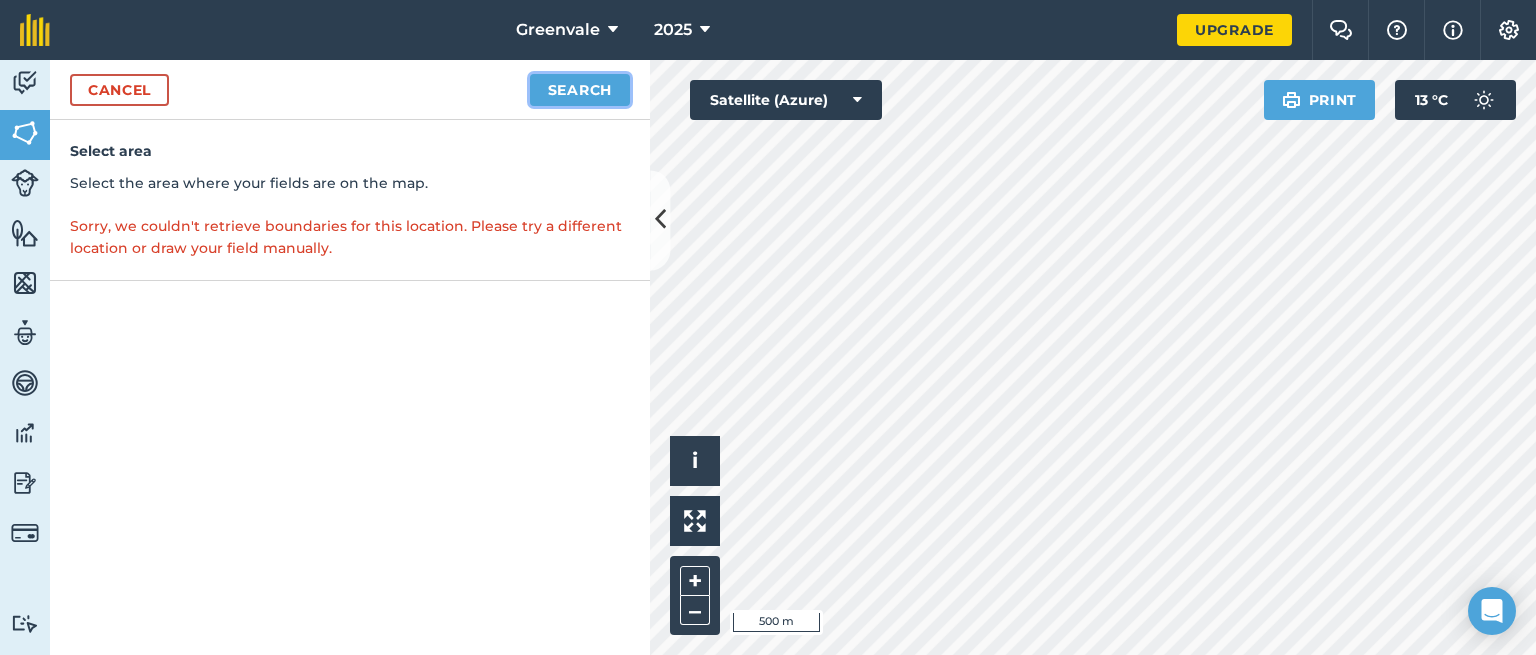 click on "Search" at bounding box center (580, 90) 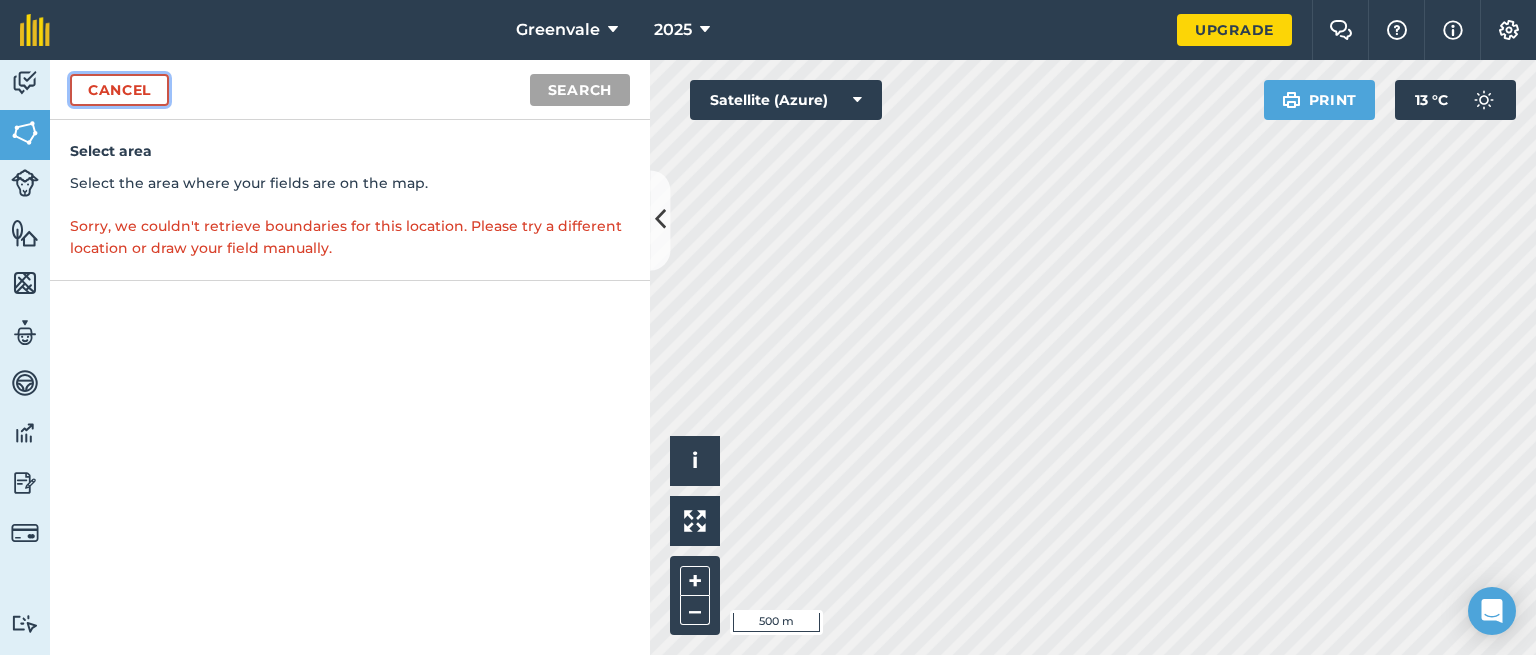 click on "Cancel" at bounding box center (119, 90) 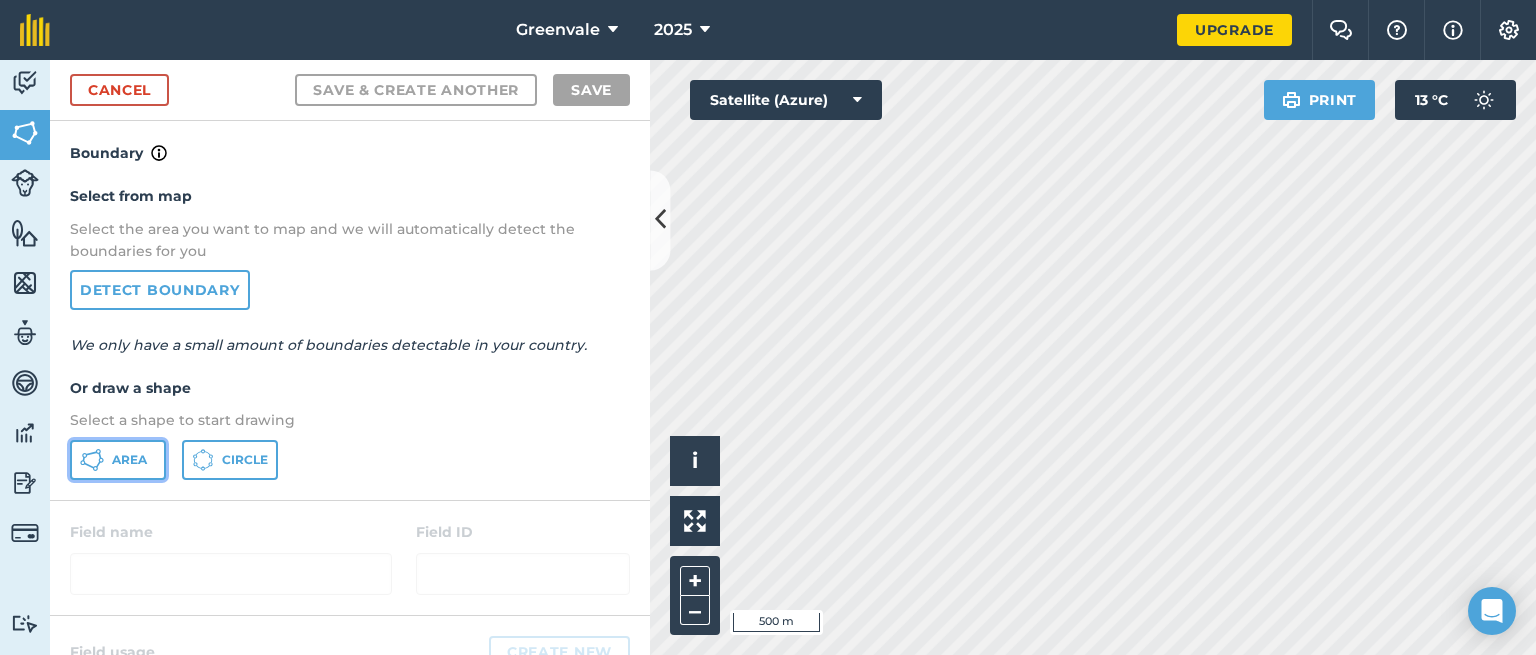 click on "Area" at bounding box center (118, 460) 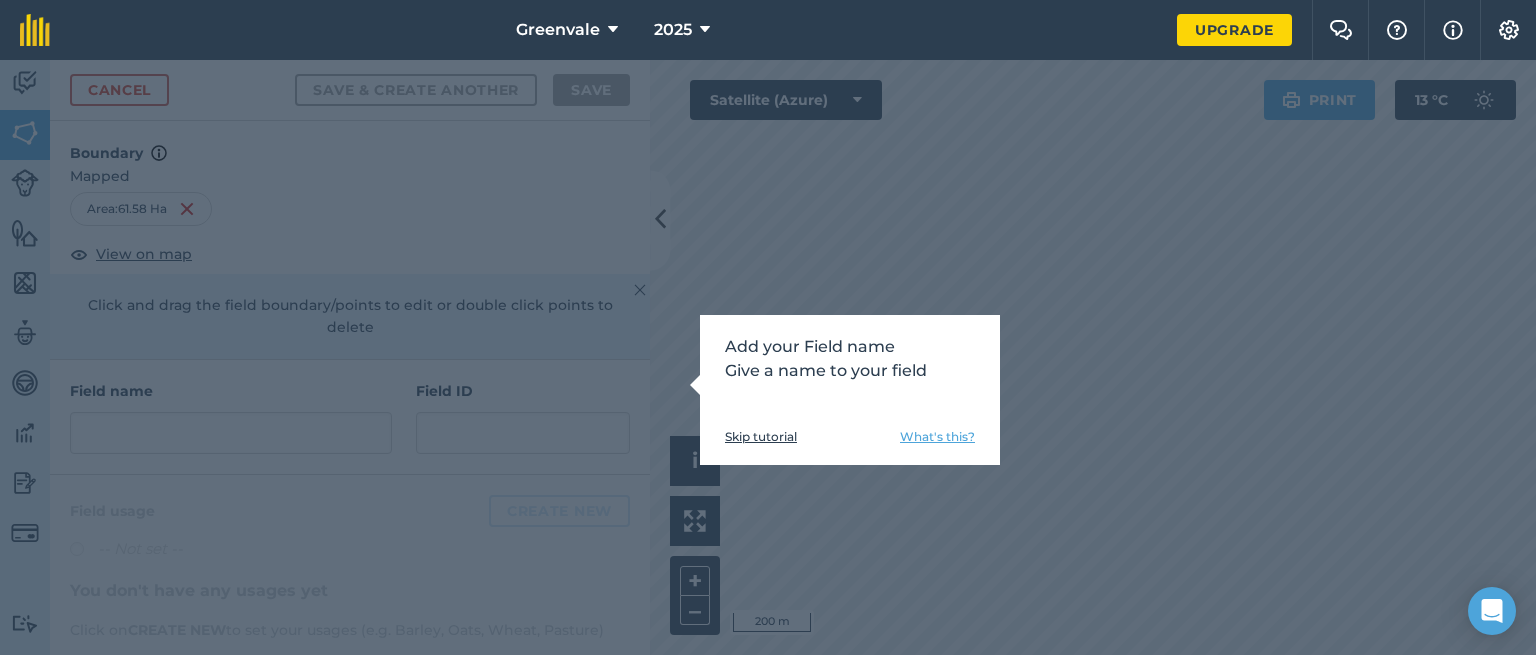 click on "What's this?" at bounding box center (937, 437) 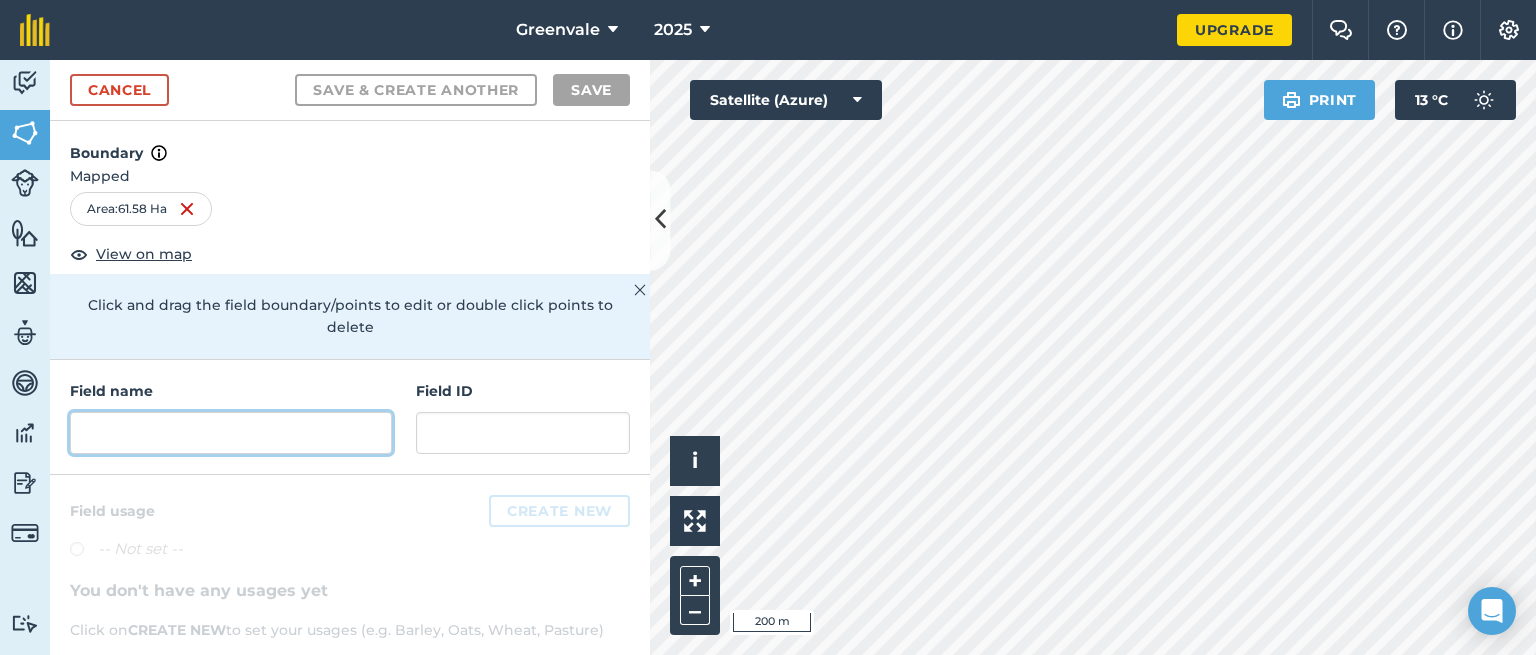 click at bounding box center (231, 433) 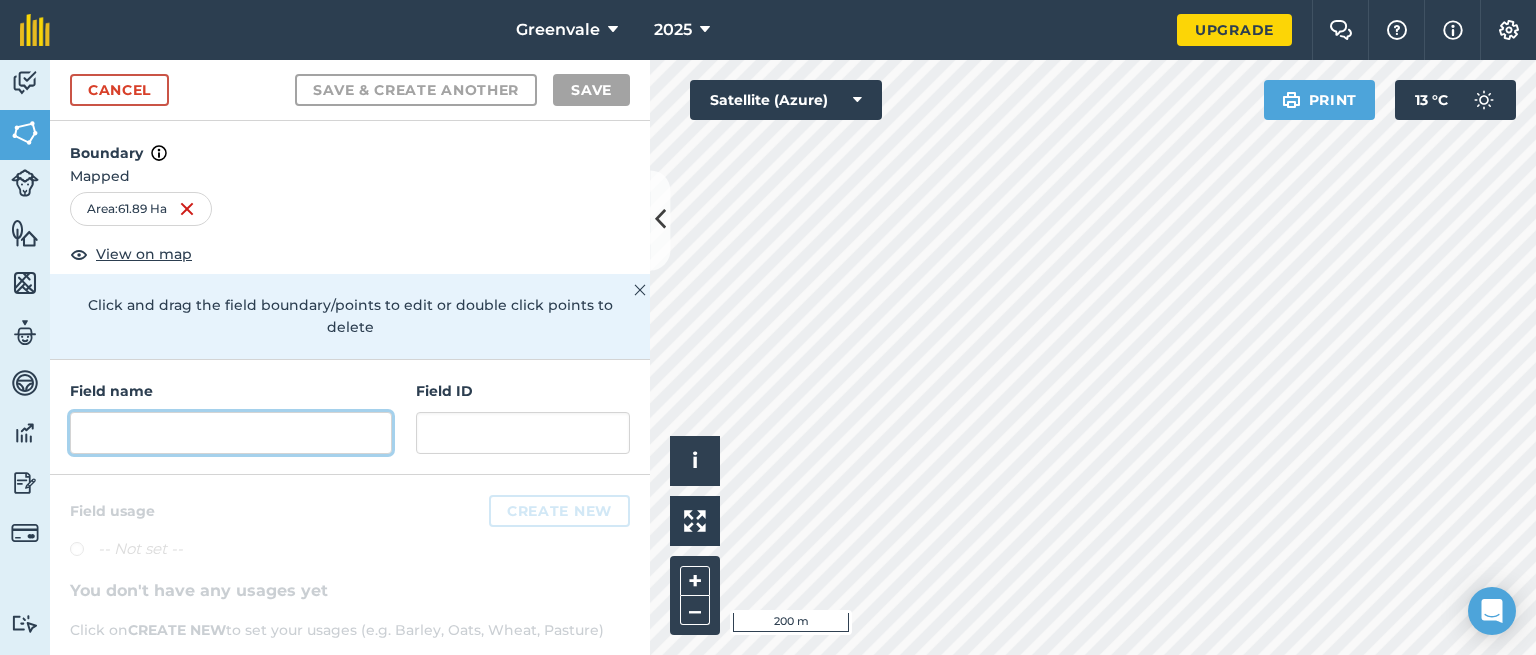 click at bounding box center [231, 433] 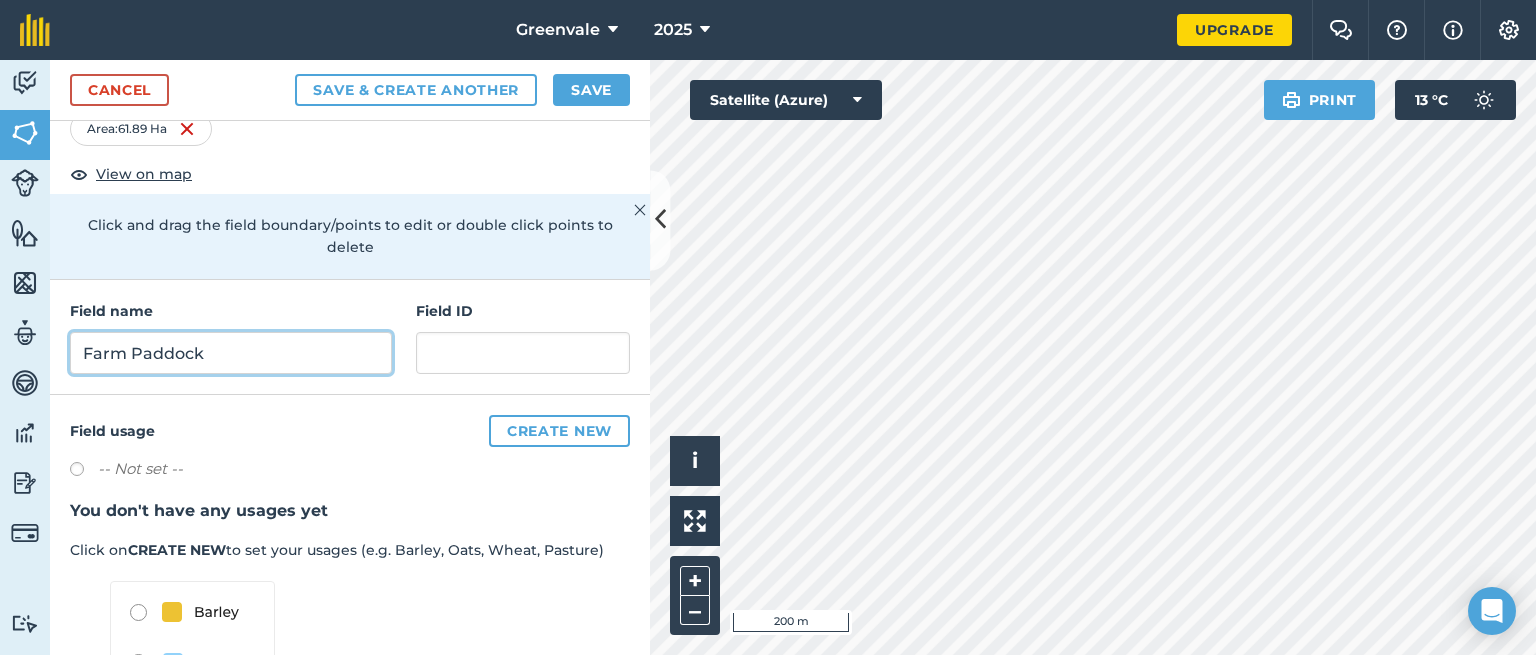 scroll, scrollTop: 80, scrollLeft: 0, axis: vertical 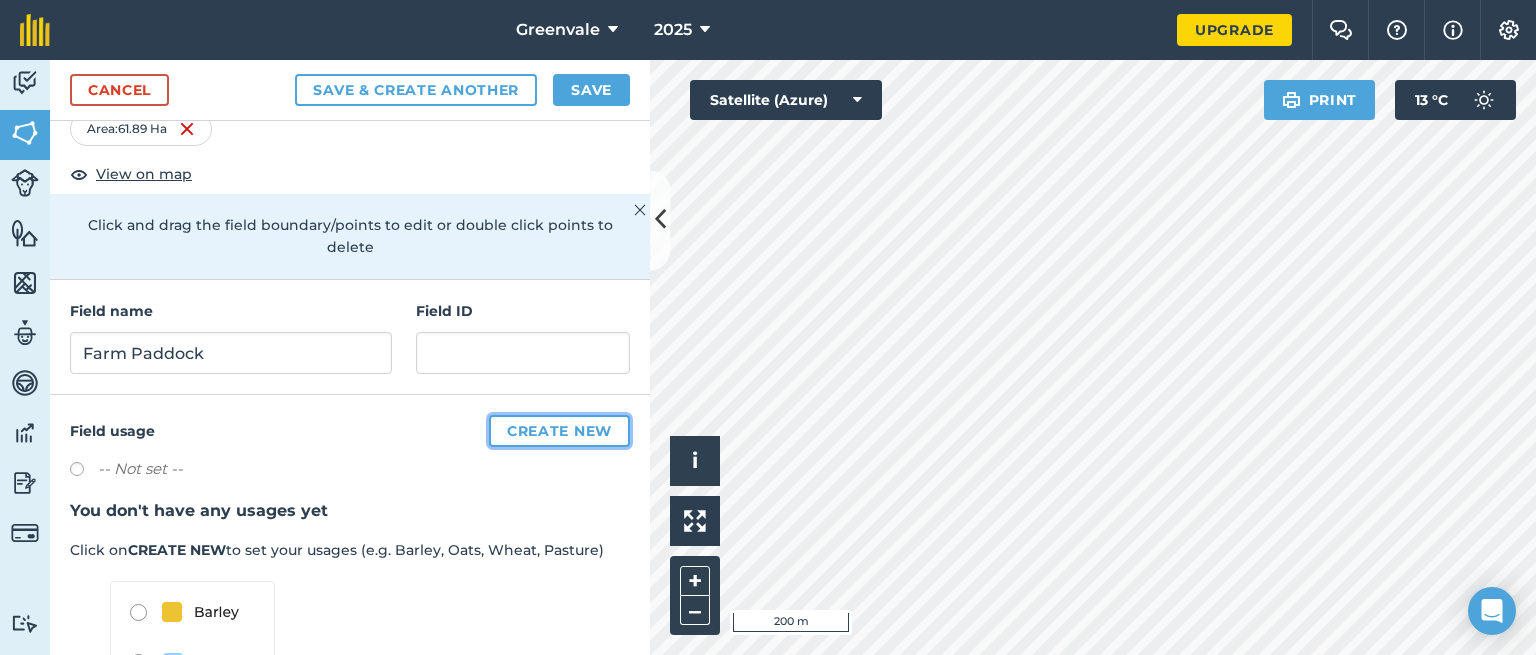 click on "Create new" at bounding box center (559, 431) 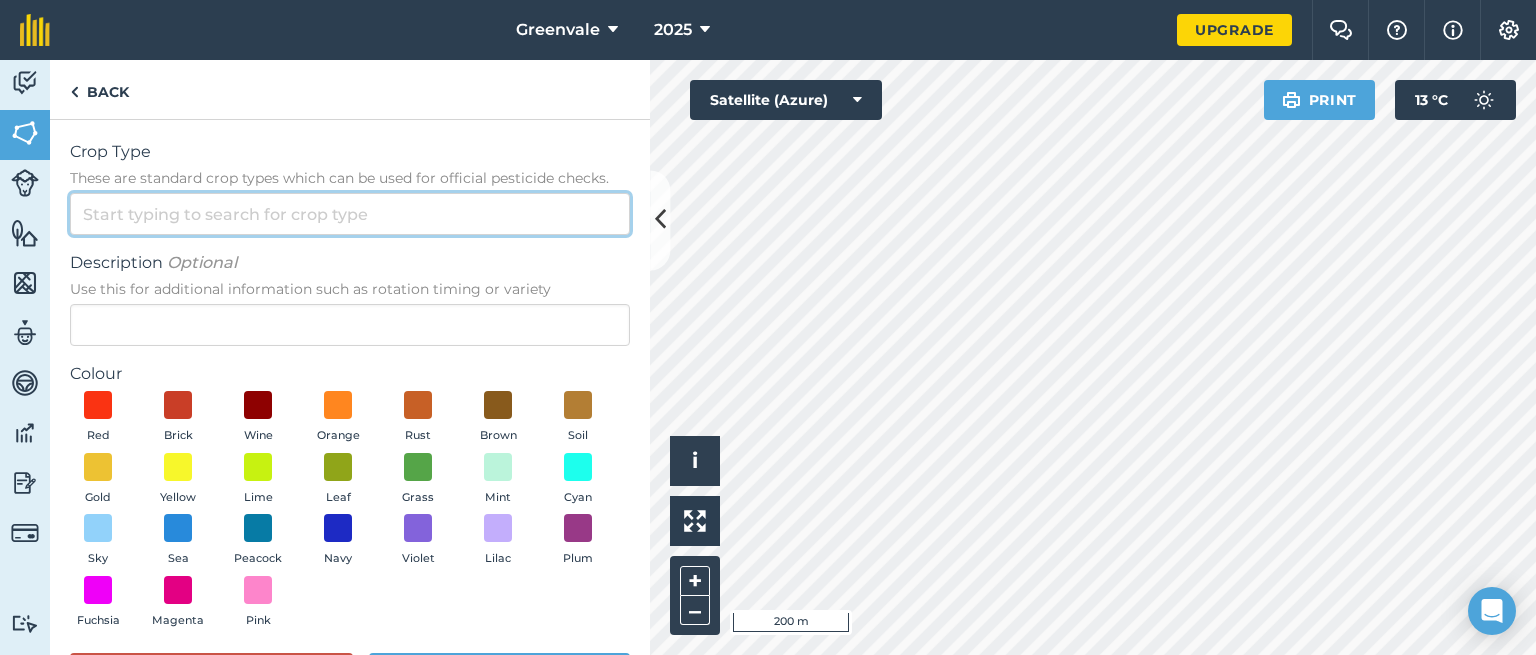 click on "Crop Type These are standard crop types which can be used for official pesticide checks." at bounding box center (350, 214) 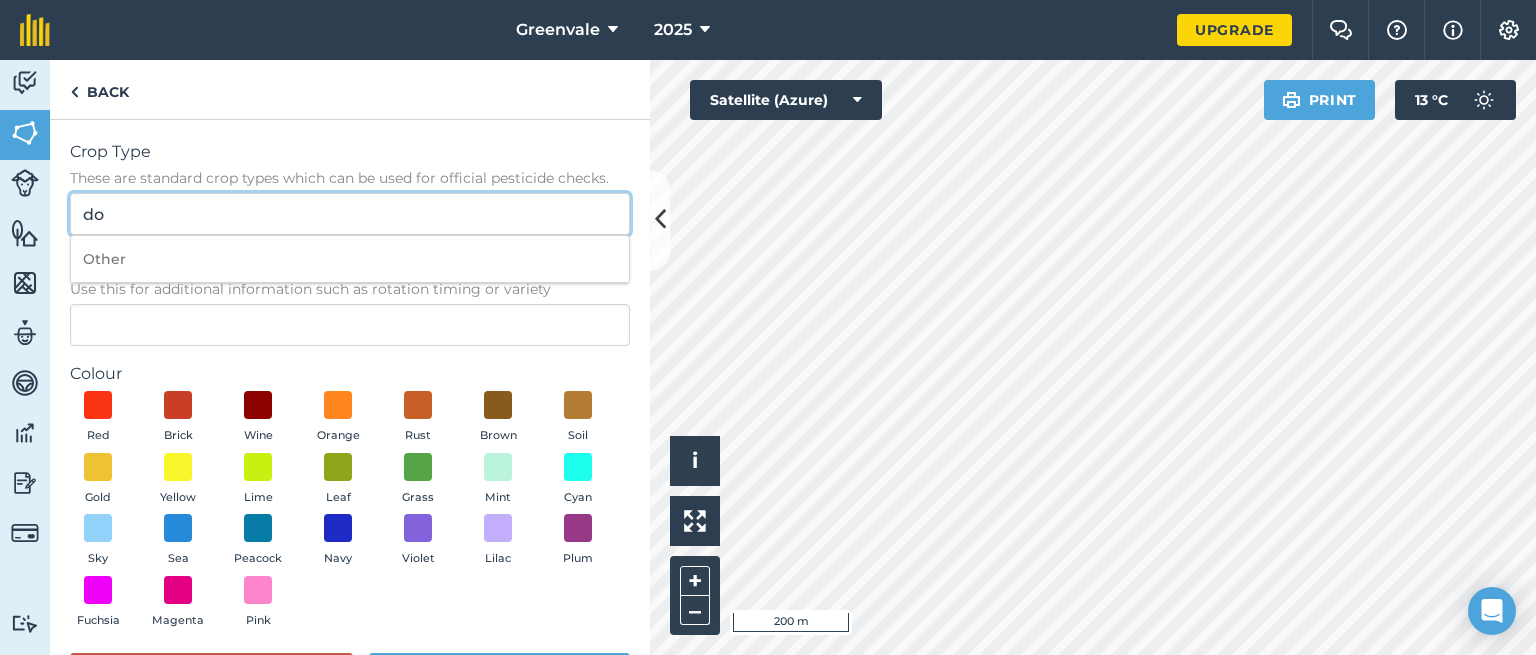 type on "d" 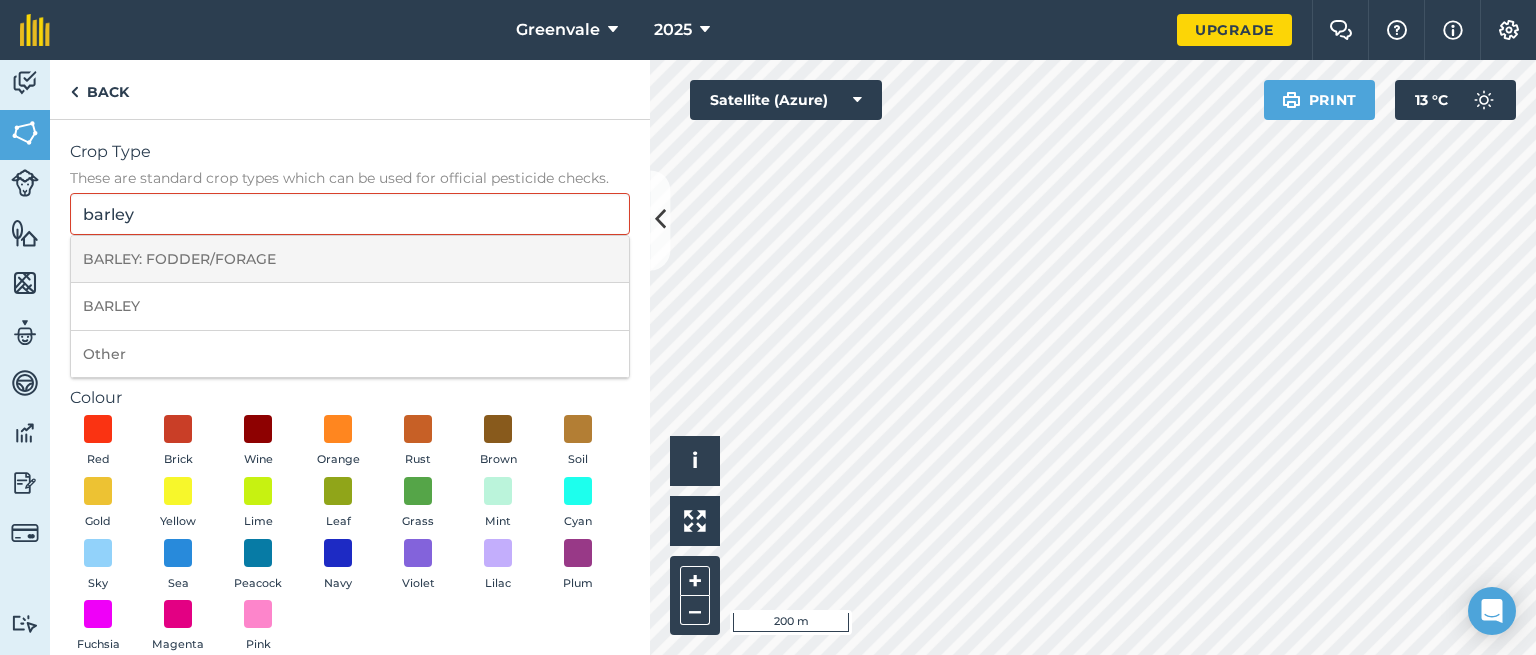 click on "BARLEY: FODDER/FORAGE" at bounding box center [350, 259] 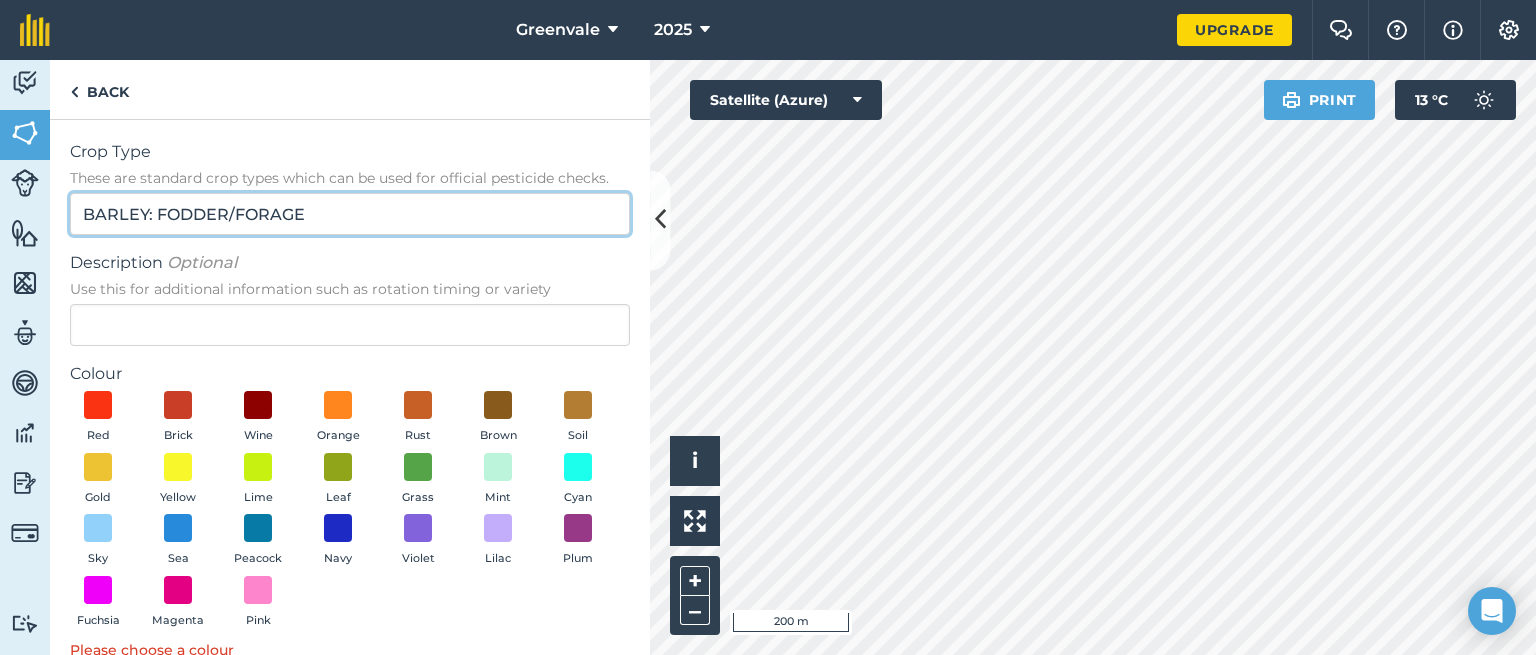 click on "BARLEY: FODDER/FORAGE" at bounding box center (350, 214) 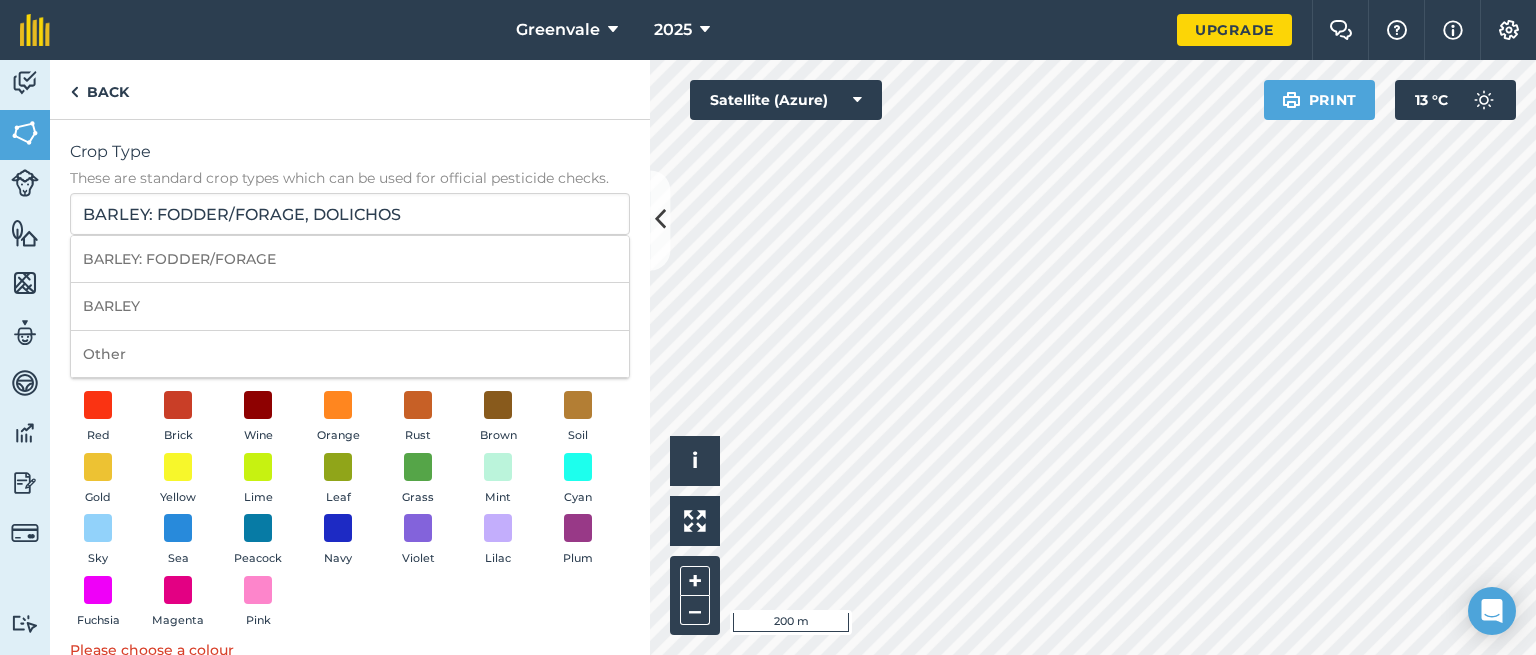 click on "Red Brick Wine Orange Rust Brown Soil Gold Yellow Lime Leaf Grass Mint Cyan Sky Sea Peacock Navy Violet Lilac Plum Fuchsia Magenta Pink" at bounding box center [350, 514] 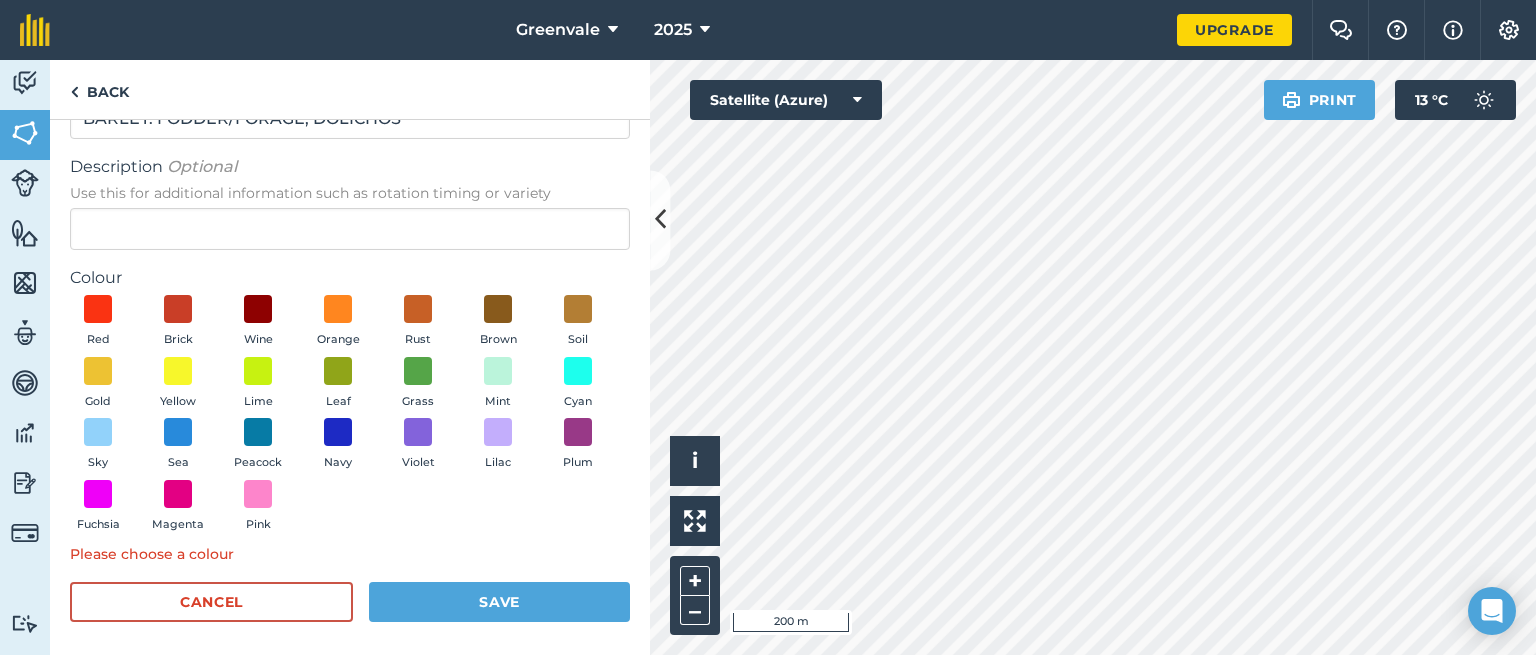 scroll, scrollTop: 98, scrollLeft: 0, axis: vertical 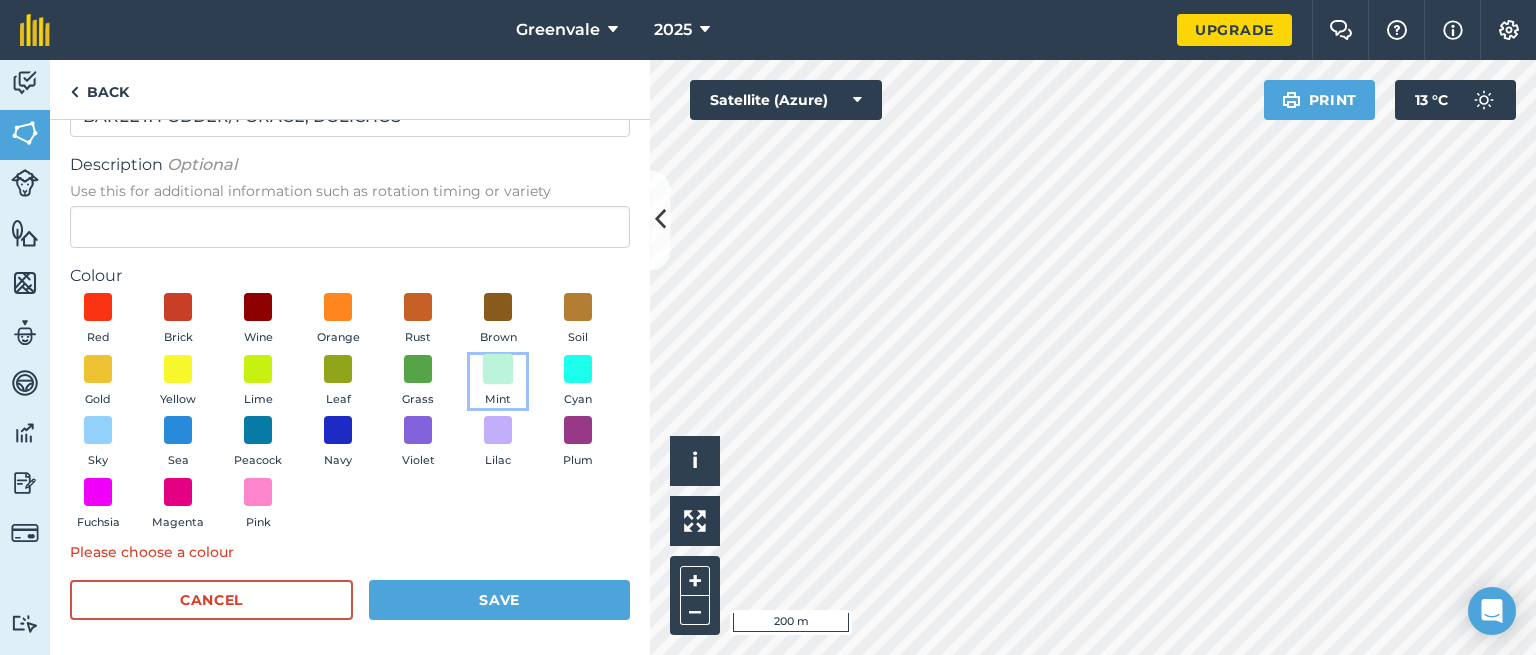 click at bounding box center (498, 368) 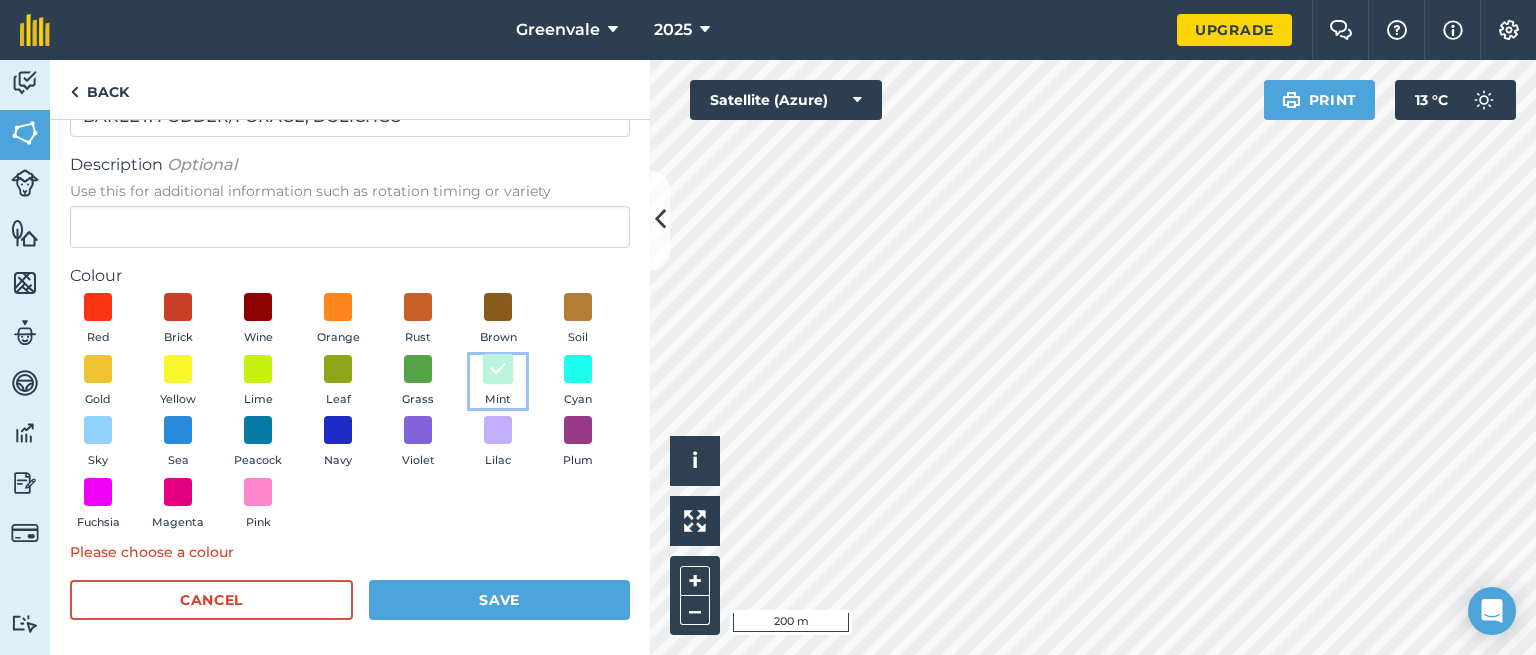 click at bounding box center (498, 368) 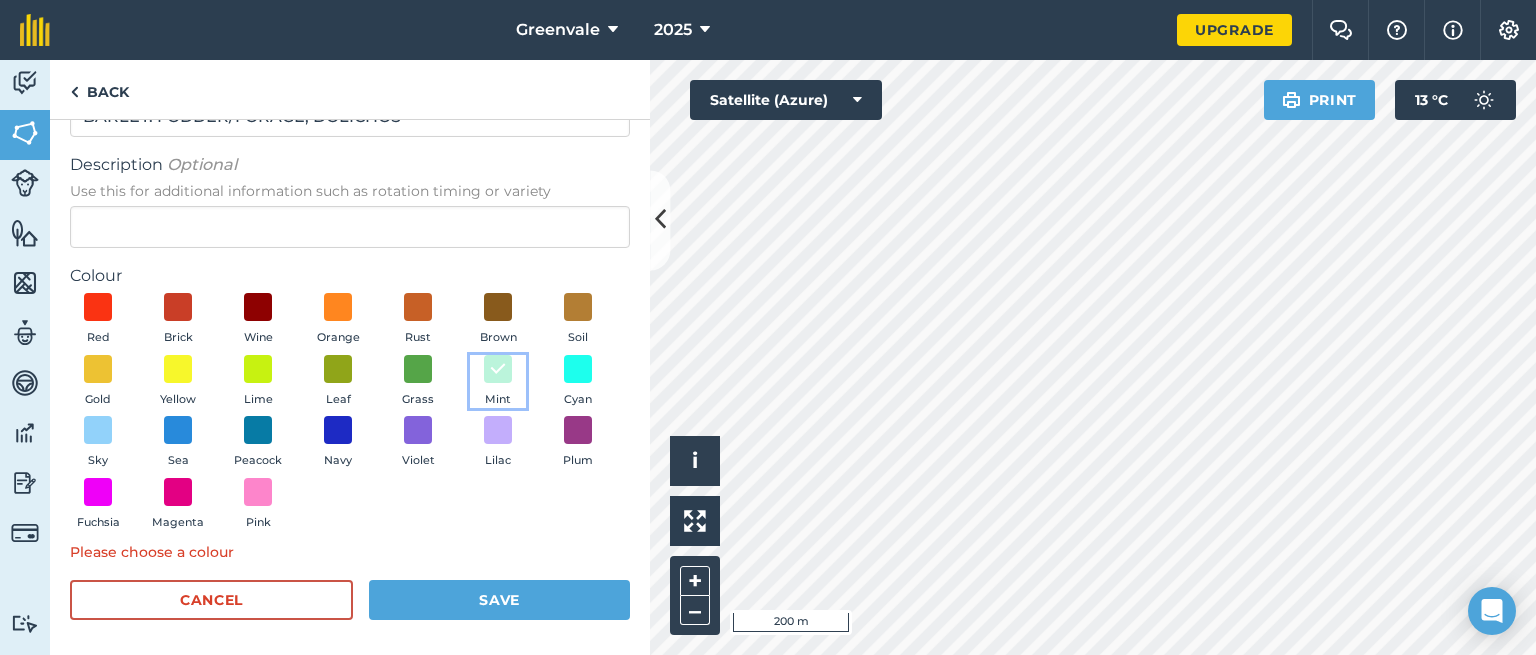 scroll, scrollTop: 102, scrollLeft: 0, axis: vertical 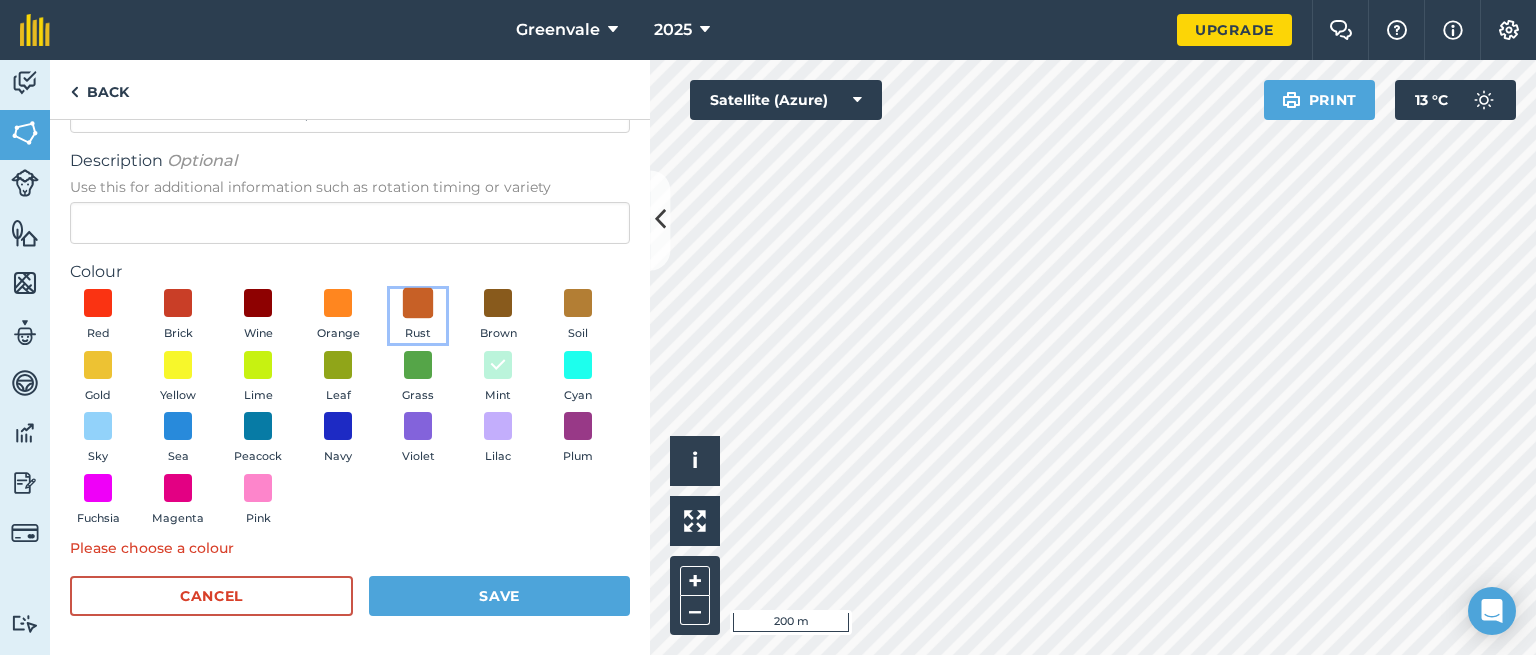 click at bounding box center [418, 303] 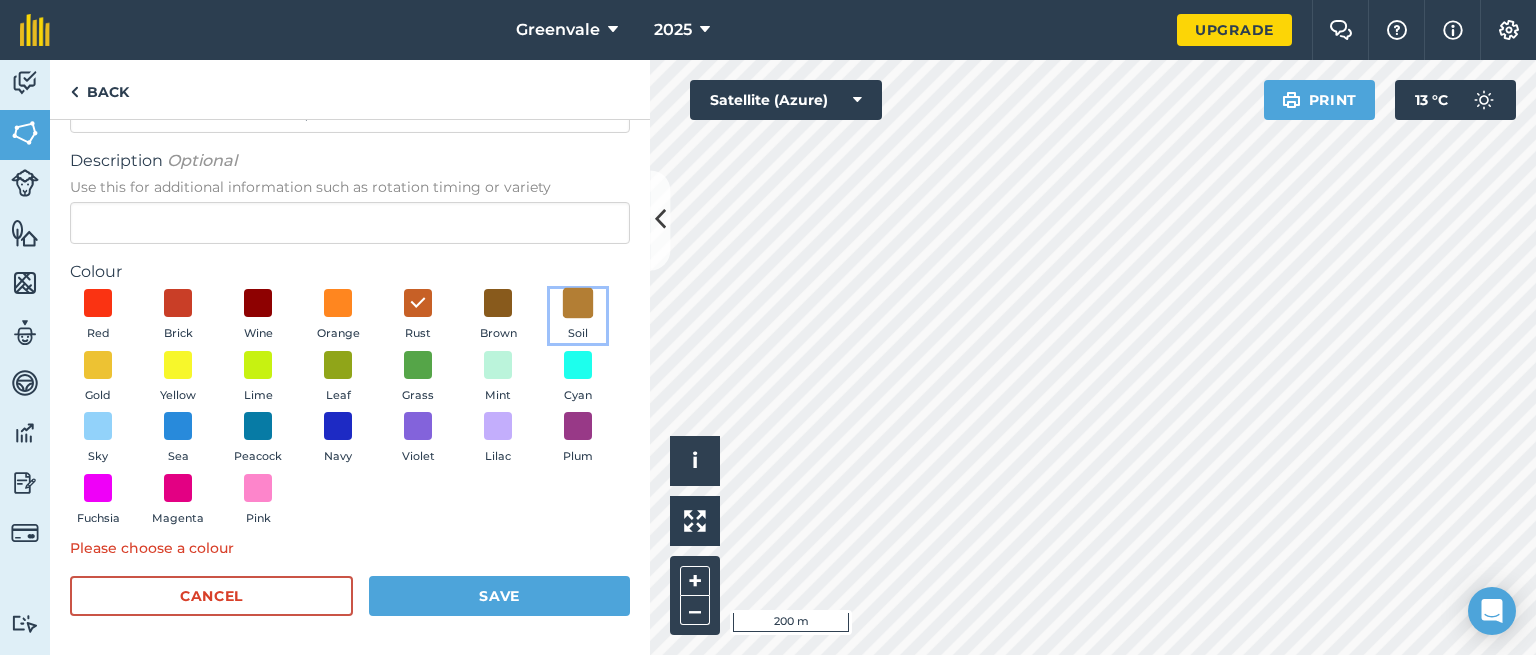 click at bounding box center [578, 303] 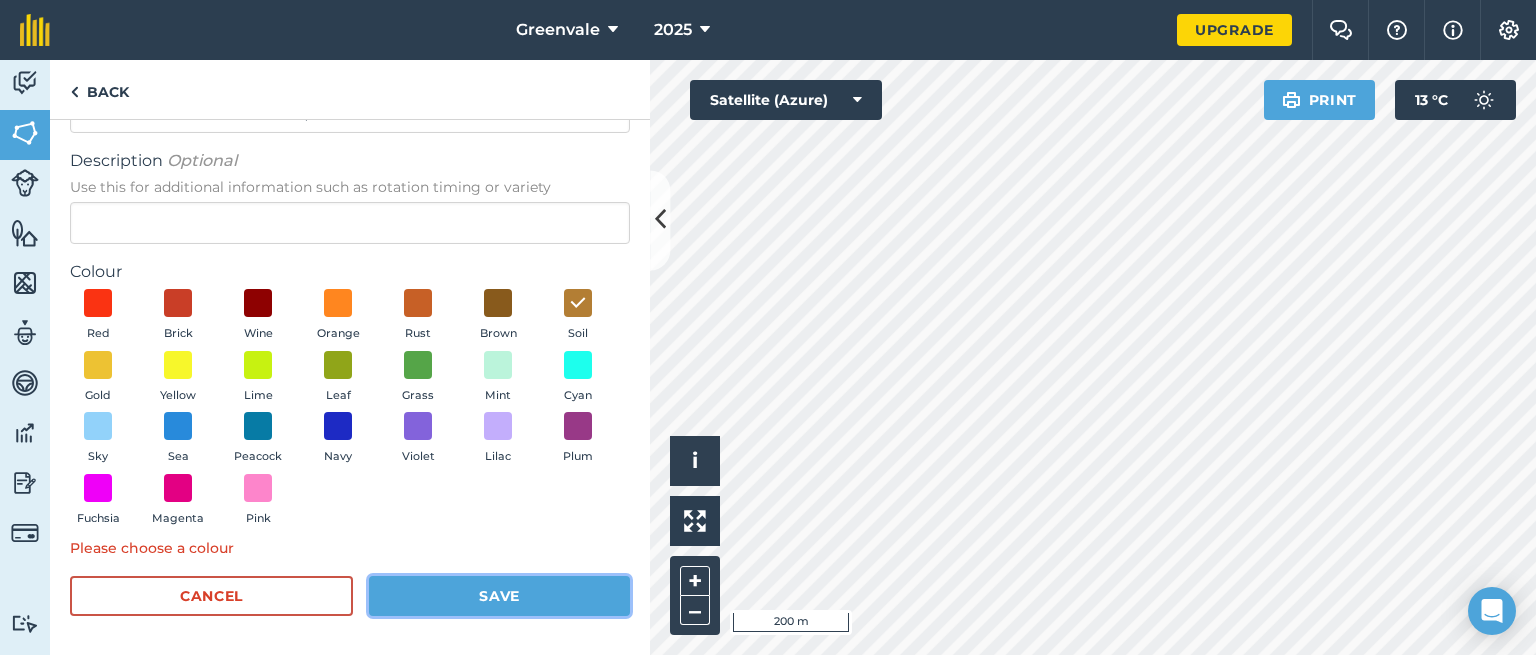 click on "Save" at bounding box center (499, 596) 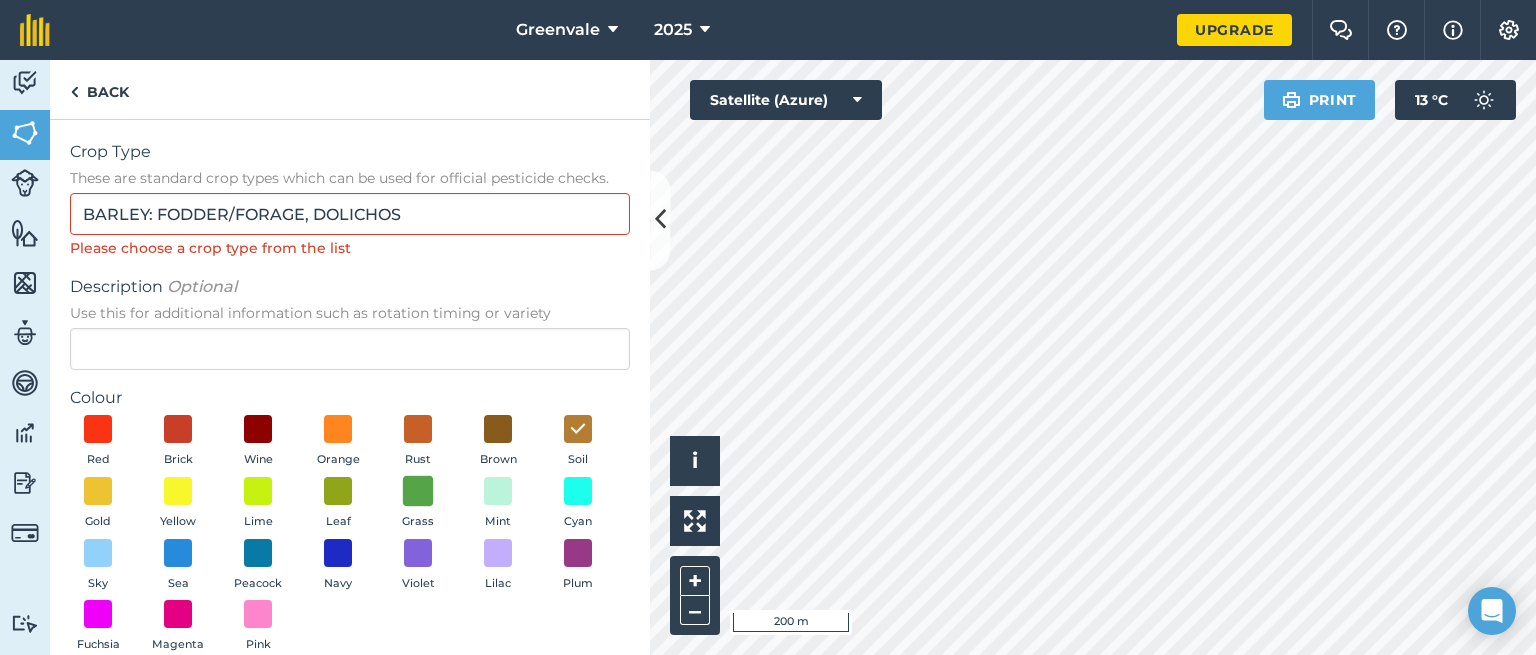 scroll, scrollTop: 0, scrollLeft: 0, axis: both 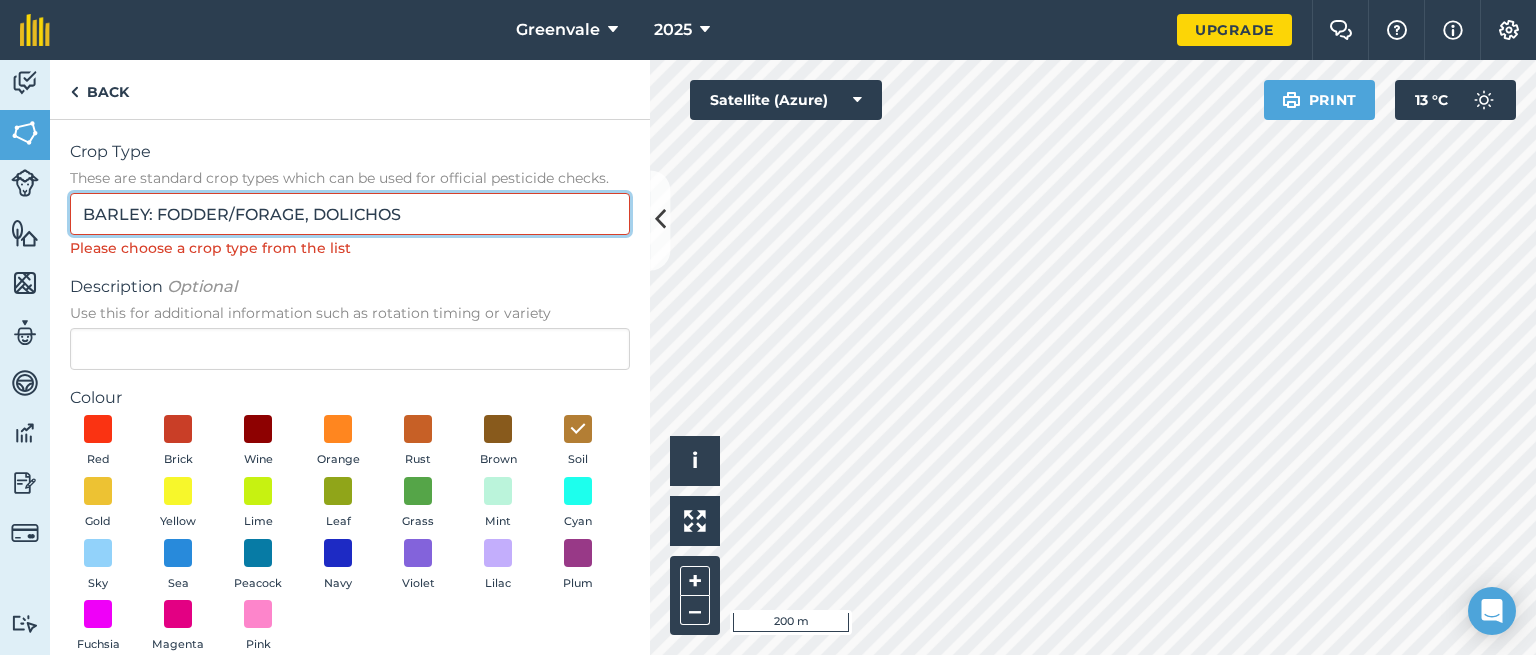 click on "BARLEY: FODDER/FORAGE, DOLICHOS" at bounding box center [350, 214] 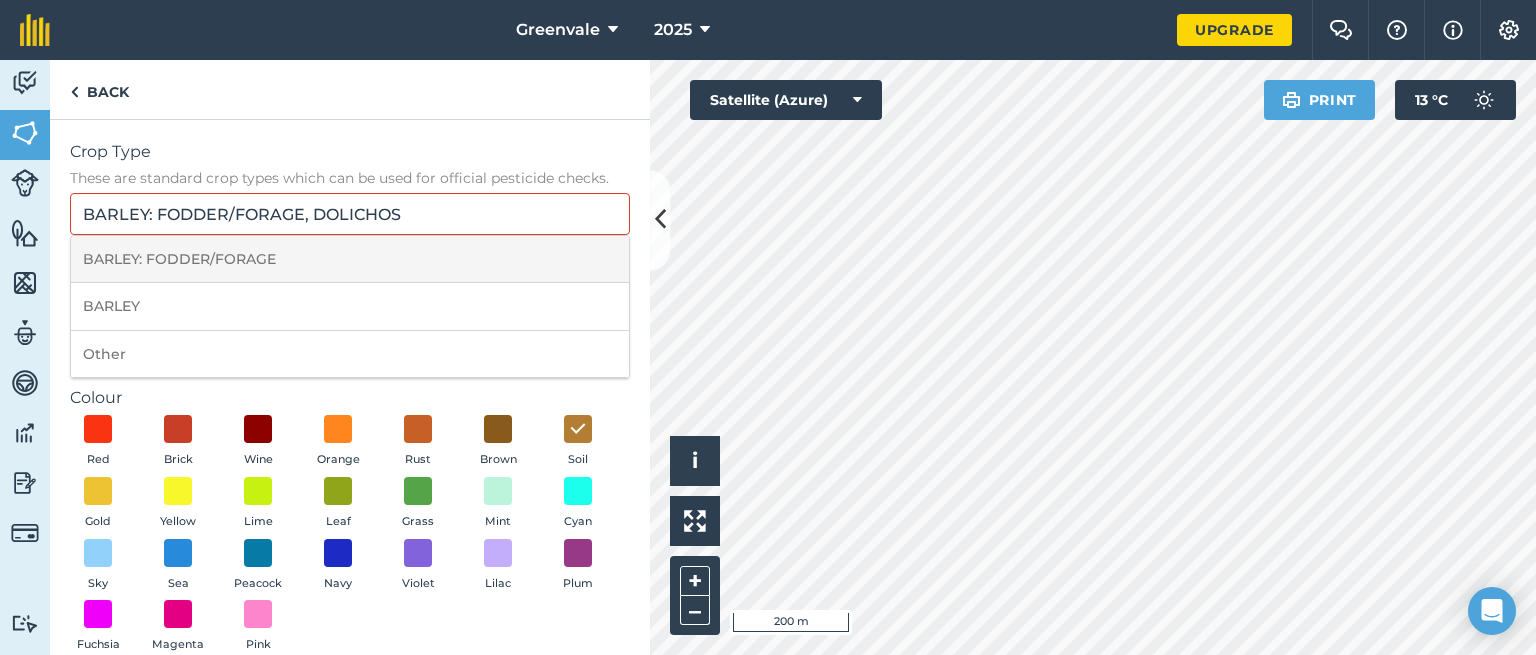 click on "BARLEY: FODDER/FORAGE" at bounding box center (350, 259) 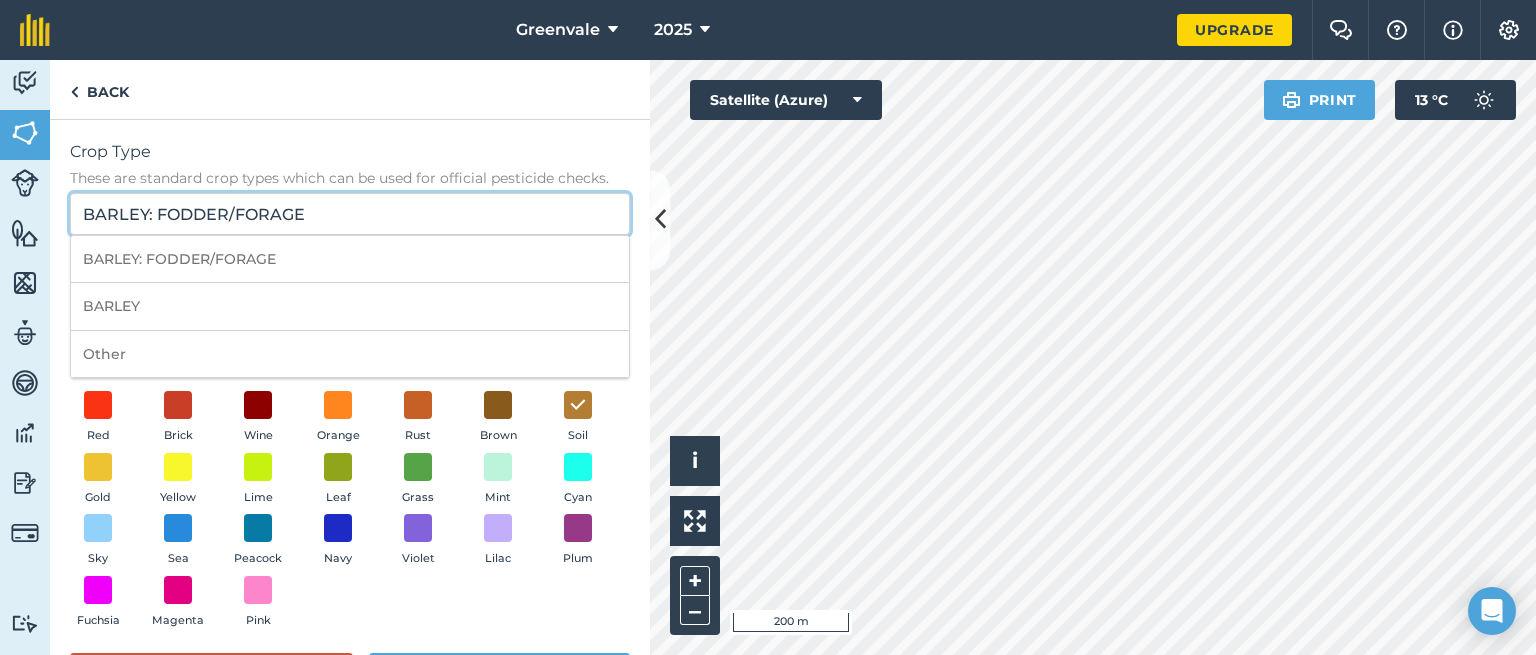drag, startPoint x: 399, startPoint y: 208, endPoint x: 105, endPoint y: 211, distance: 294.01532 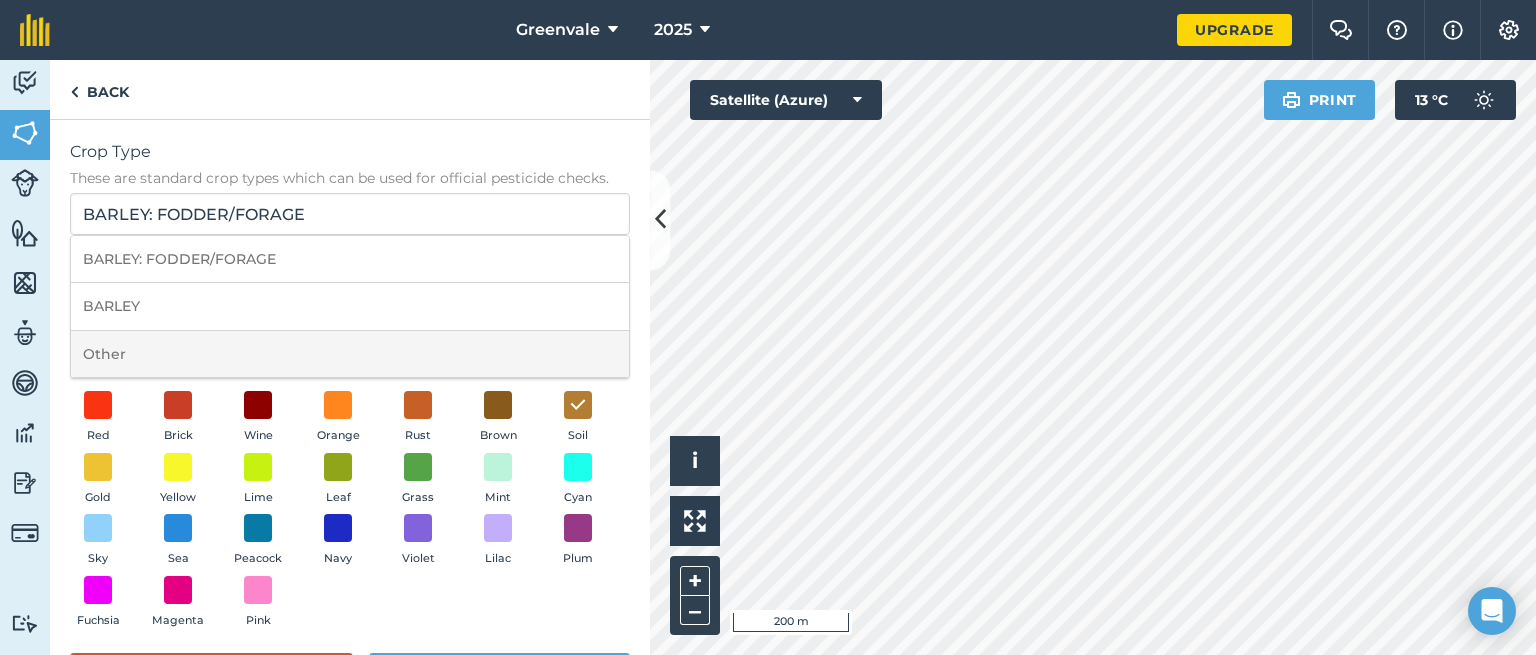 click on "Other" at bounding box center [350, 354] 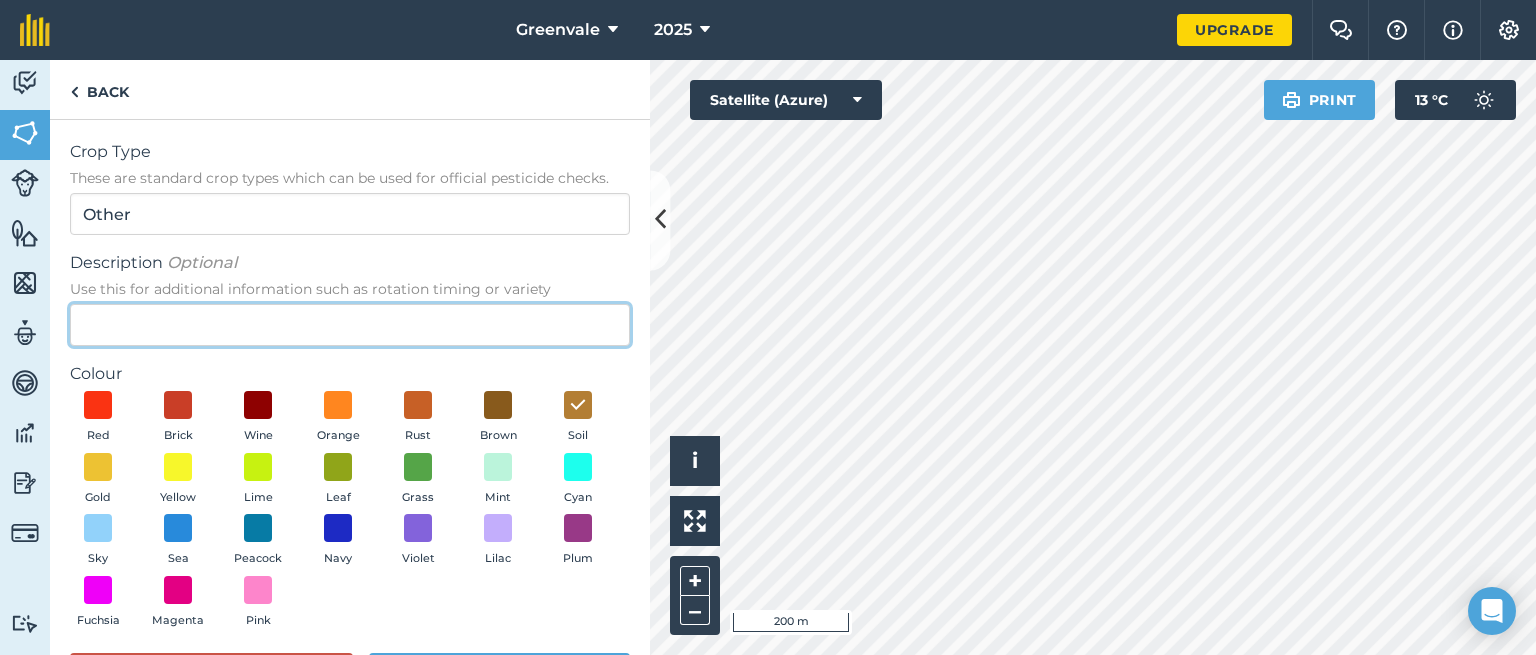 click on "Description   Optional Use this for additional information such as rotation timing or variety" at bounding box center [350, 325] 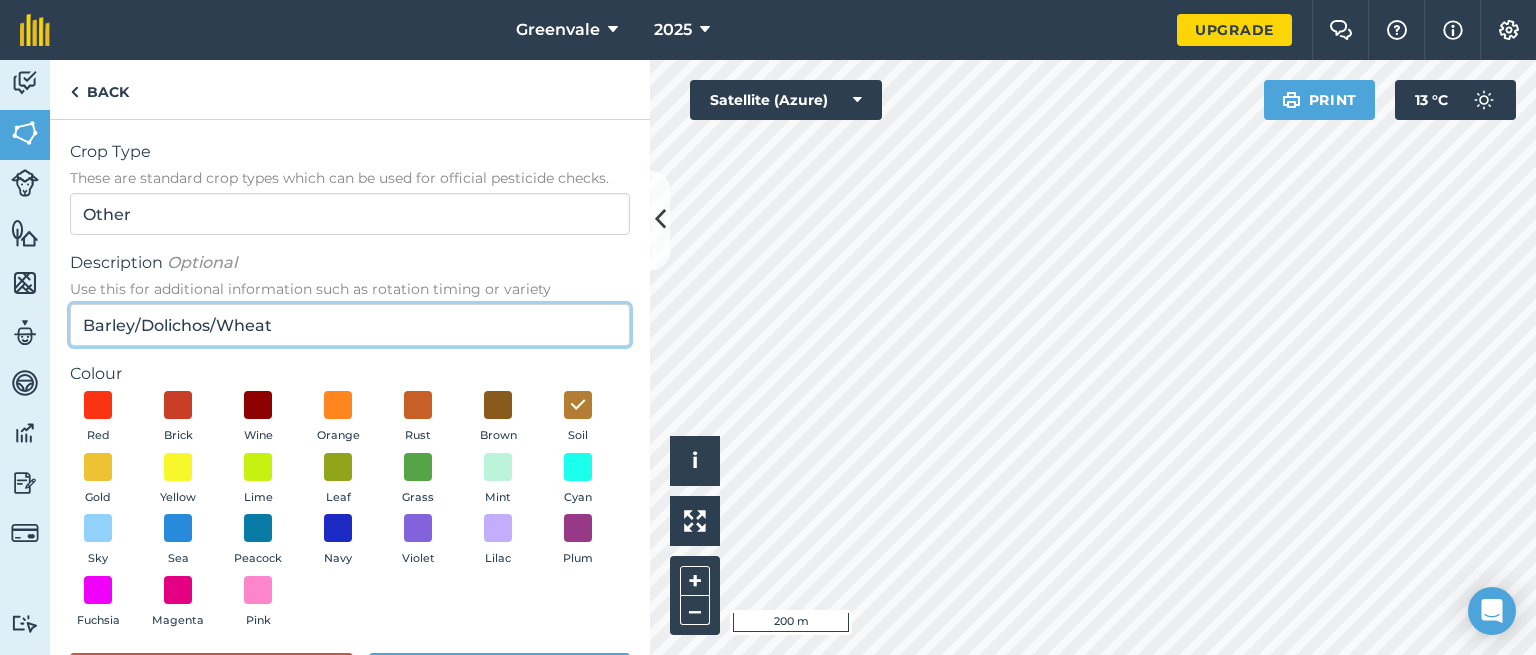click on "Barley/Dolichos/Wheat" at bounding box center [350, 325] 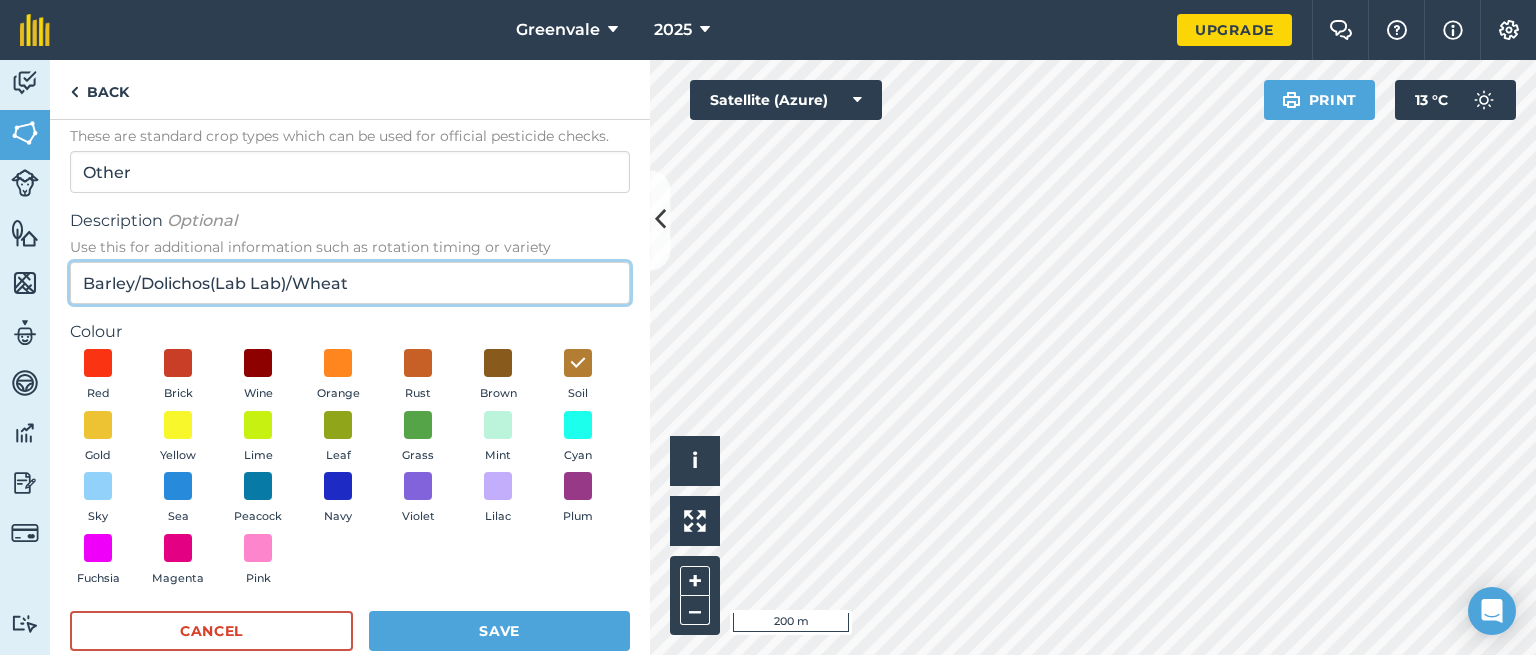 scroll, scrollTop: 78, scrollLeft: 0, axis: vertical 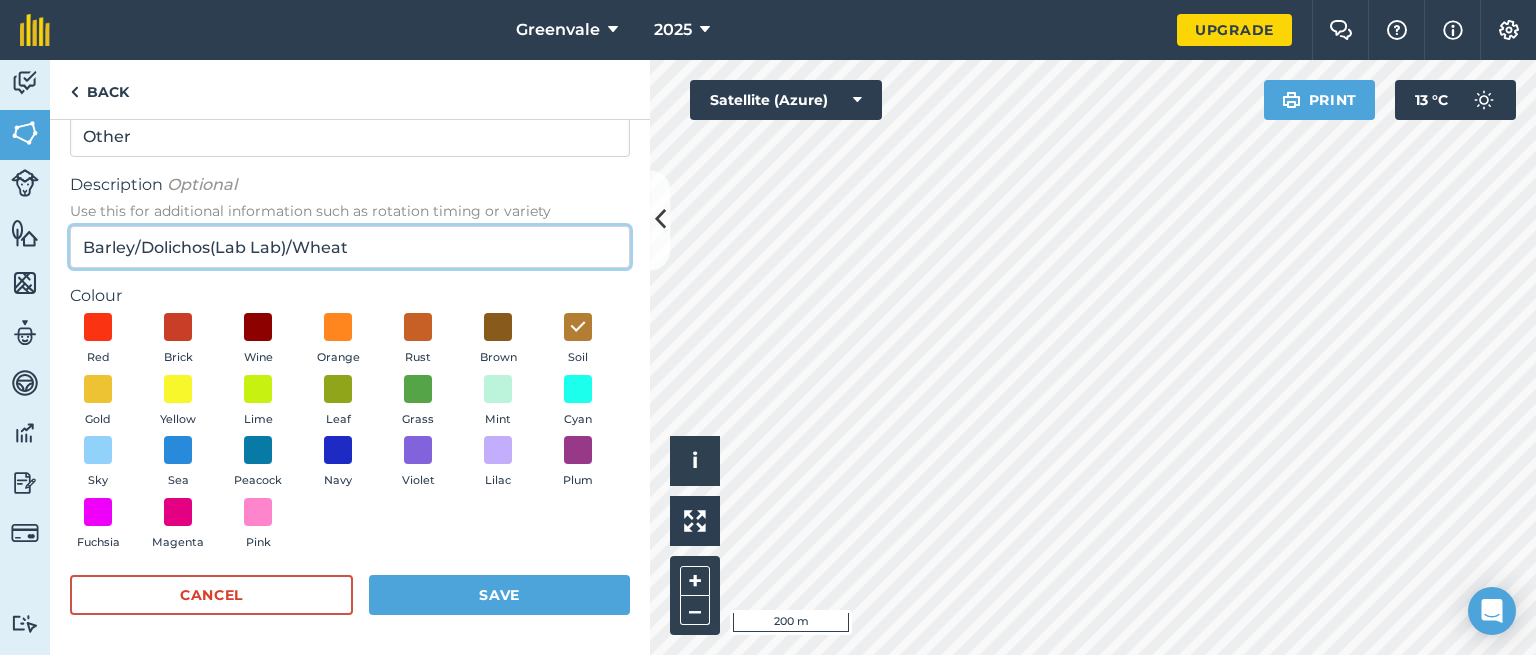 type on "Barley/Dolichos(Lab Lab)/Wheat" 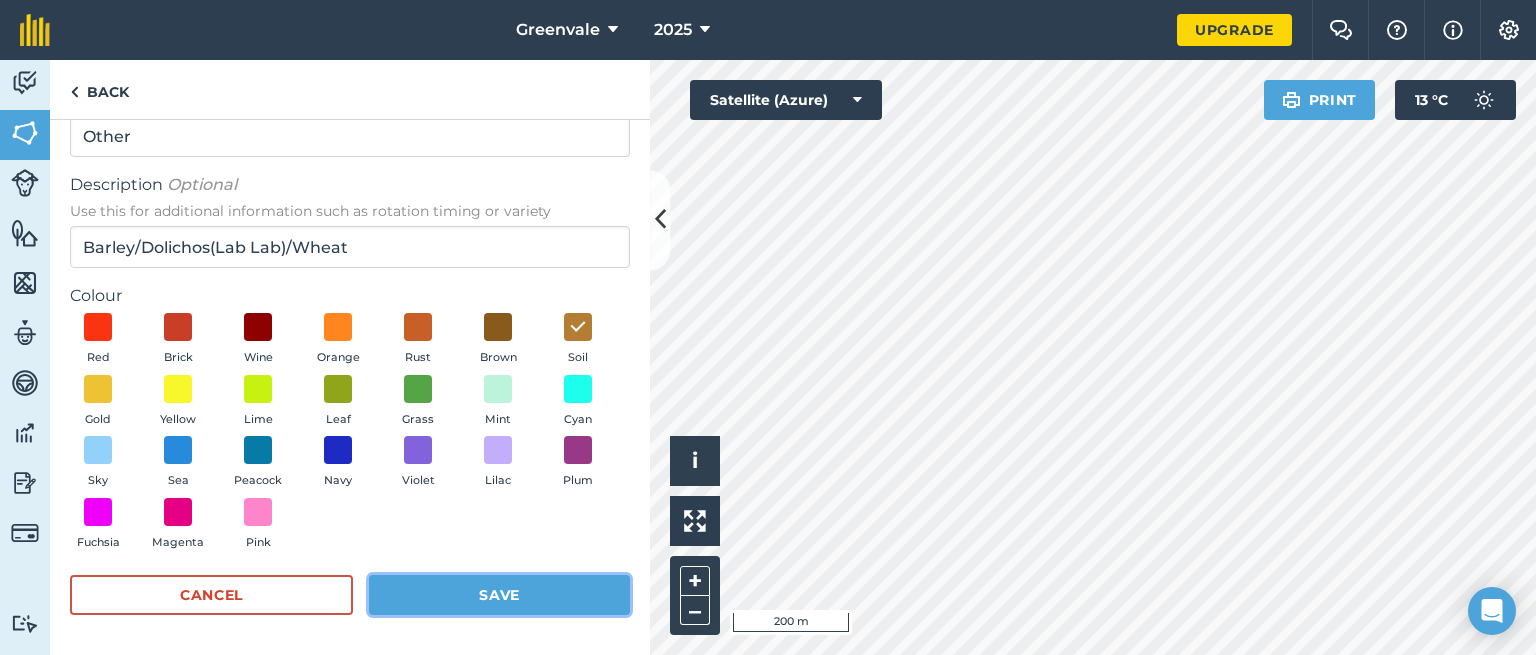 click on "Save" at bounding box center [499, 595] 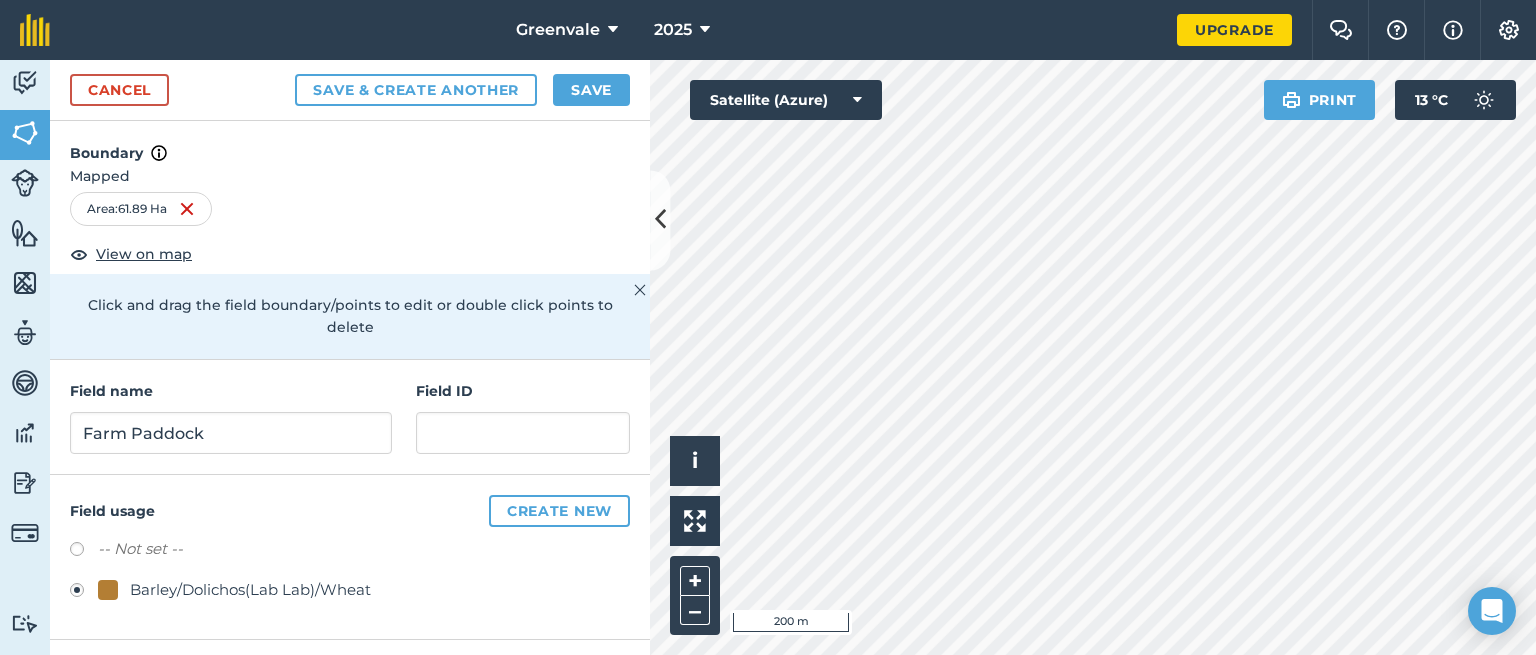 scroll, scrollTop: 0, scrollLeft: 0, axis: both 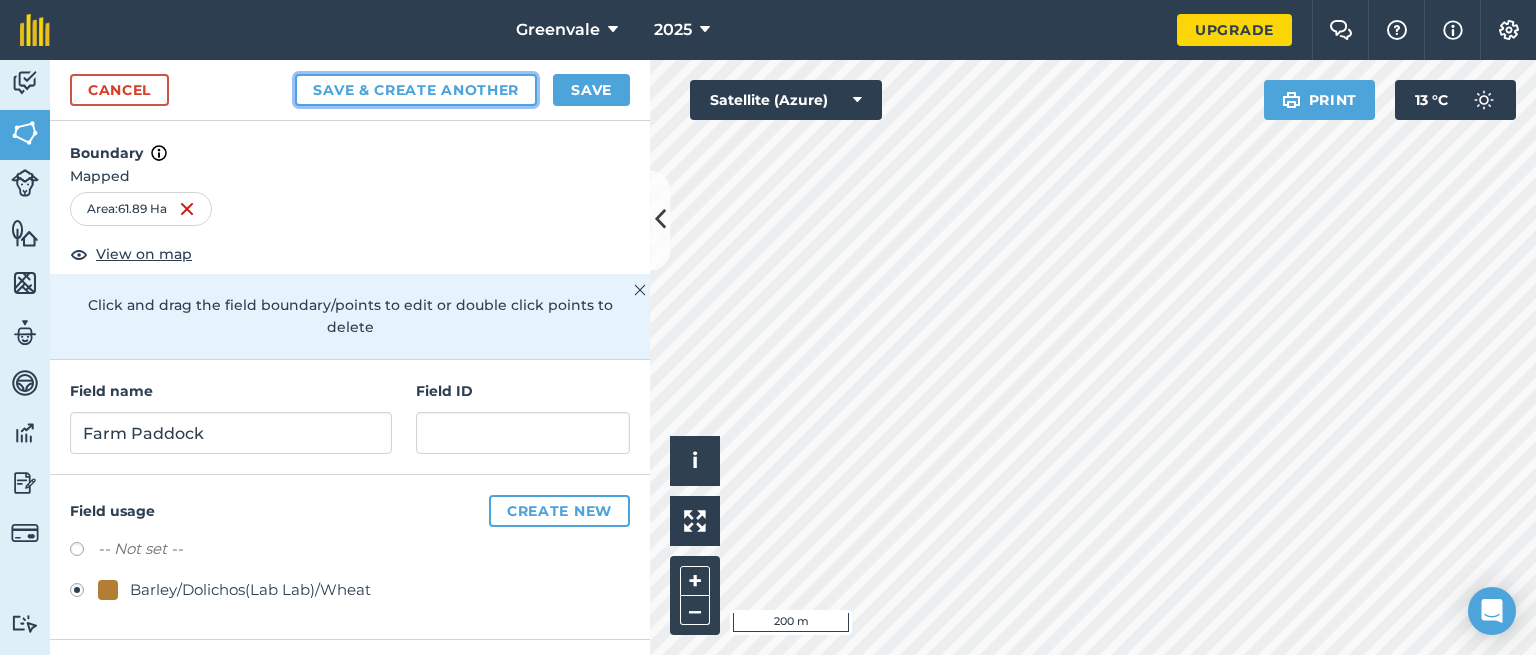 click on "Save & Create Another" at bounding box center [416, 90] 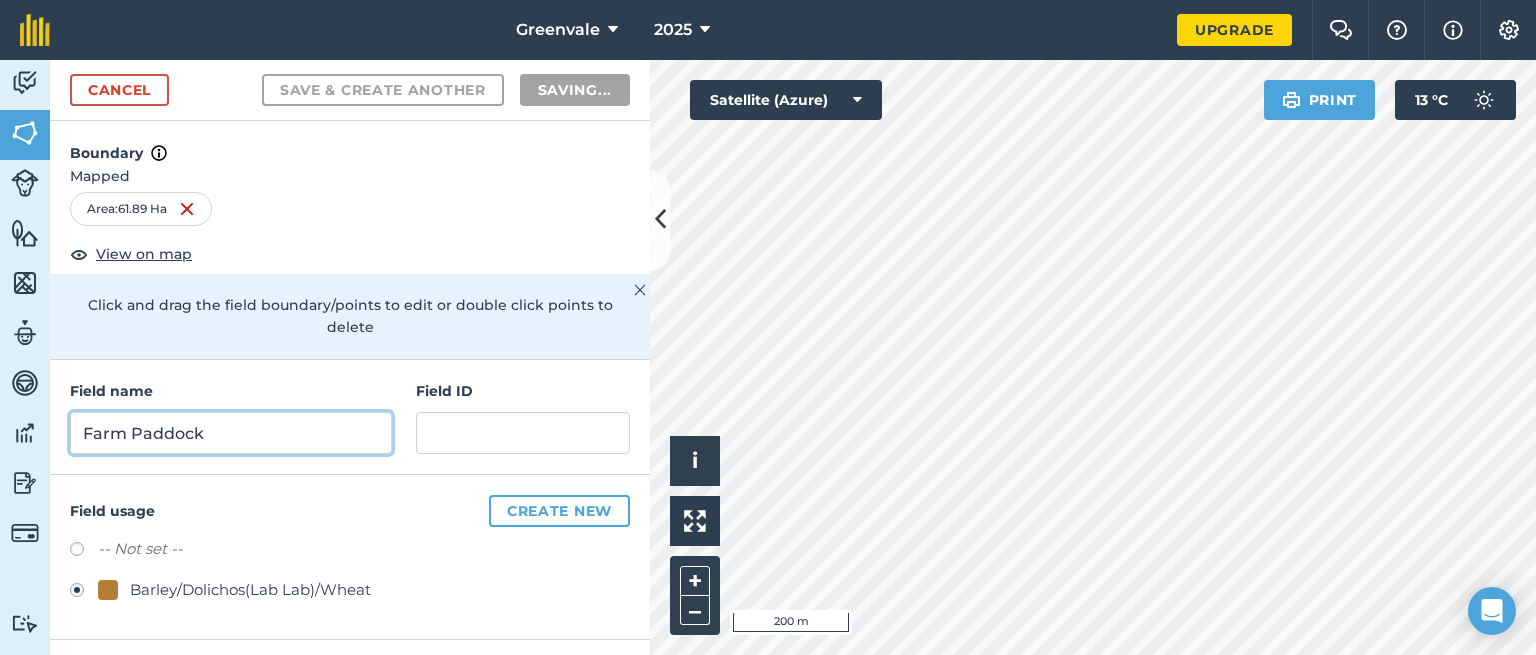 radio on "false" 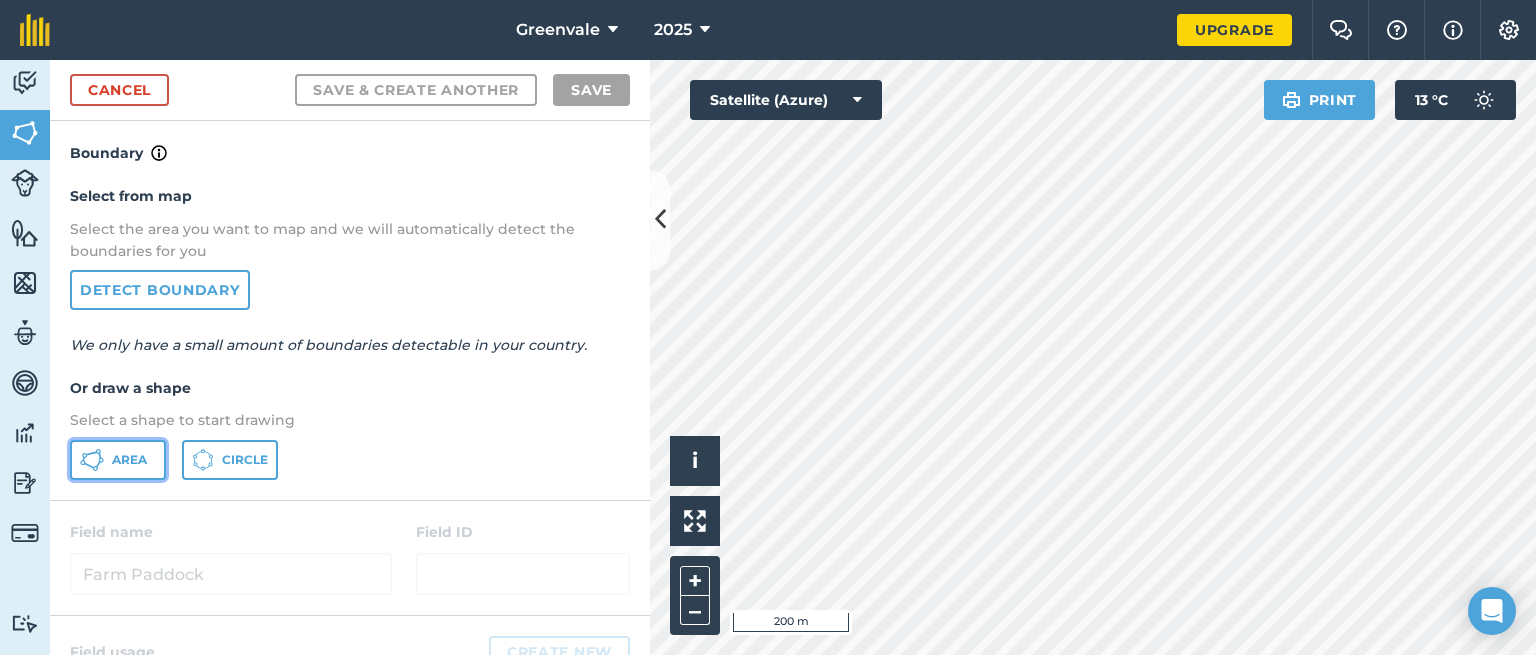 click on "Area" at bounding box center (118, 460) 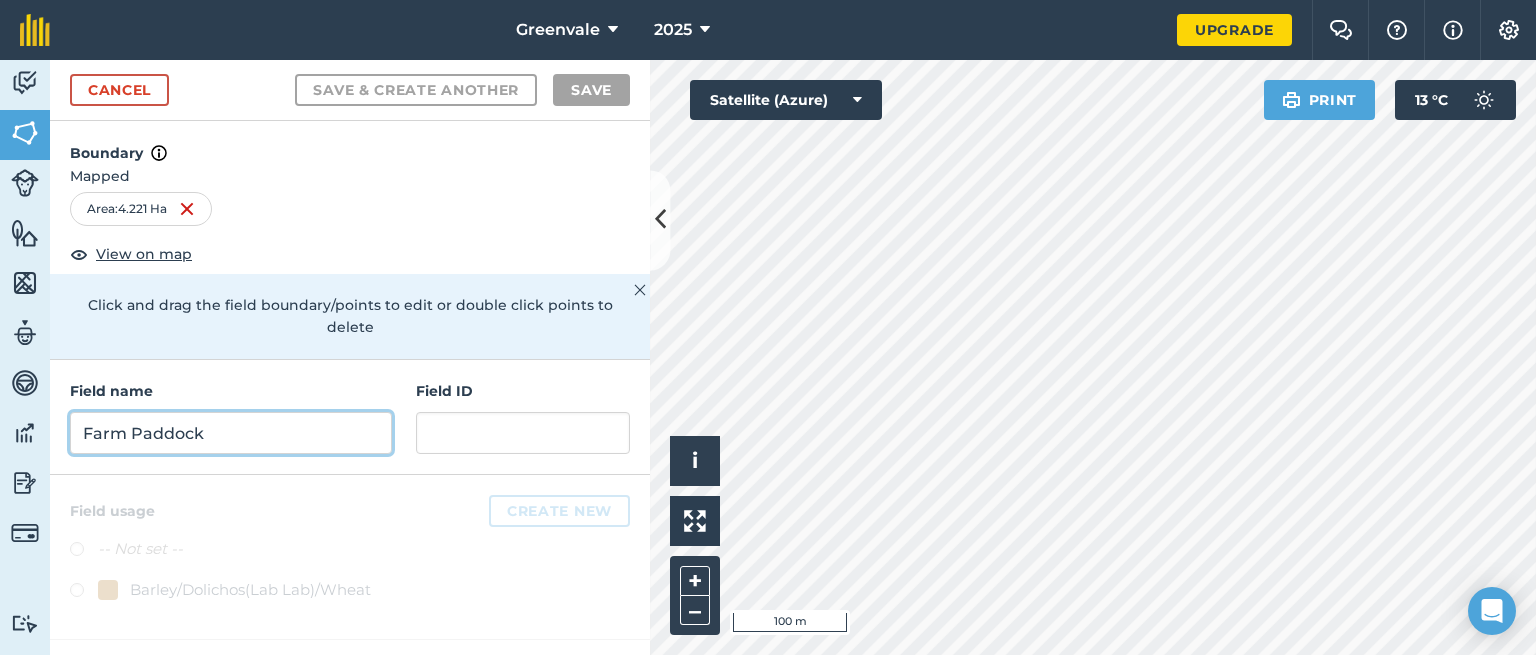 click on "Farm Paddock" at bounding box center (231, 433) 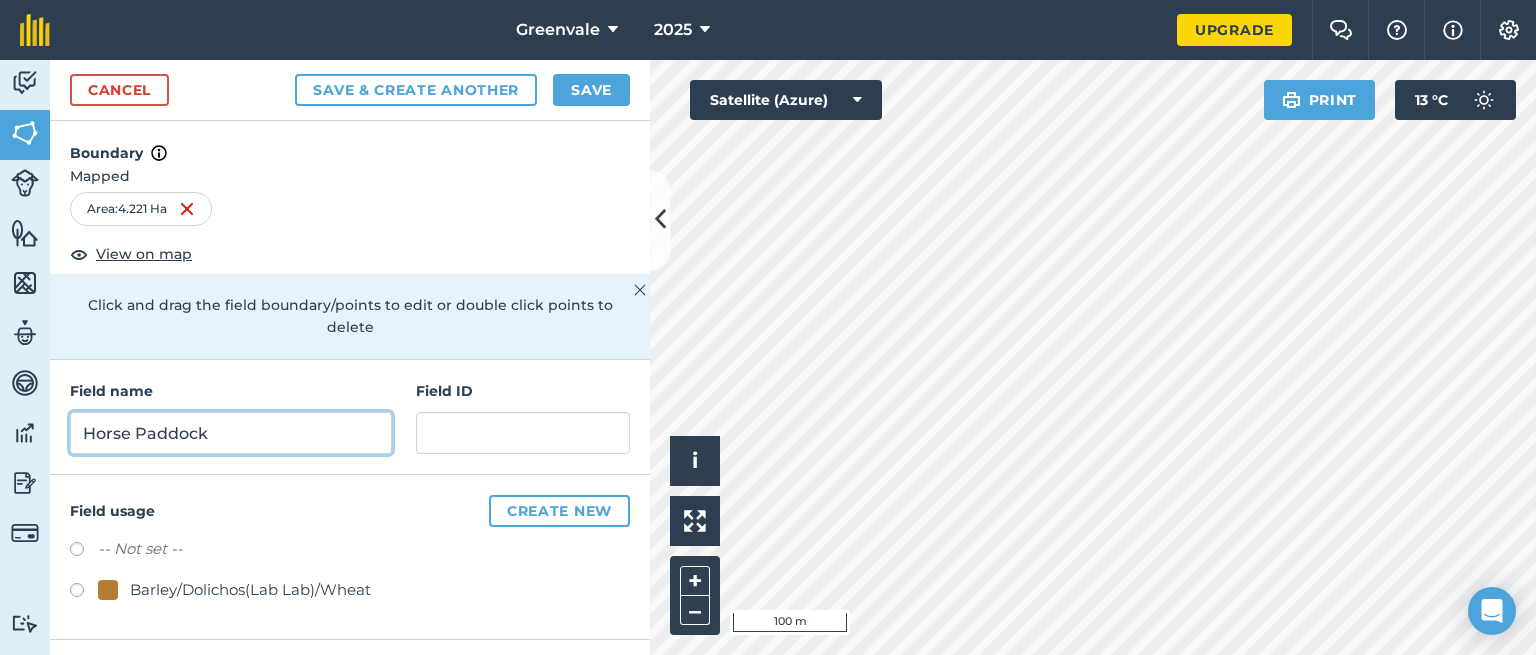type on "Horse Paddock" 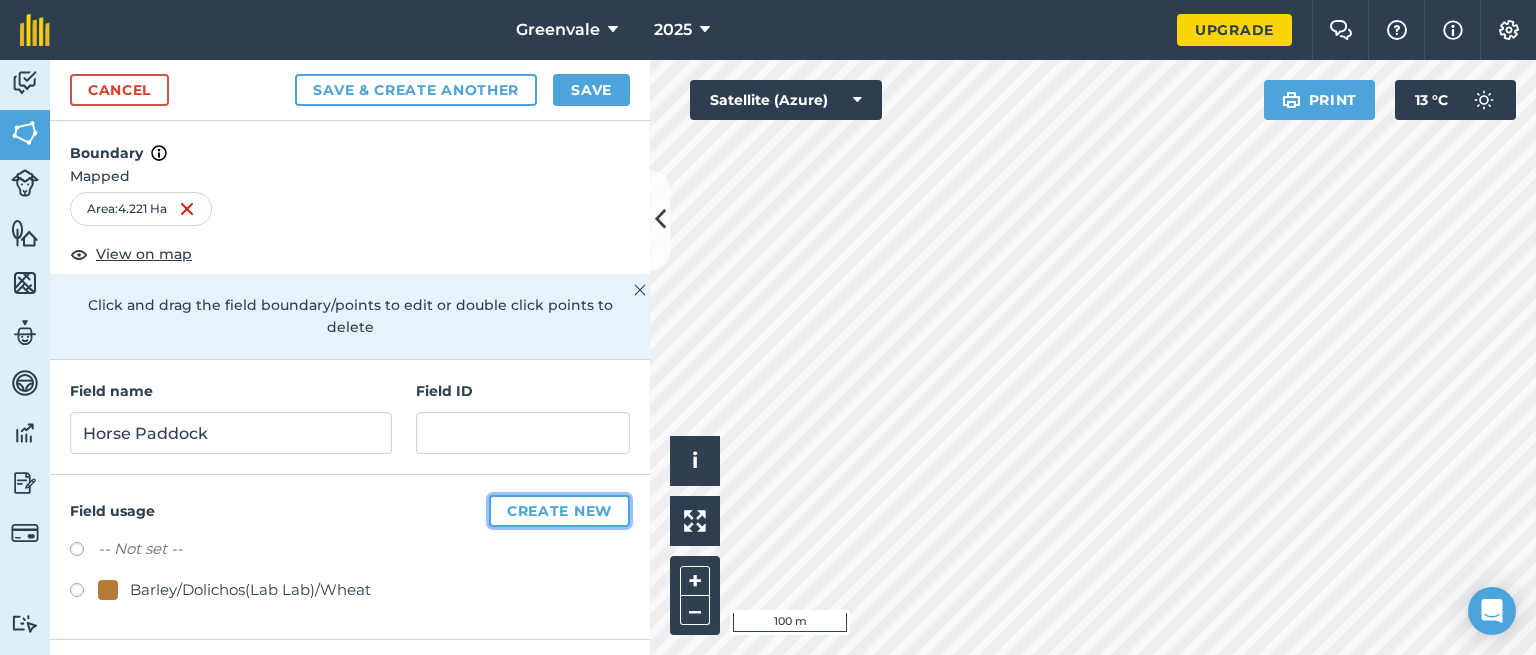 click on "Create new" at bounding box center (559, 511) 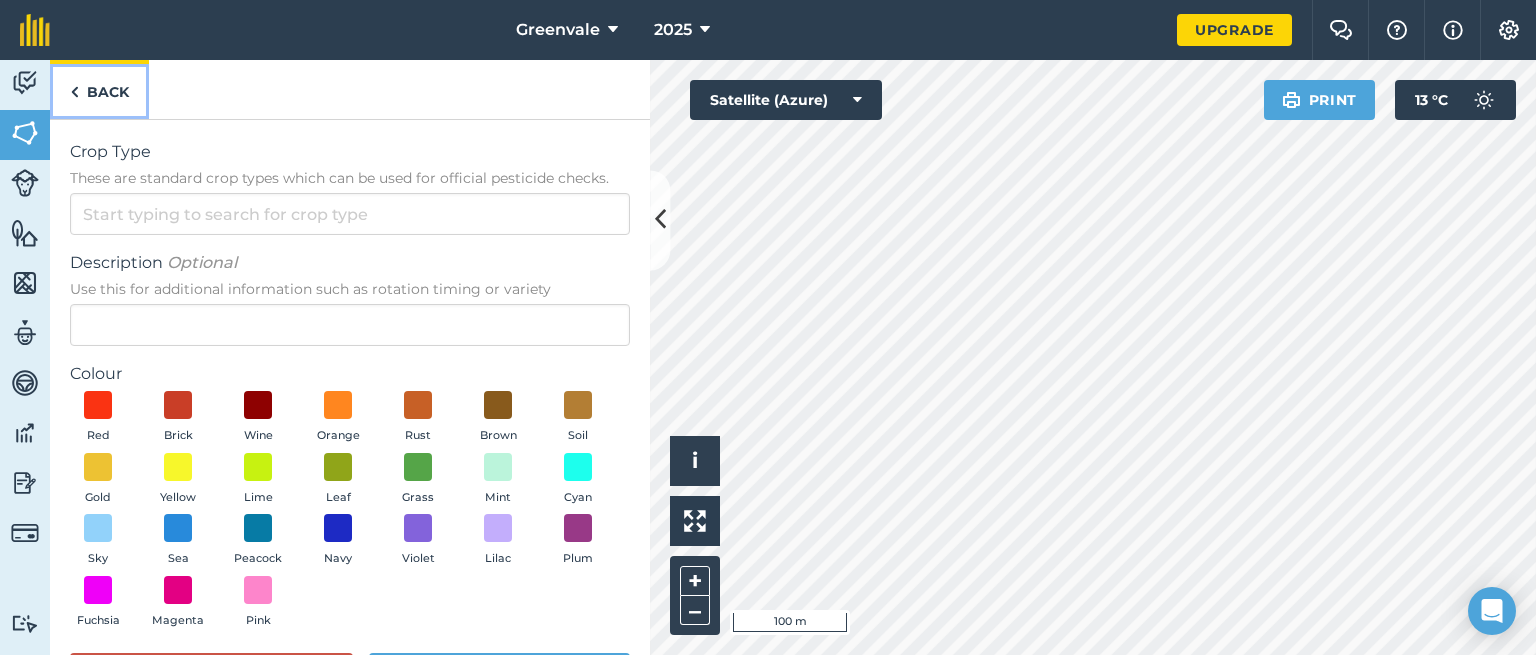 click on "Back" at bounding box center (99, 89) 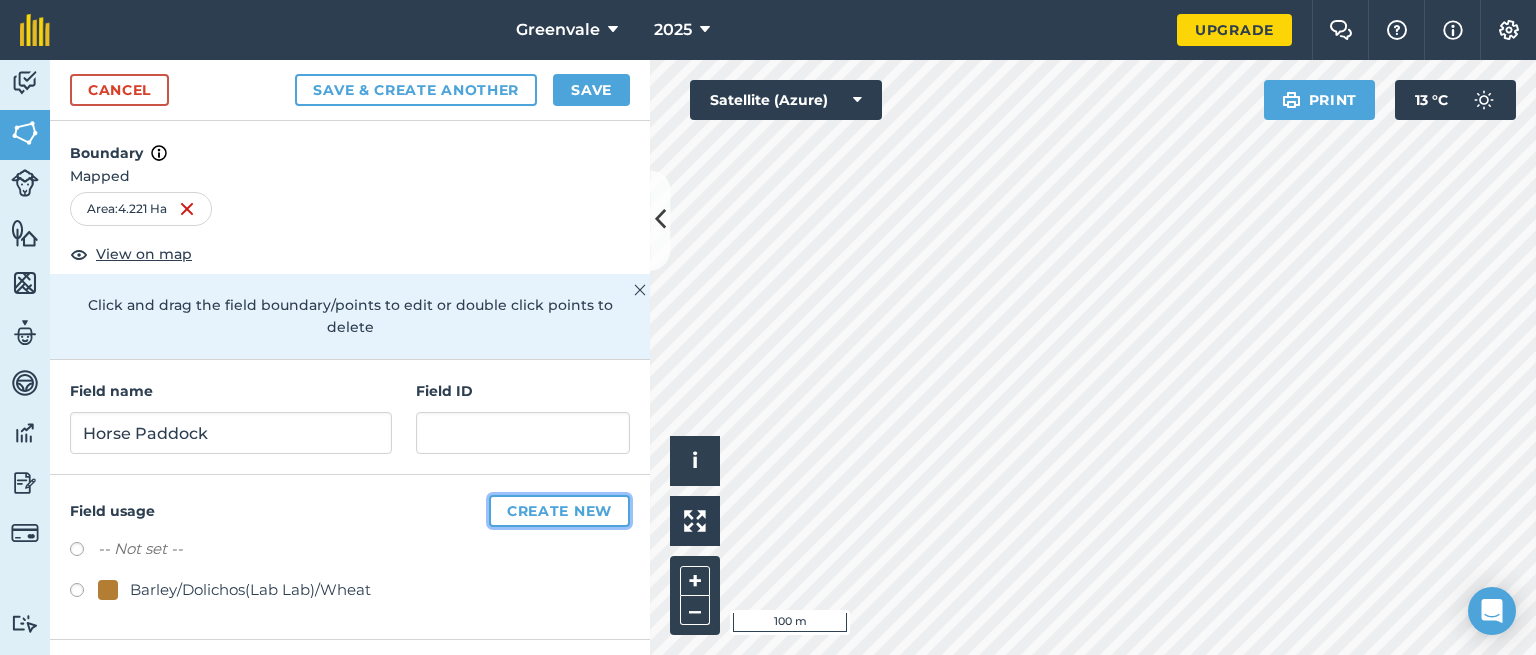 click on "Create new" at bounding box center [559, 511] 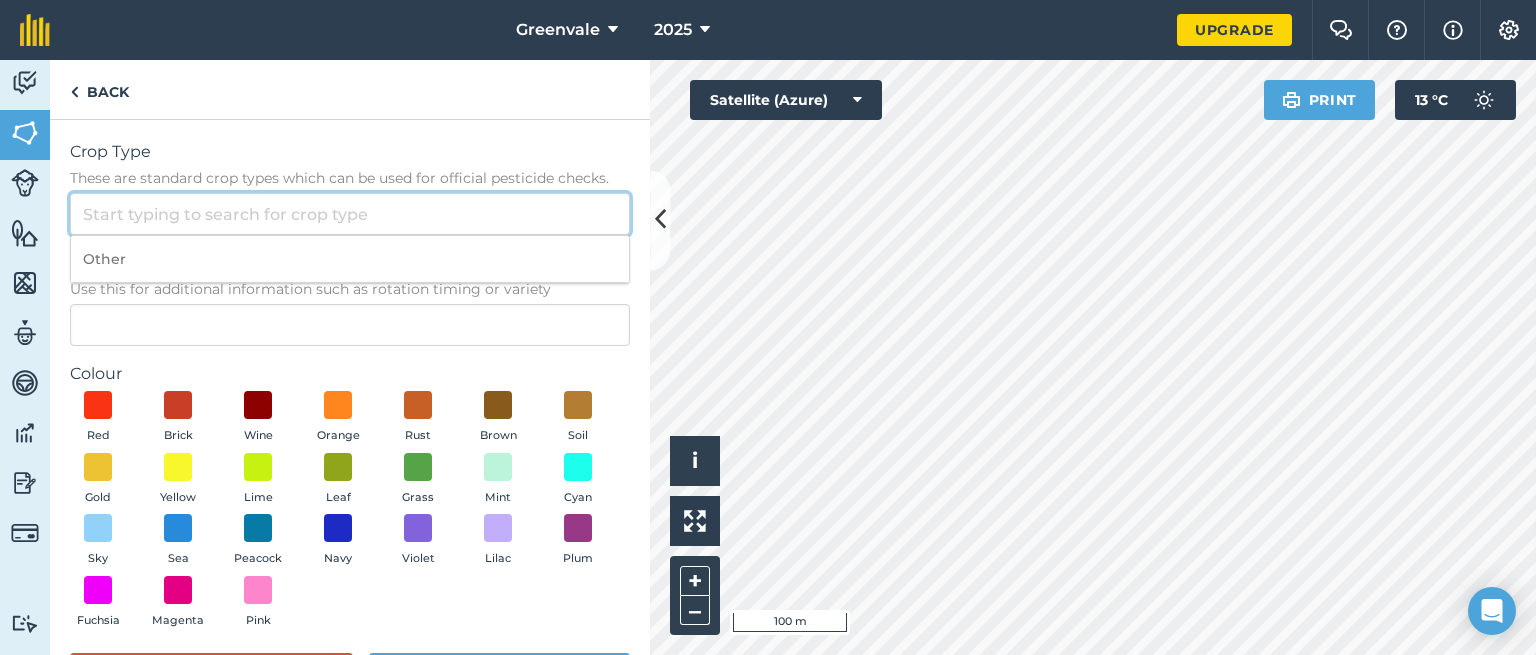 click on "Crop Type These are standard crop types which can be used for official pesticide checks." at bounding box center (350, 214) 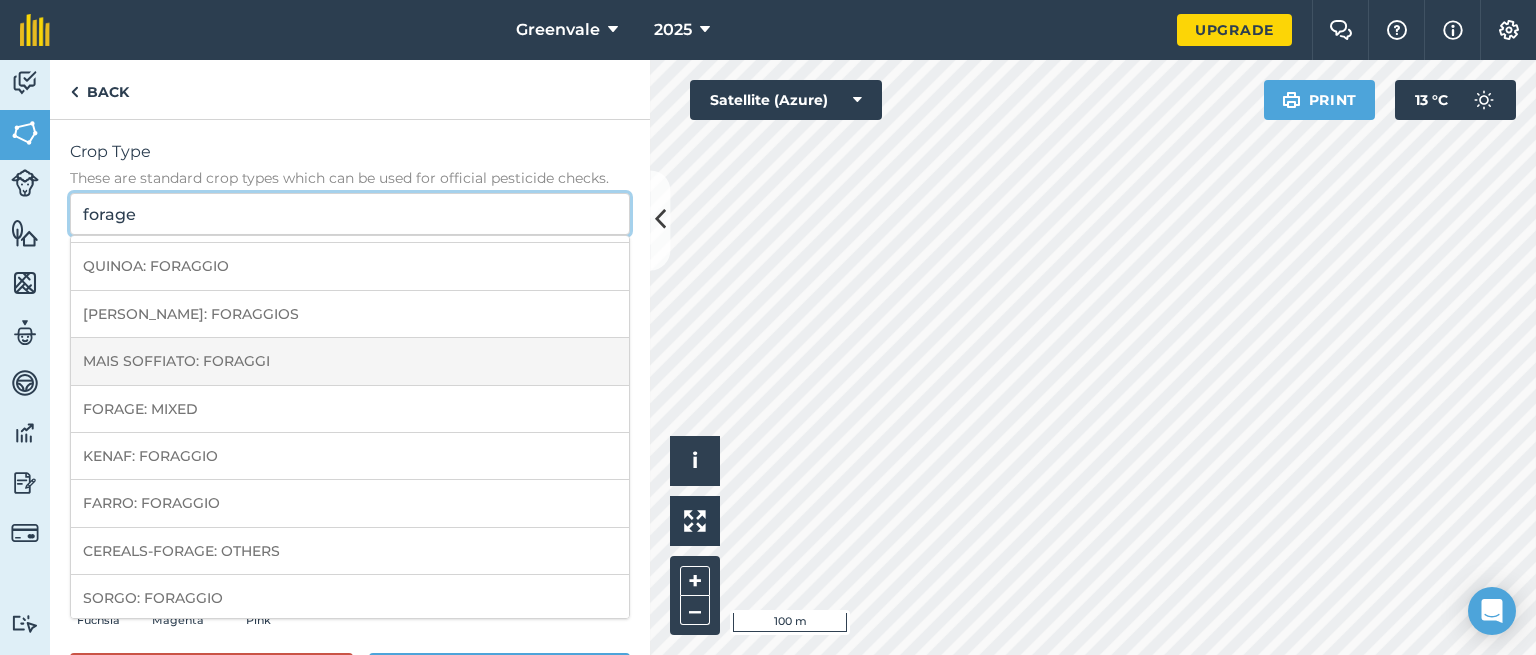 scroll, scrollTop: 43, scrollLeft: 0, axis: vertical 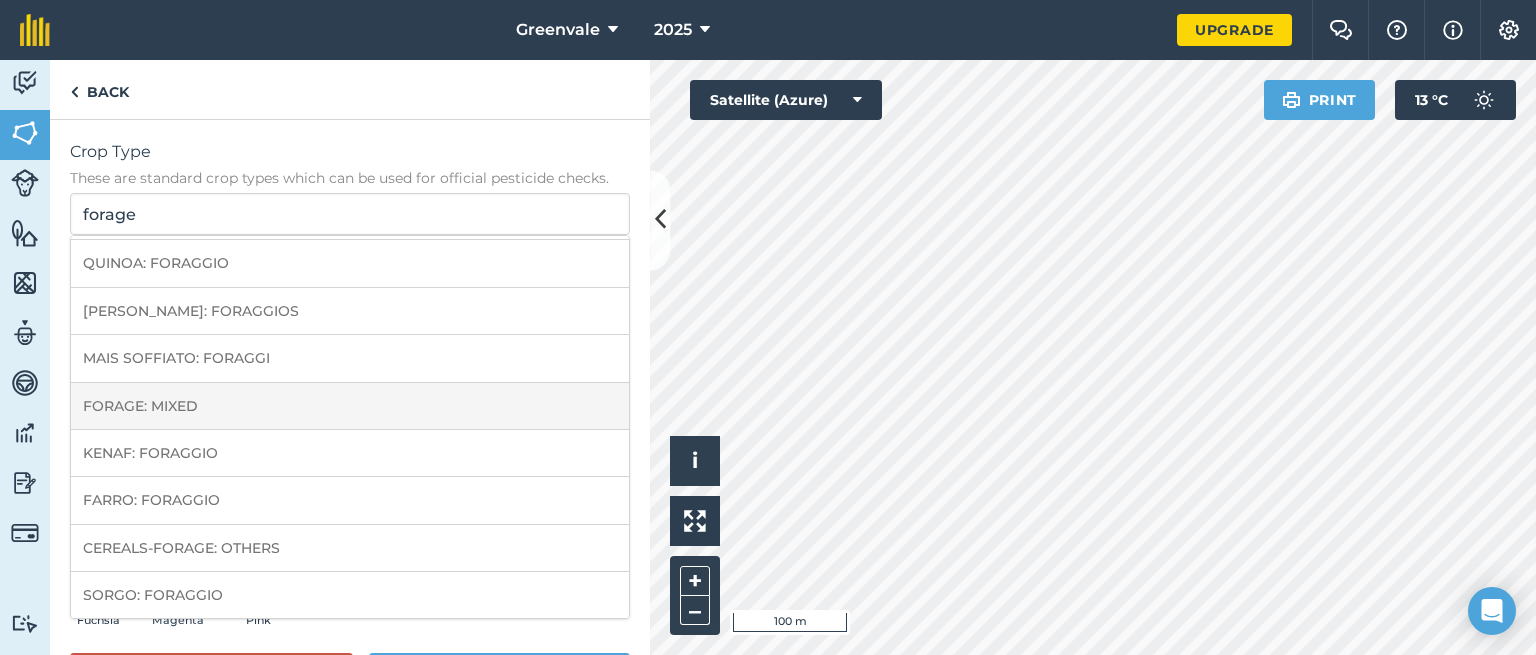 click on "FORAGE: MIXED" at bounding box center [350, 406] 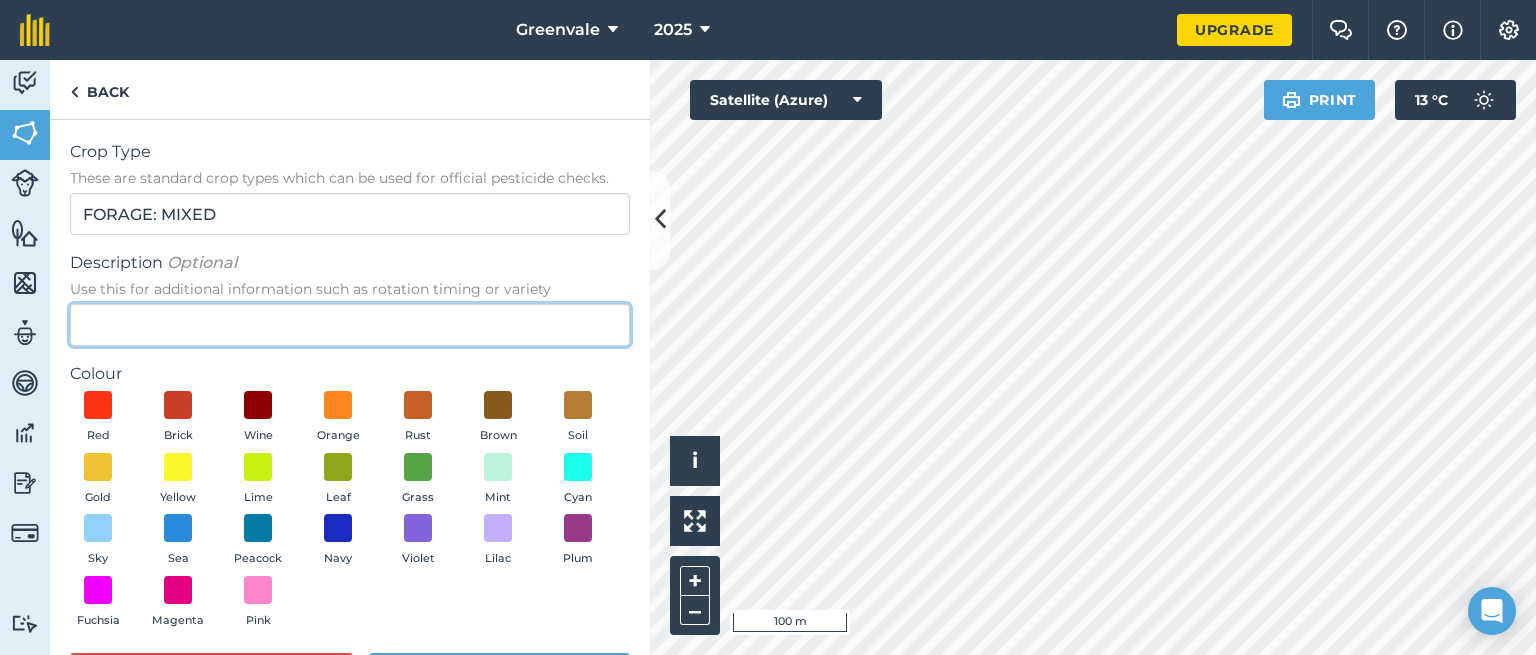 click on "Description   Optional Use this for additional information such as rotation timing or variety" at bounding box center [350, 325] 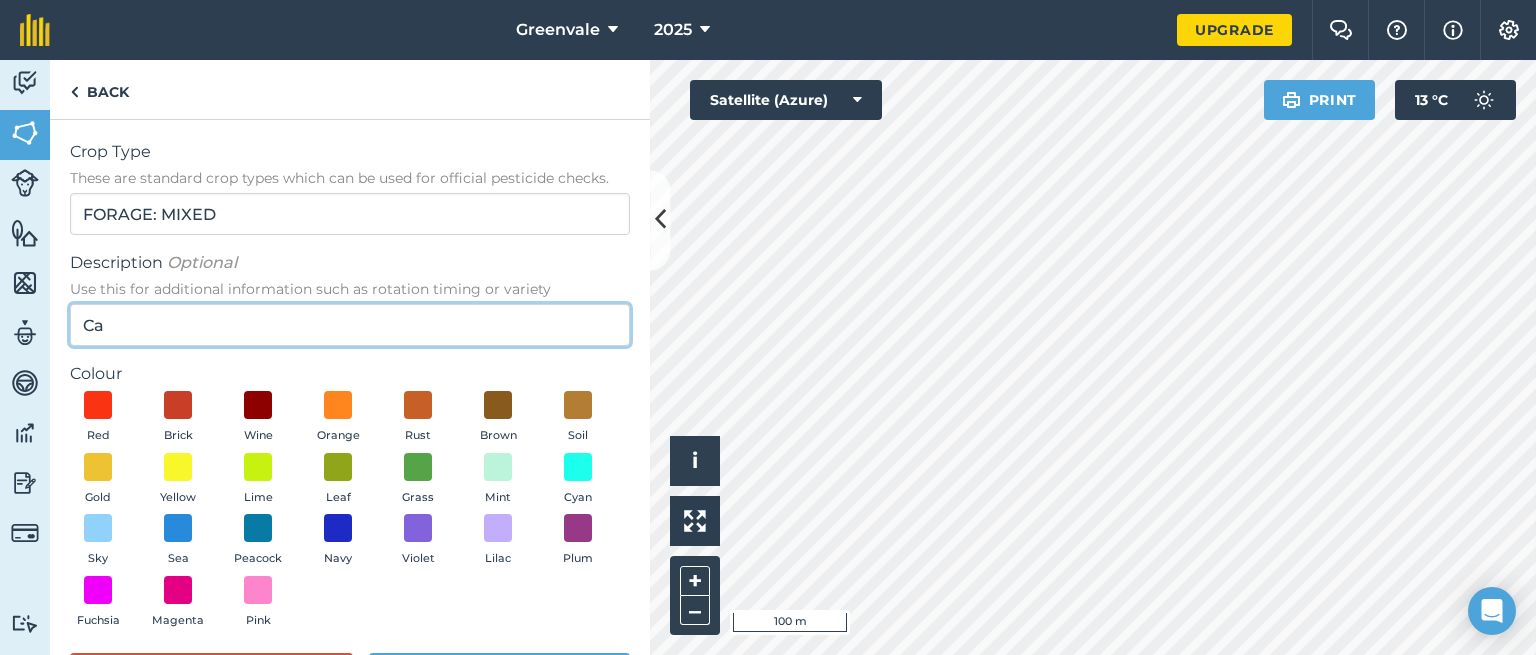type on "C" 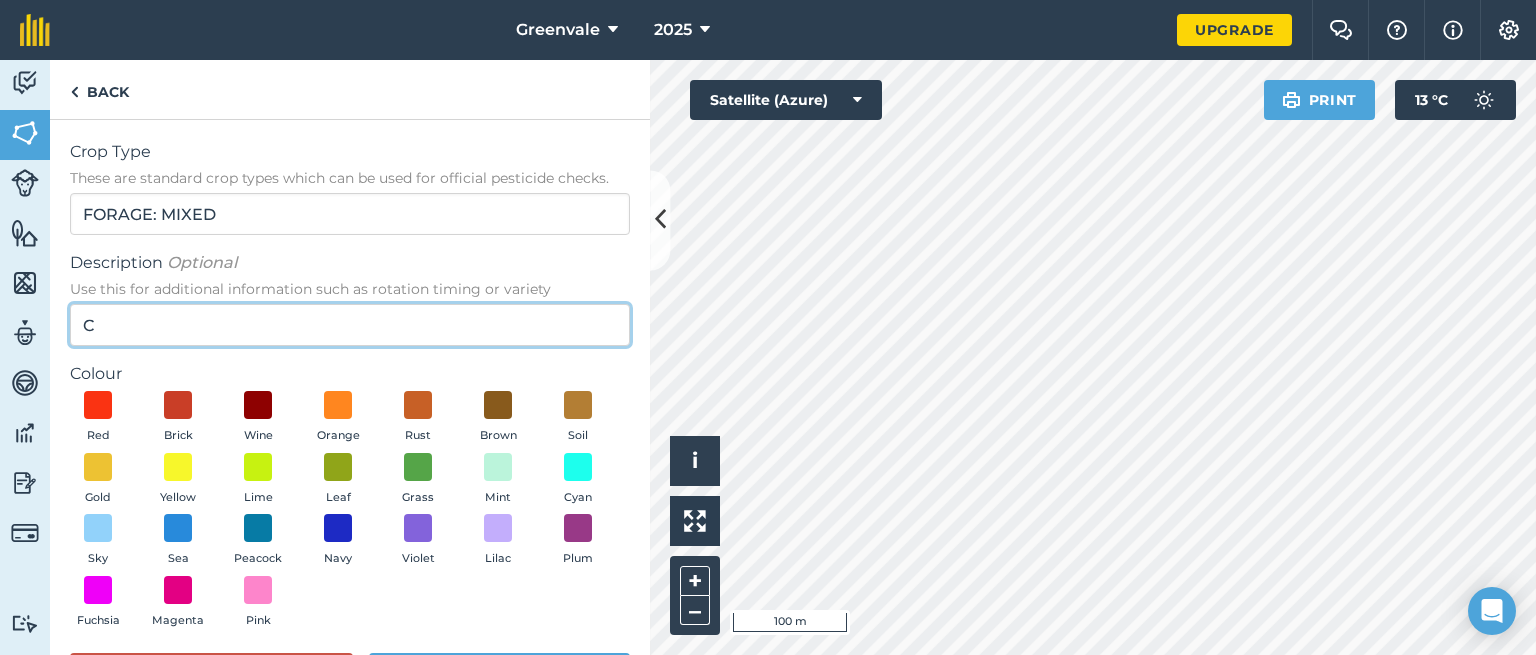type 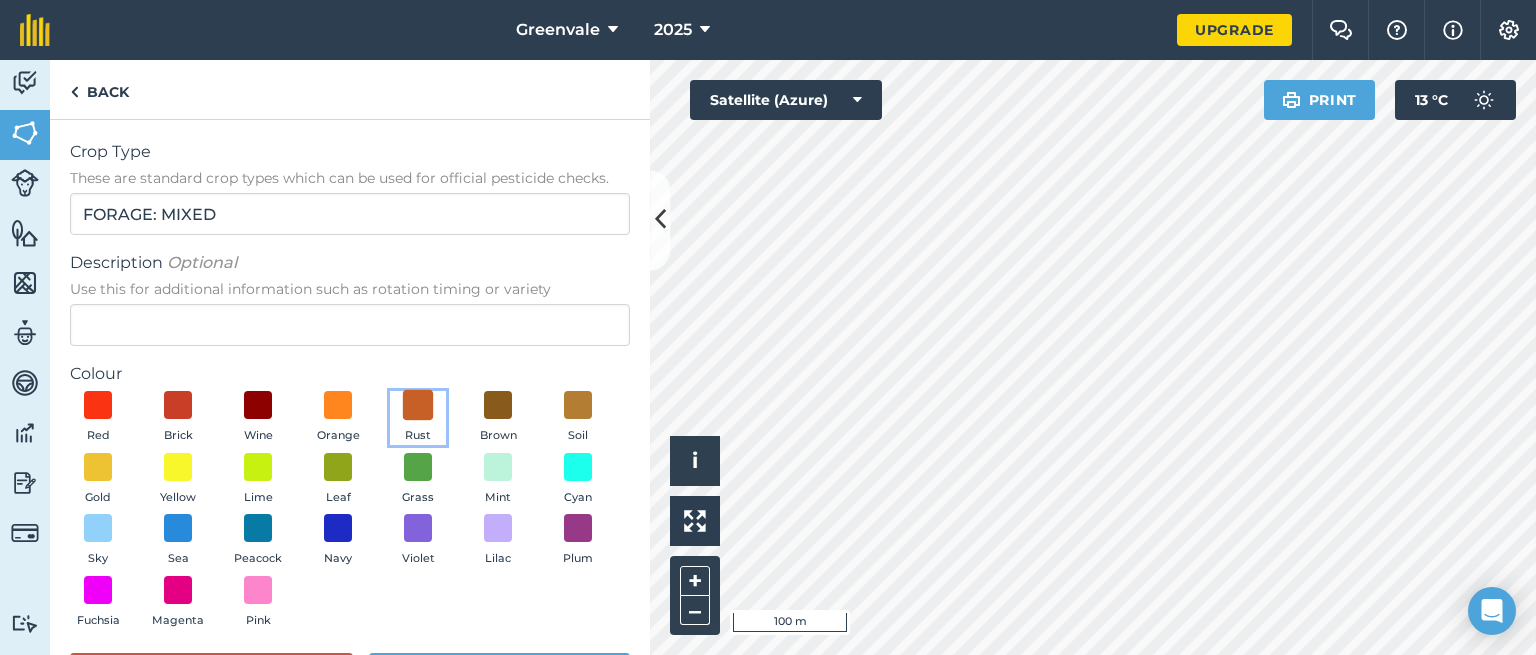 click at bounding box center [418, 405] 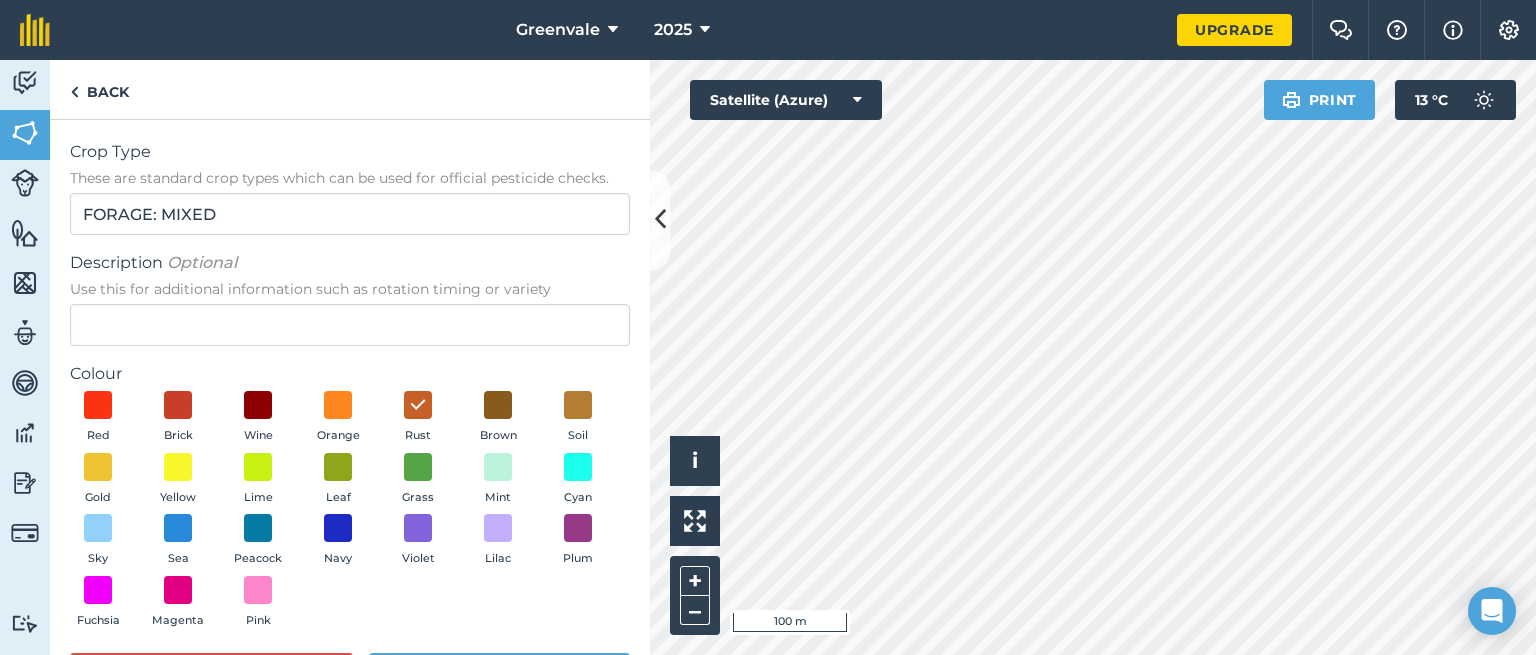 click on "These are standard crop types which can be used for official pesticide checks." at bounding box center (350, 178) 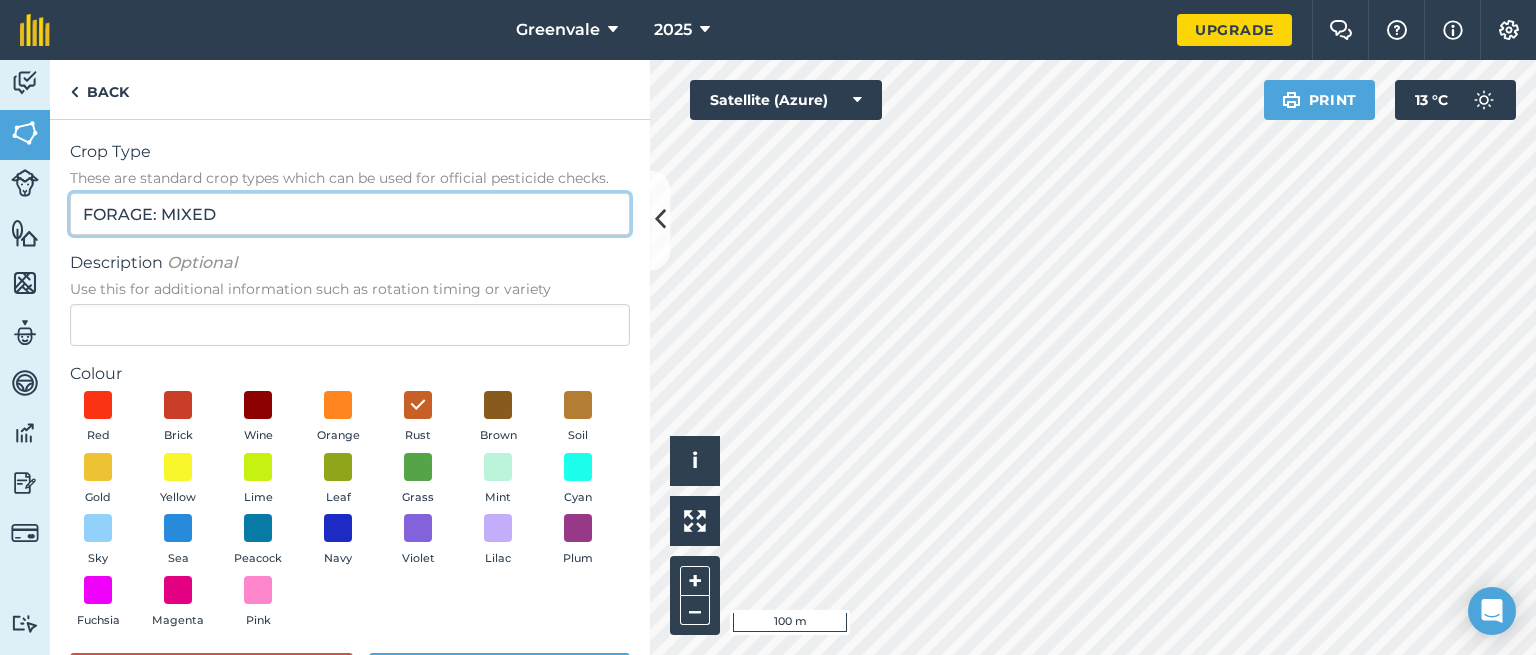 click on "FORAGE: MIXED" at bounding box center [350, 214] 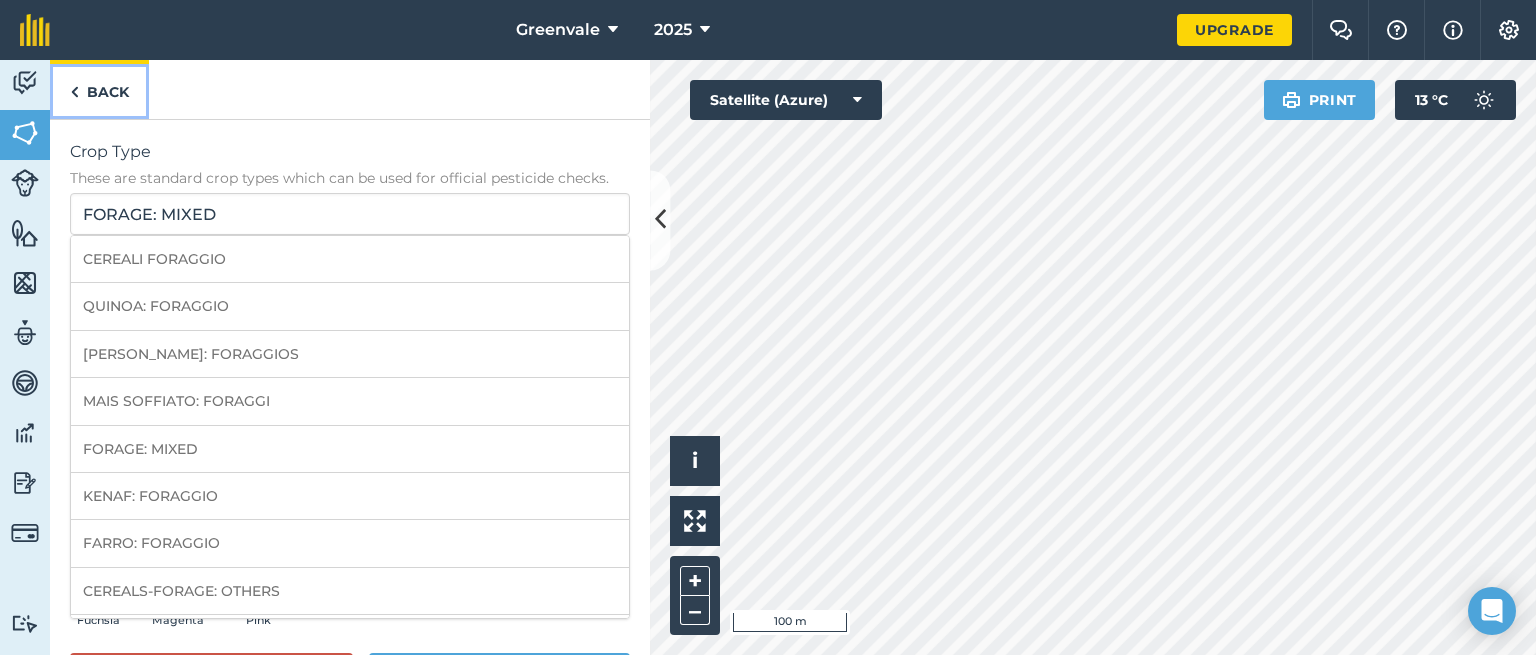 click on "Back" at bounding box center (99, 89) 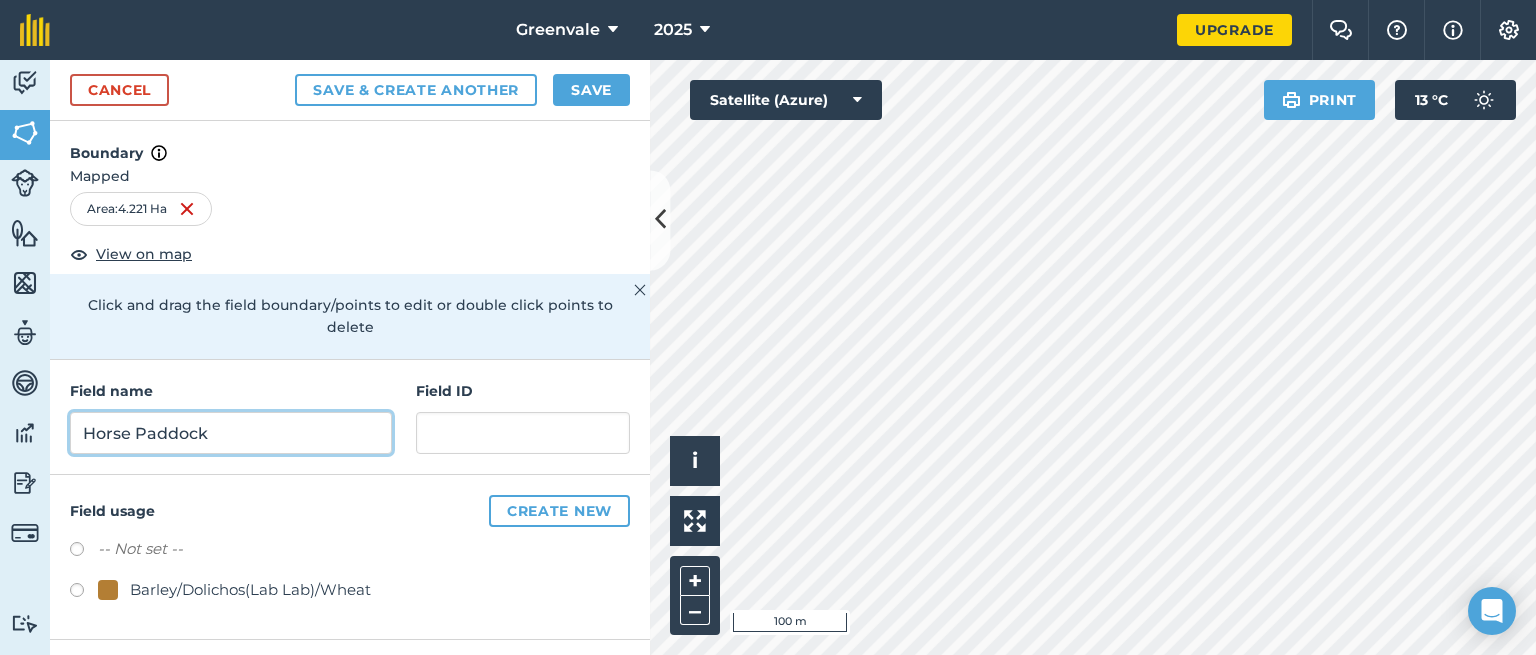 click on "Horse Paddock" at bounding box center (231, 433) 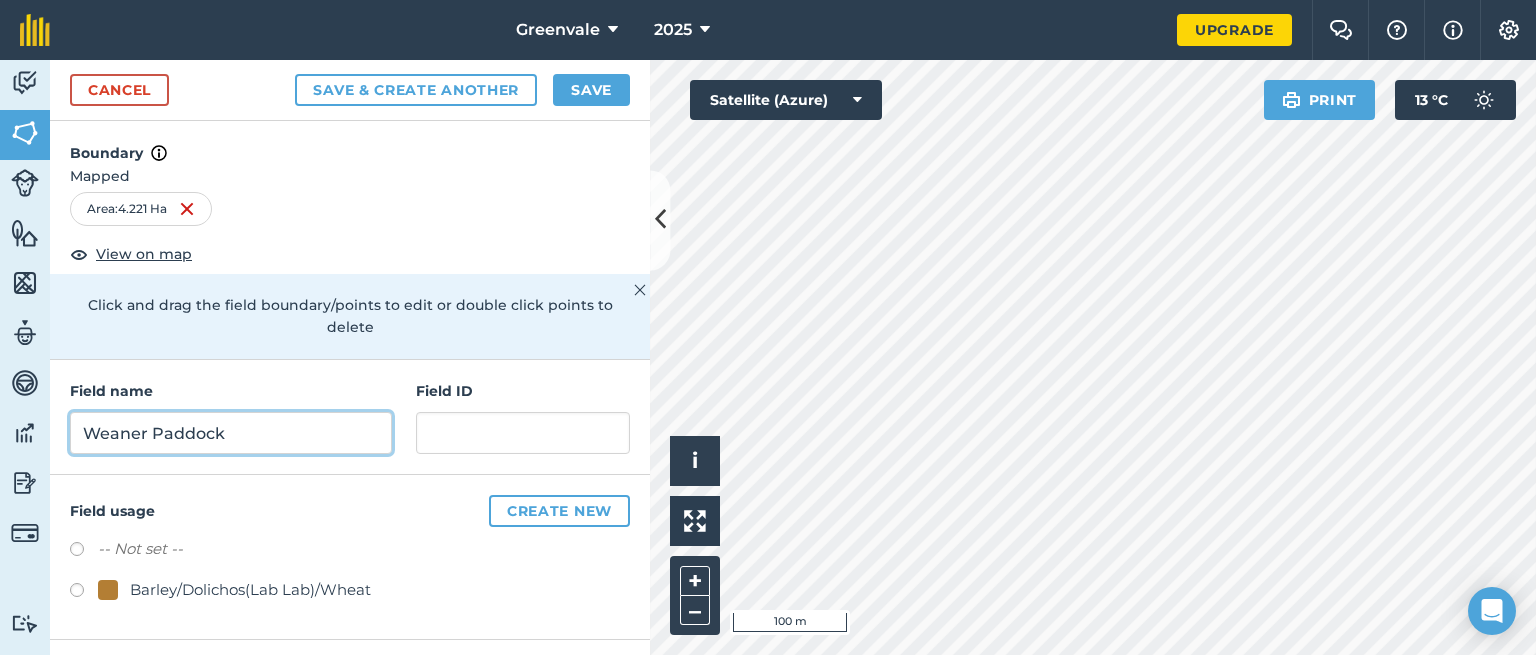 type on "Weaner Paddock" 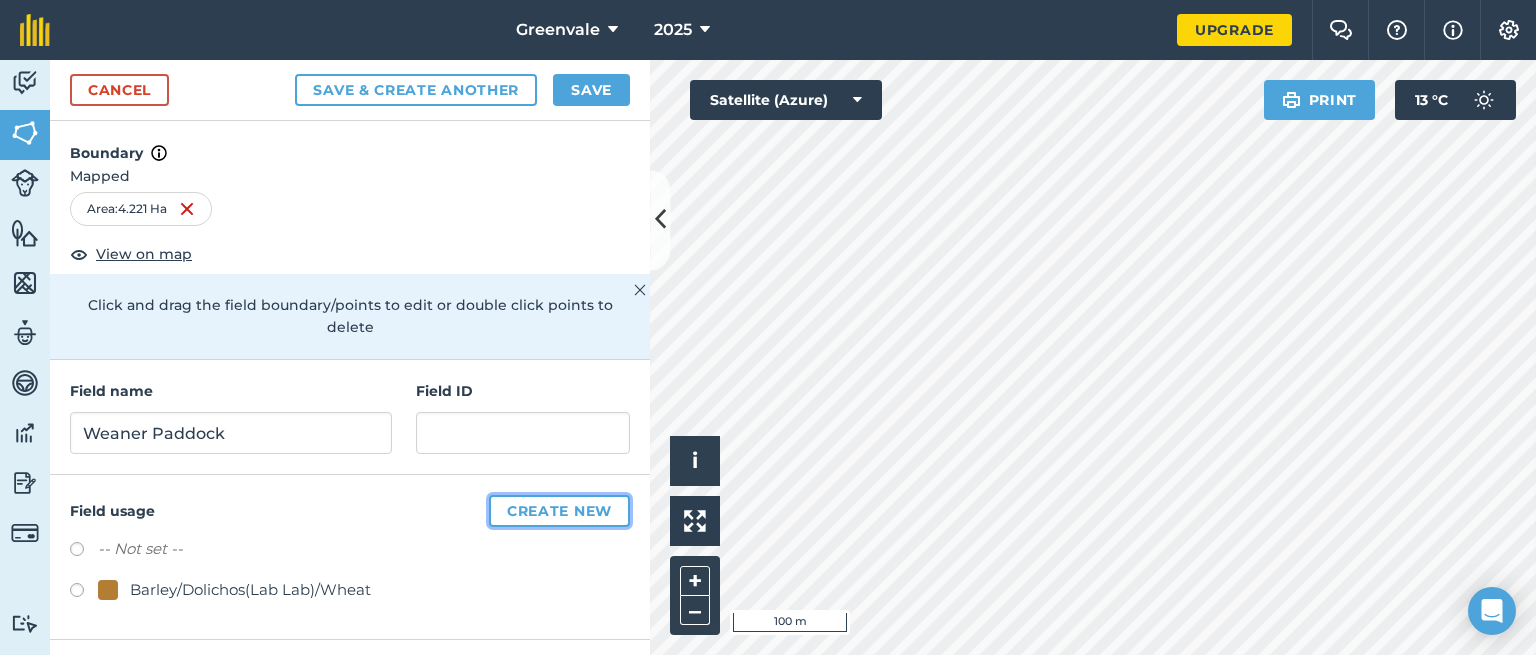 click on "Create new" at bounding box center (559, 511) 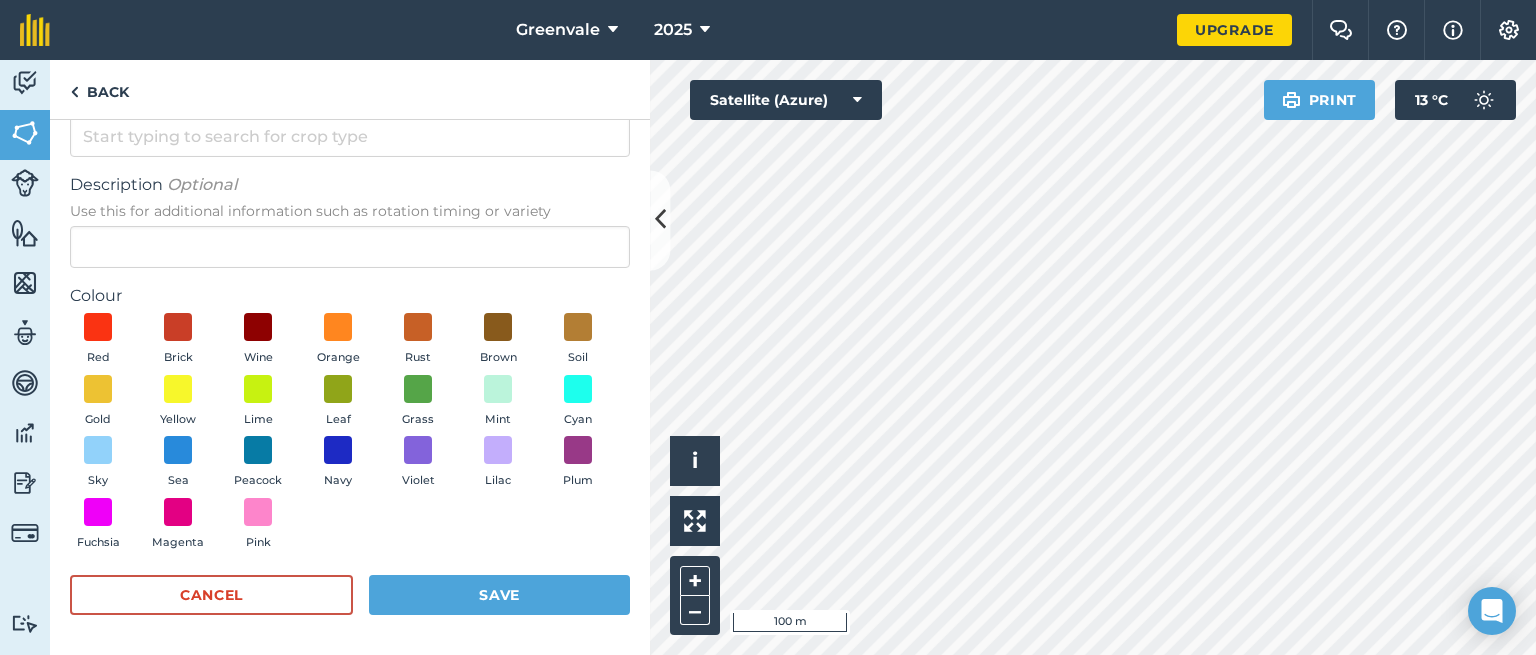 scroll, scrollTop: 0, scrollLeft: 0, axis: both 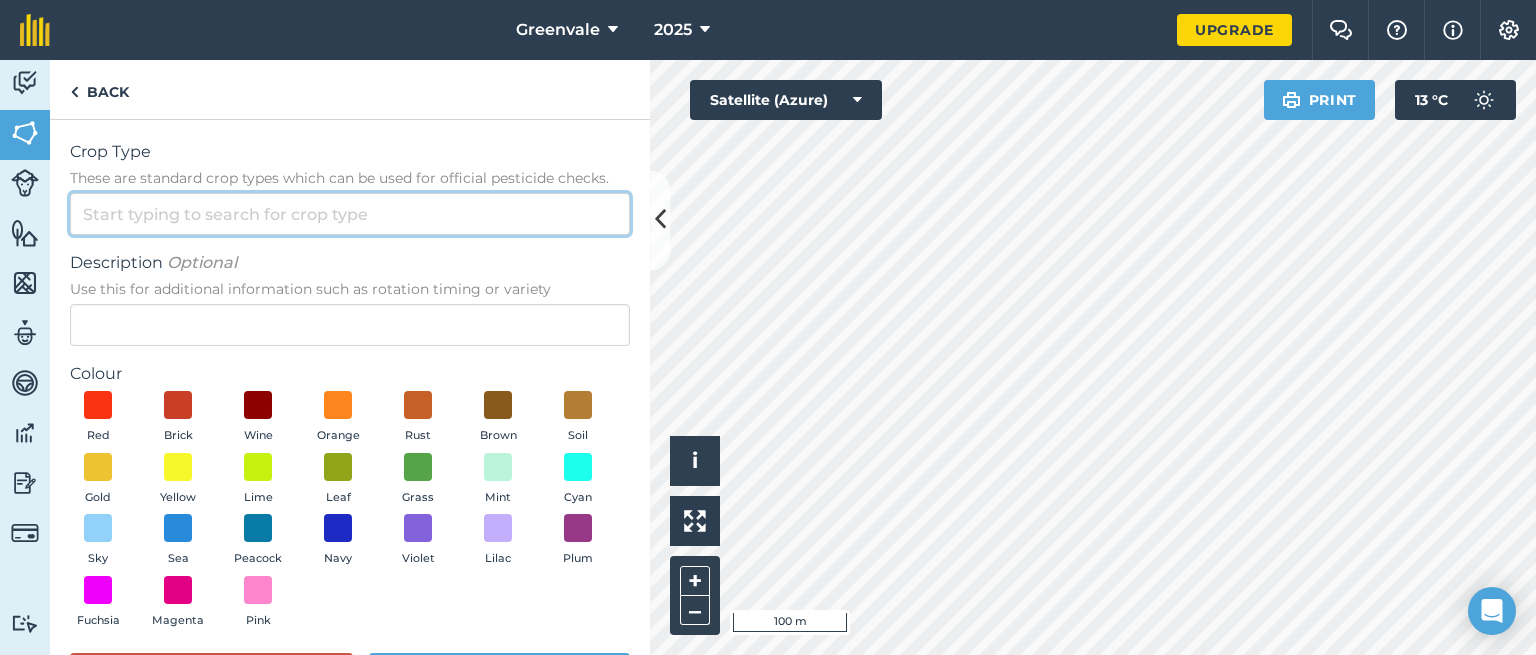 click on "Crop Type These are standard crop types which can be used for official pesticide checks." at bounding box center (350, 214) 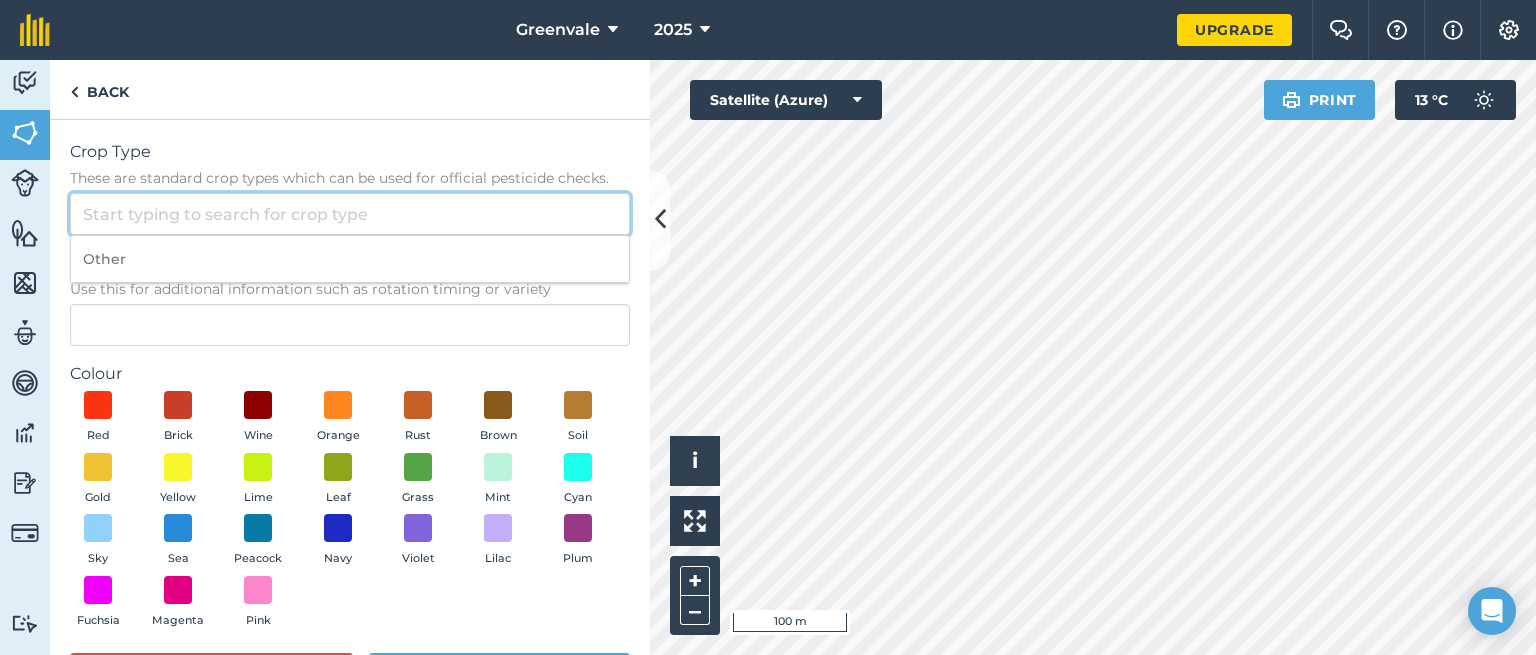 type on "r" 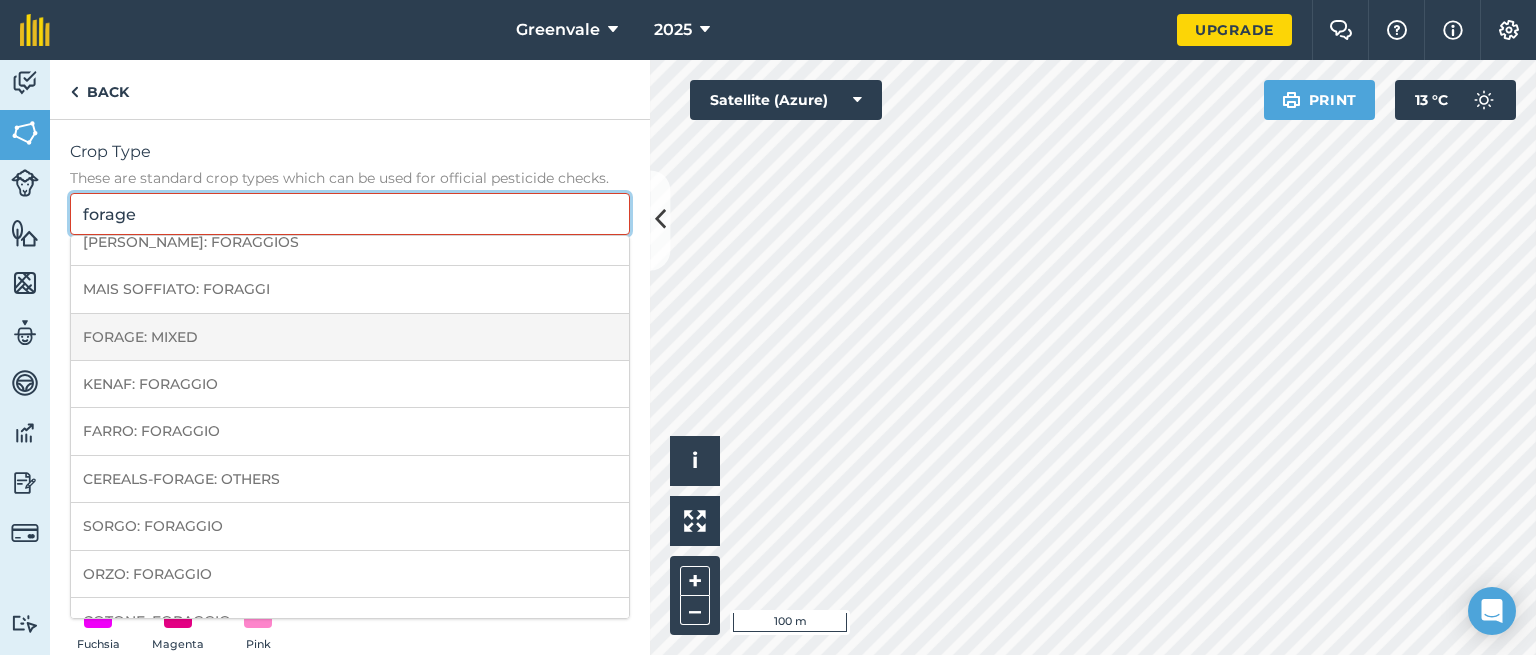 scroll, scrollTop: 112, scrollLeft: 0, axis: vertical 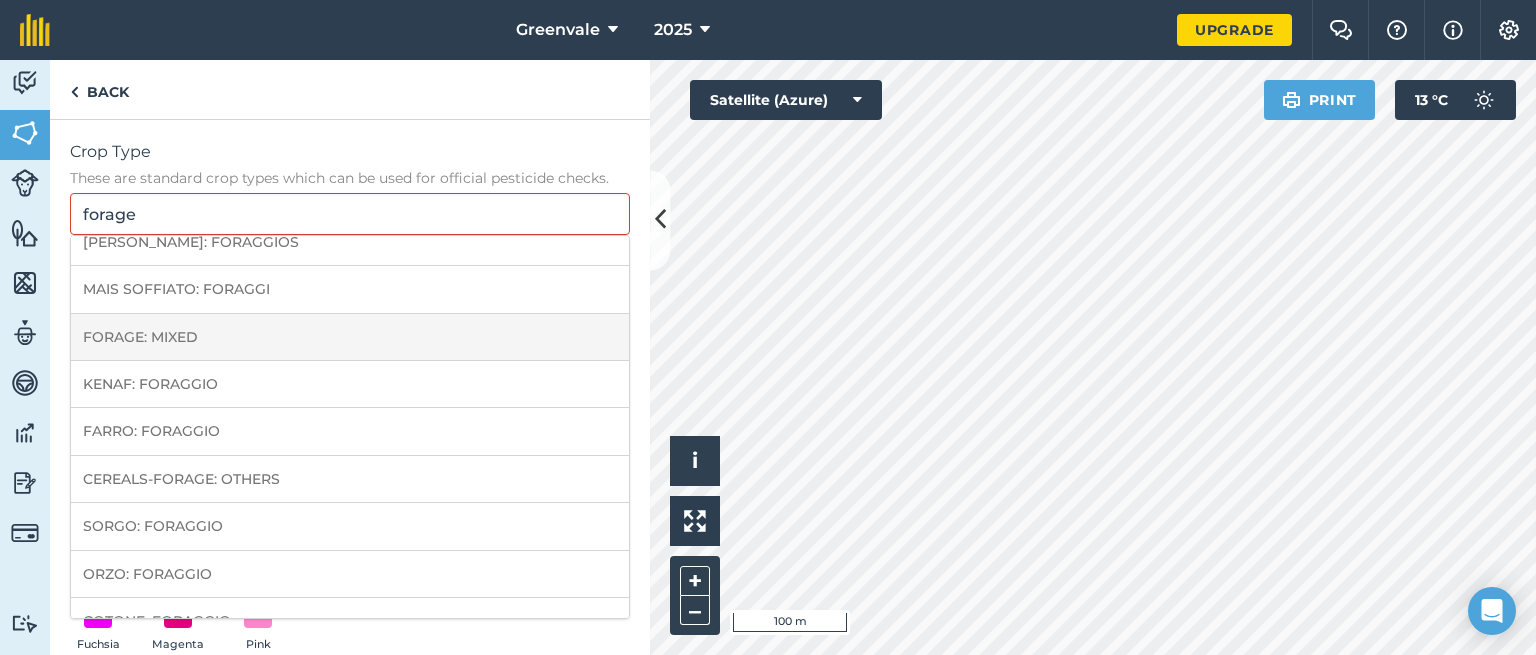 click on "FORAGE: MIXED" at bounding box center [350, 337] 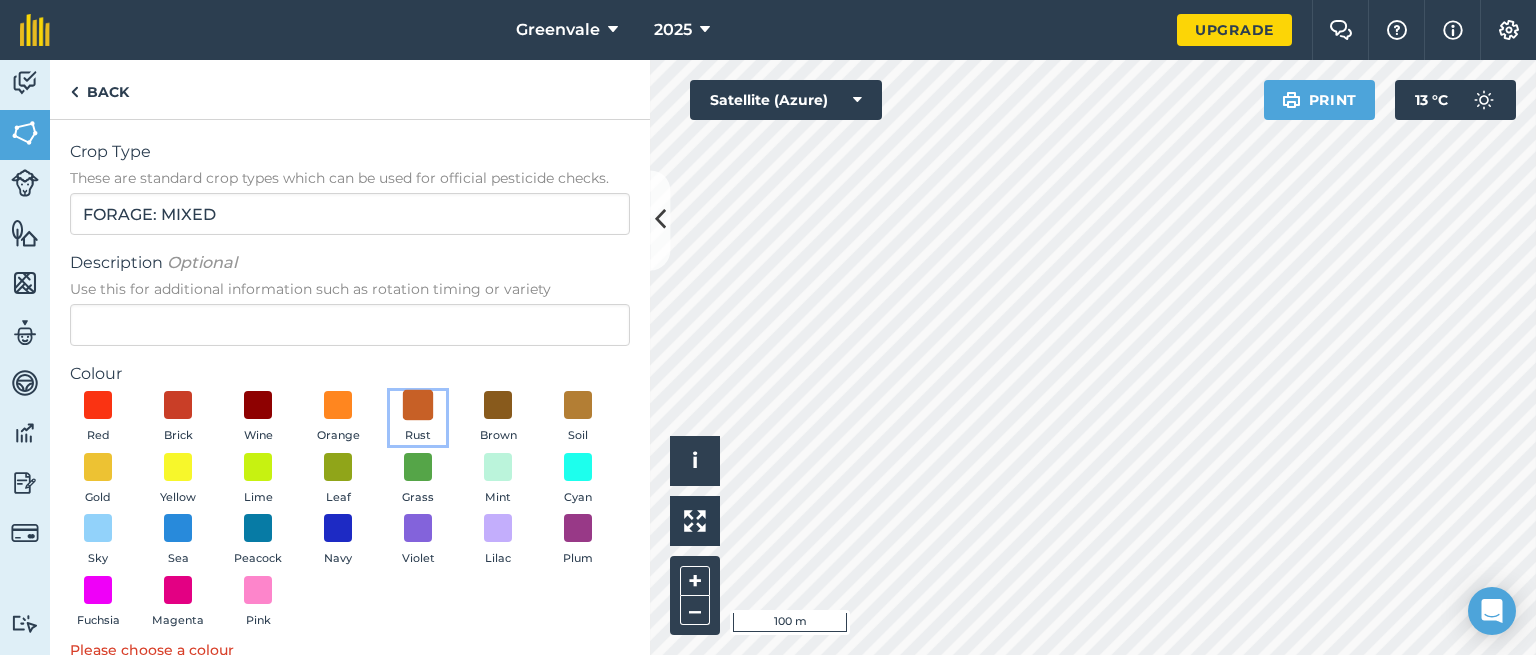click at bounding box center [418, 405] 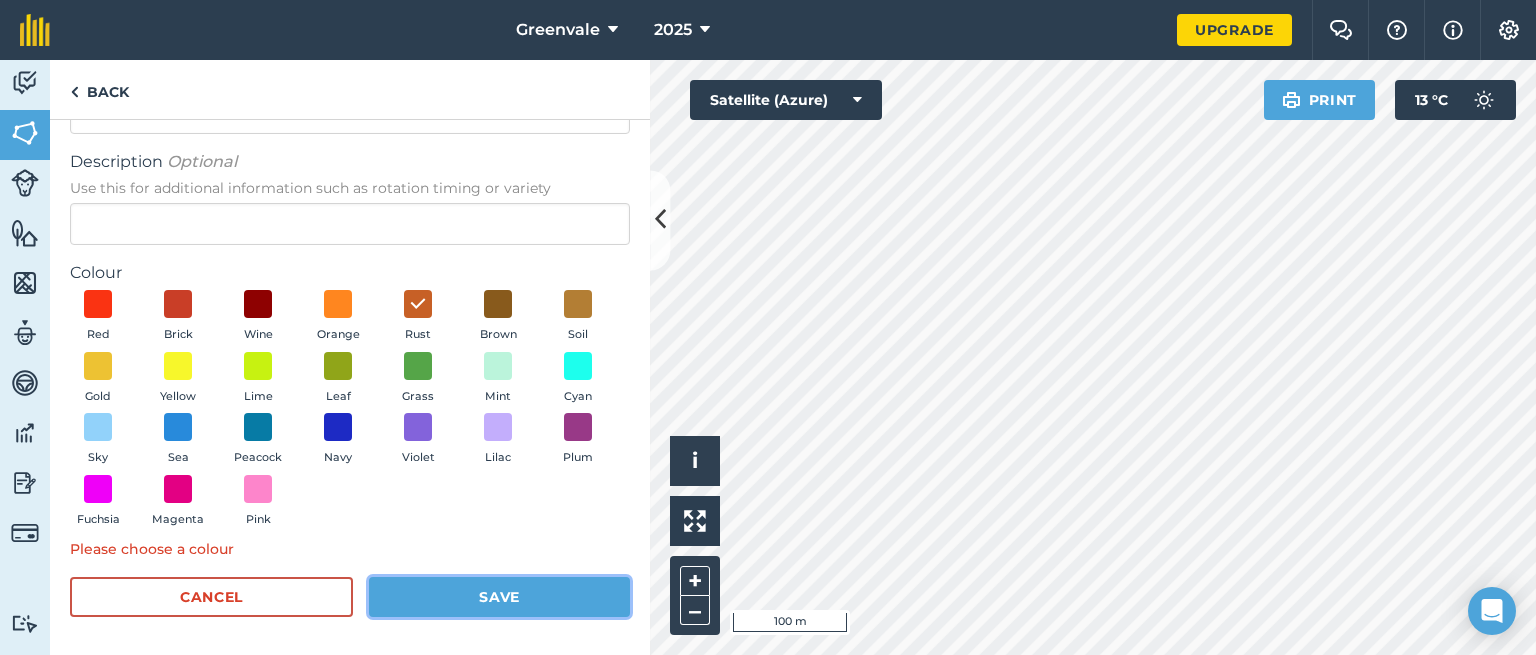 click on "Save" at bounding box center (499, 597) 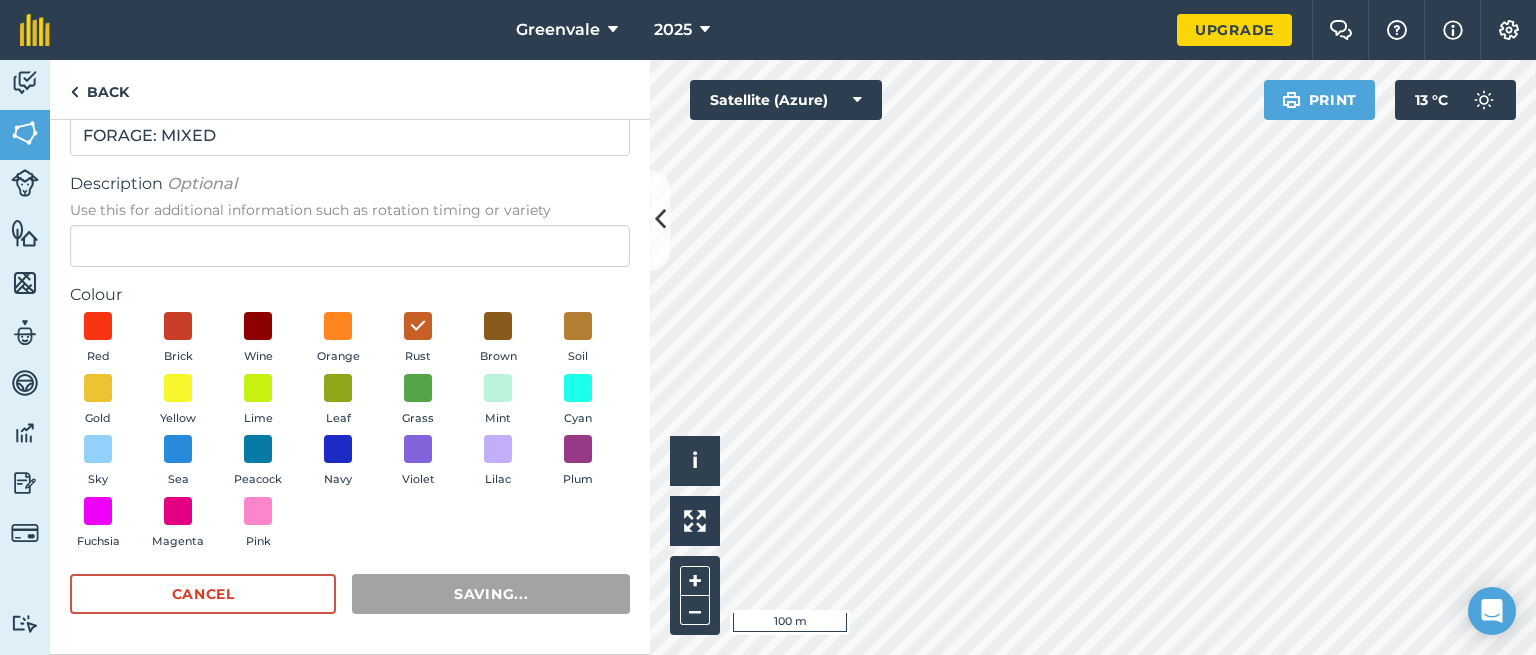 scroll, scrollTop: 78, scrollLeft: 0, axis: vertical 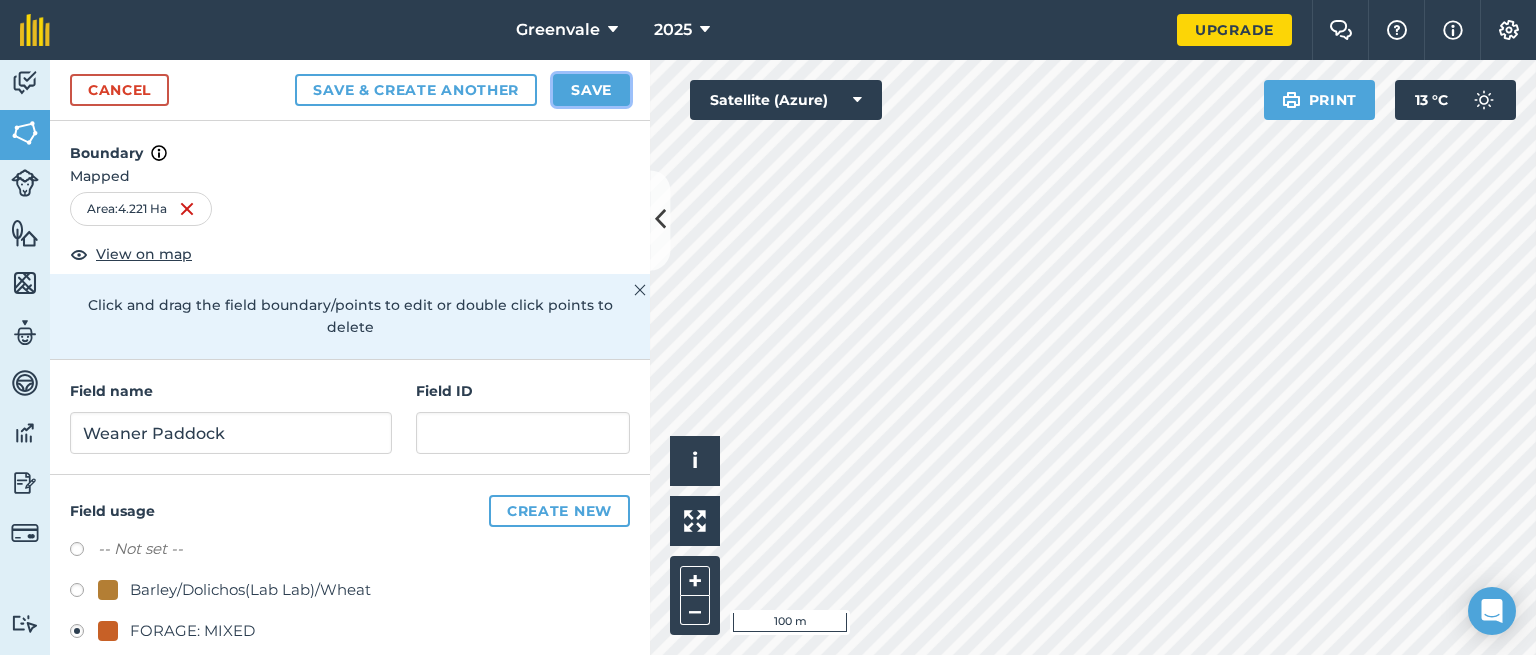 click on "Save" at bounding box center (591, 90) 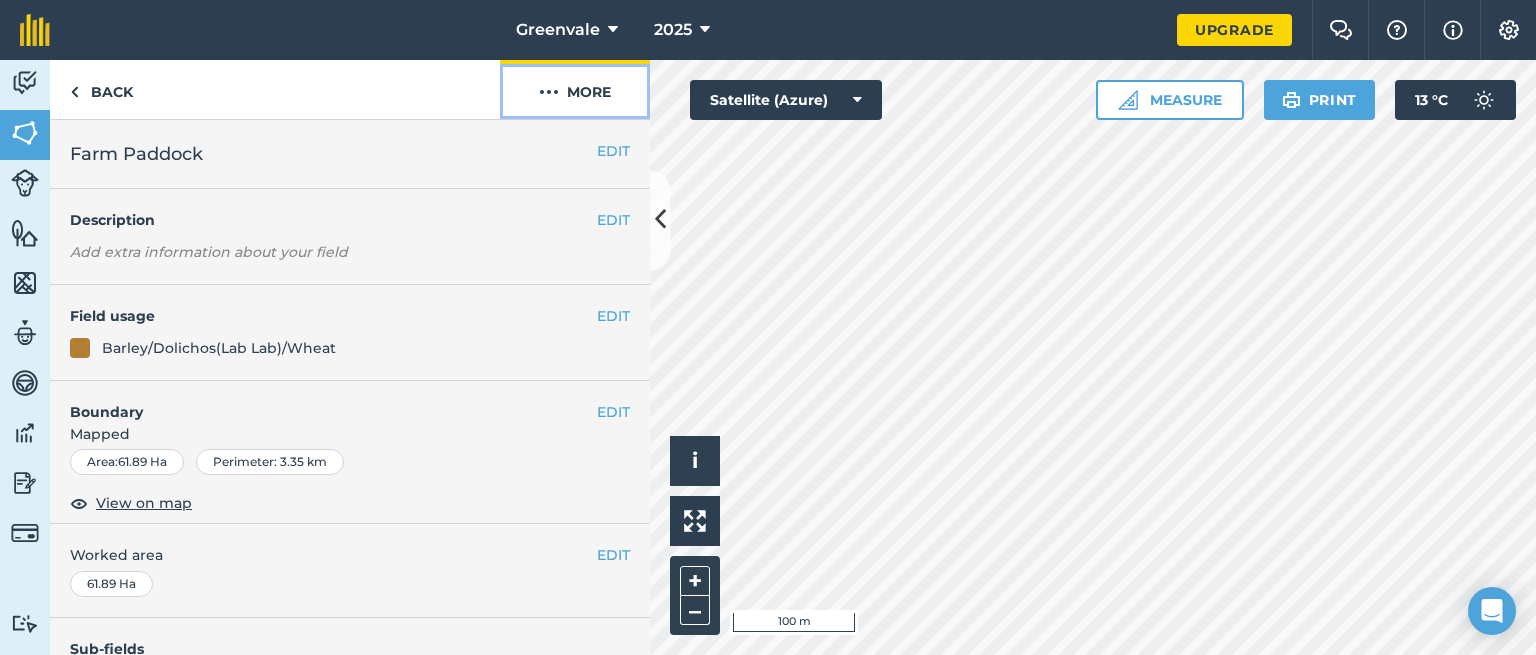 click on "More" at bounding box center [575, 89] 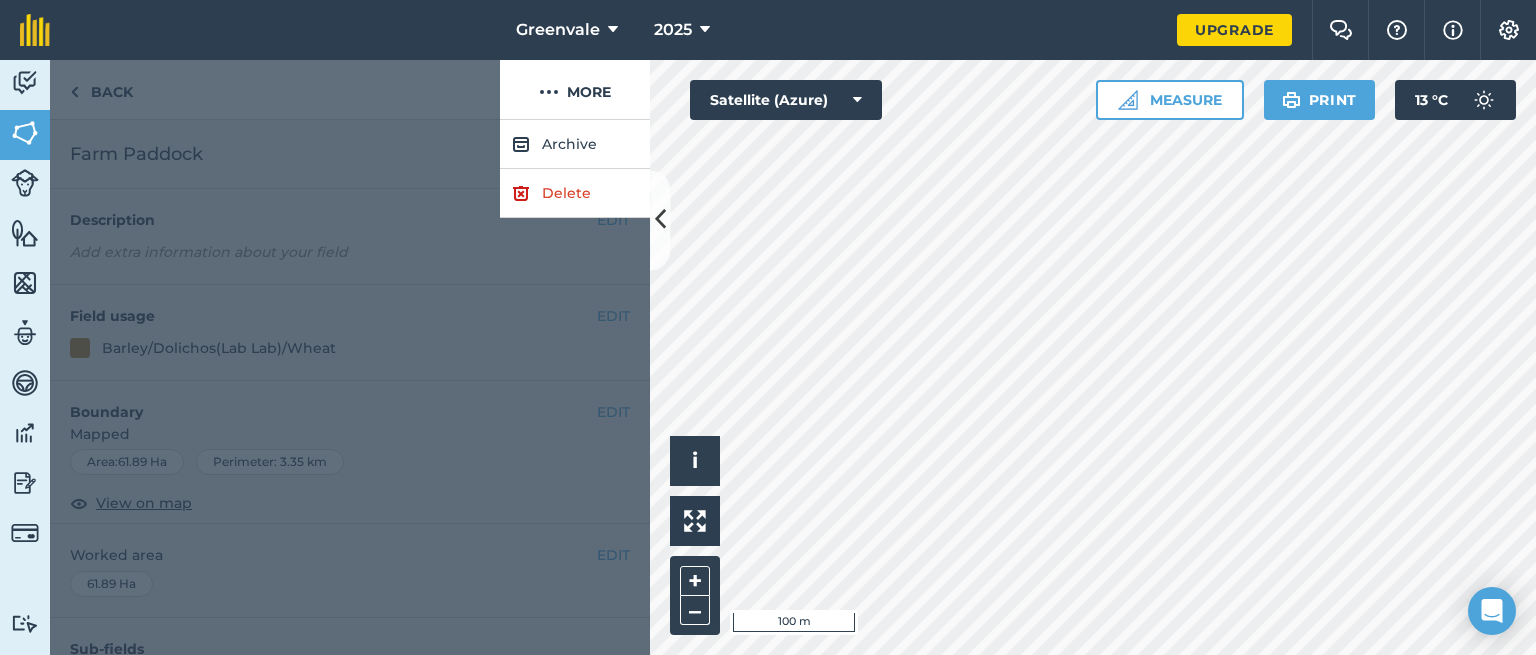 click at bounding box center [275, 90] 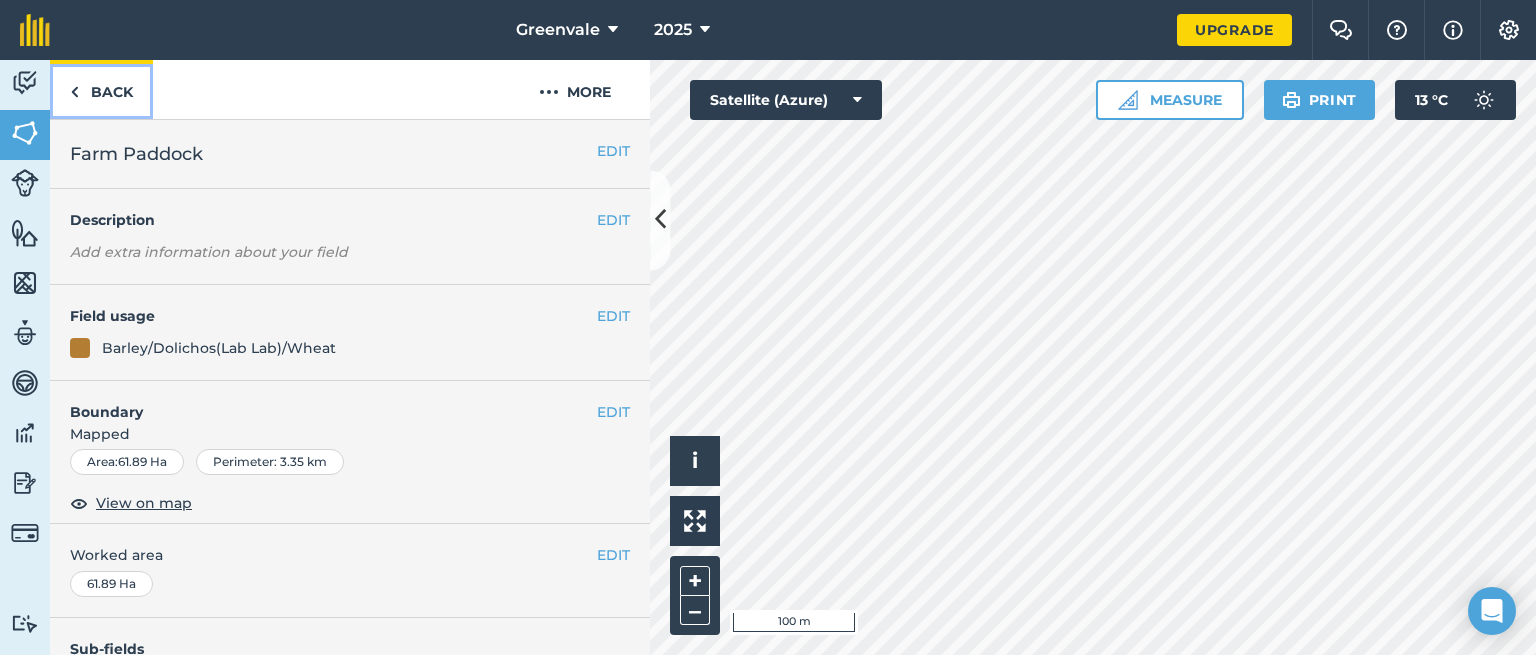 click on "Back" at bounding box center (101, 89) 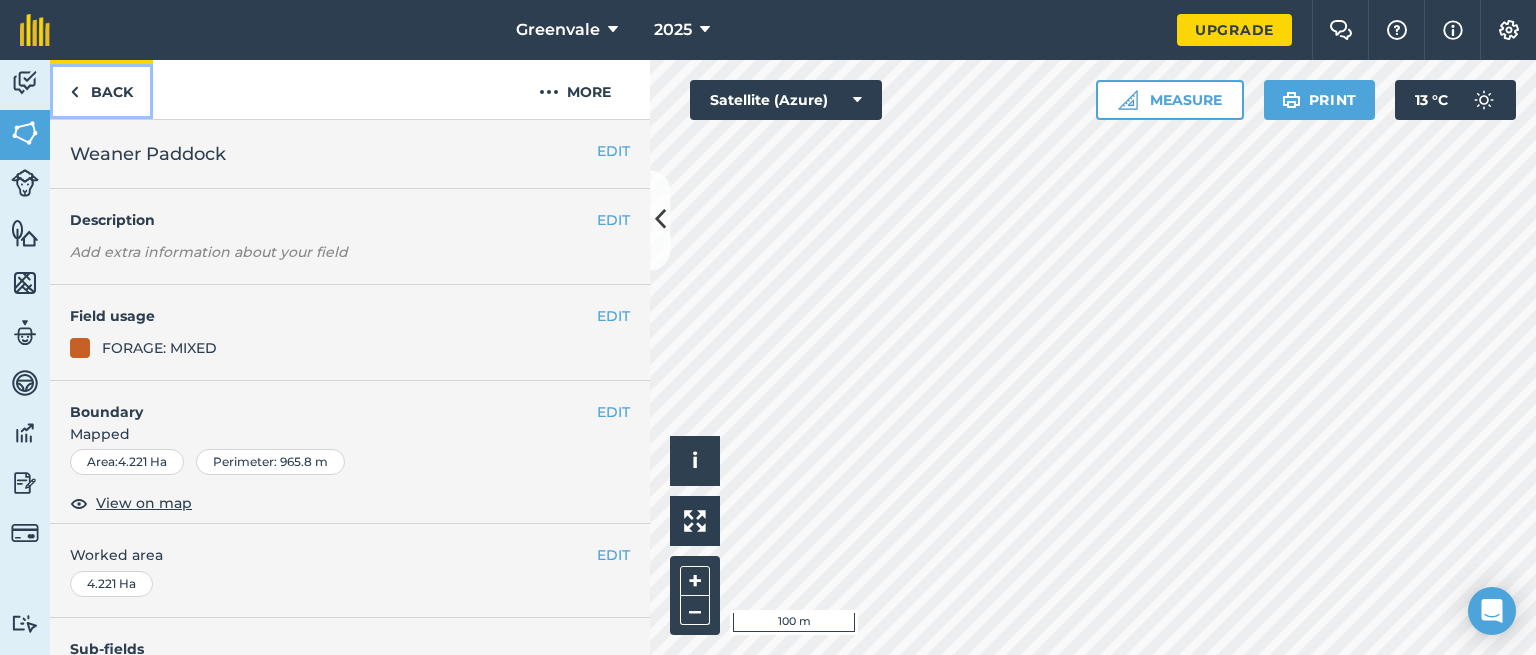 click on "Back" at bounding box center [101, 89] 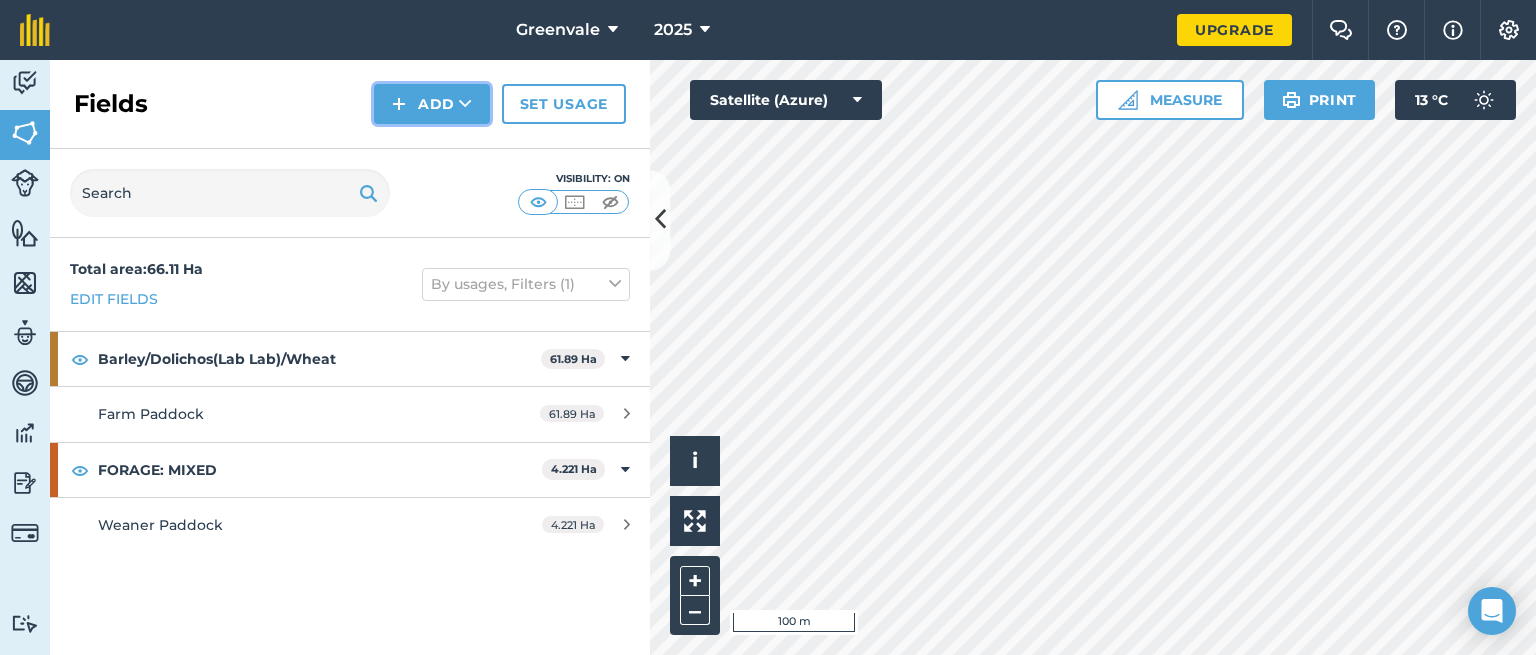 click at bounding box center [465, 104] 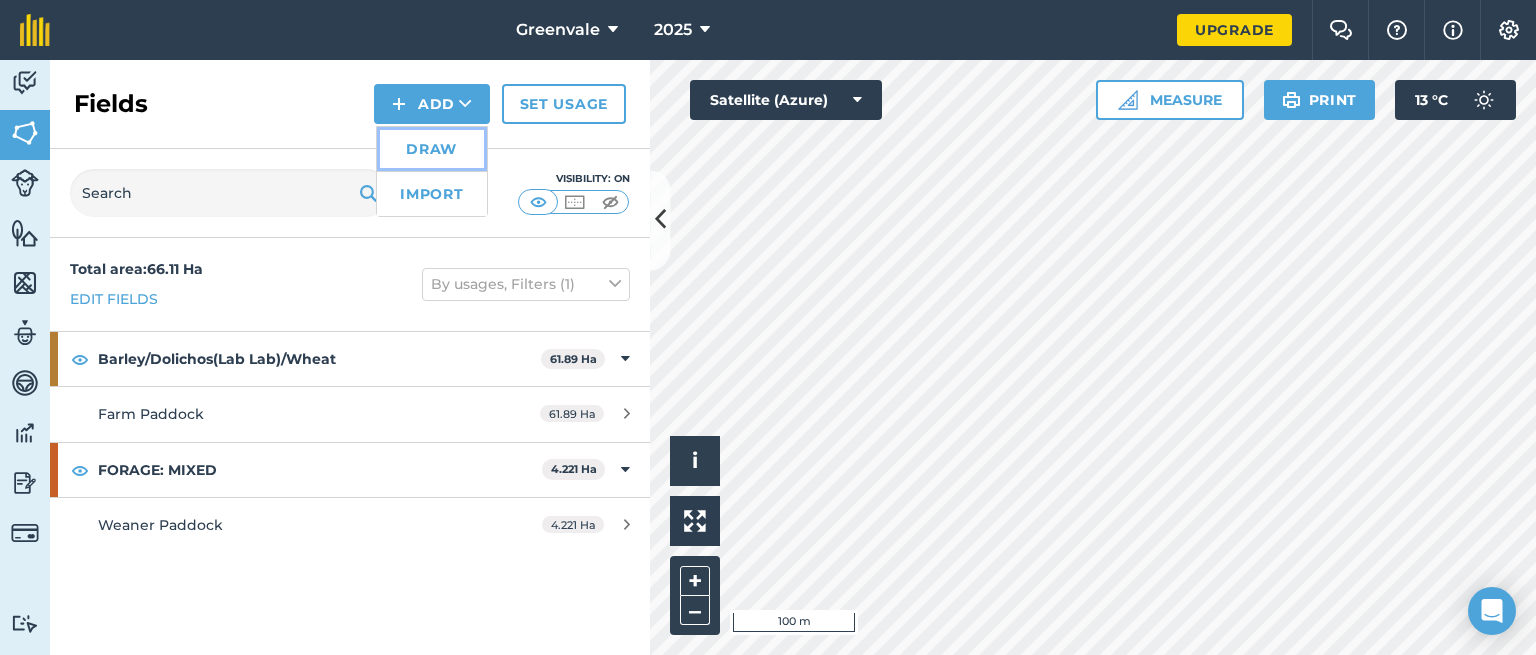 click on "Draw" at bounding box center [432, 149] 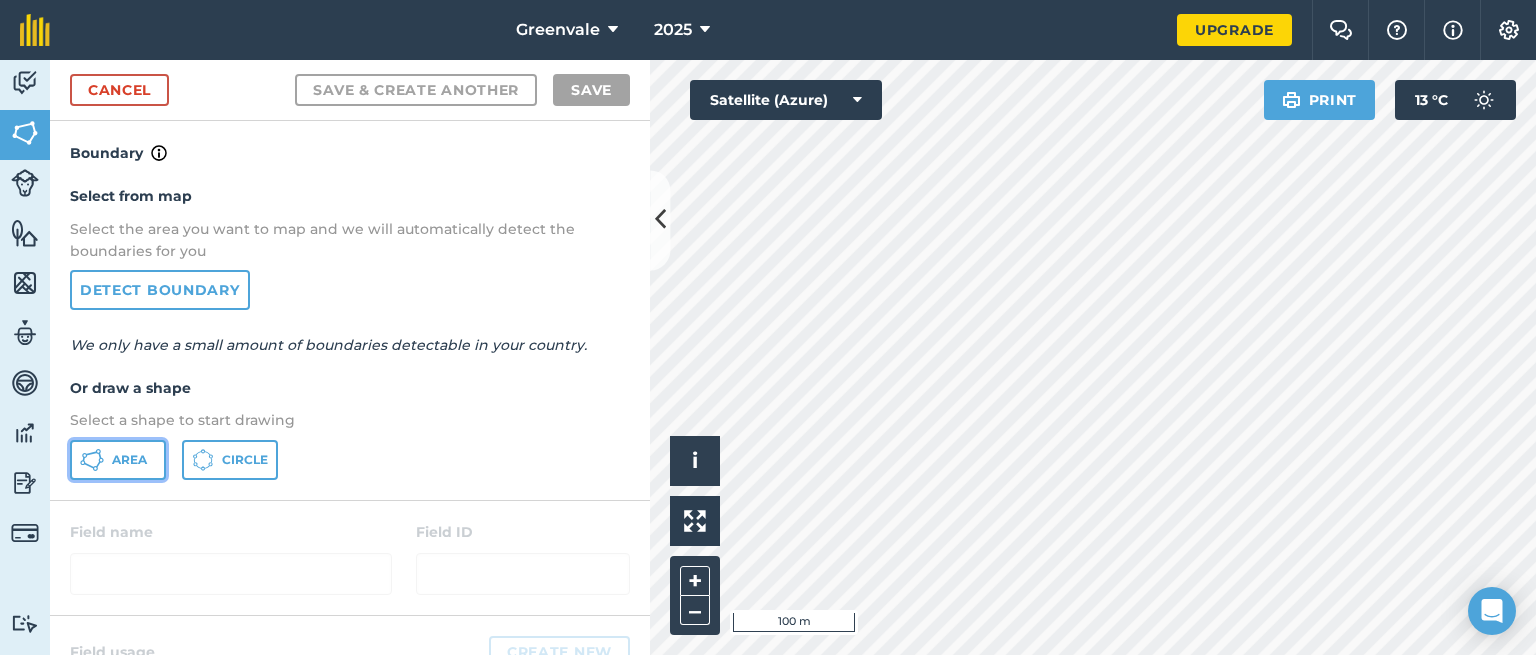 click on "Area" at bounding box center (118, 460) 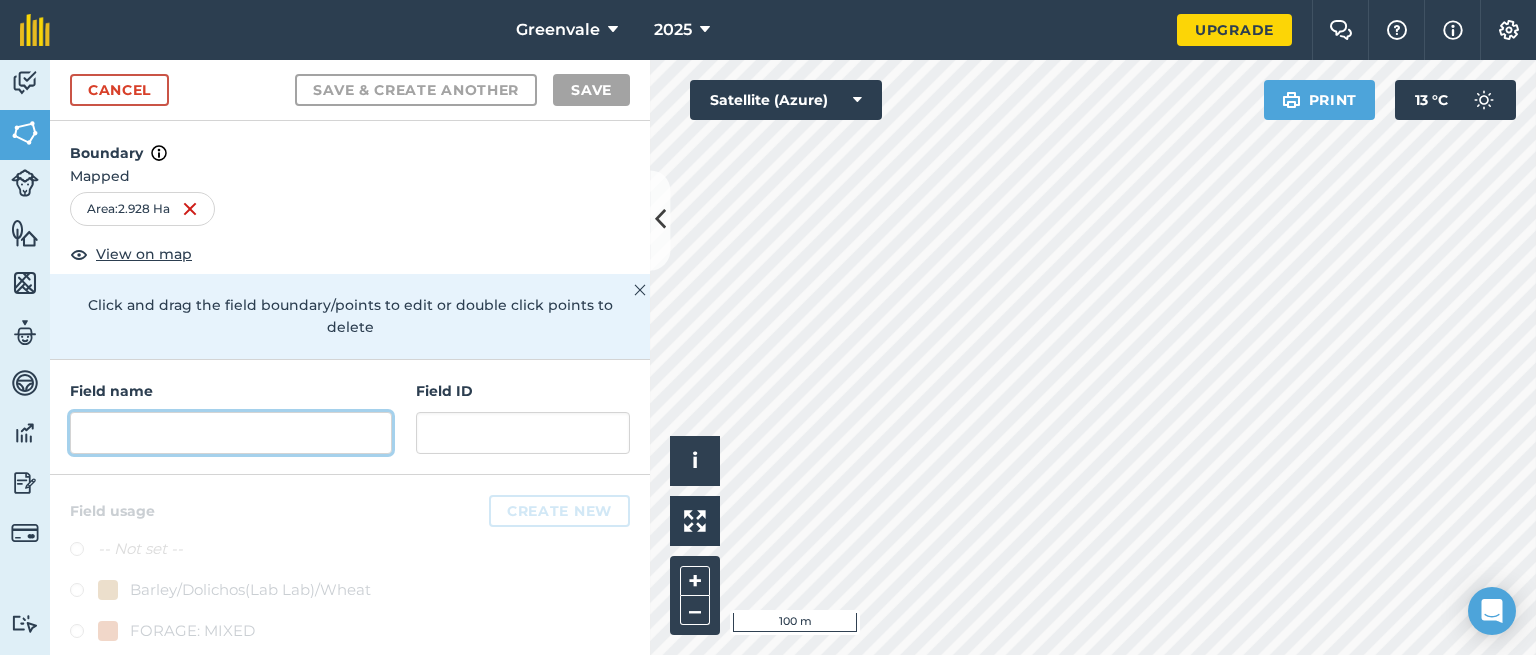 click at bounding box center [231, 433] 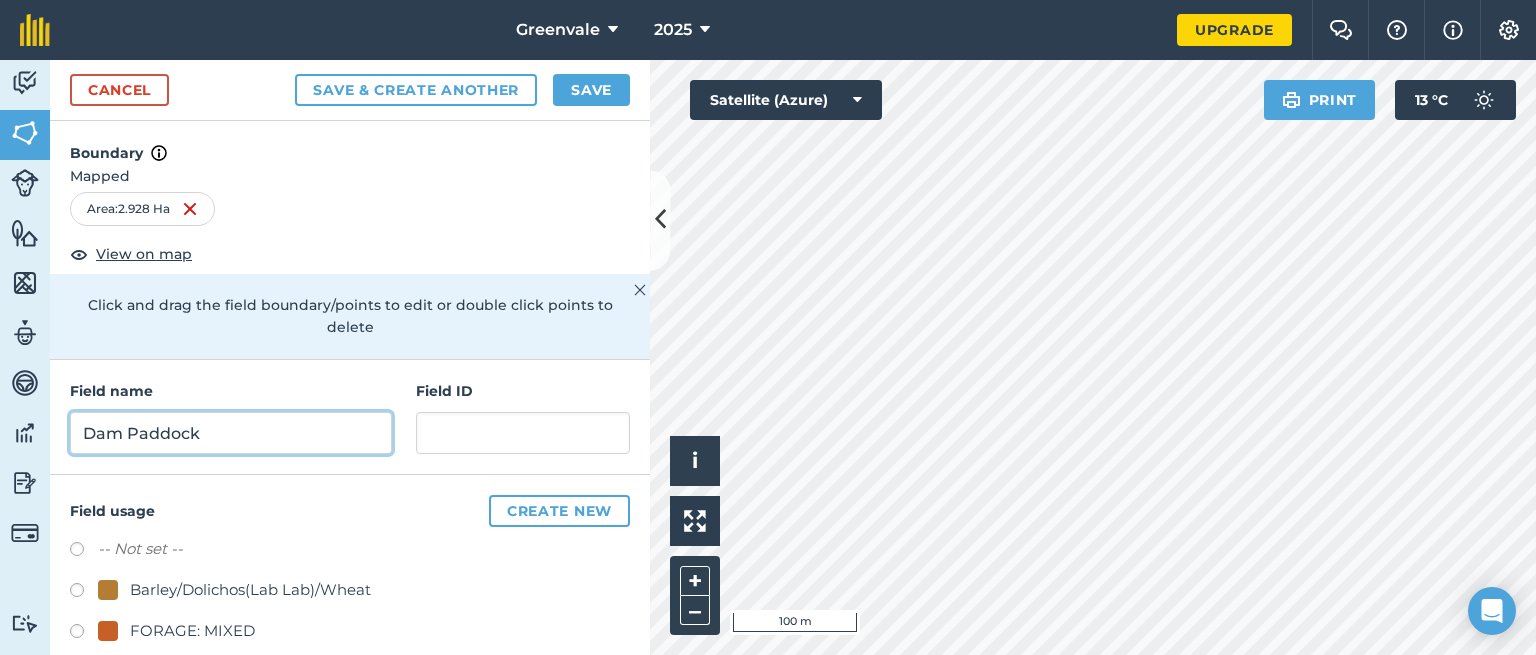 scroll, scrollTop: 23, scrollLeft: 0, axis: vertical 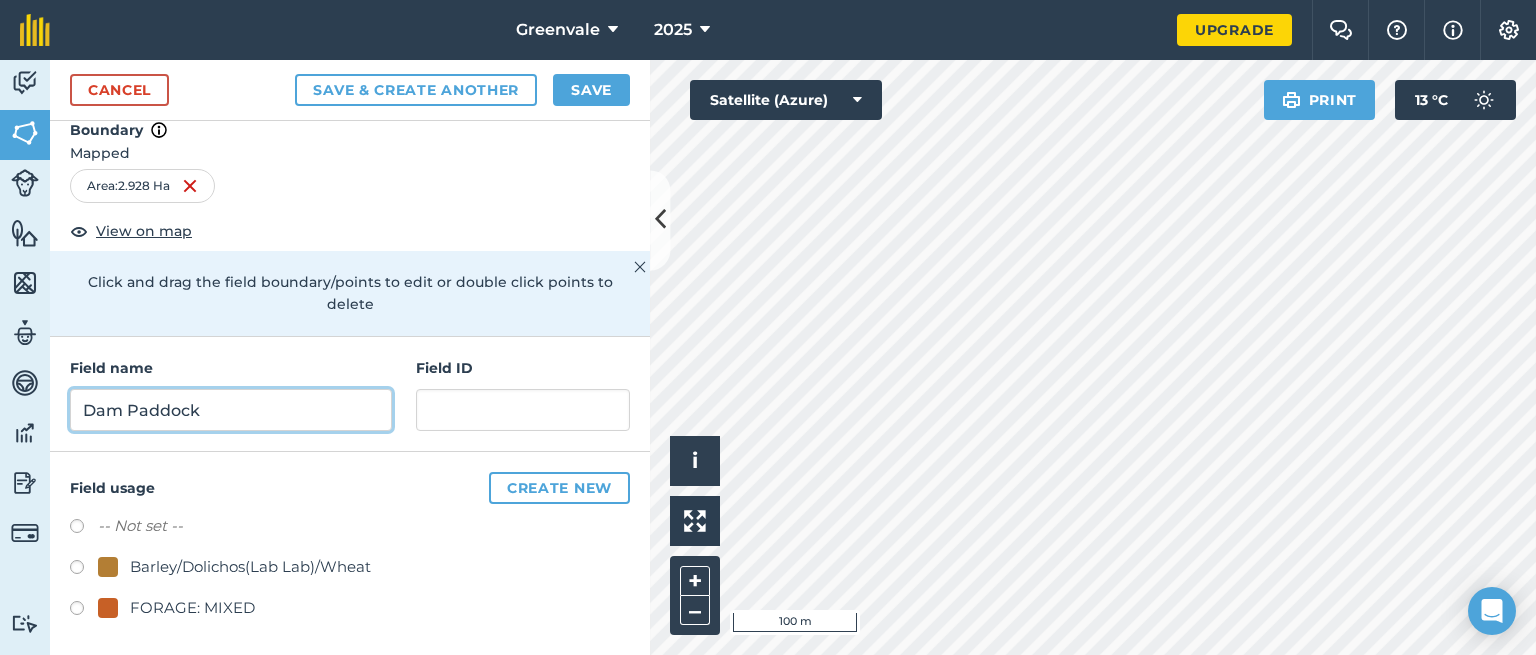 type on "Dam Paddock" 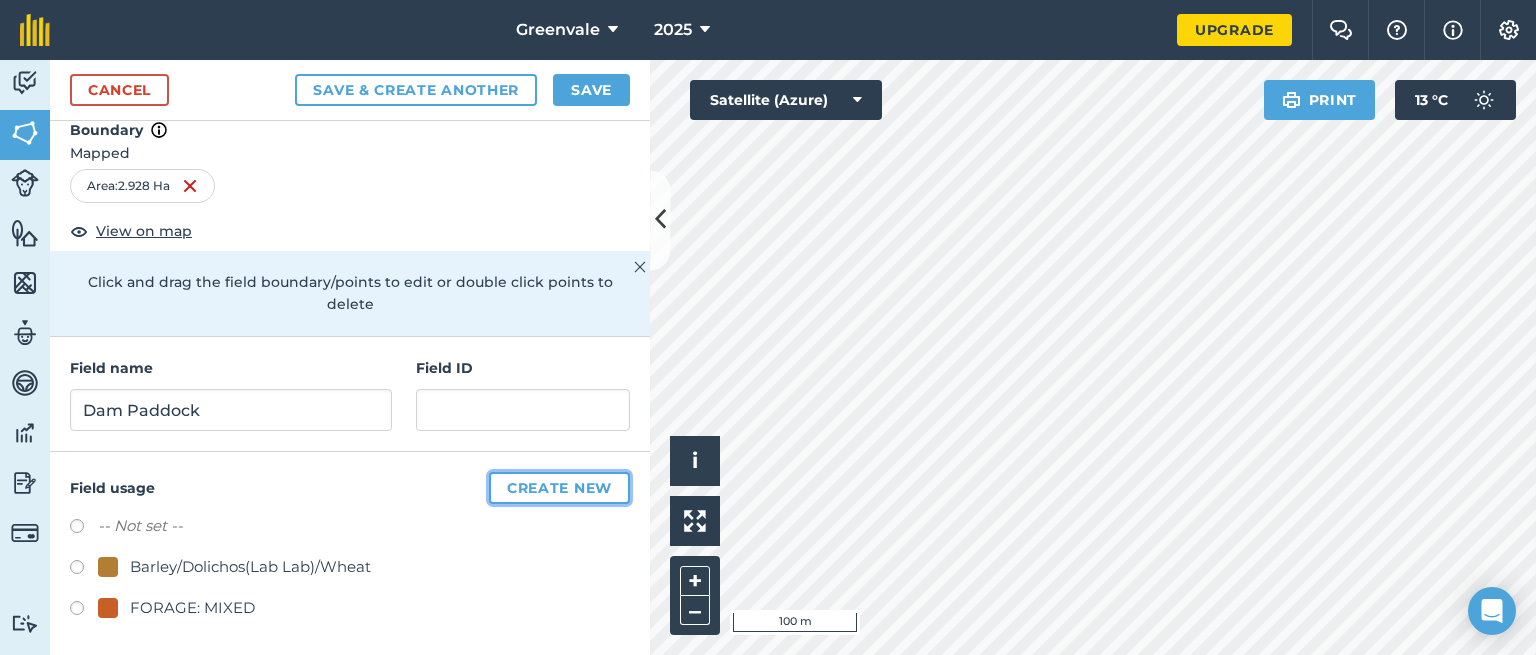 click on "Create new" at bounding box center (559, 488) 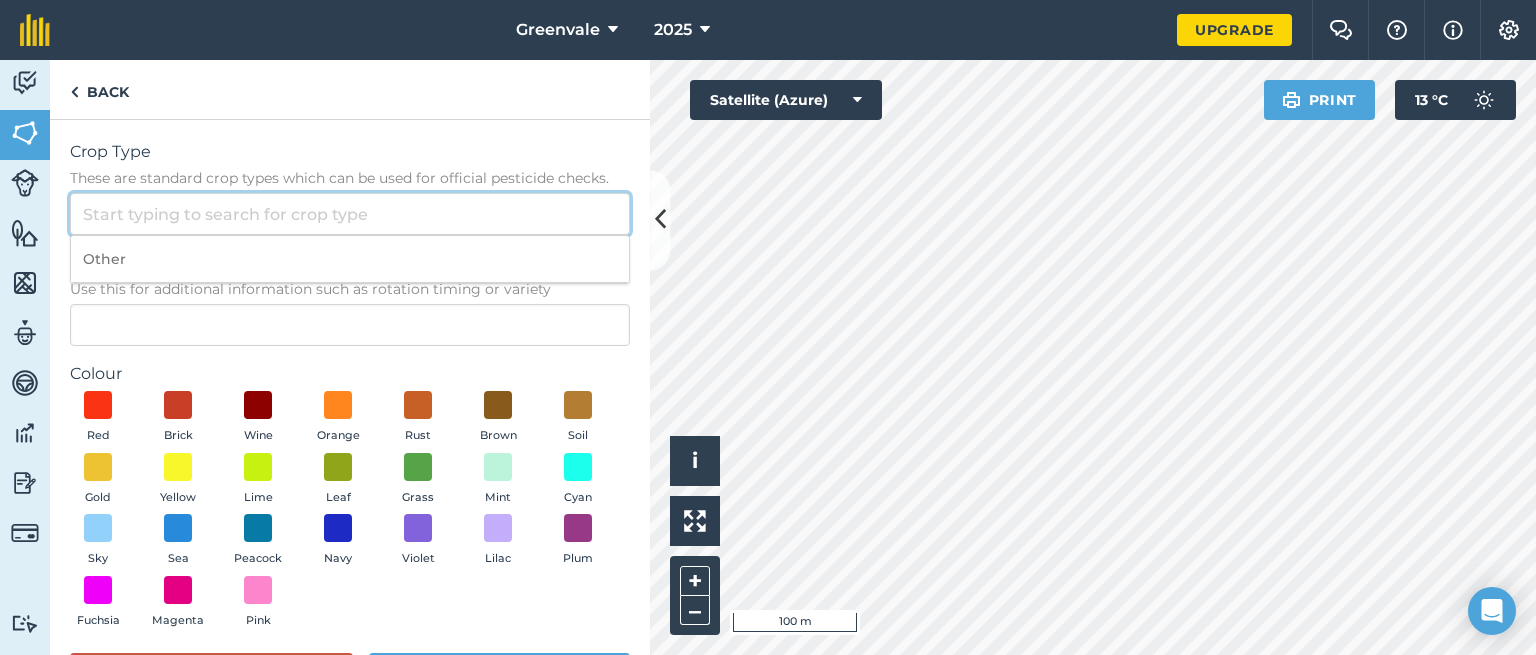 click on "Crop Type These are standard crop types which can be used for official pesticide checks." at bounding box center [350, 214] 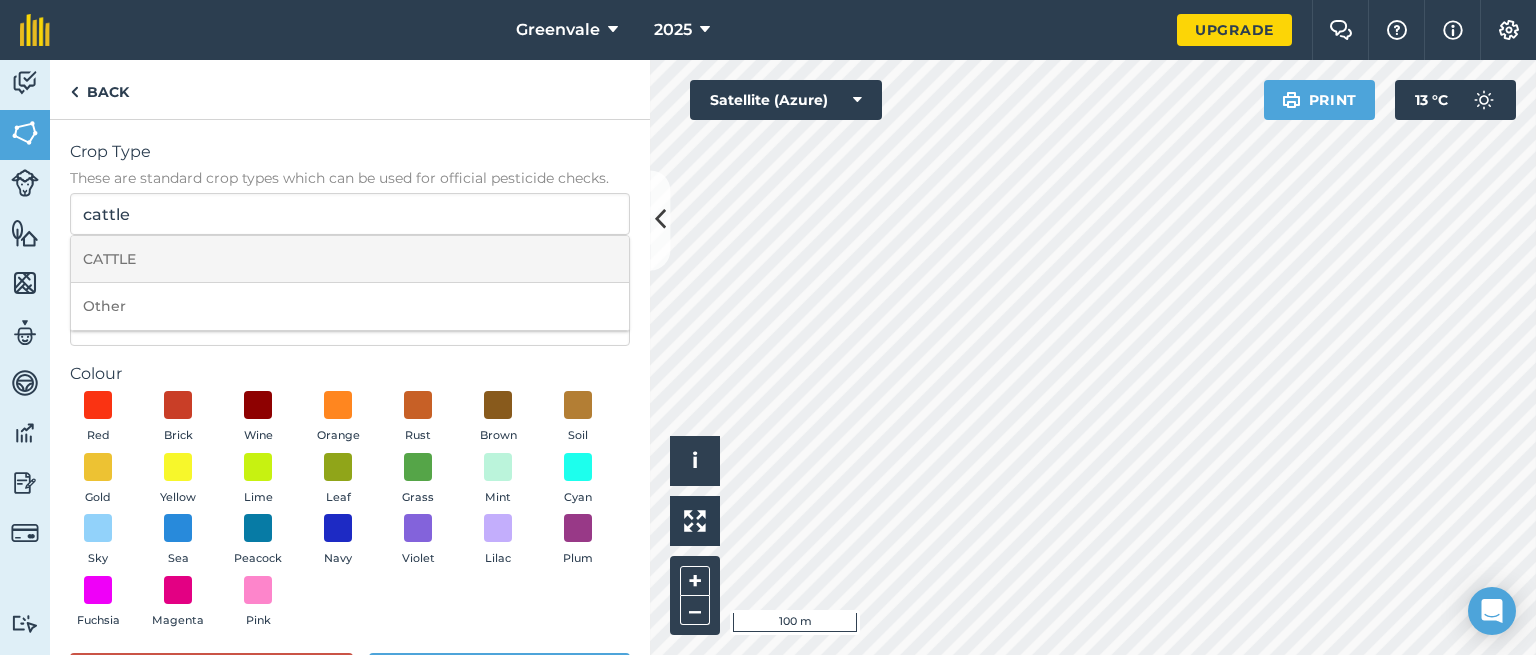 click on "CATTLE" at bounding box center [350, 259] 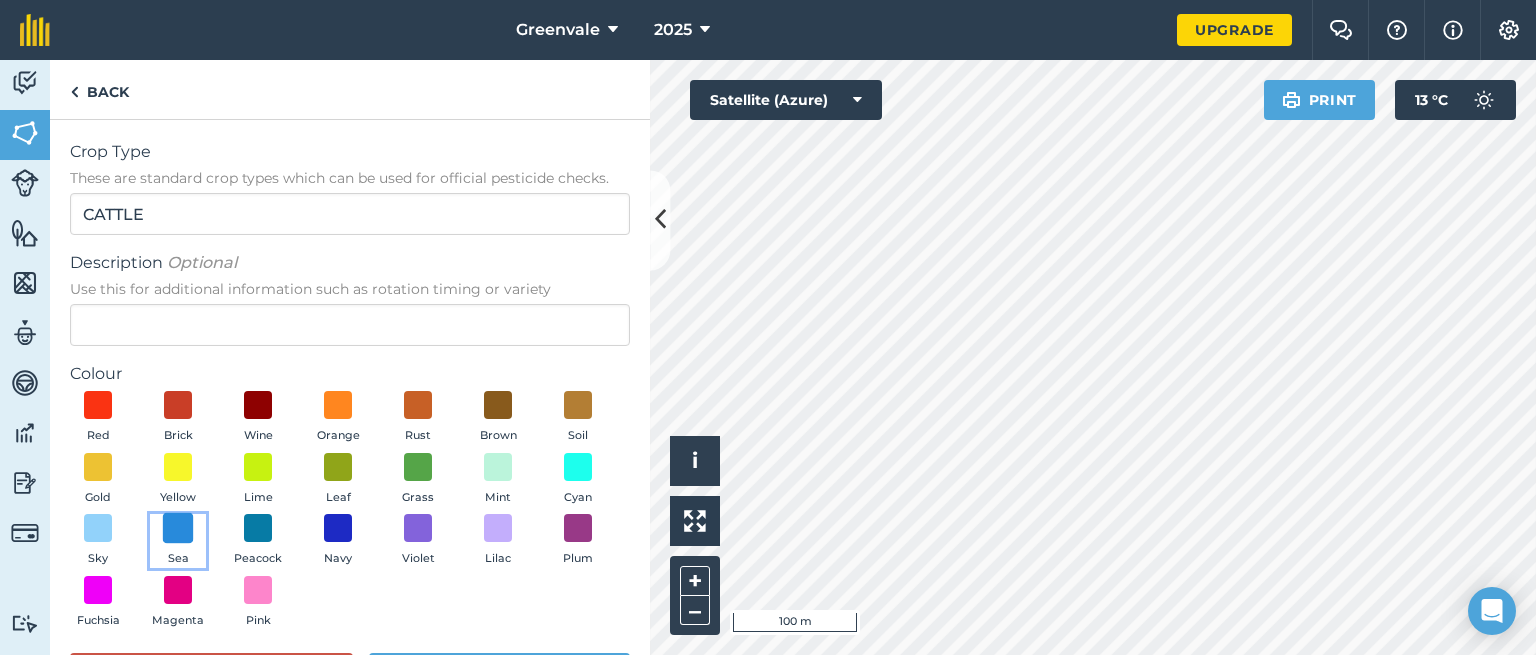 click at bounding box center (178, 528) 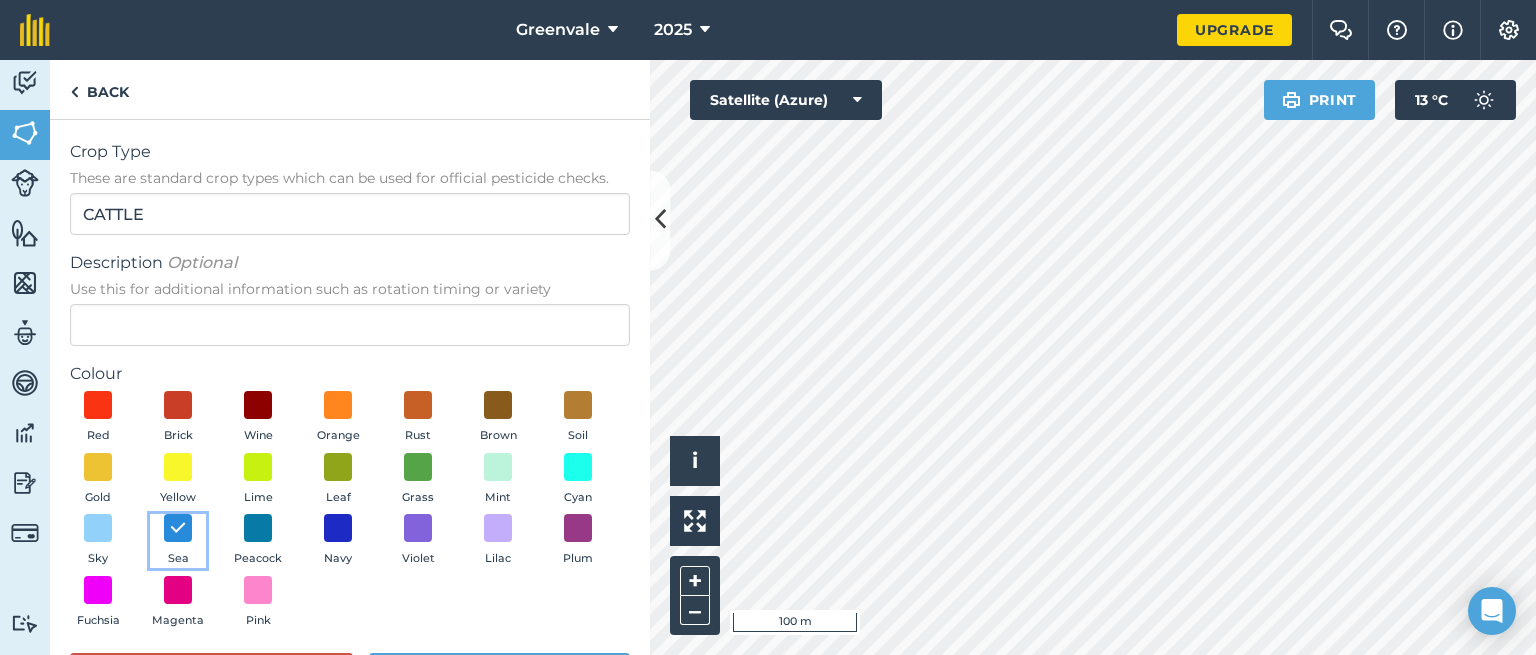 scroll, scrollTop: 78, scrollLeft: 0, axis: vertical 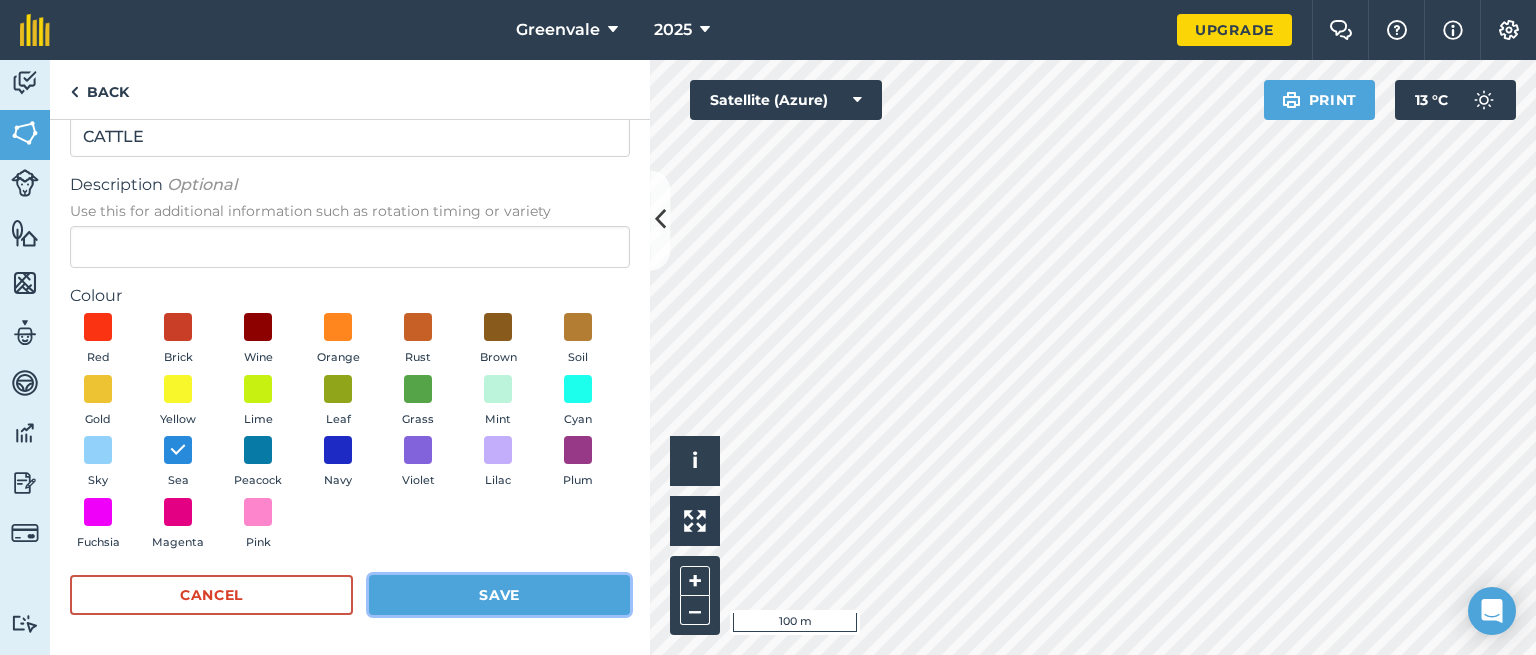 click on "Save" at bounding box center [499, 595] 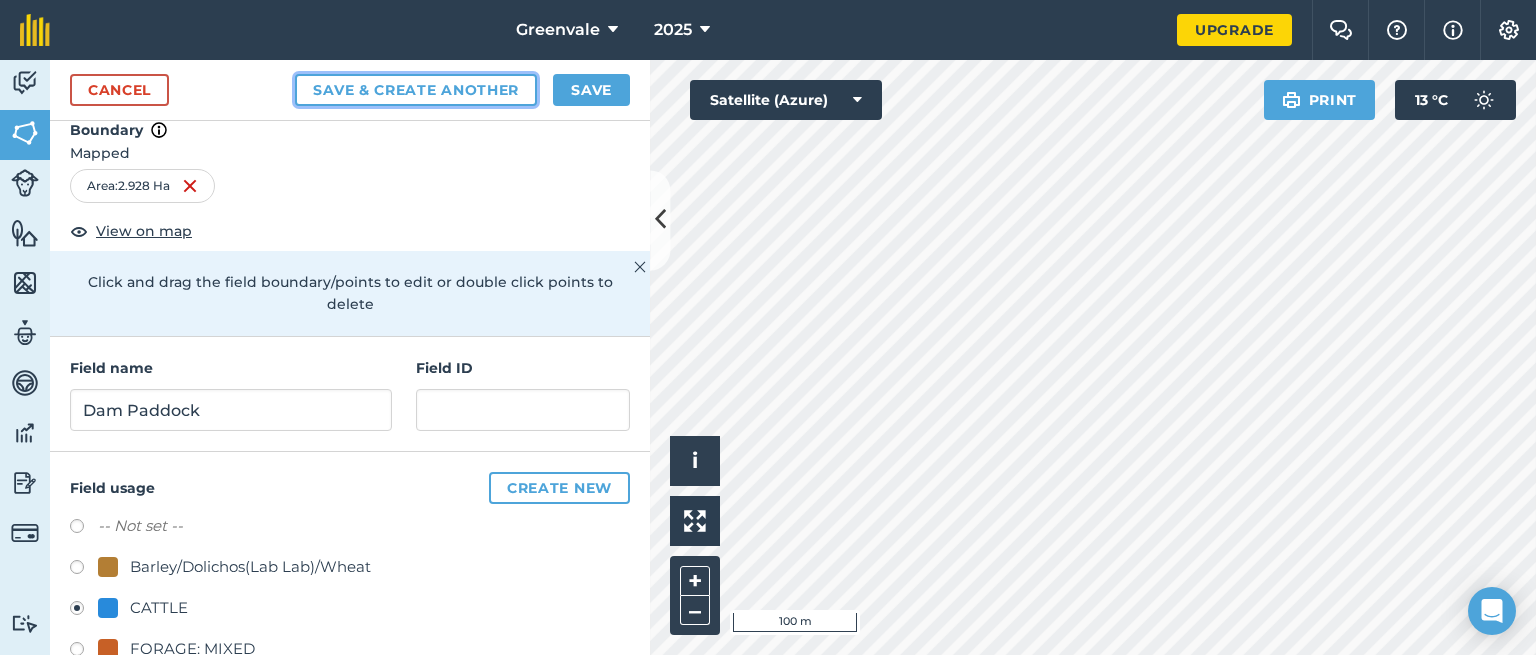 click on "Save & Create Another" at bounding box center [416, 90] 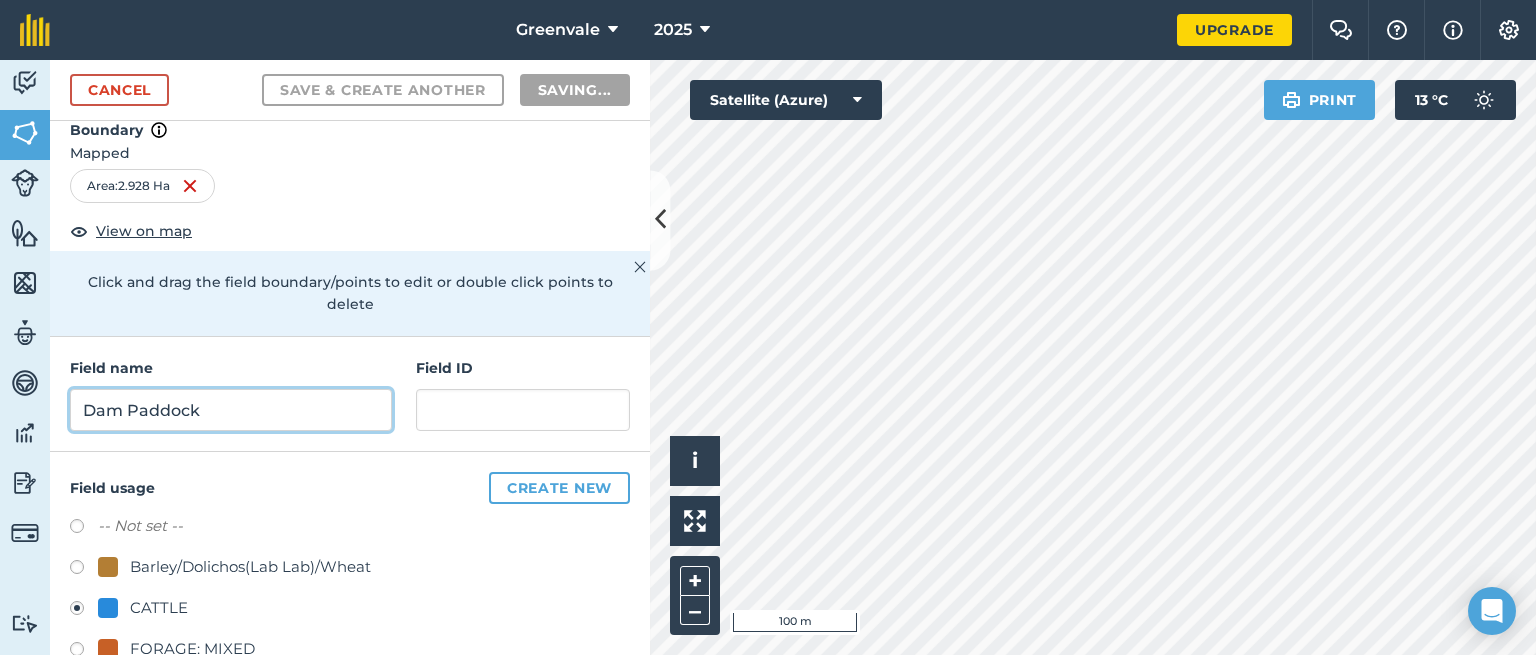 radio on "false" 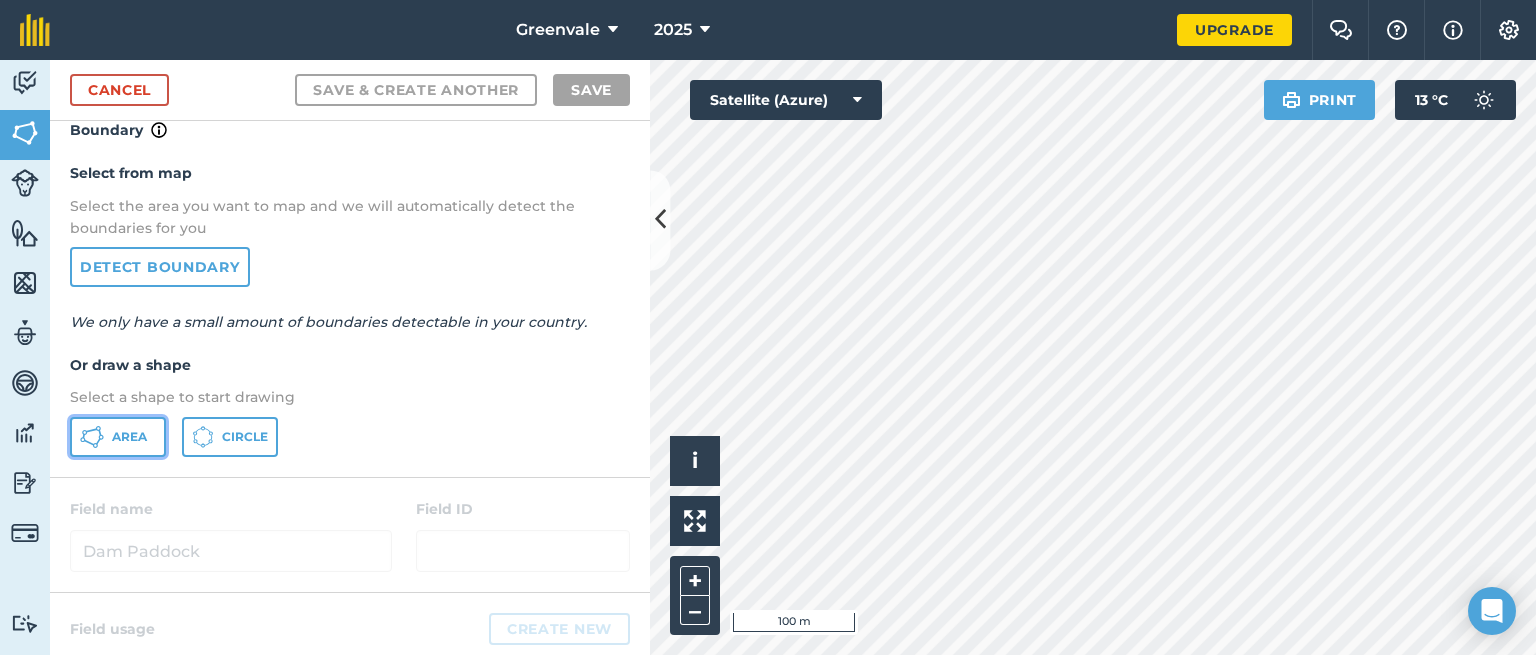 click on "Area" at bounding box center [129, 437] 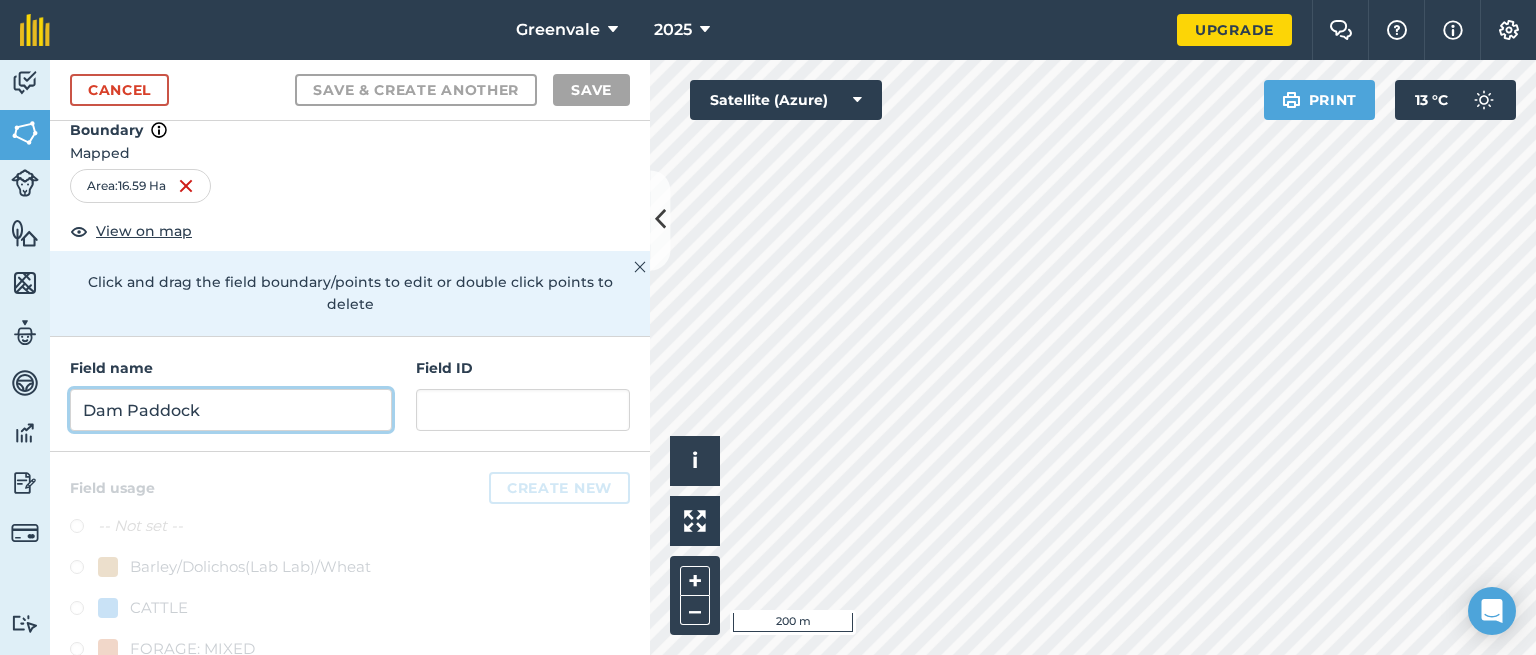 click on "Dam Paddock" at bounding box center [231, 410] 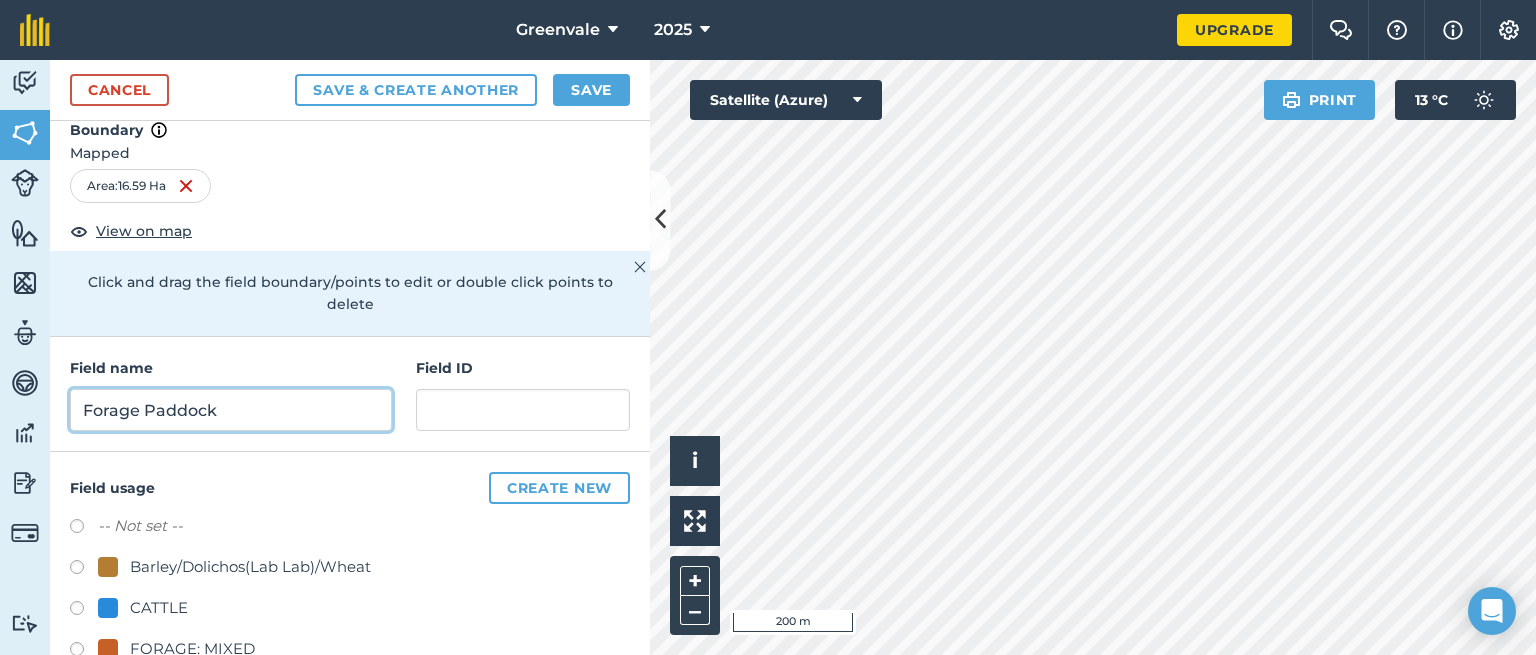 type on "Forage Paddock" 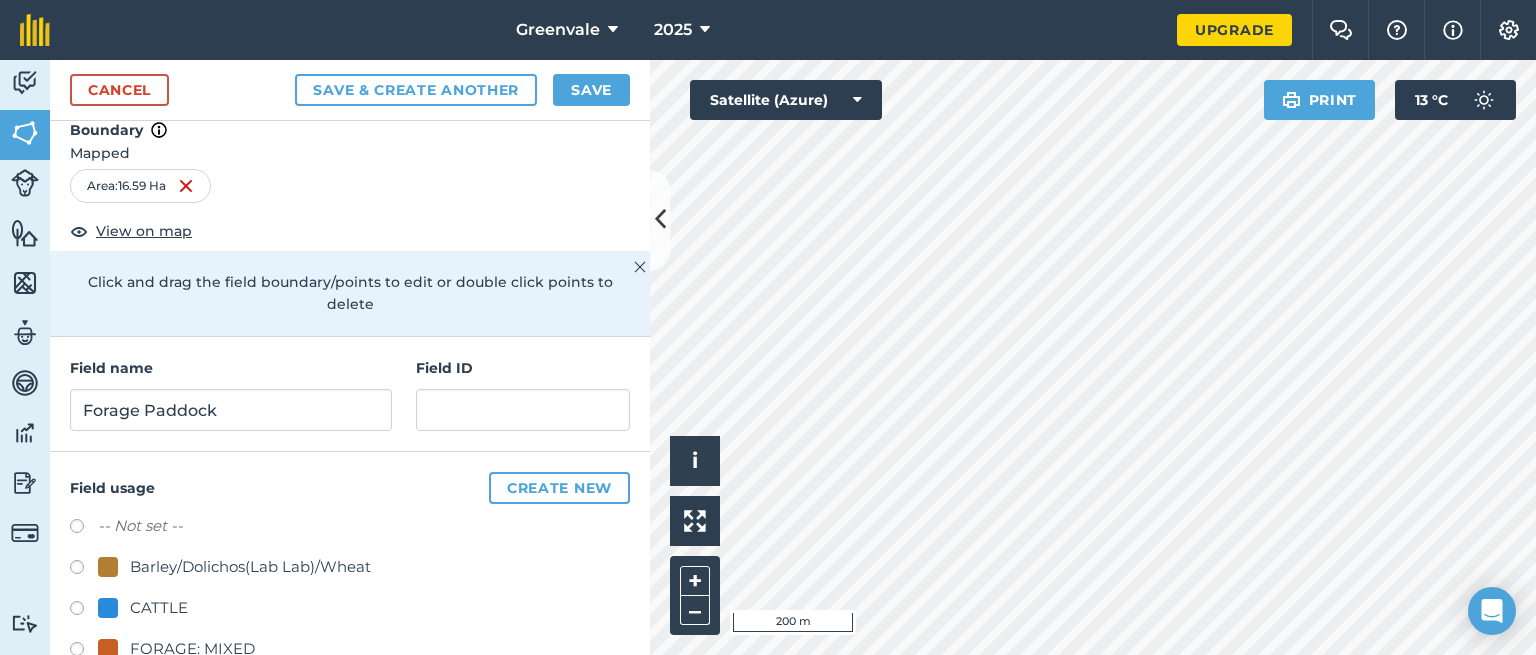 click at bounding box center (84, 652) 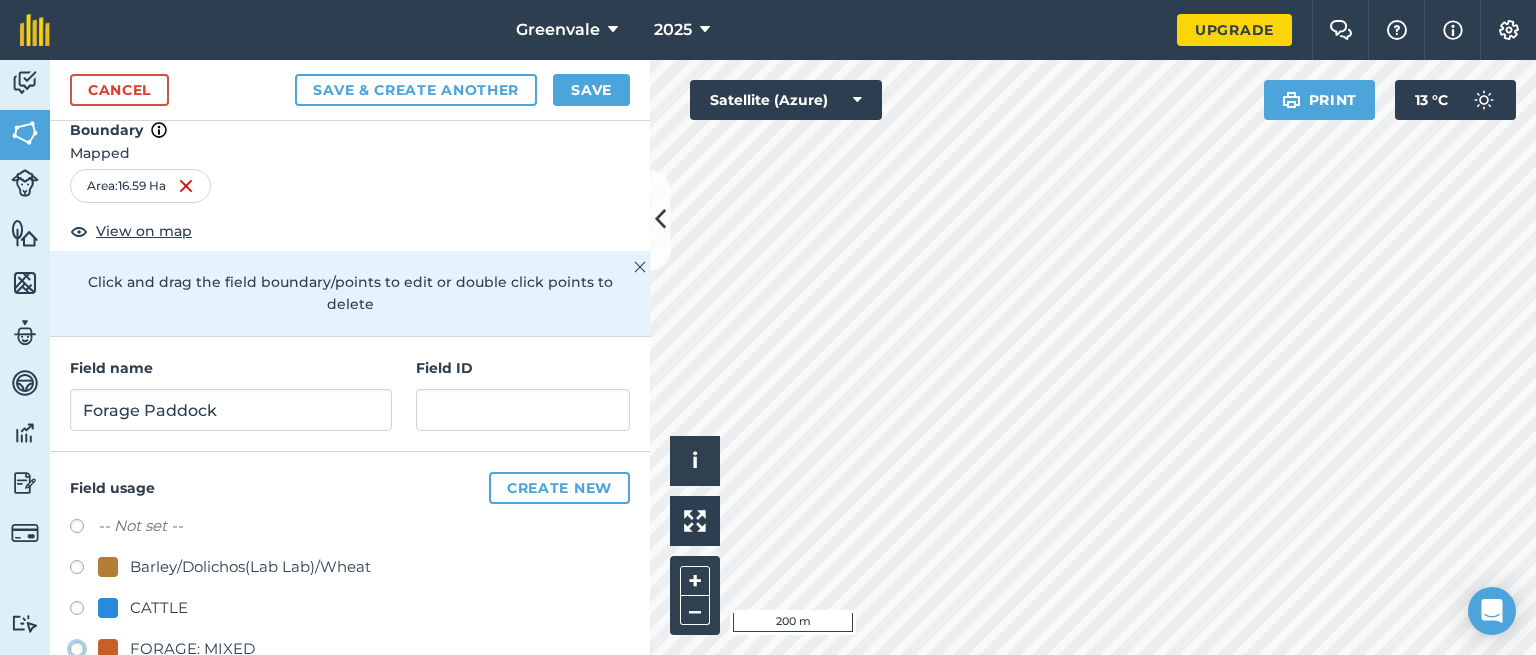 click on "FORAGE: MIXED" at bounding box center [-9923, 648] 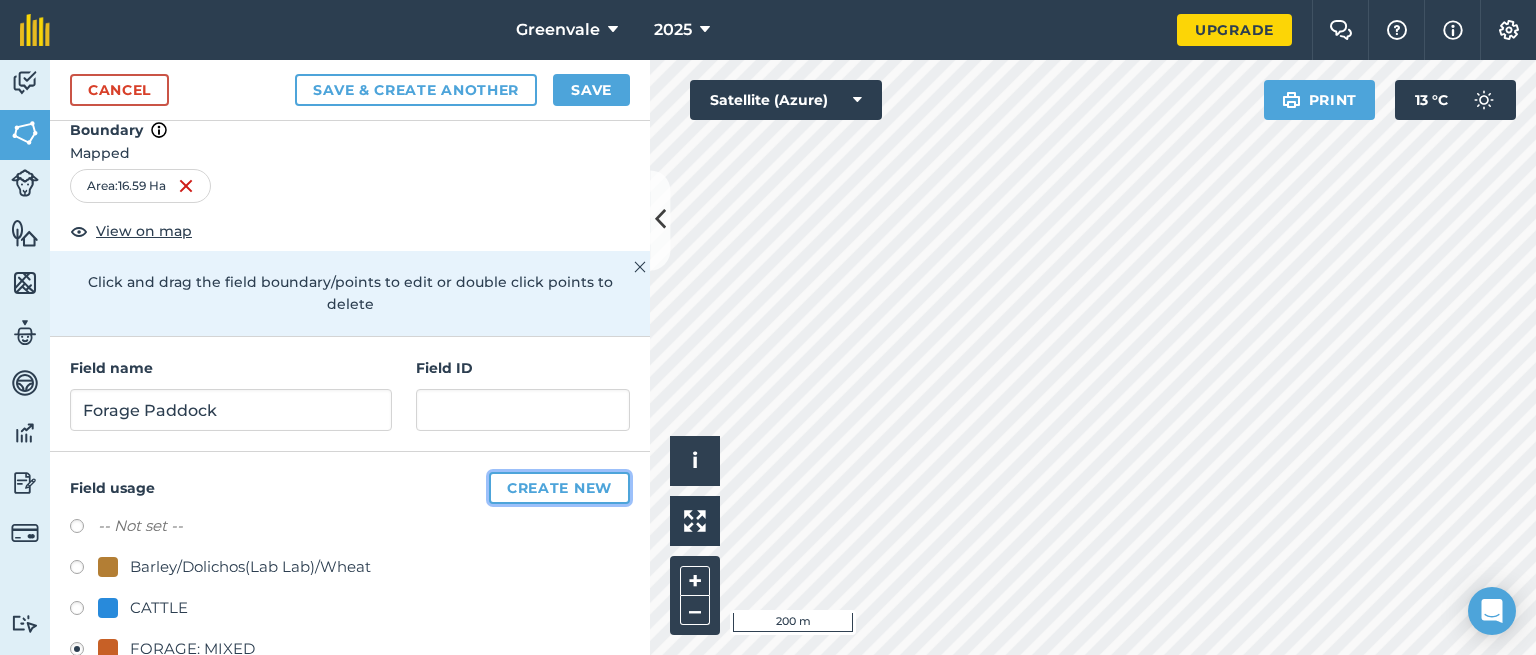 click on "Create new" at bounding box center (559, 488) 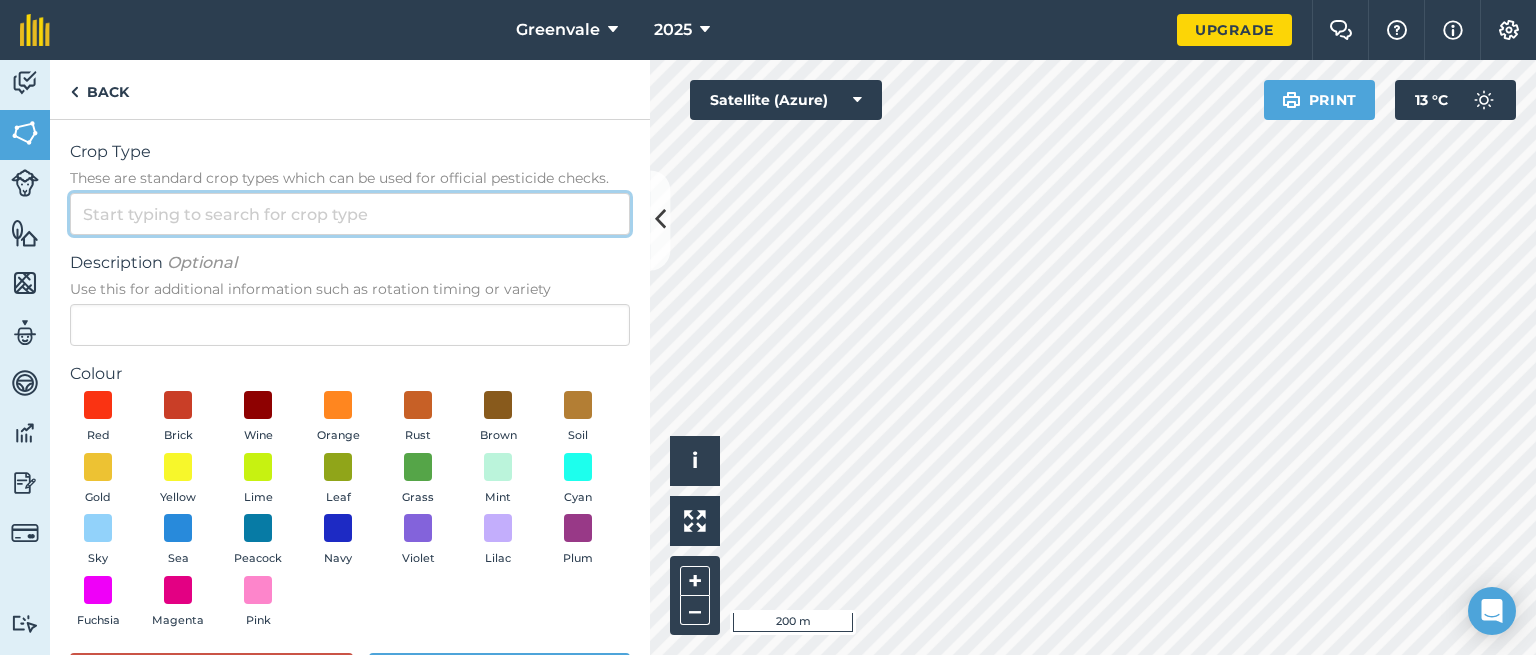 click on "Crop Type These are standard crop types which can be used for official pesticide checks." at bounding box center [350, 214] 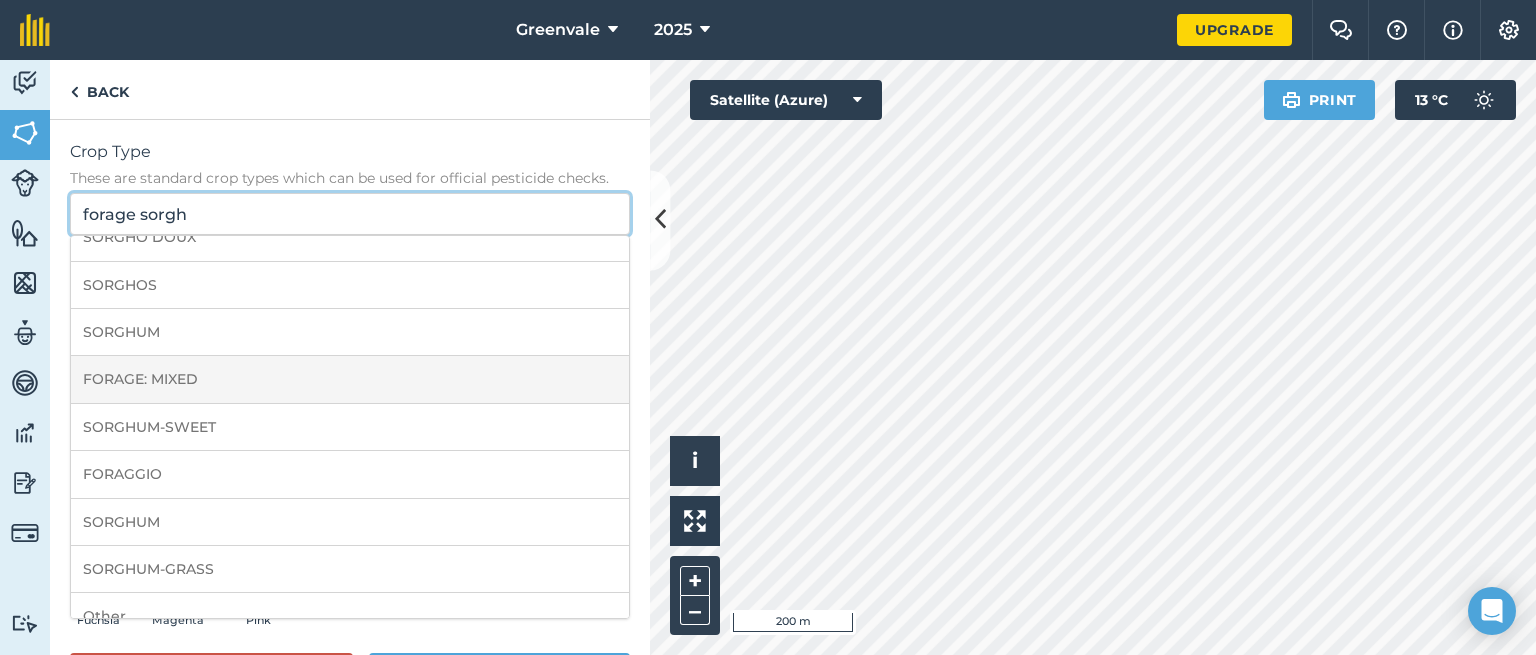 scroll, scrollTop: 184, scrollLeft: 0, axis: vertical 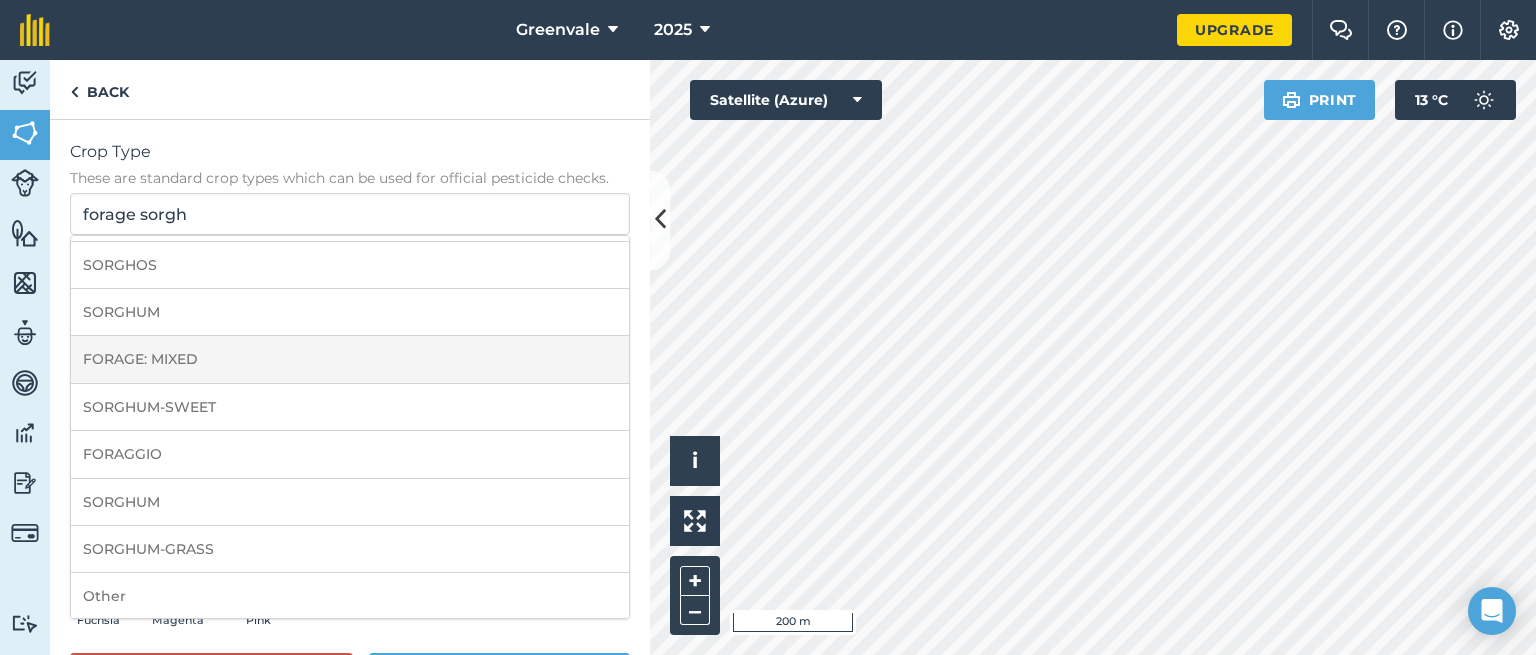click on "FORAGE: MIXED" at bounding box center [350, 359] 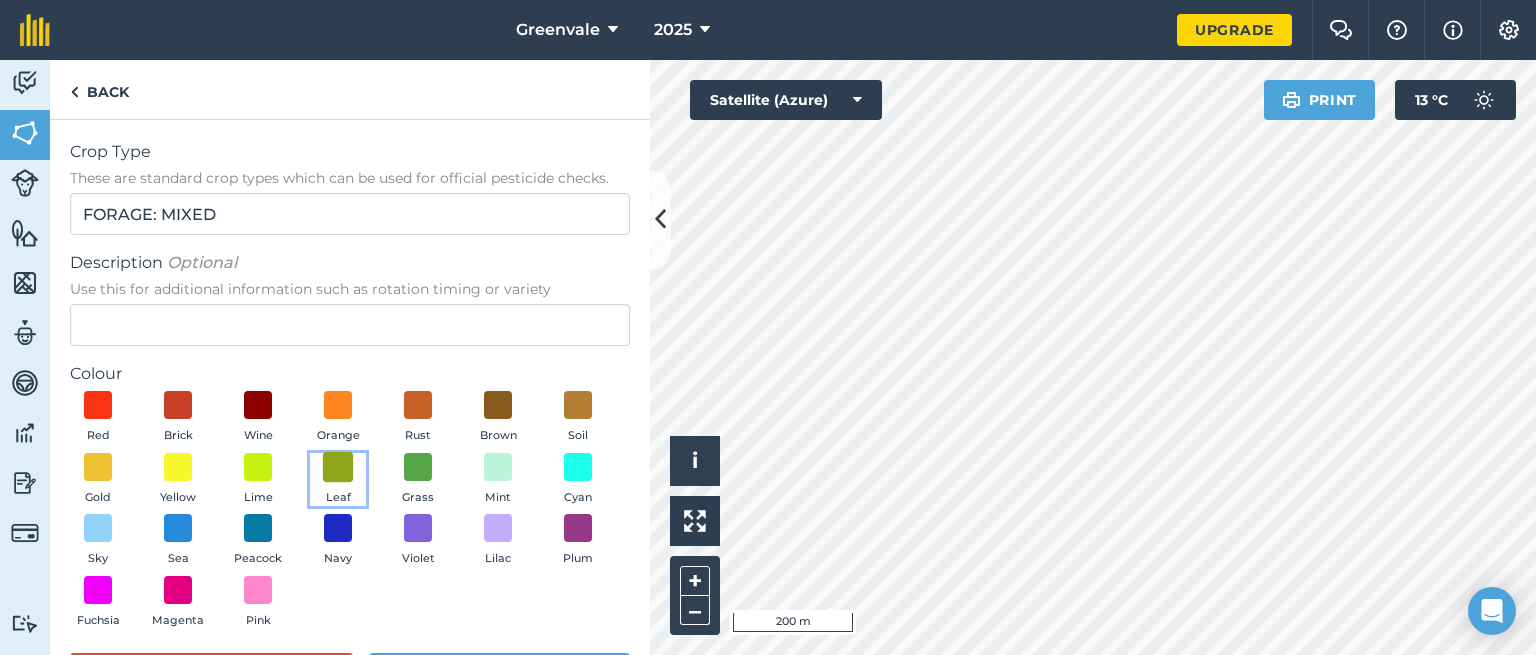 click at bounding box center (338, 466) 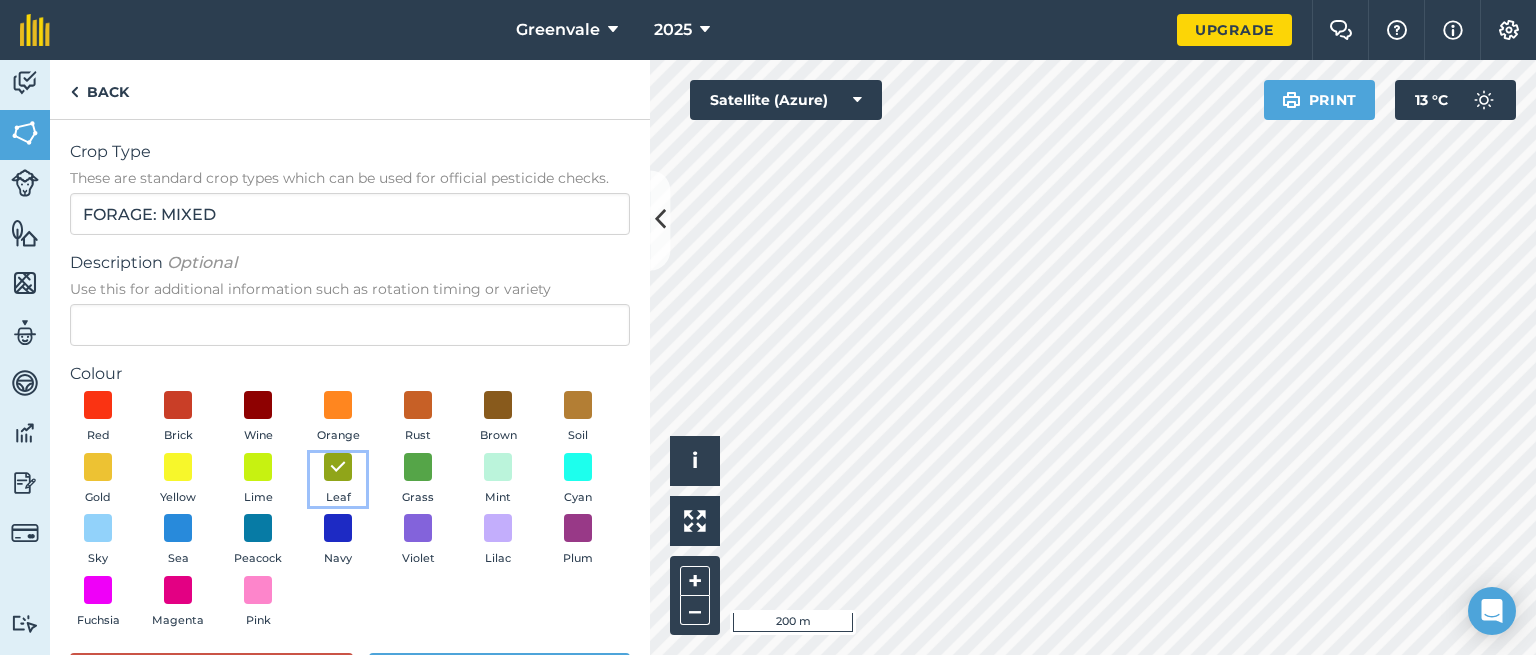 click on "Leaf" at bounding box center (338, 480) 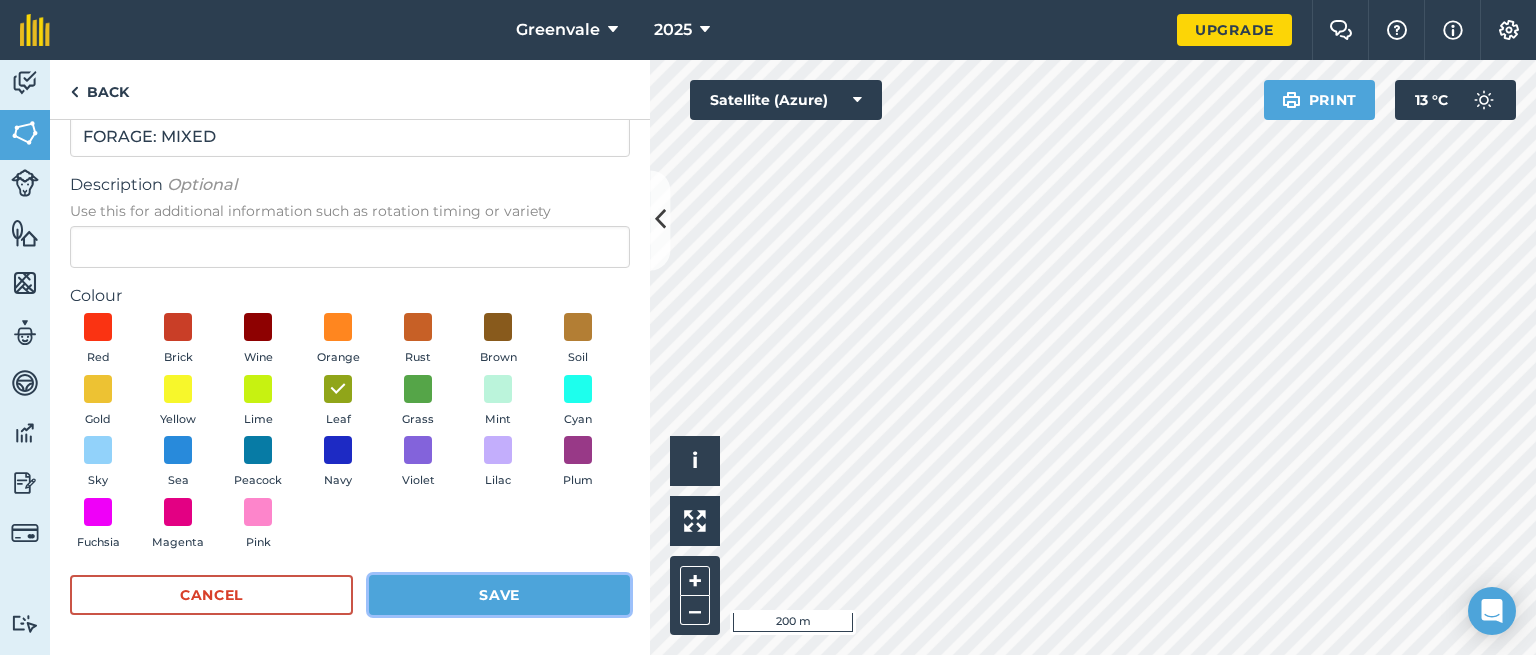 click on "Save" at bounding box center (499, 595) 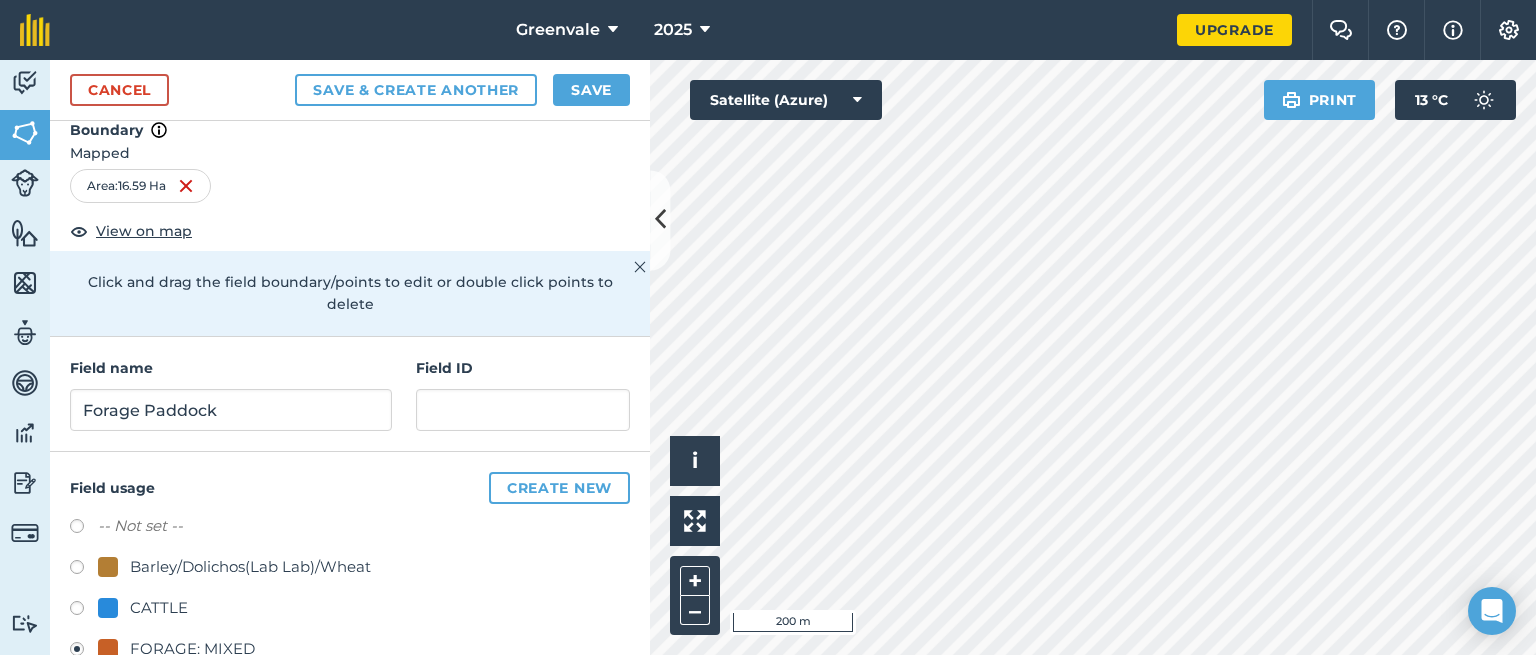 radio on "false" 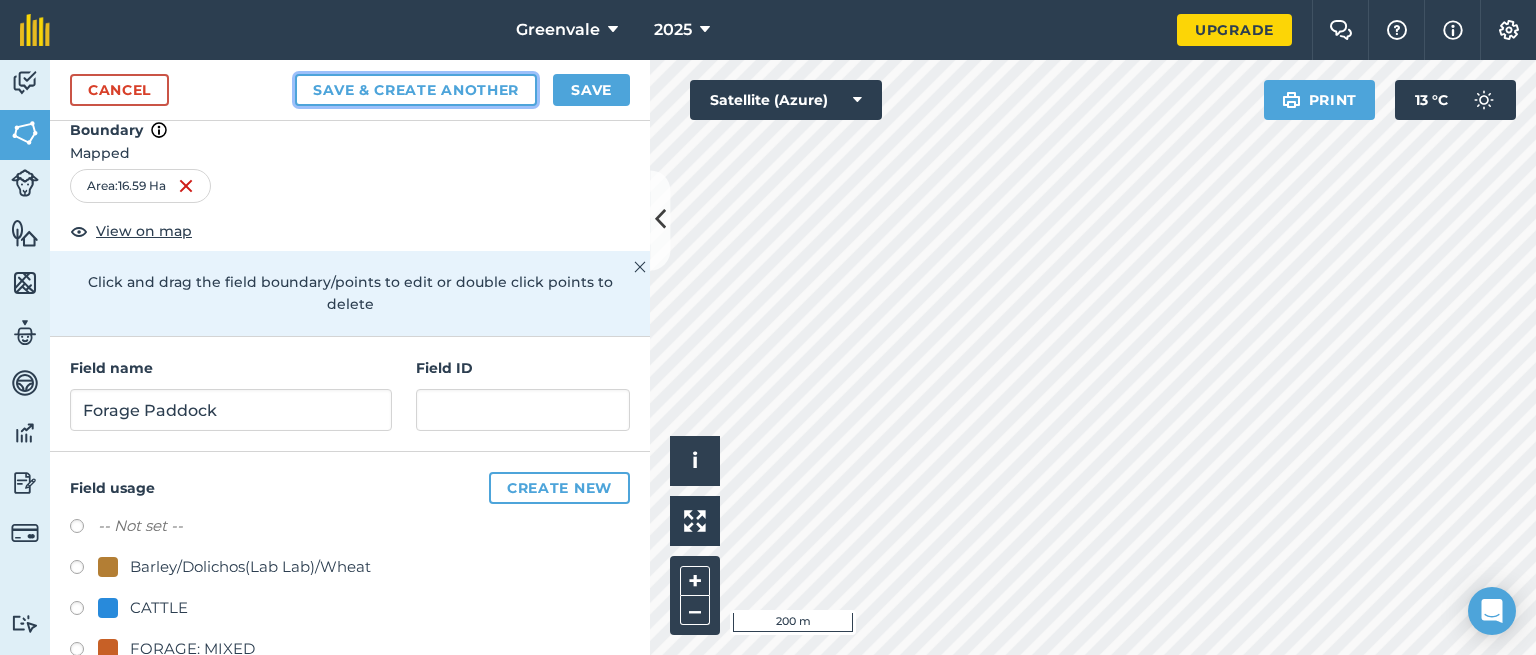 drag, startPoint x: 448, startPoint y: 85, endPoint x: 497, endPoint y: 482, distance: 400.0125 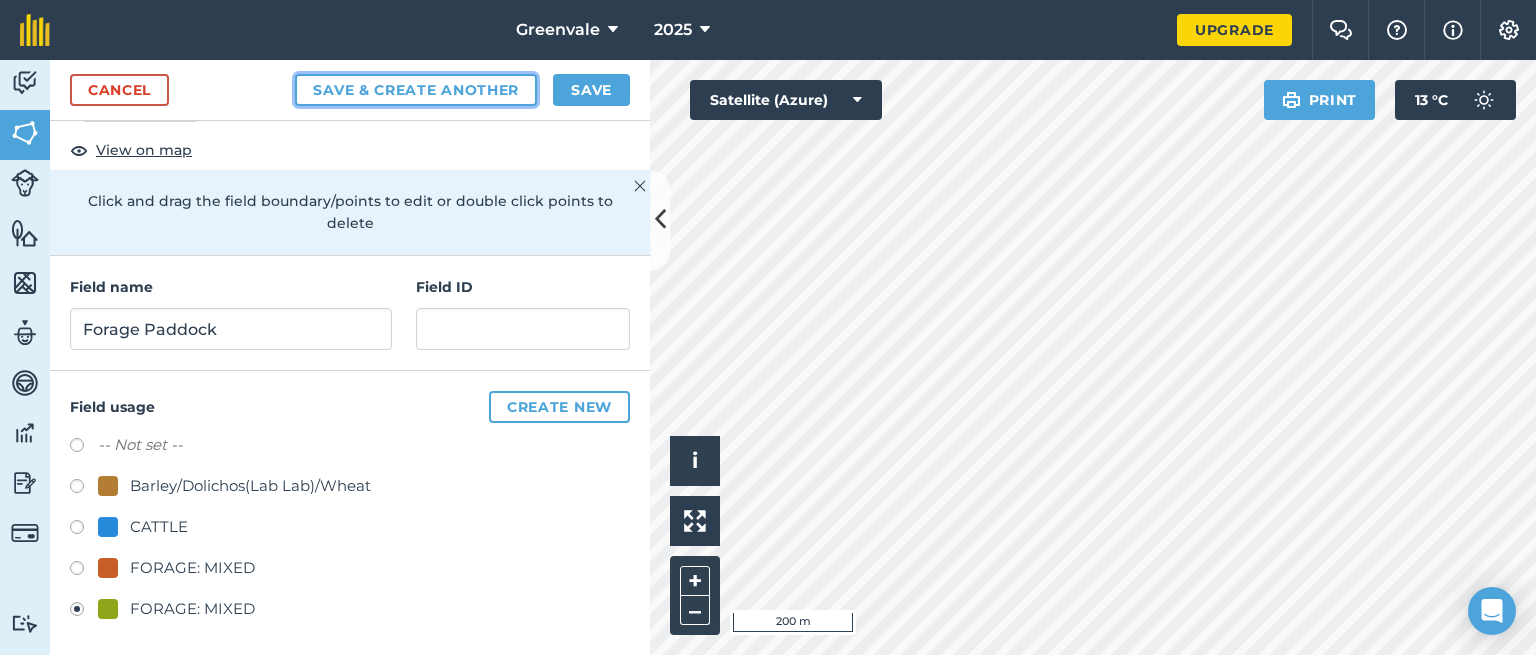 scroll, scrollTop: 0, scrollLeft: 0, axis: both 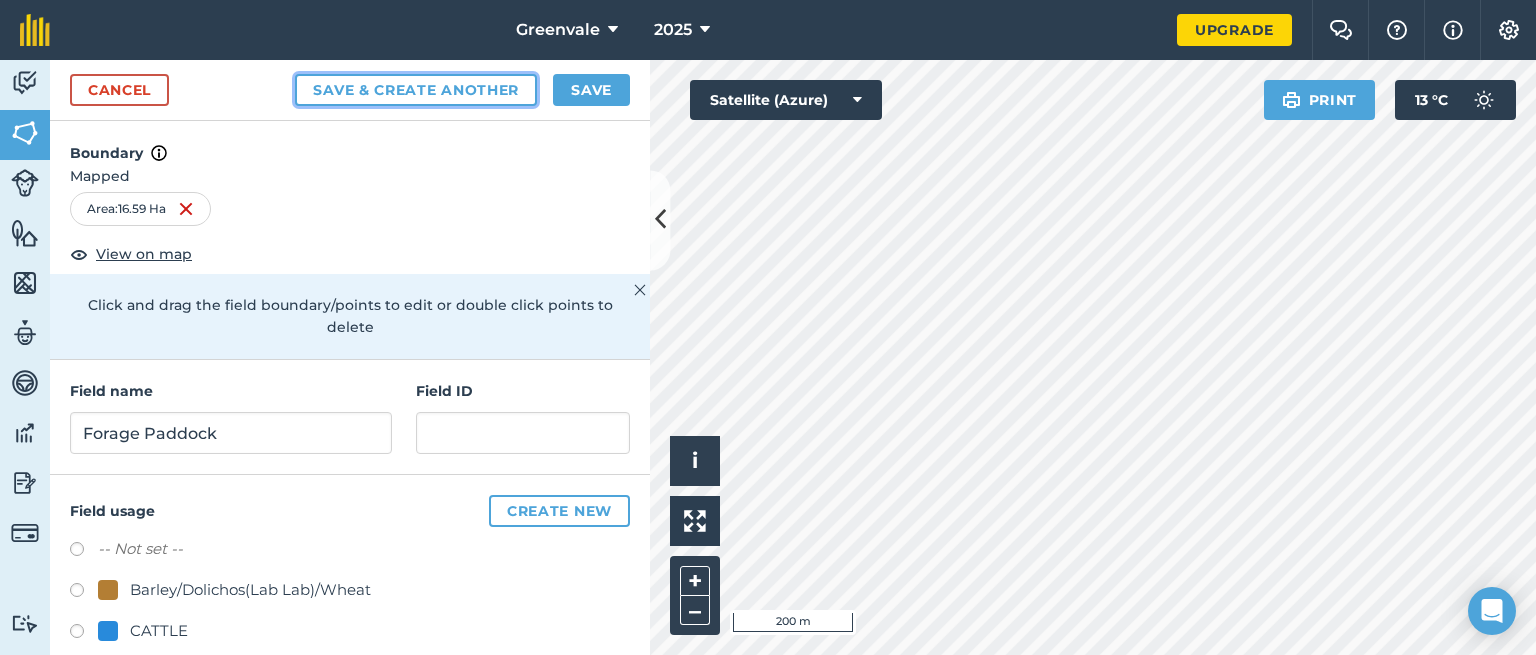 click on "Save & Create Another" at bounding box center (416, 90) 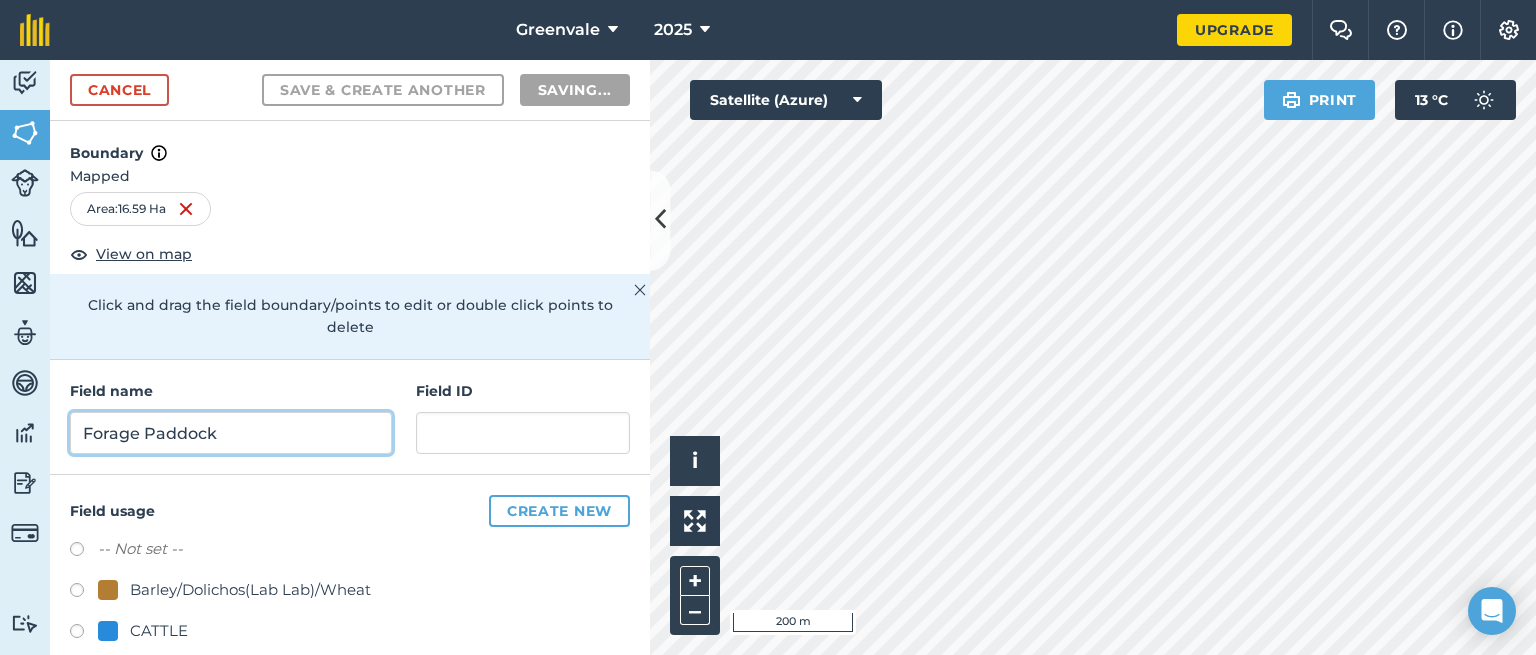 radio on "false" 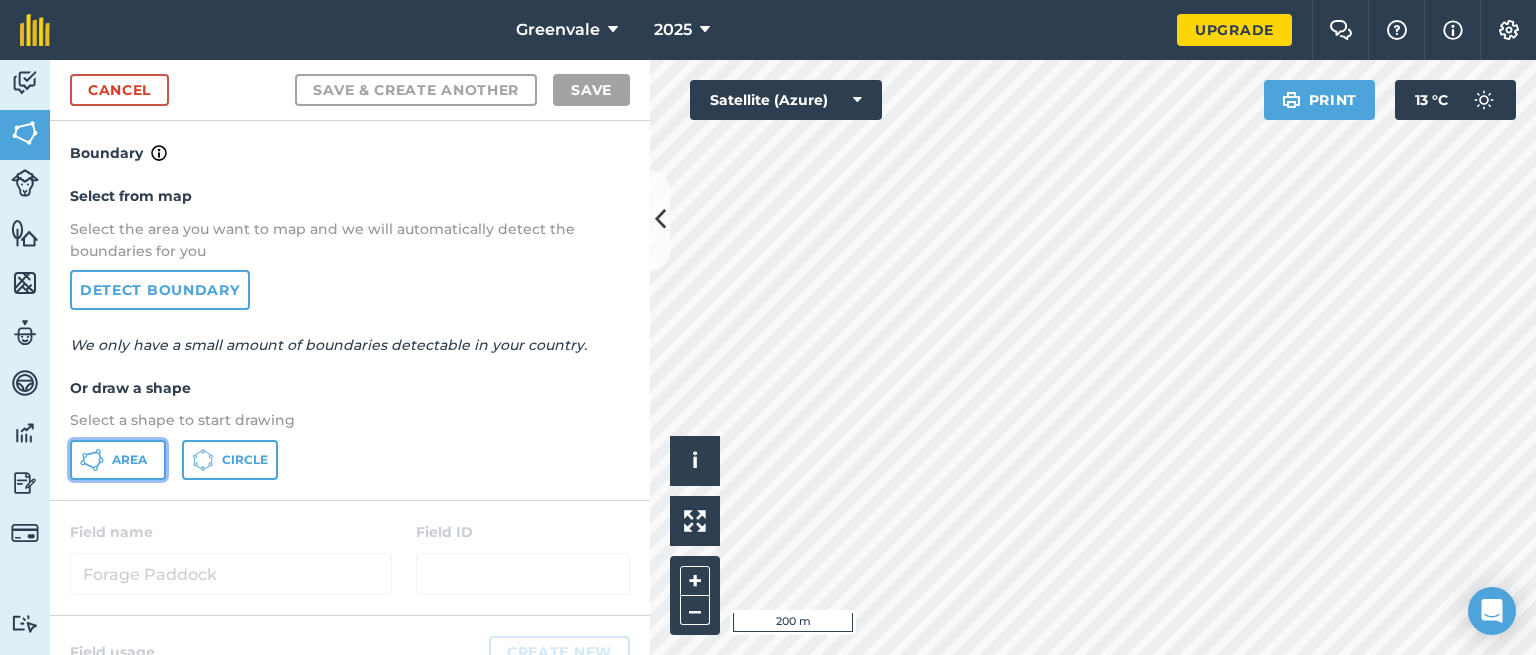 click on "Area" at bounding box center (129, 460) 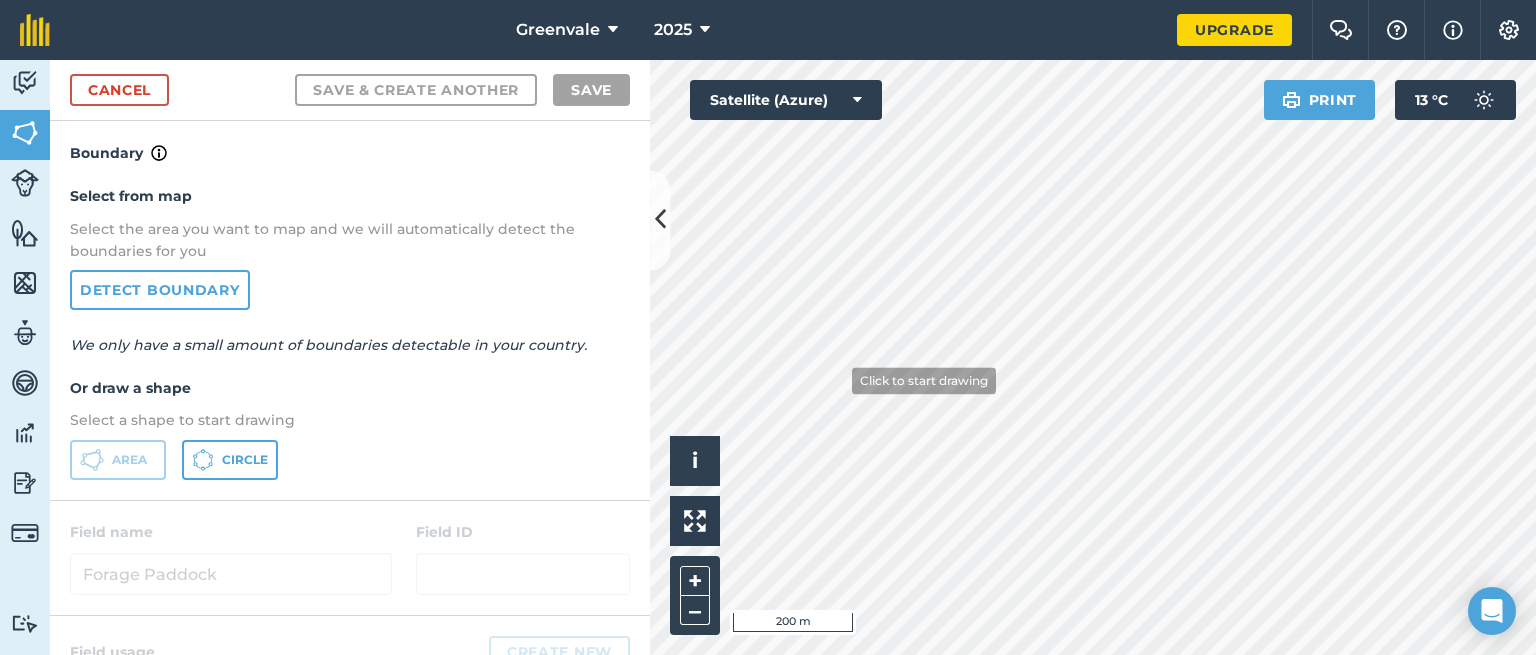 type 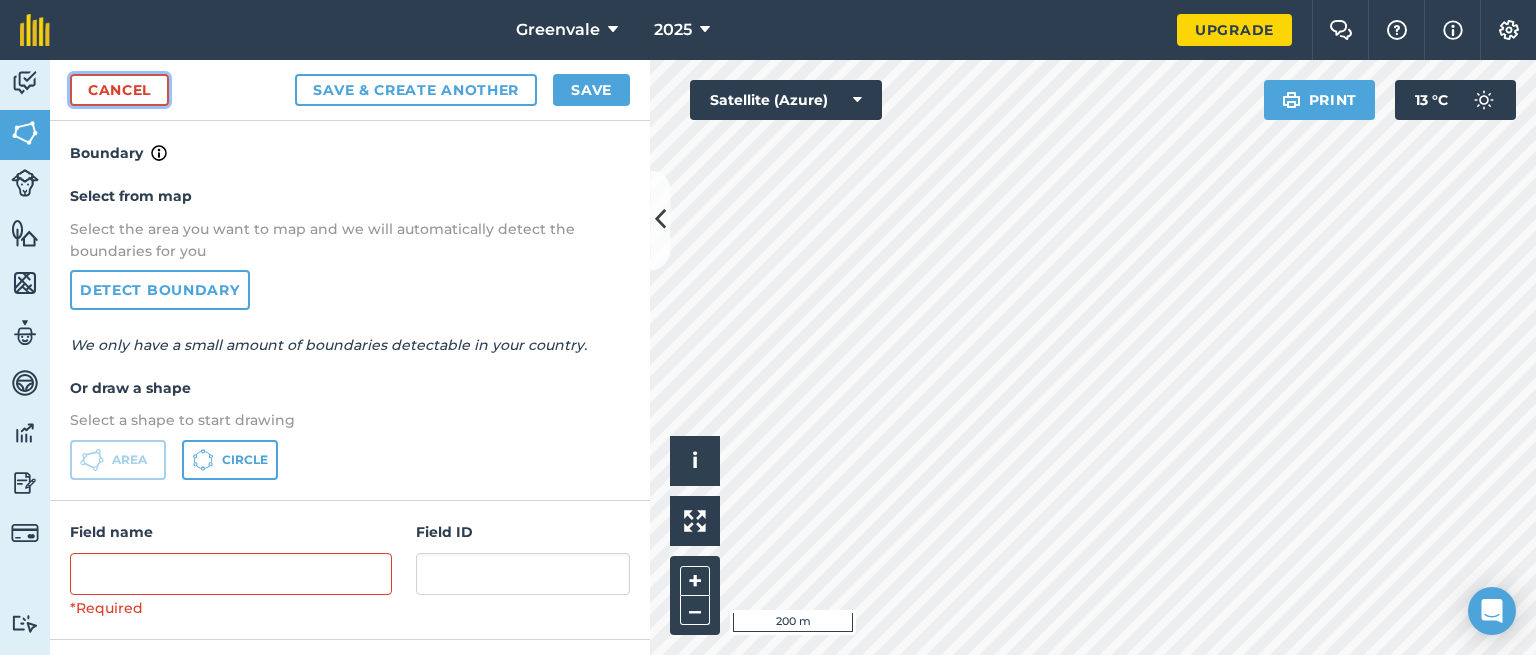 click on "Cancel" at bounding box center [119, 90] 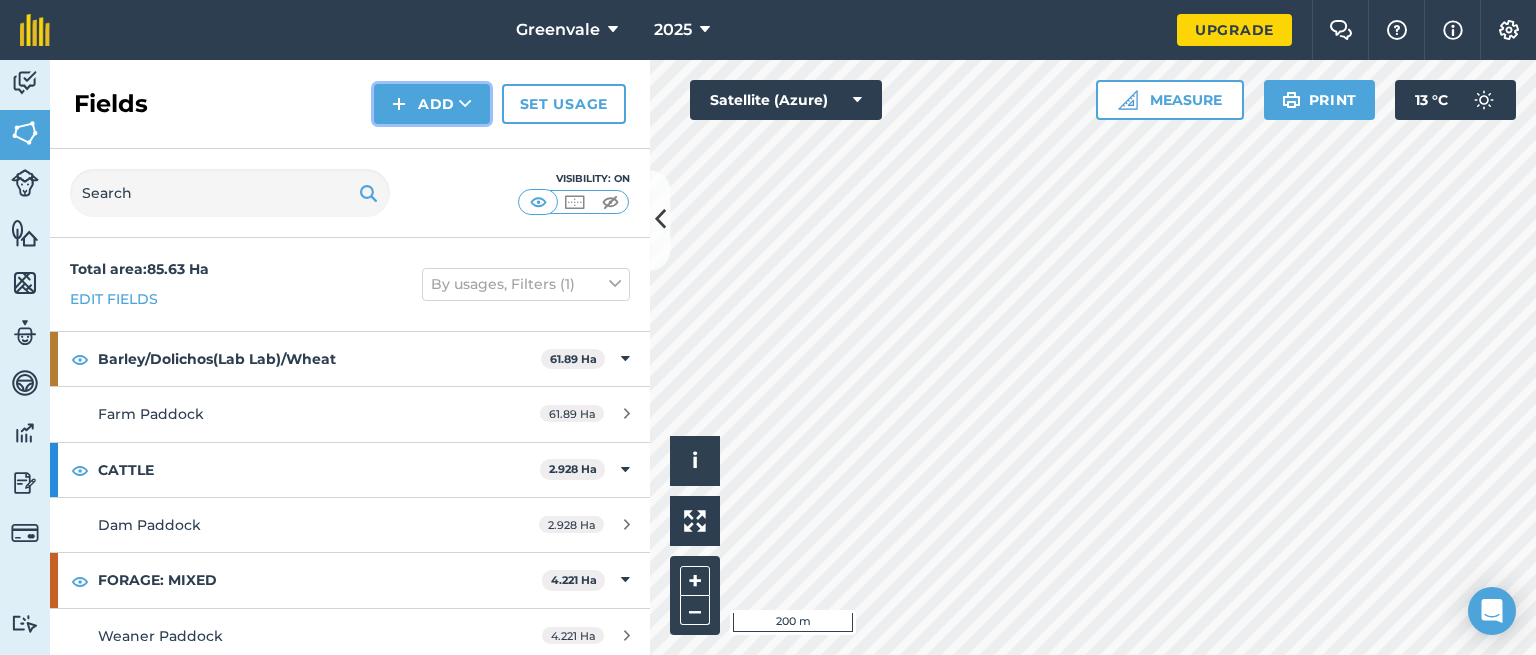 click on "Add" at bounding box center (432, 104) 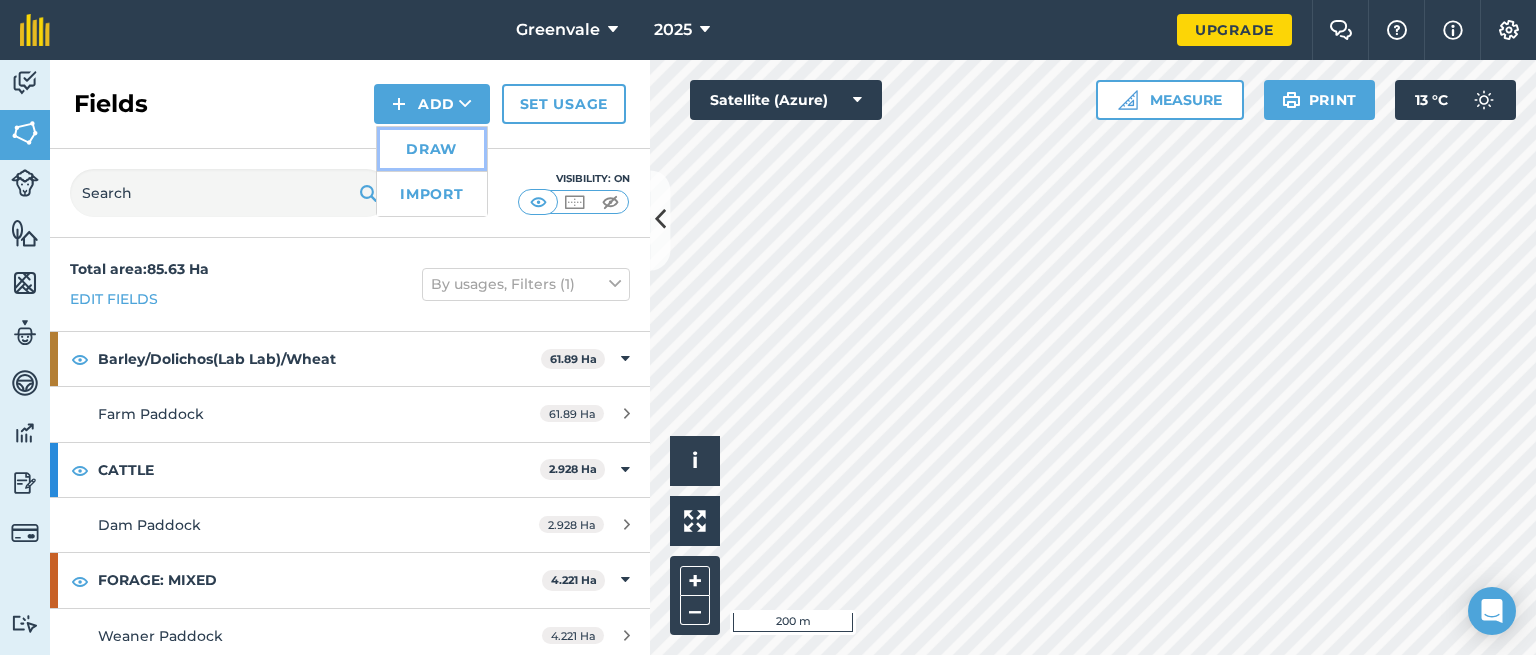 click on "Draw" at bounding box center [432, 149] 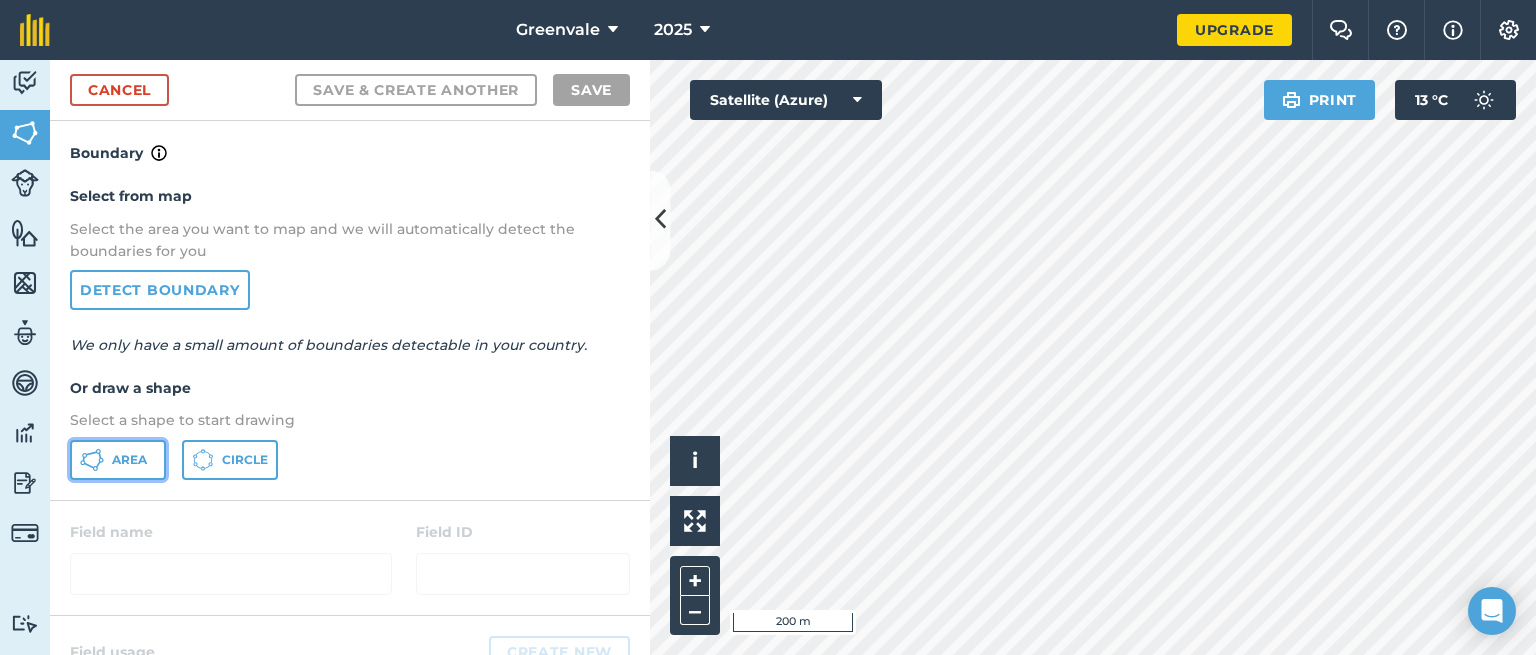 click on "Area" at bounding box center [129, 460] 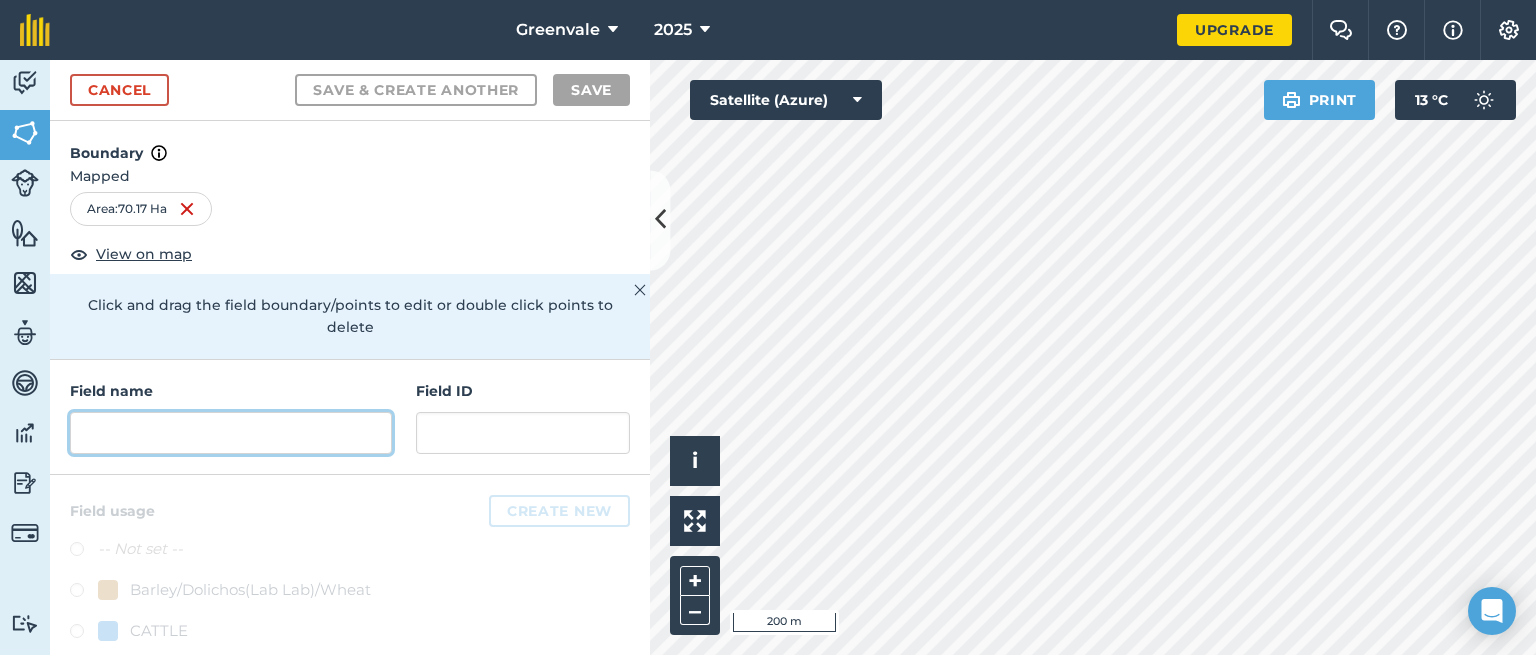 click at bounding box center [231, 433] 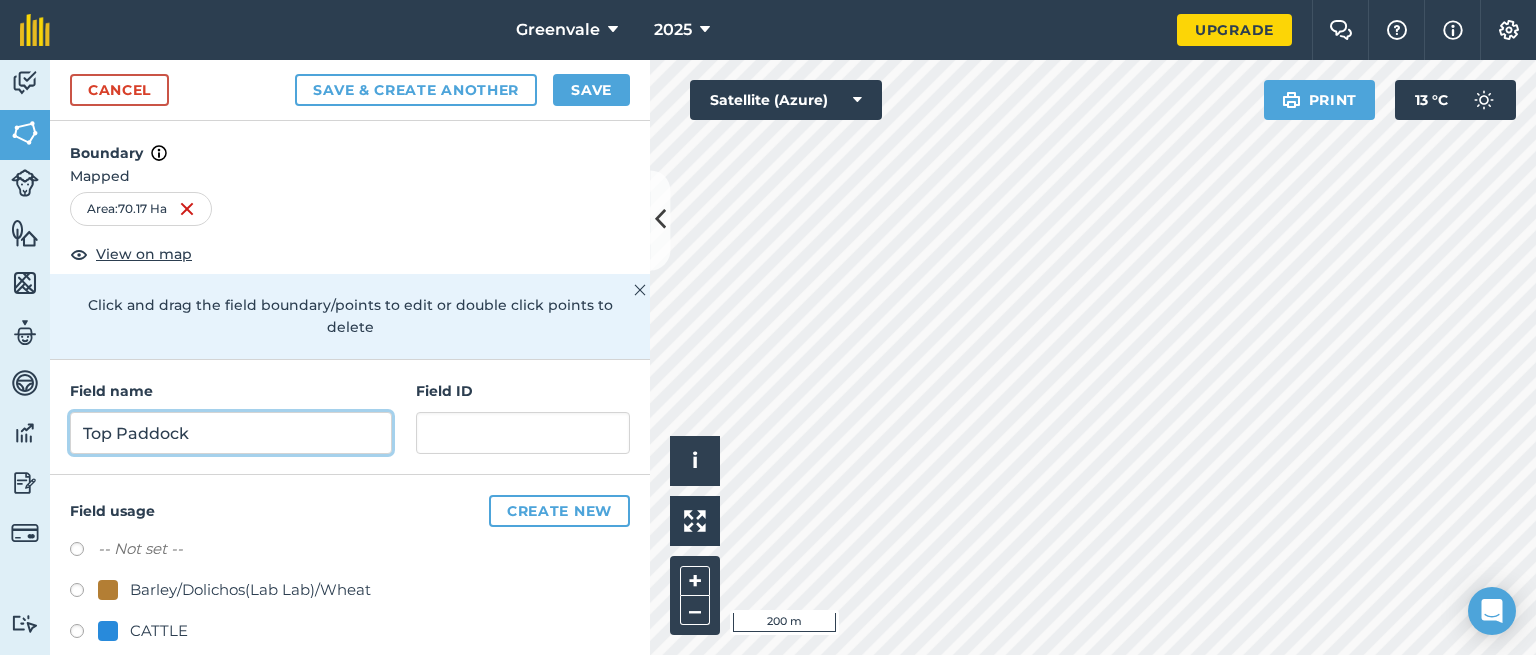 scroll, scrollTop: 56, scrollLeft: 0, axis: vertical 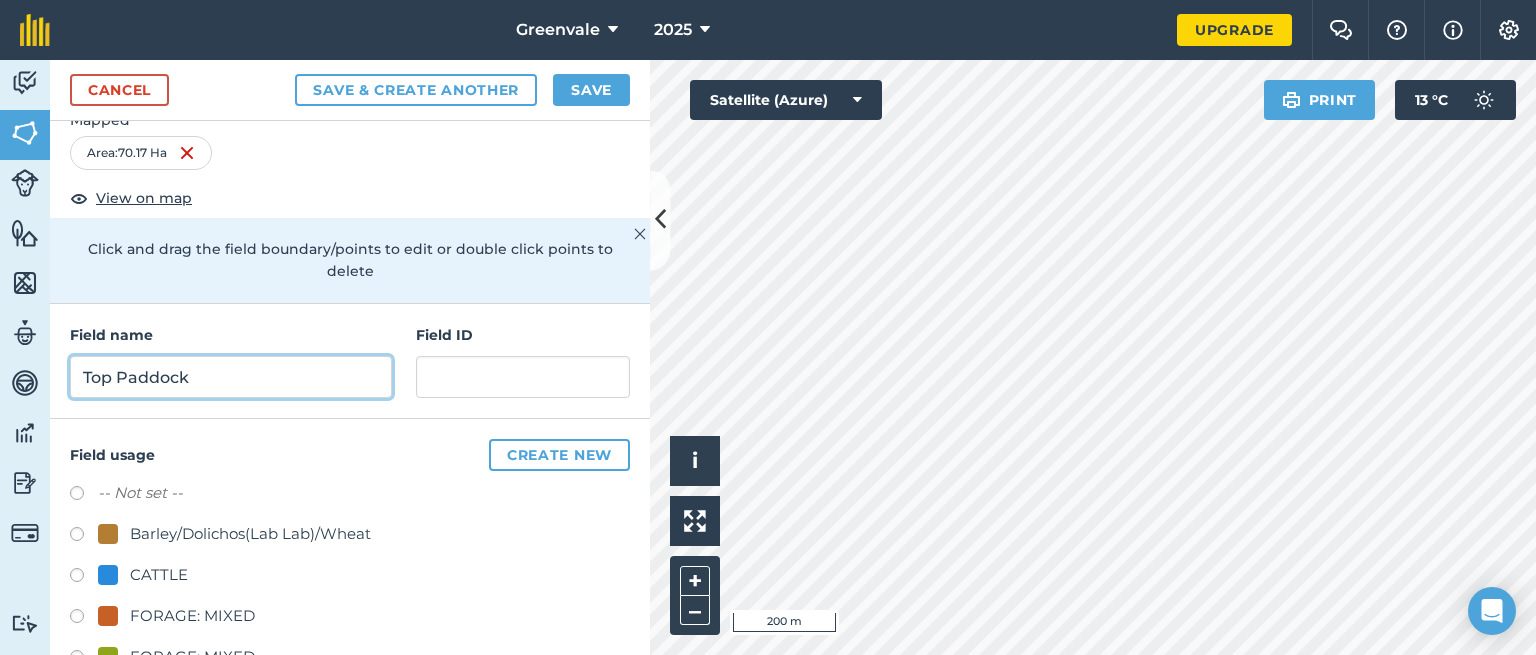 type on "Top Paddock" 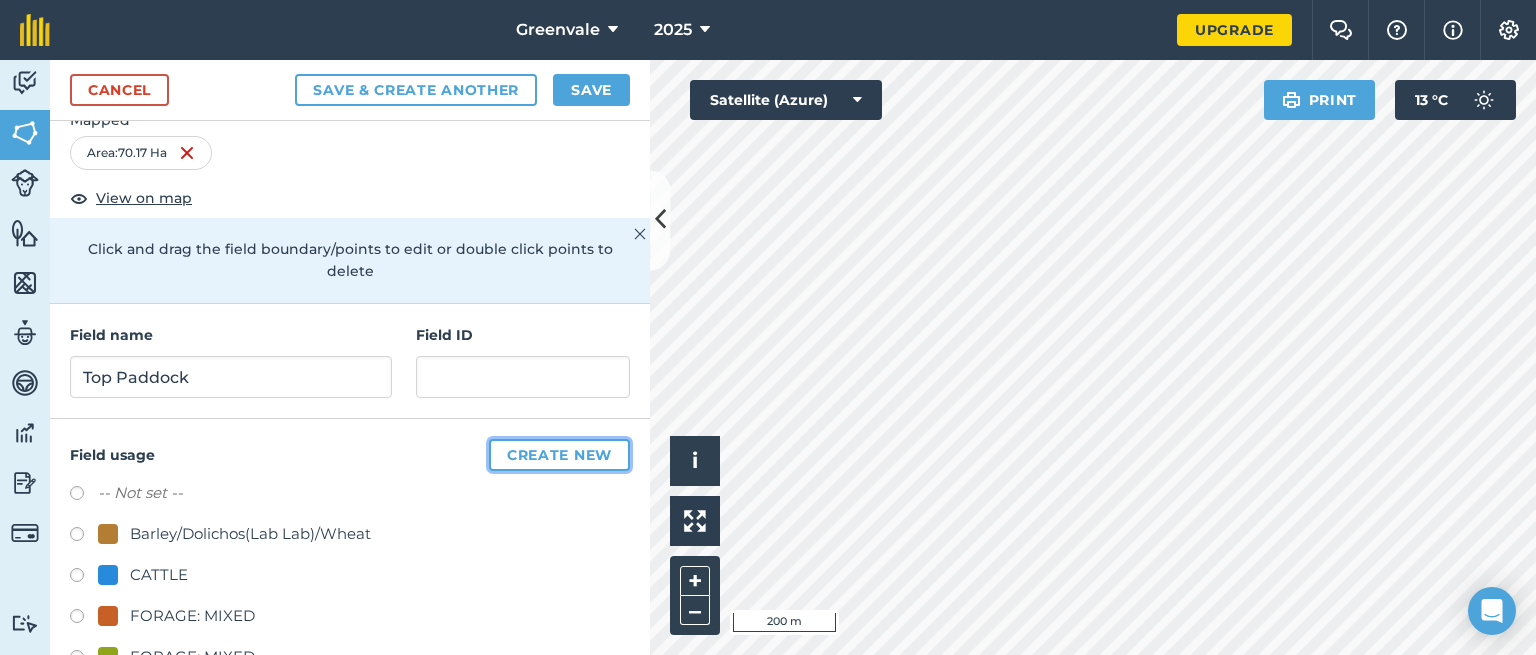 click on "Create new" at bounding box center (559, 455) 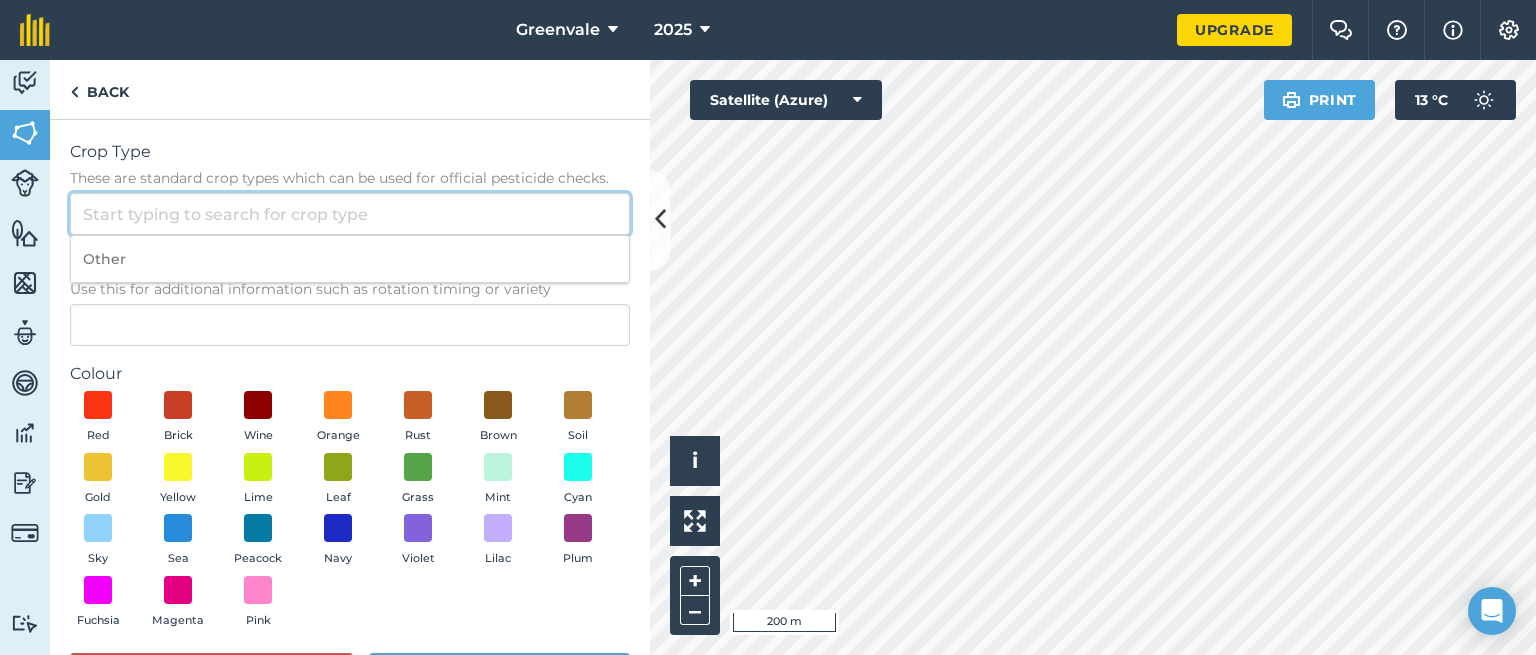 click on "Crop Type These are standard crop types which can be used for official pesticide checks." at bounding box center (350, 214) 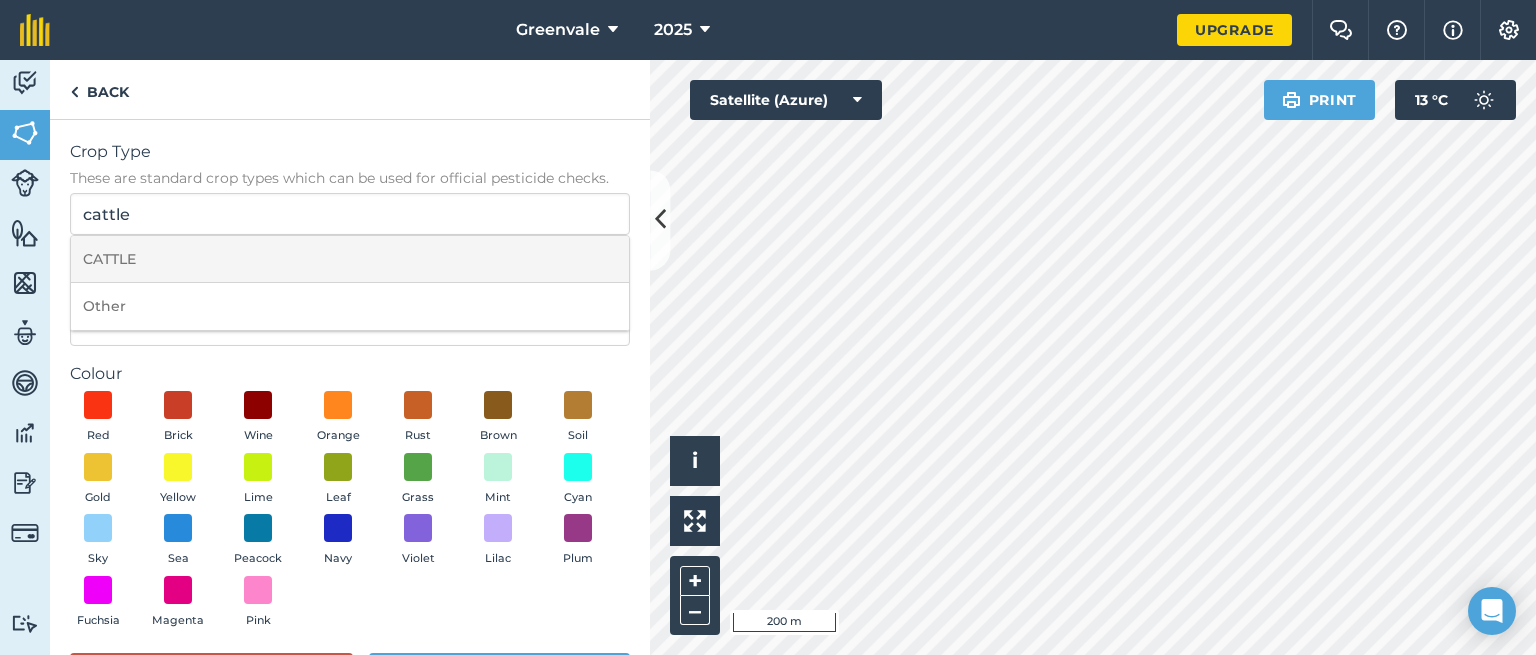 click on "CATTLE" at bounding box center [350, 259] 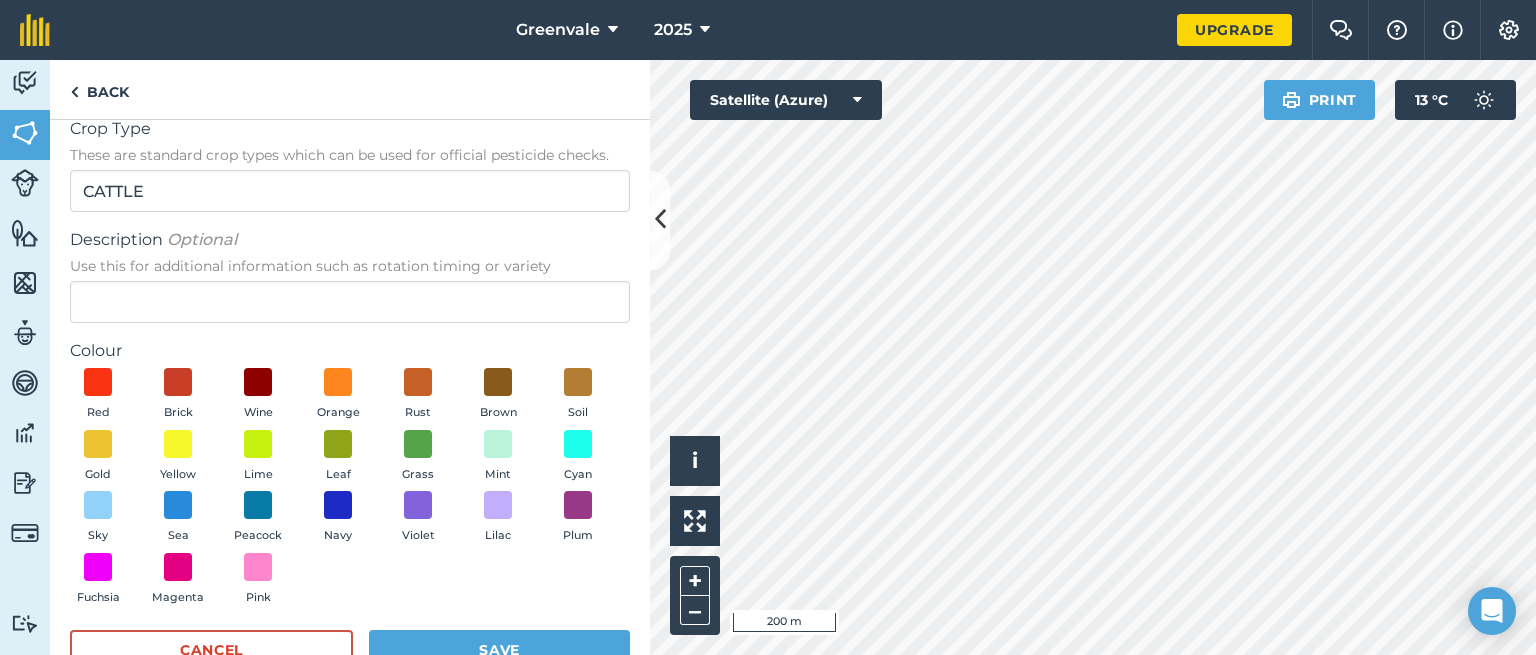 scroll, scrollTop: 23, scrollLeft: 0, axis: vertical 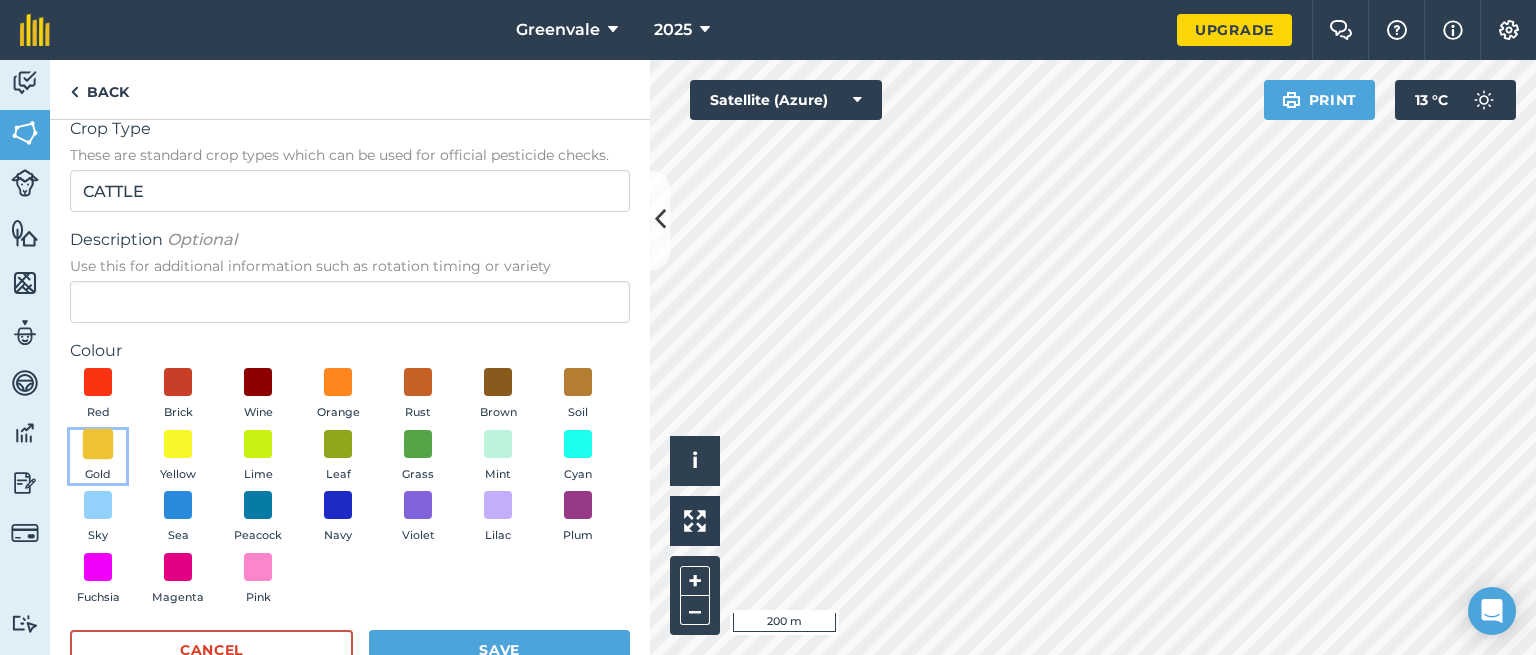 click at bounding box center (98, 443) 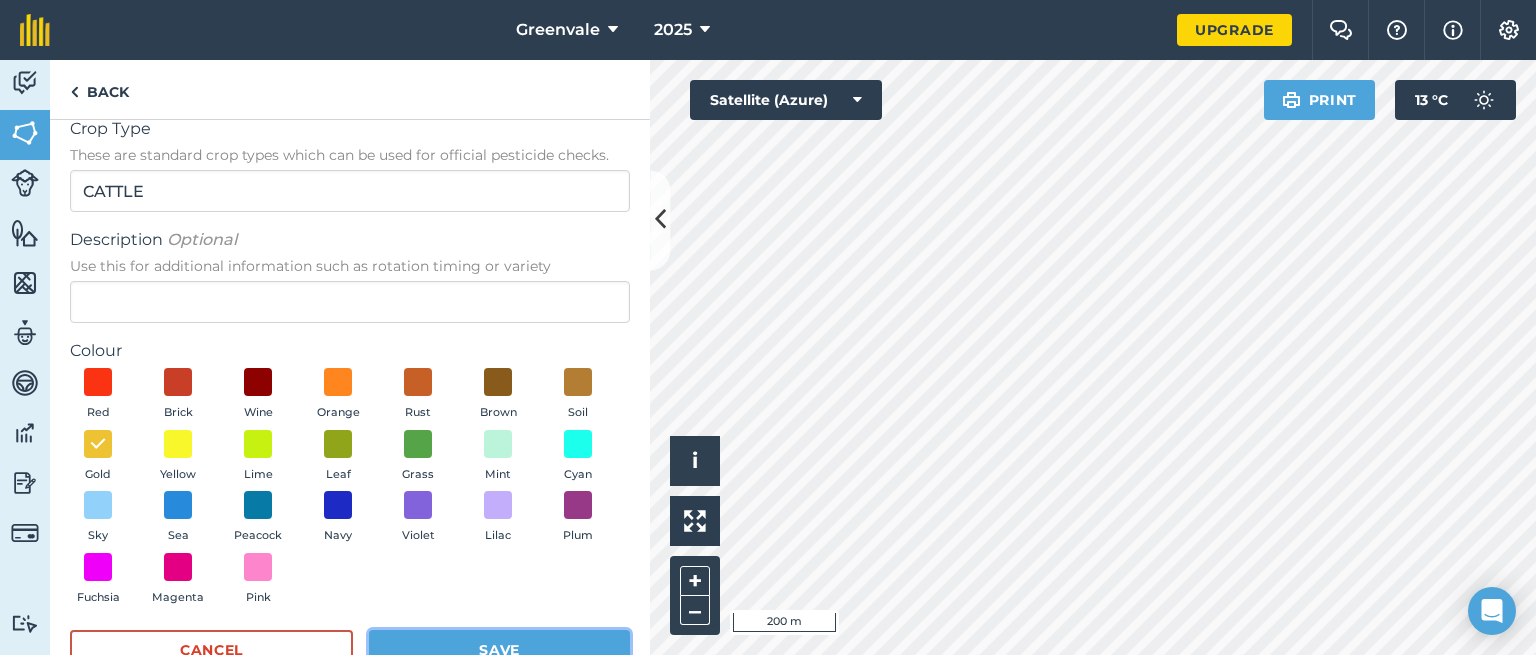 click on "Save" at bounding box center [499, 650] 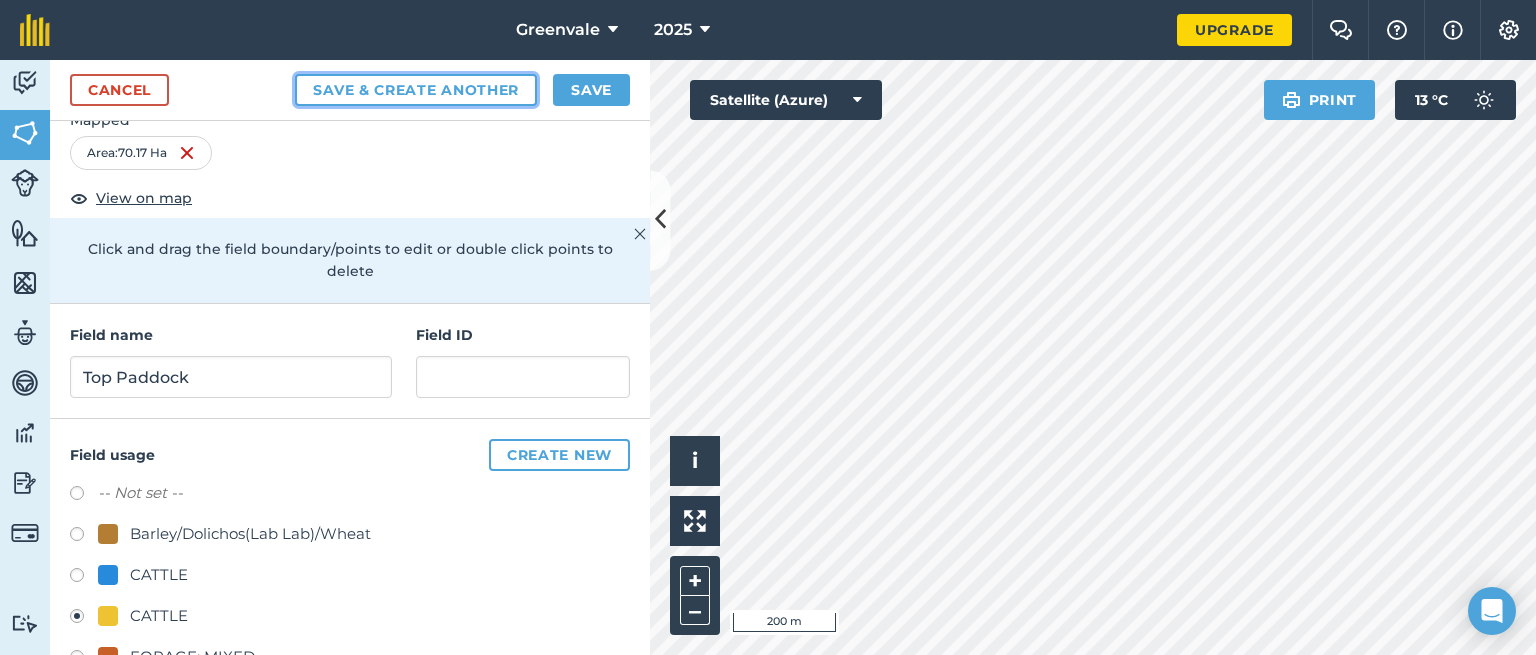 click on "Save & Create Another" at bounding box center (416, 90) 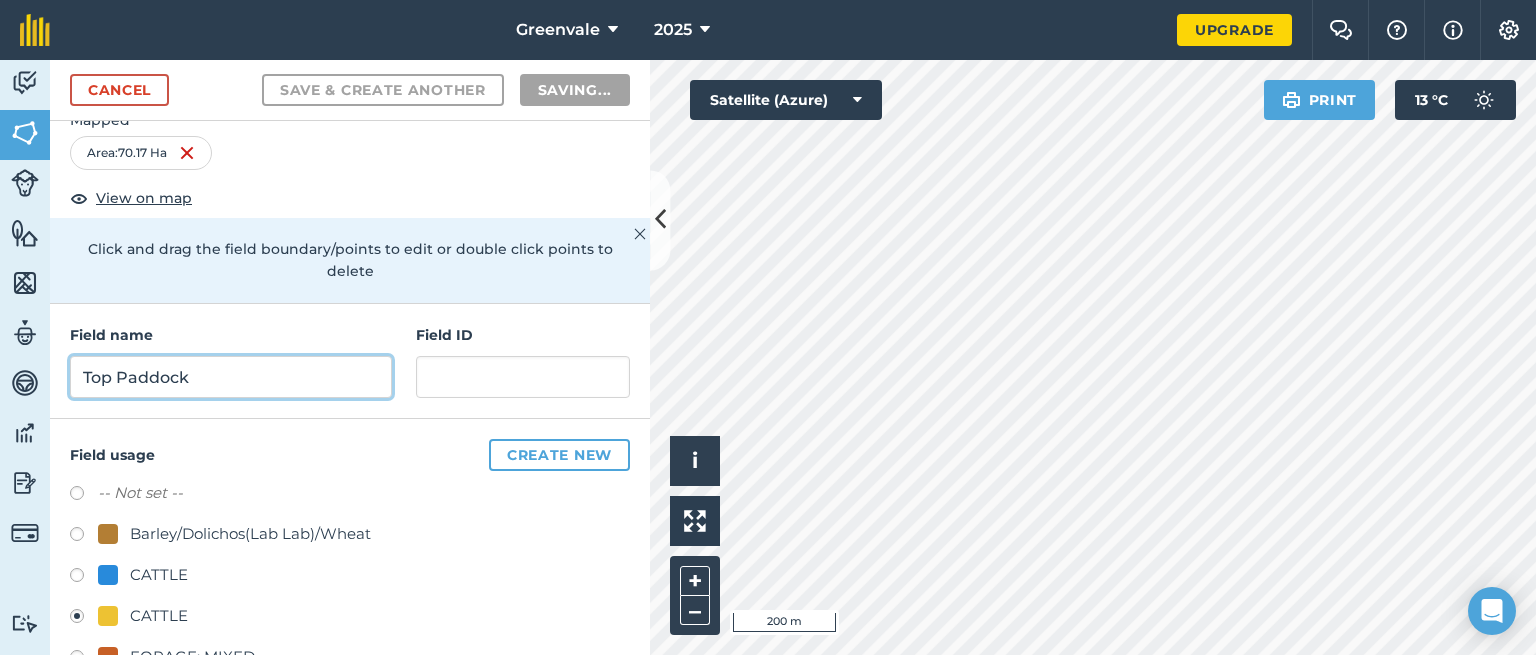 radio on "false" 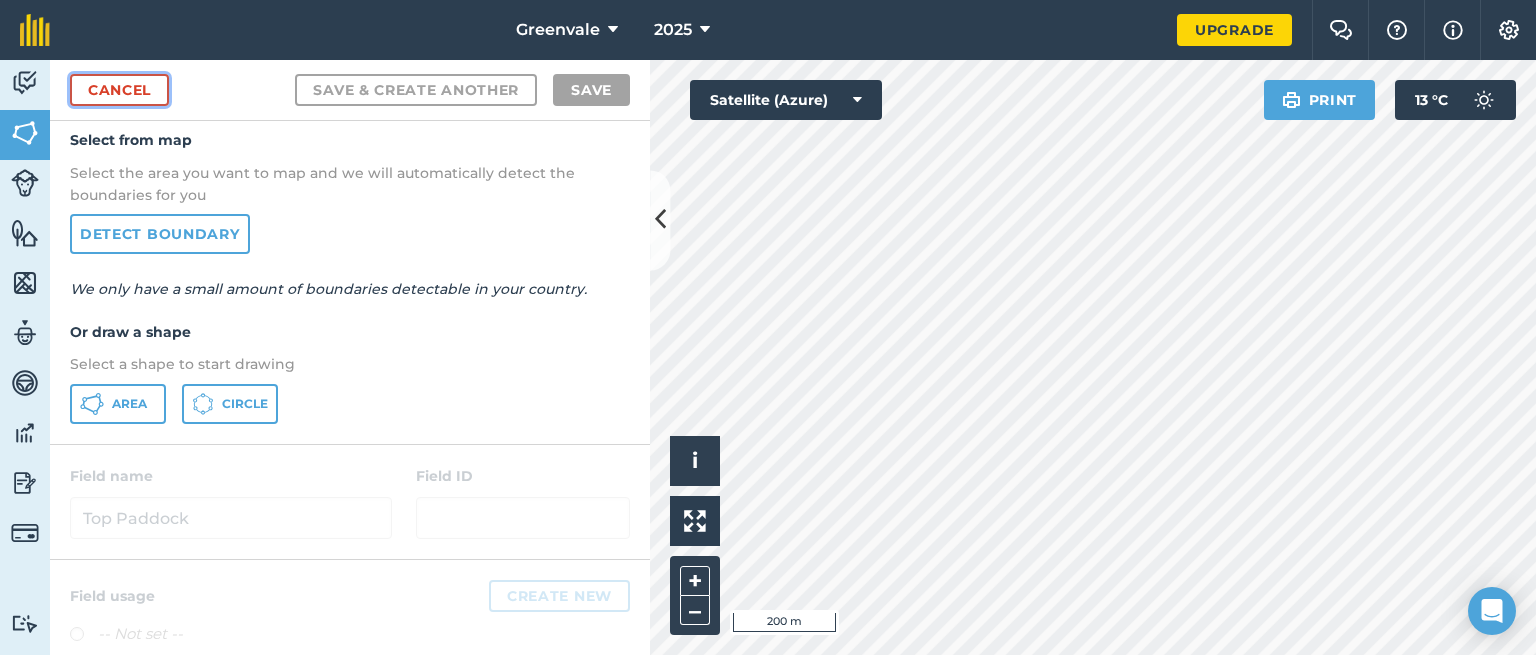 click on "Cancel" at bounding box center [119, 90] 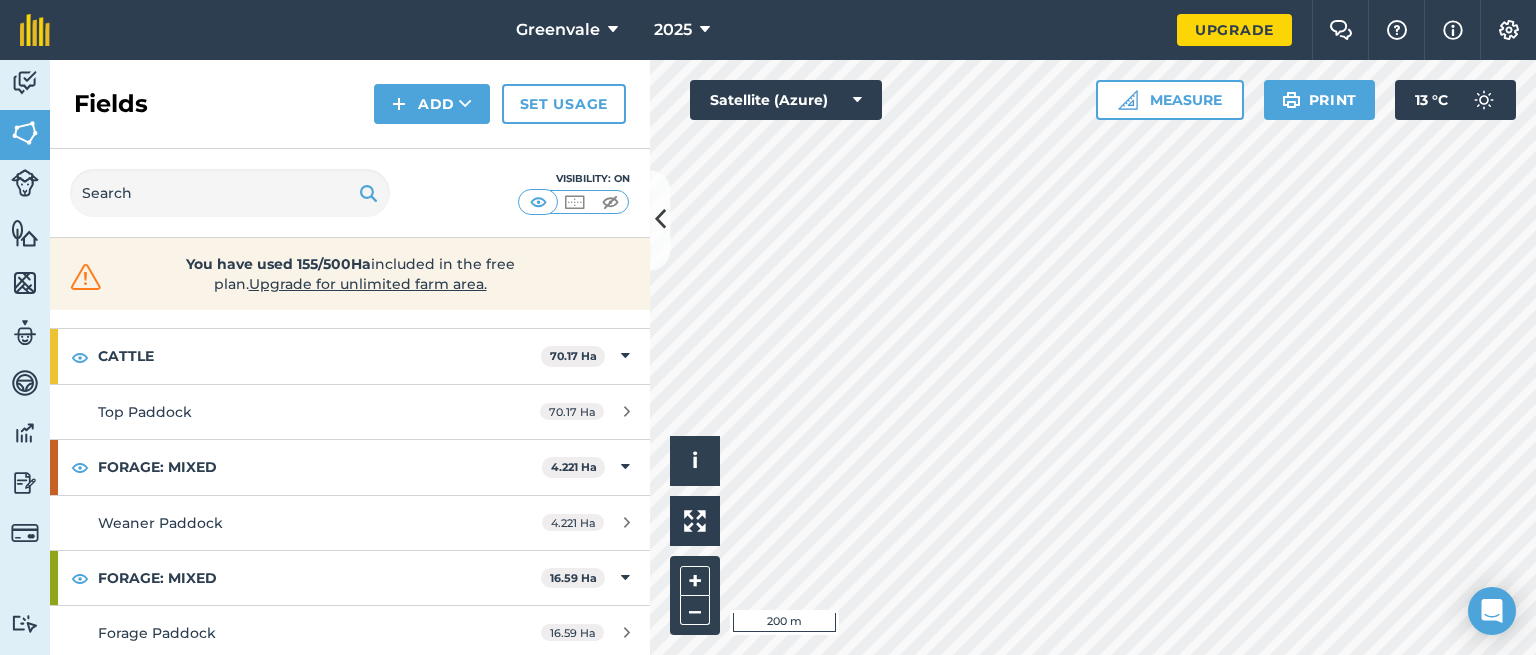 scroll, scrollTop: 299, scrollLeft: 0, axis: vertical 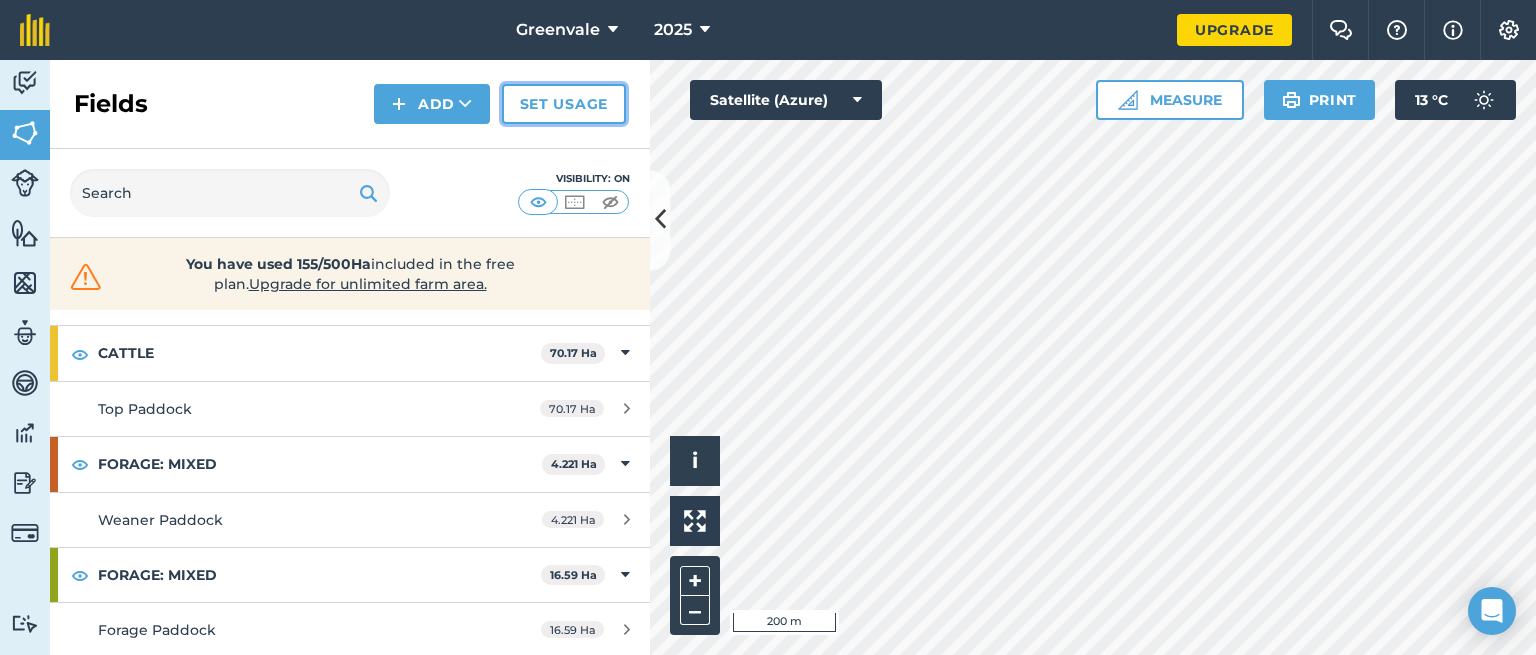 click on "Set usage" at bounding box center (564, 104) 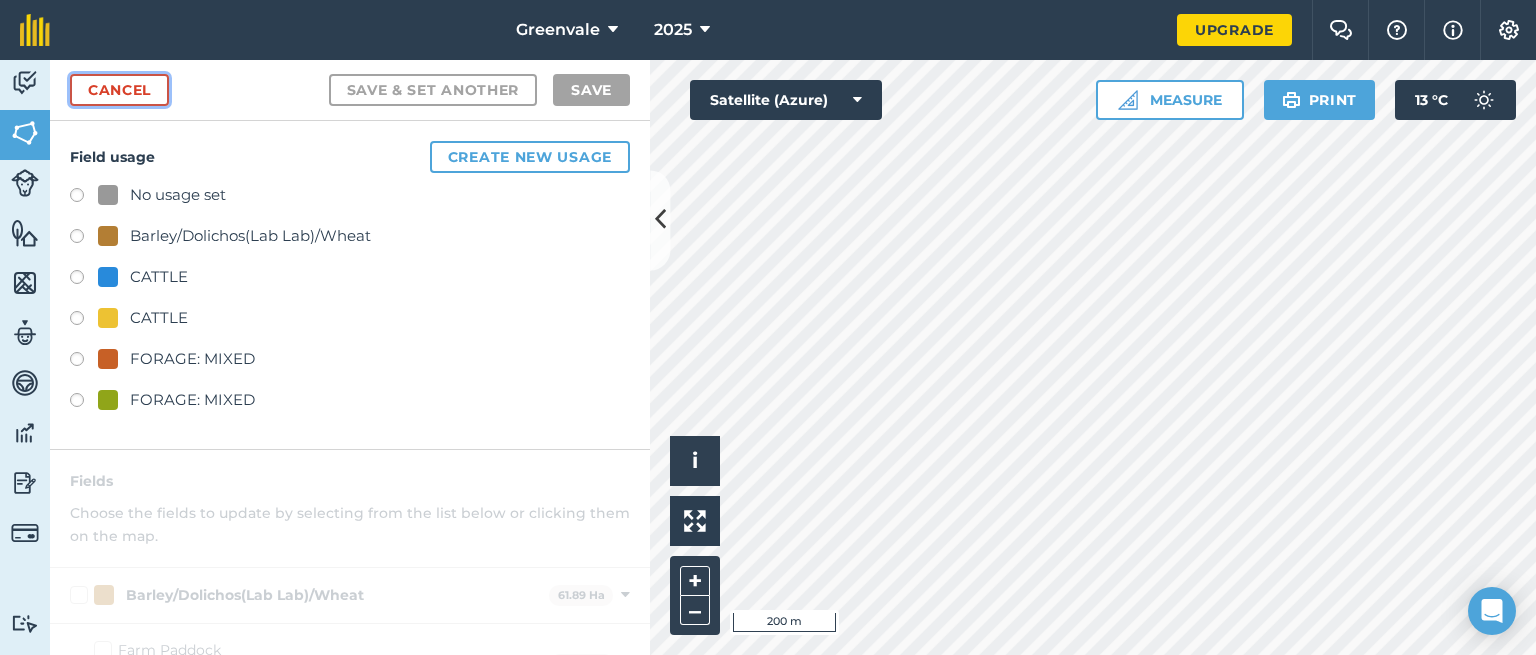 click on "Cancel" at bounding box center [119, 90] 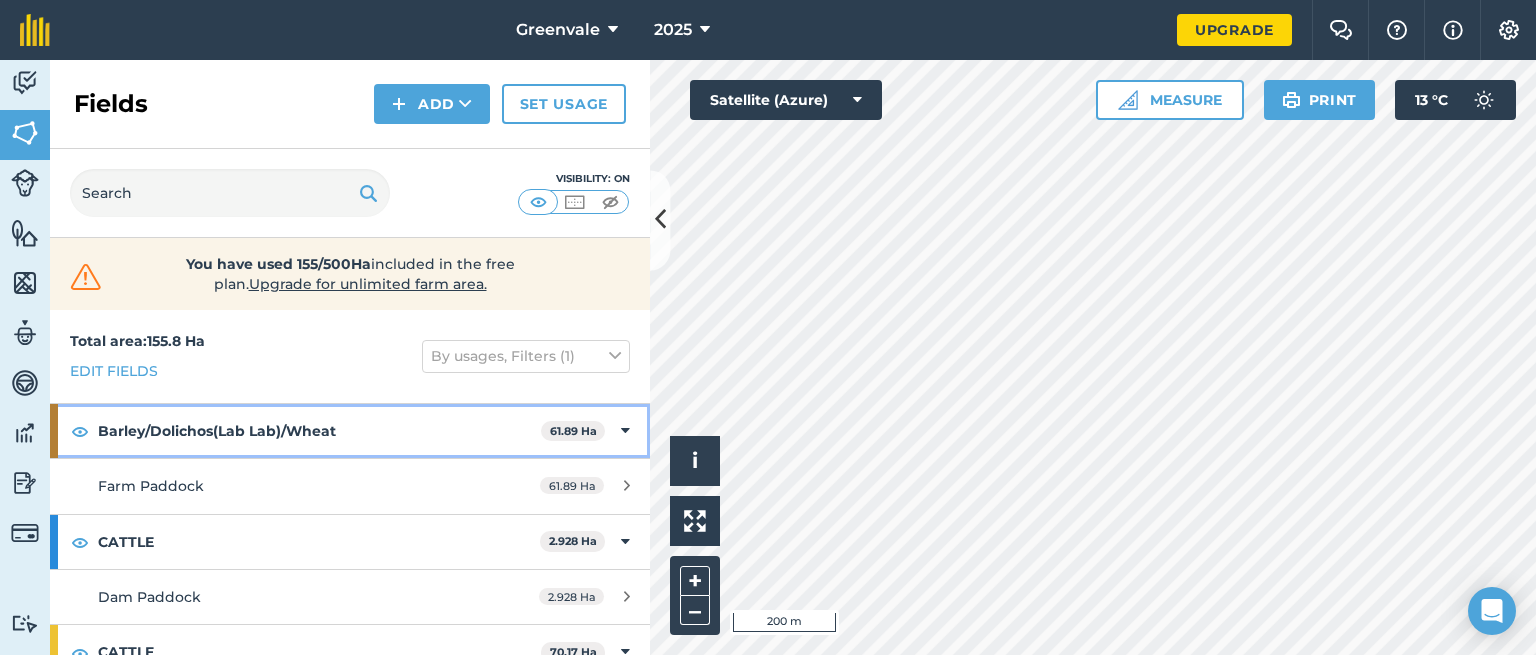 click on "Barley/Dolichos(Lab Lab)/Wheat" at bounding box center (319, 431) 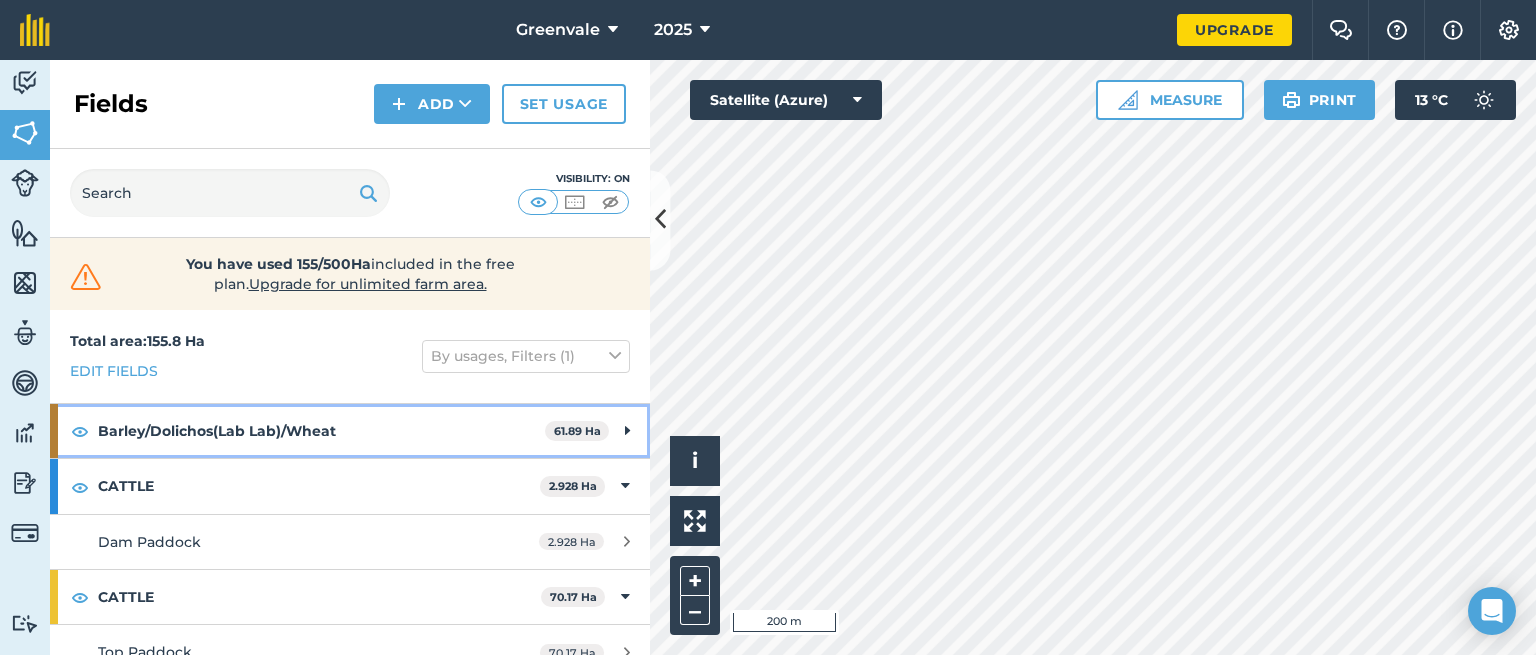 click on "Barley/Dolichos(Lab Lab)/Wheat 61.89   Ha" at bounding box center (350, 431) 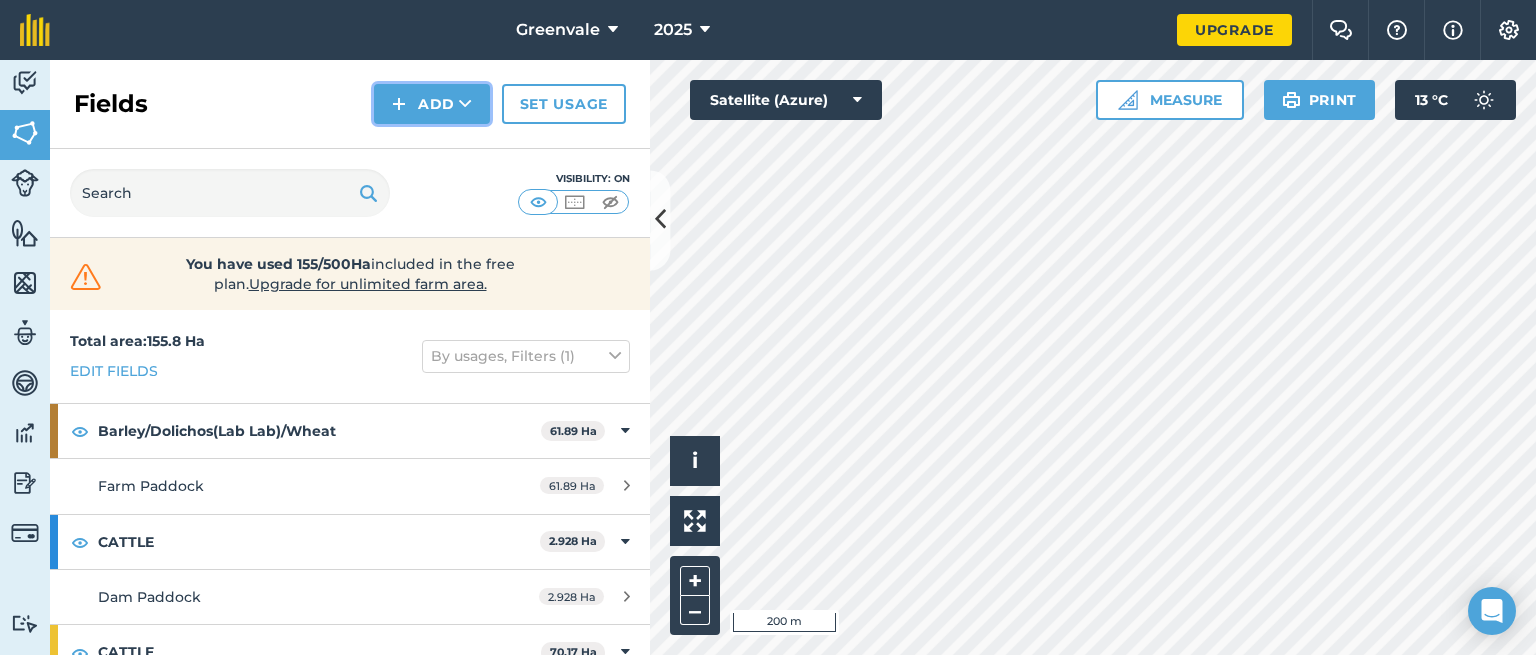 click at bounding box center [465, 104] 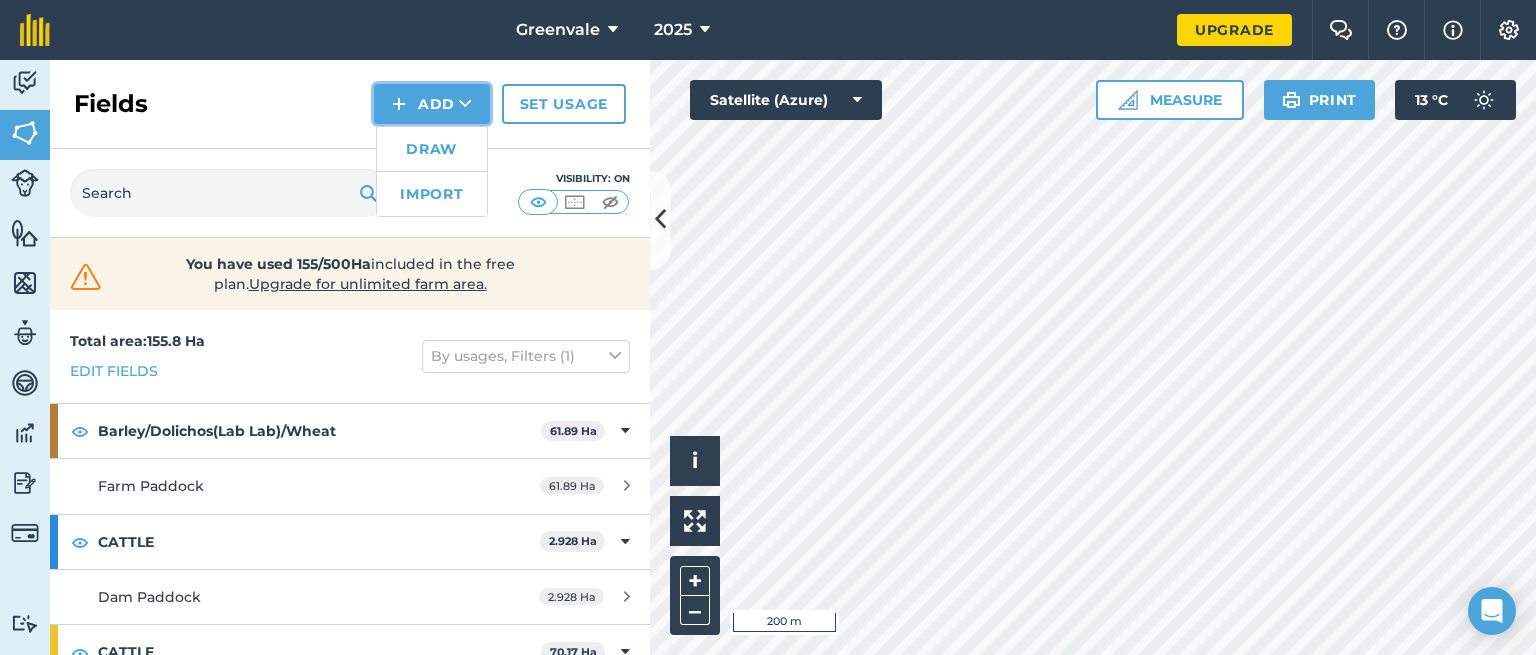 click at bounding box center [465, 104] 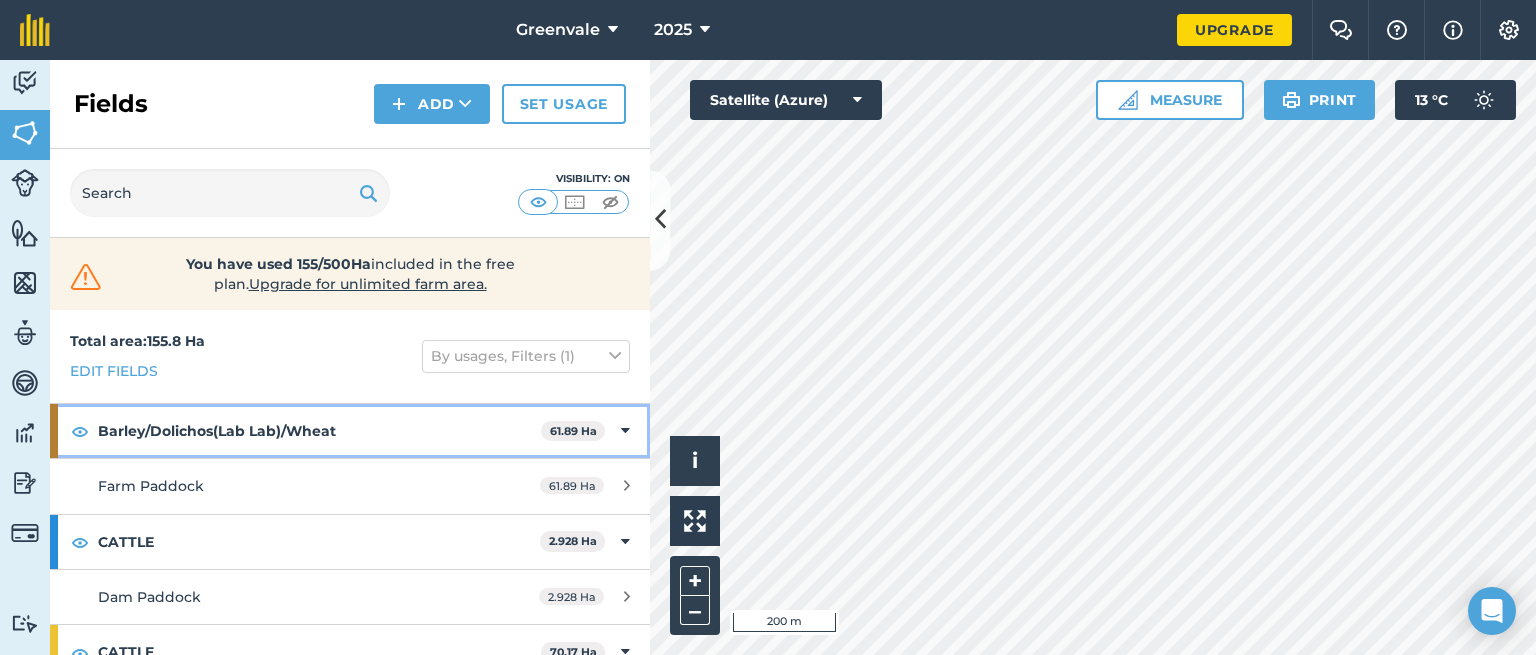 click on "Barley/Dolichos(Lab Lab)/Wheat" at bounding box center (319, 431) 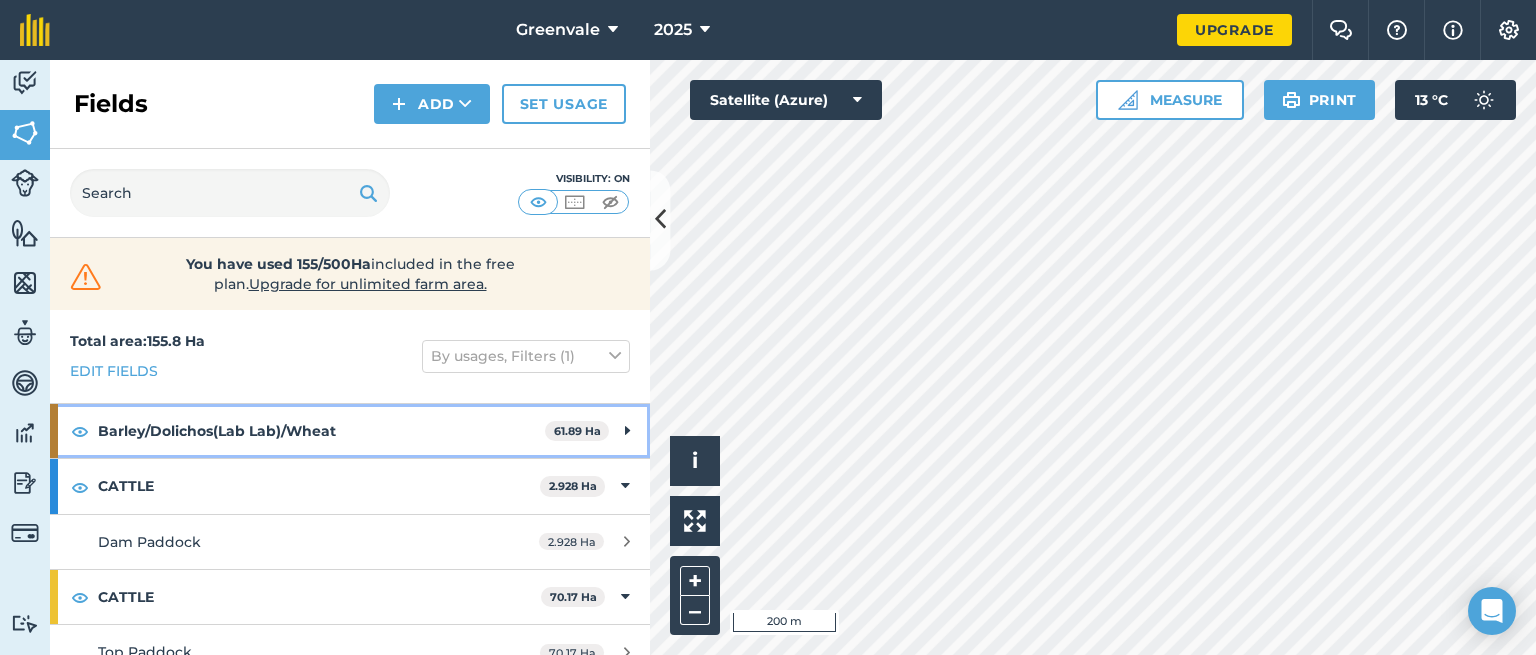 click on "Barley/Dolichos(Lab Lab)/Wheat" at bounding box center [321, 431] 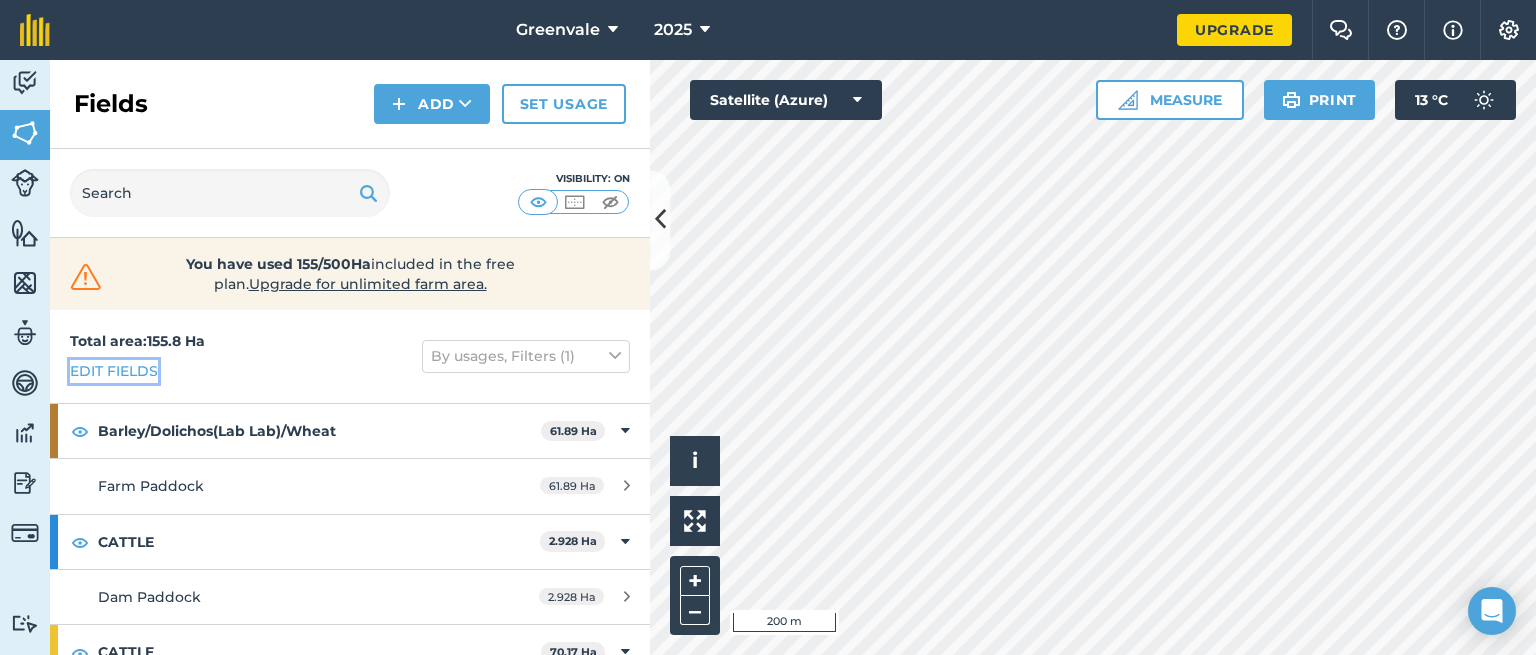 click on "Edit fields" at bounding box center (114, 371) 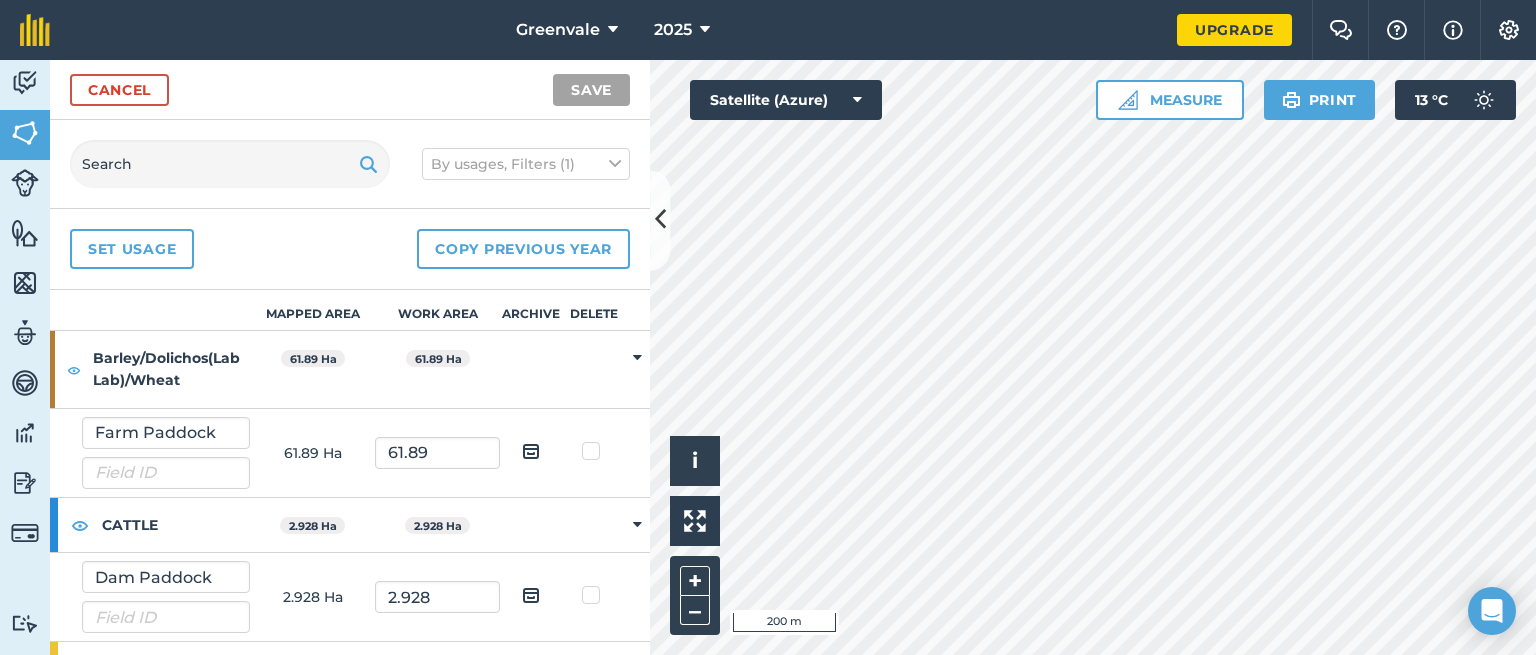 click at bounding box center [637, 358] 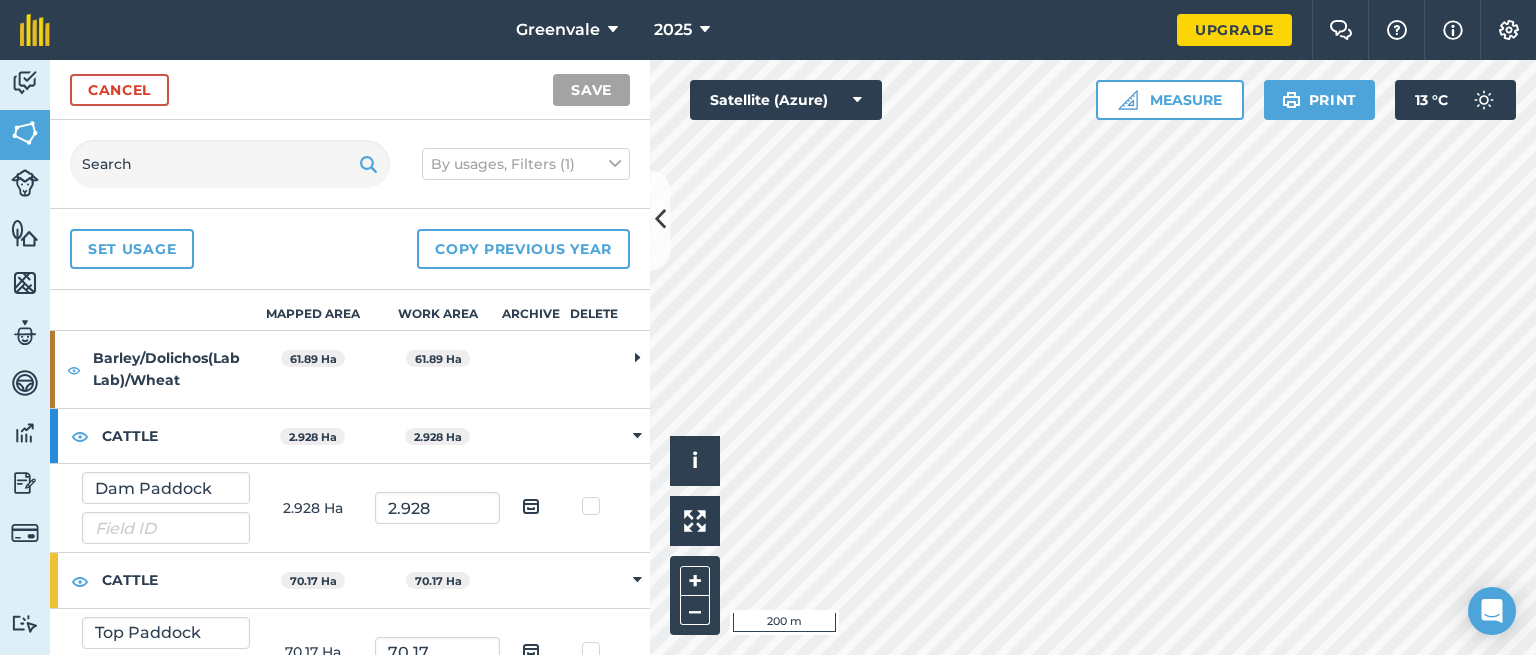 click at bounding box center [637, 358] 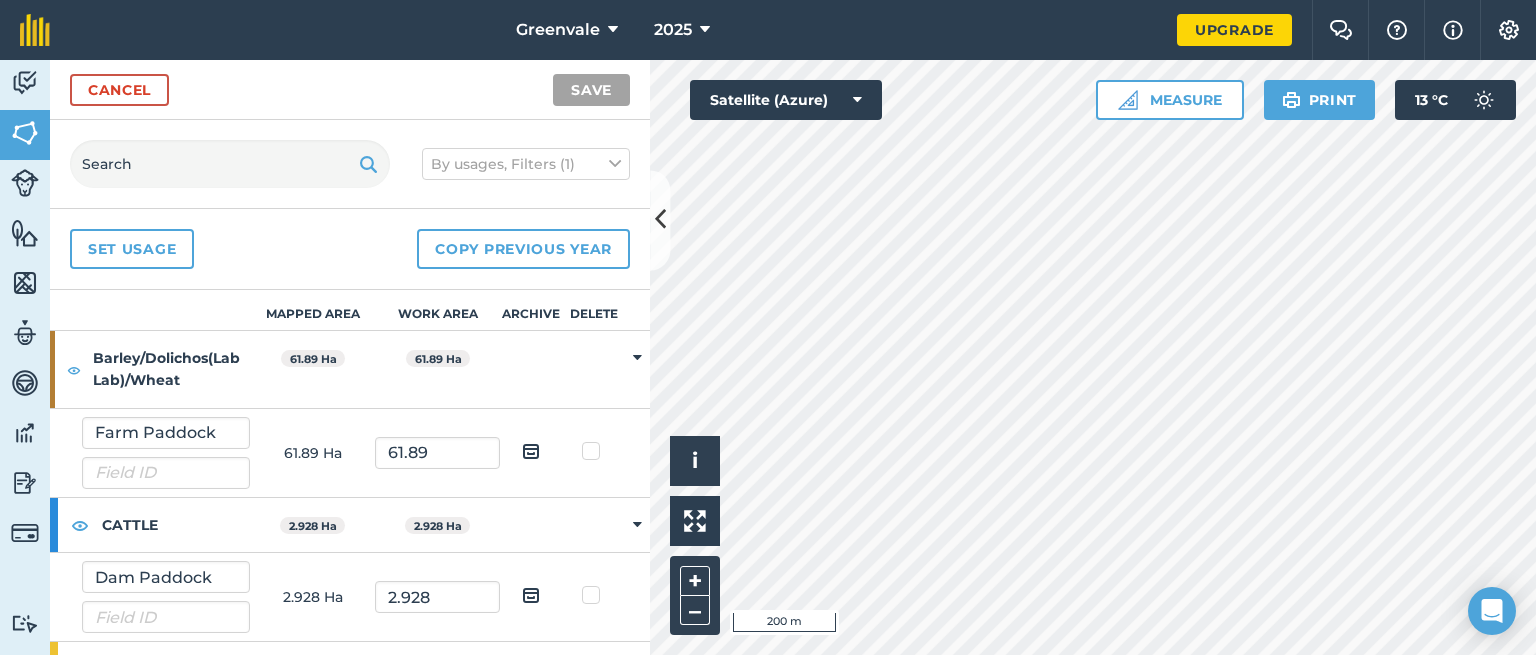 click on "Barley/Dolichos(Lab Lab)/Wheat" at bounding box center (171, 369) 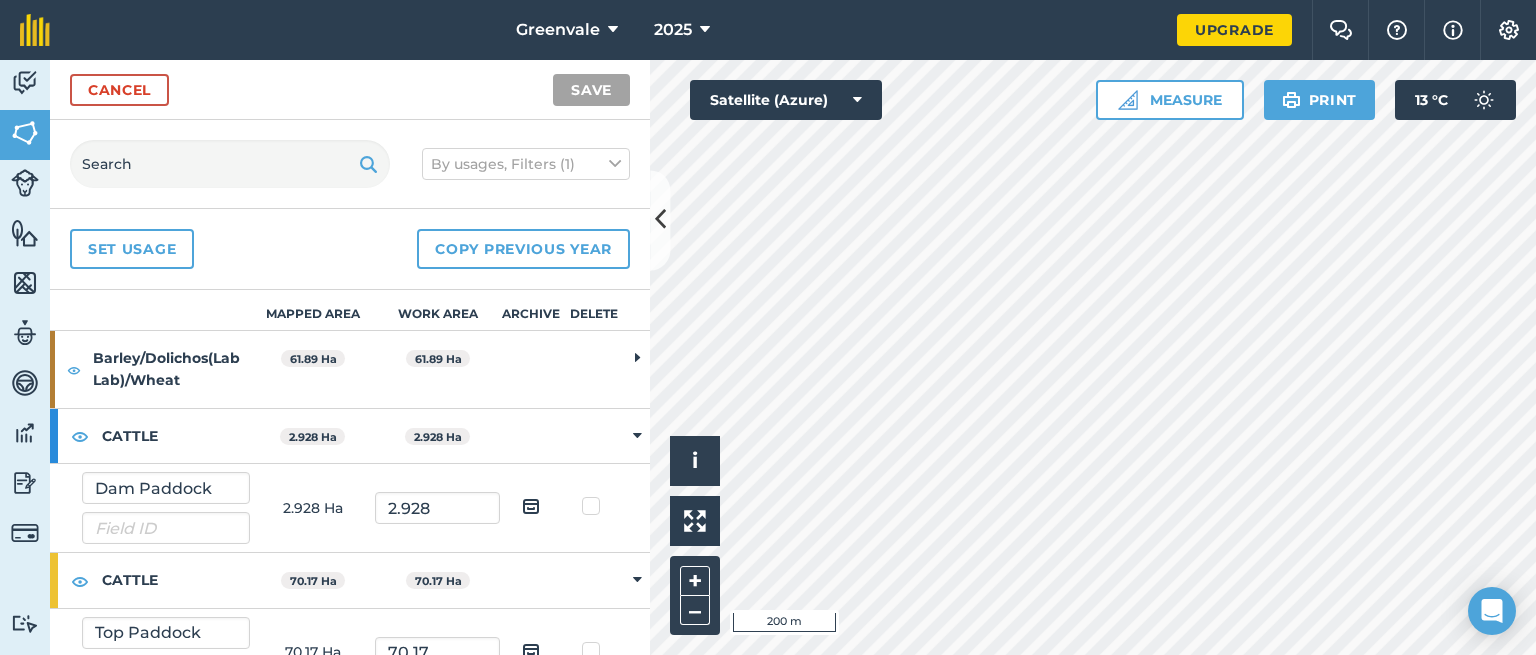 click on "Barley/Dolichos(Lab Lab)/Wheat" at bounding box center [171, 369] 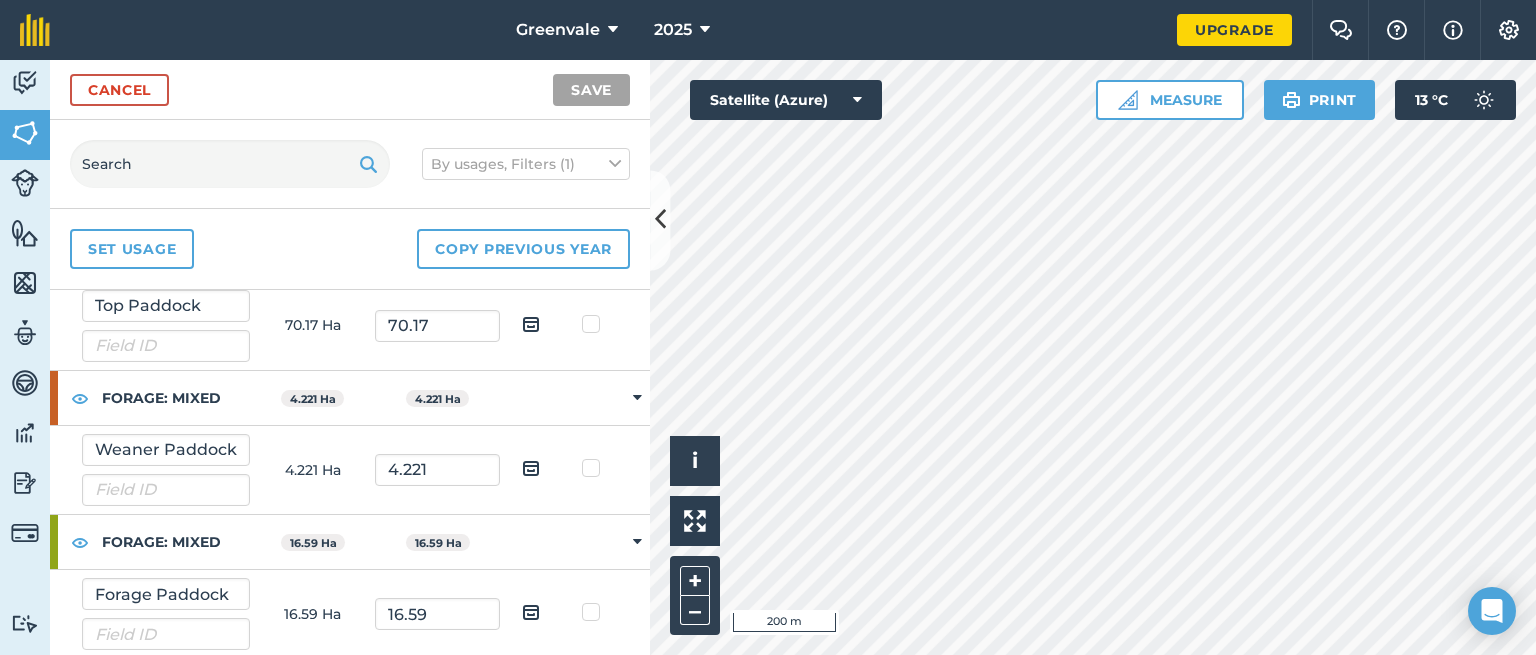 scroll, scrollTop: 0, scrollLeft: 0, axis: both 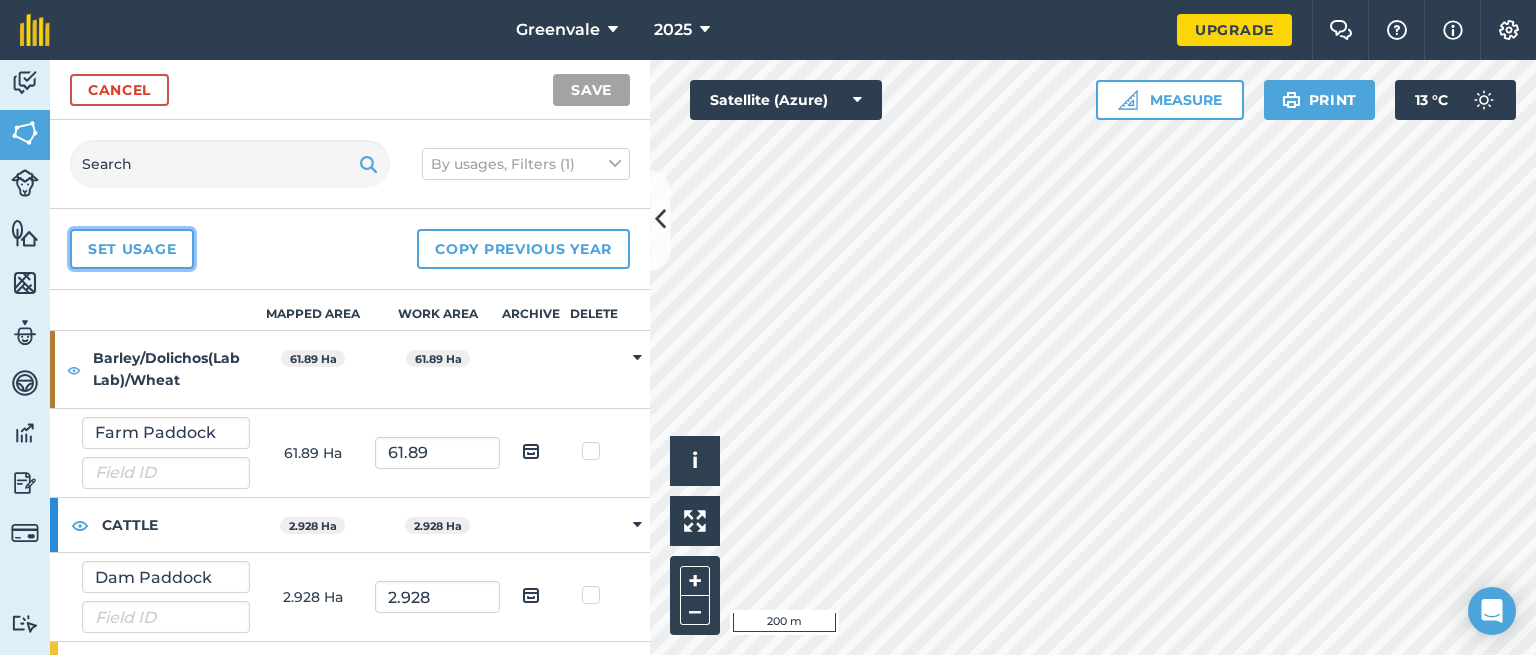 click on "Set usage" at bounding box center (132, 249) 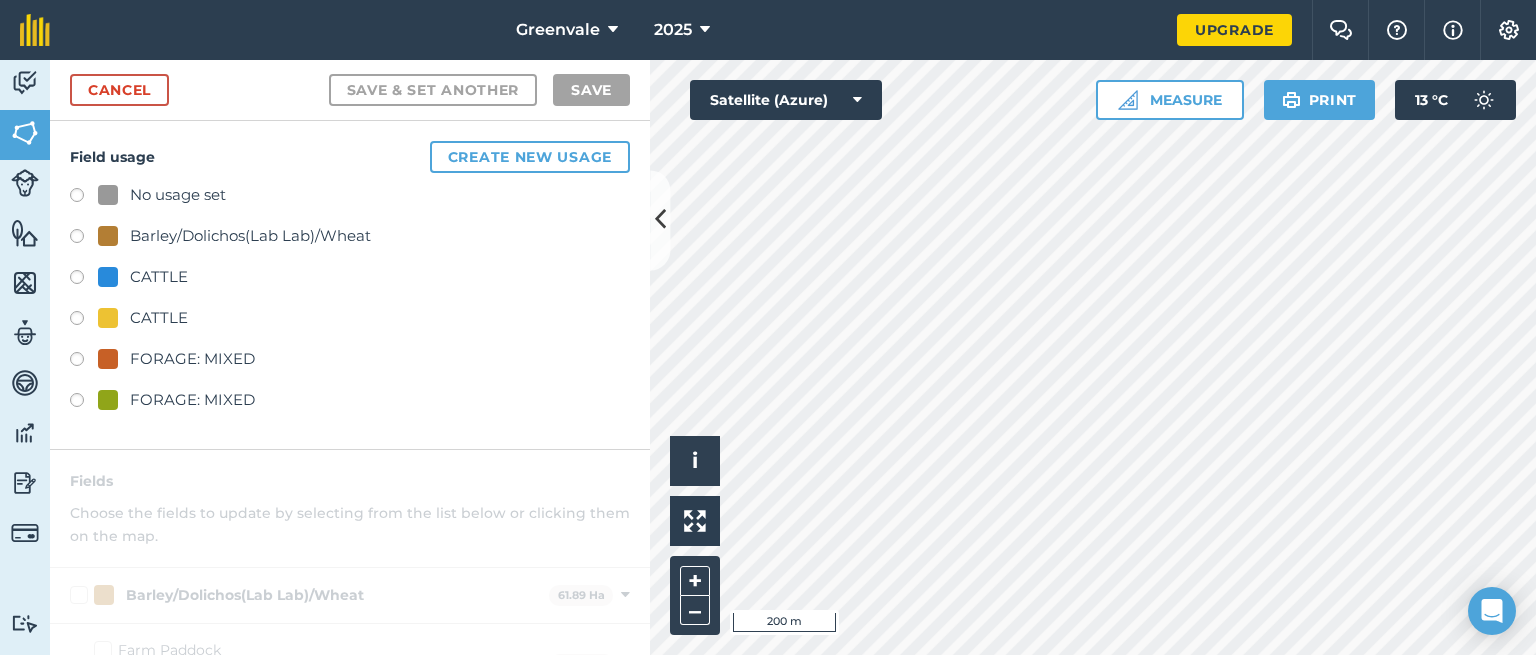 click at bounding box center (84, 198) 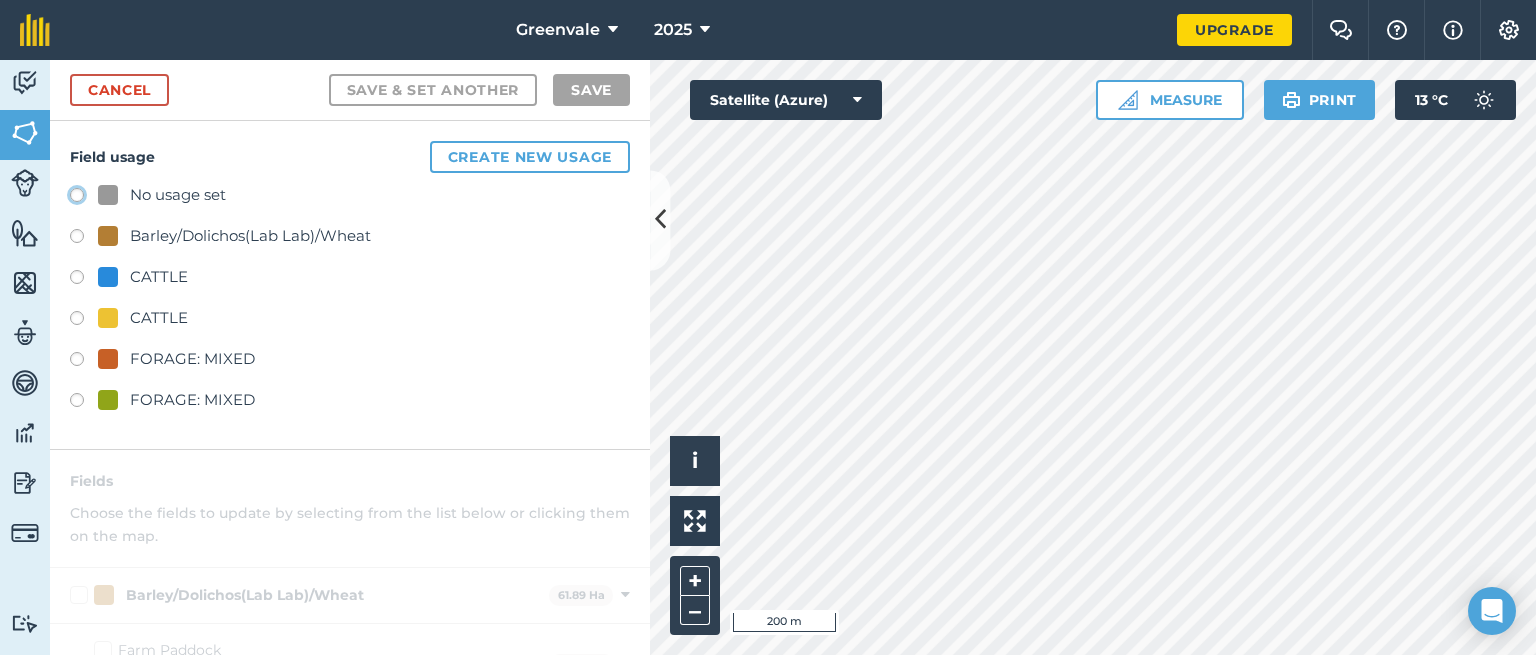 click on "No usage set" at bounding box center (-9923, 194) 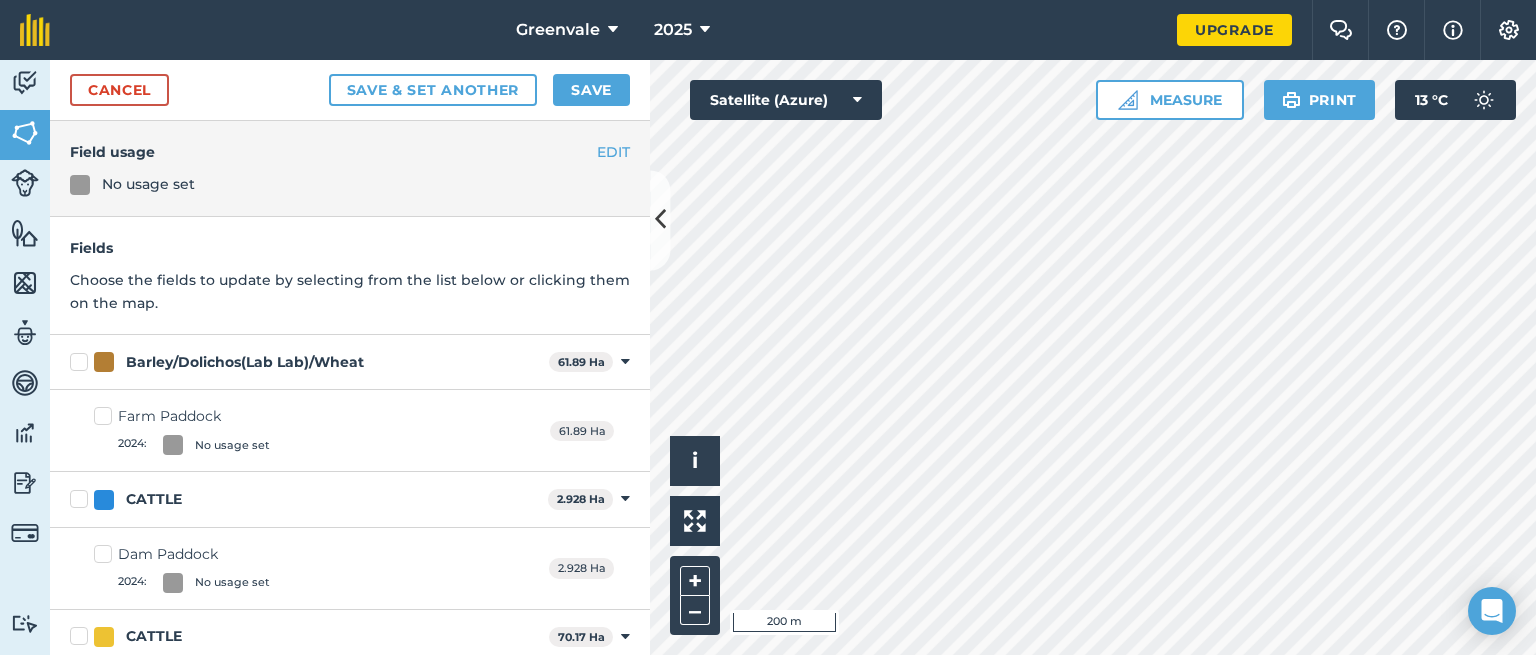 click at bounding box center (80, 185) 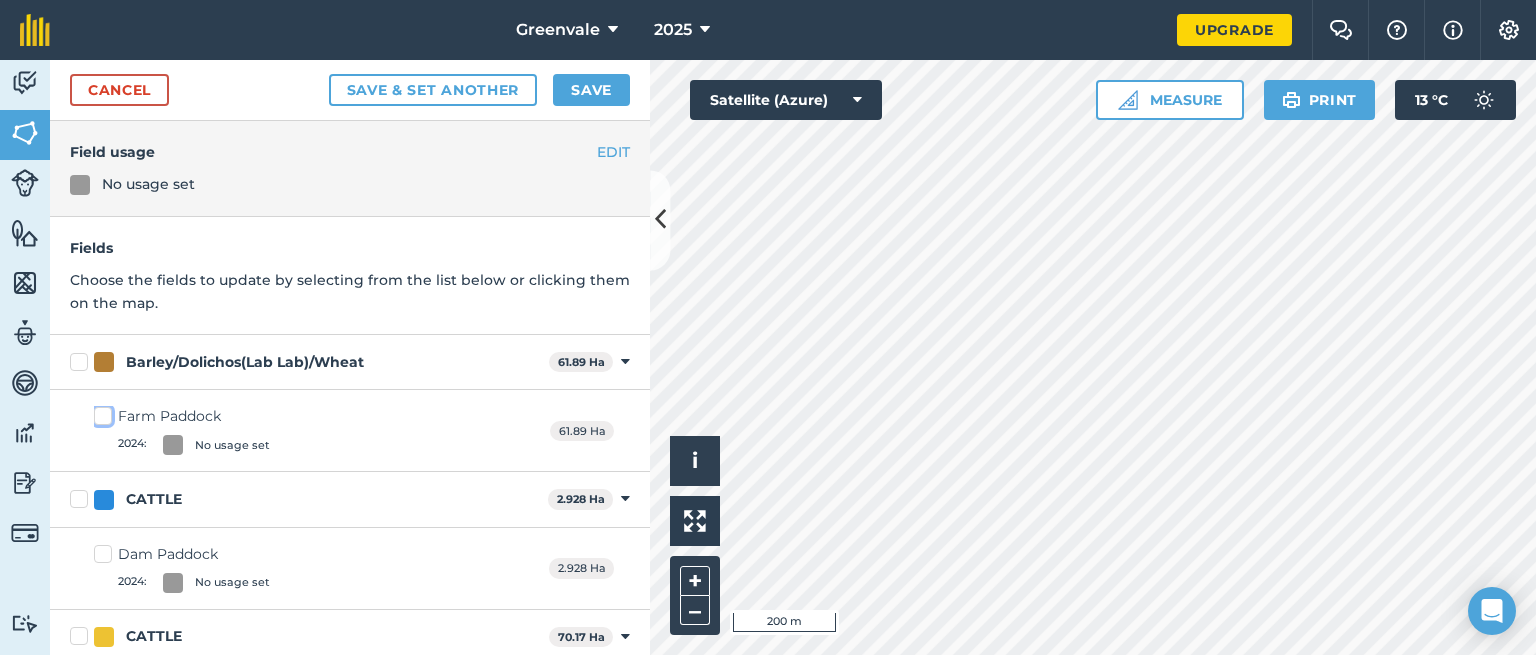click on "Farm Paddock 2024 : No usage set" at bounding box center [100, 412] 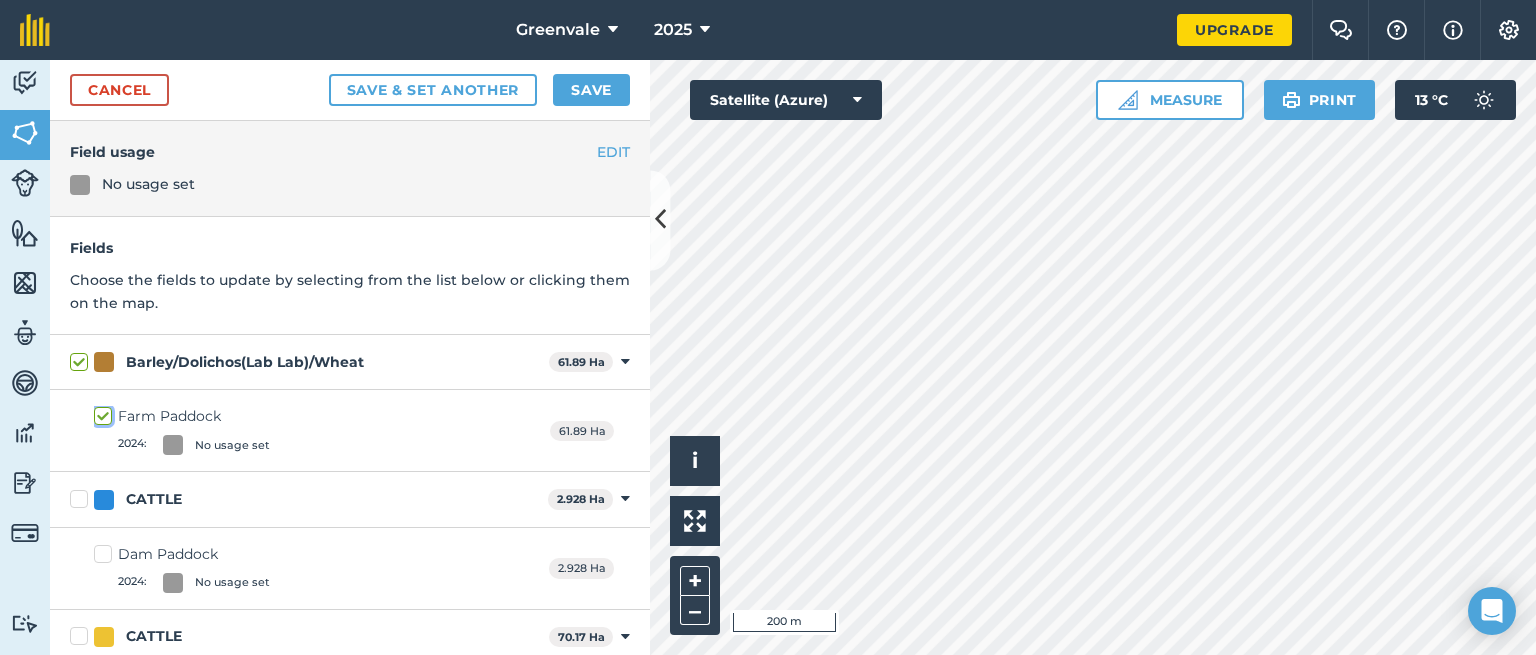 checkbox on "true" 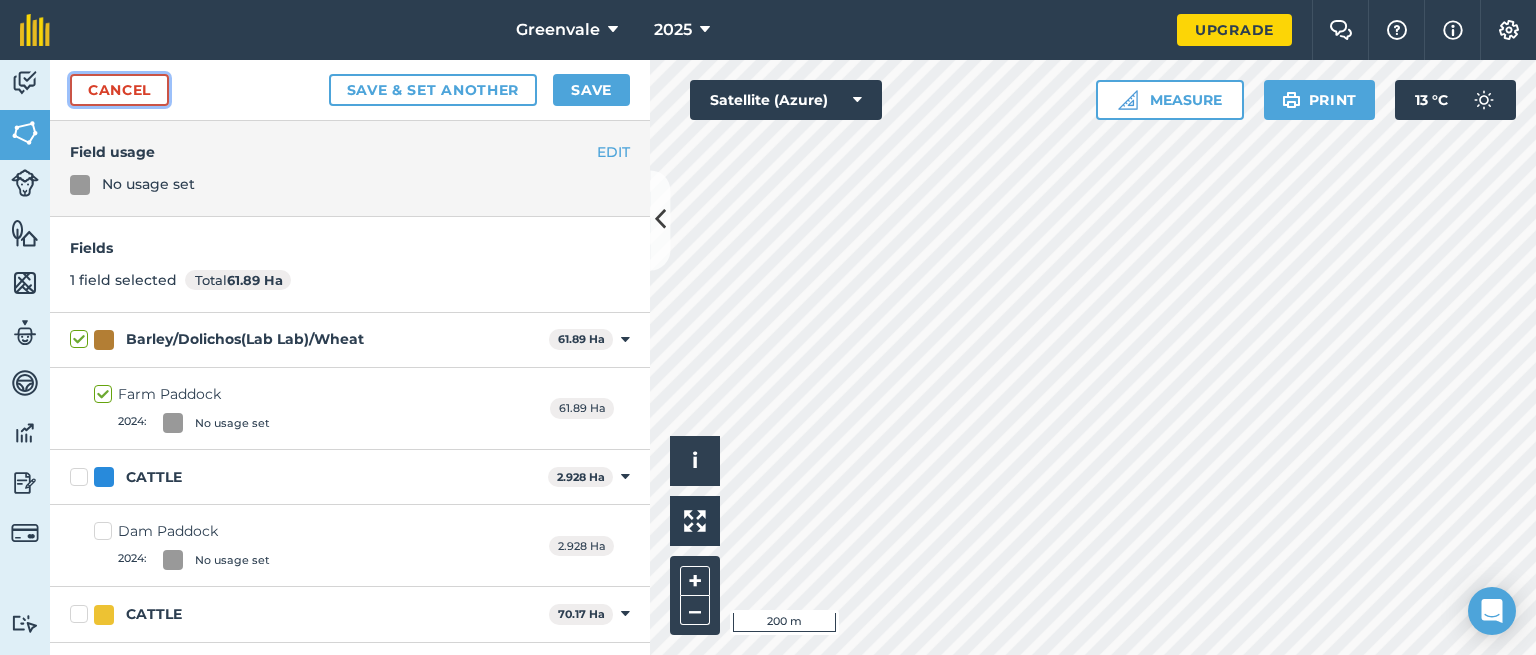 click on "Cancel" at bounding box center [119, 90] 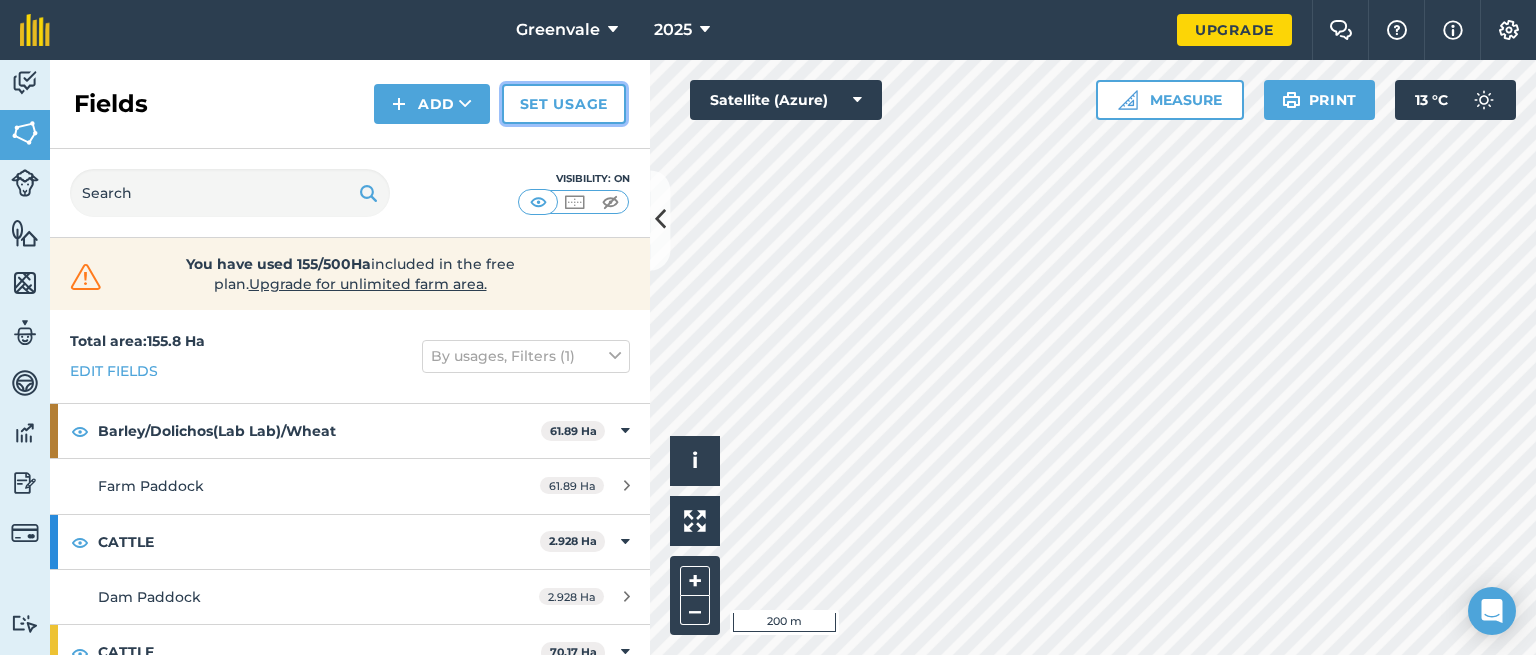 click on "Set usage" at bounding box center (564, 104) 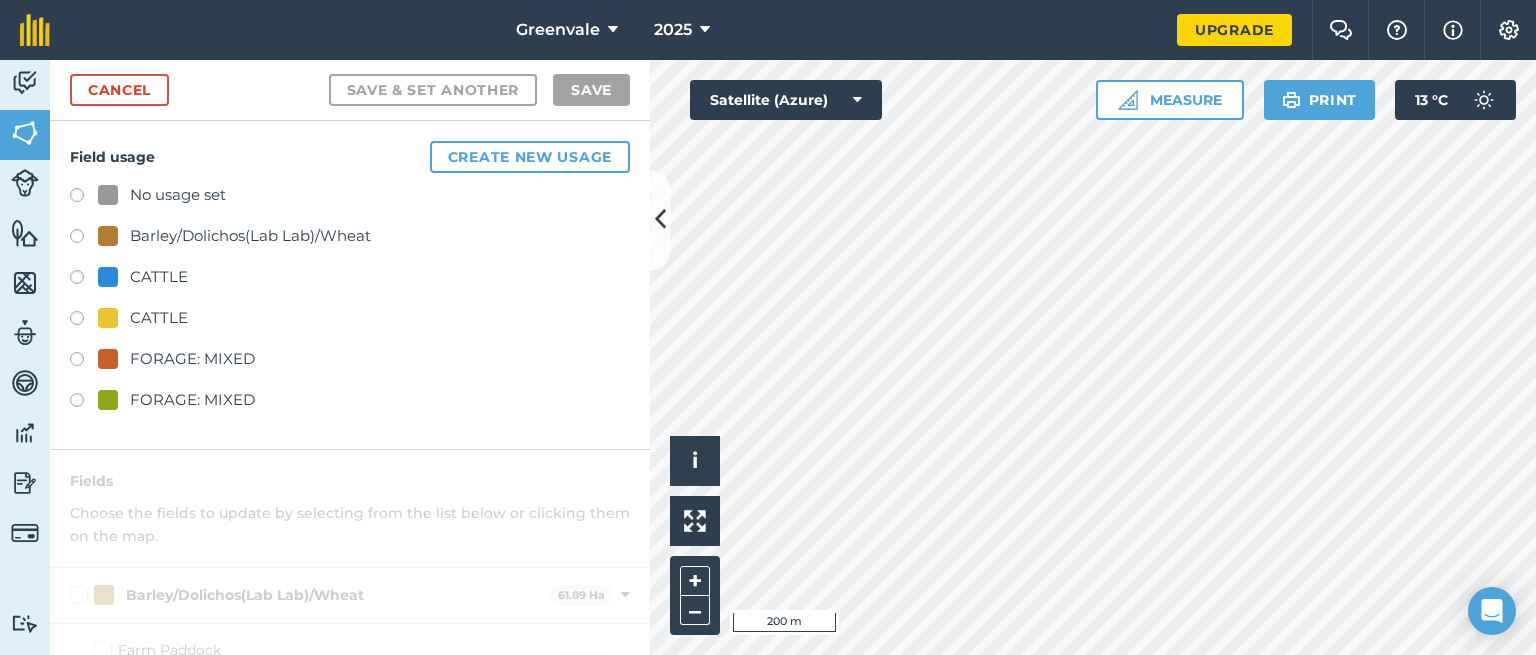 click at bounding box center (84, 280) 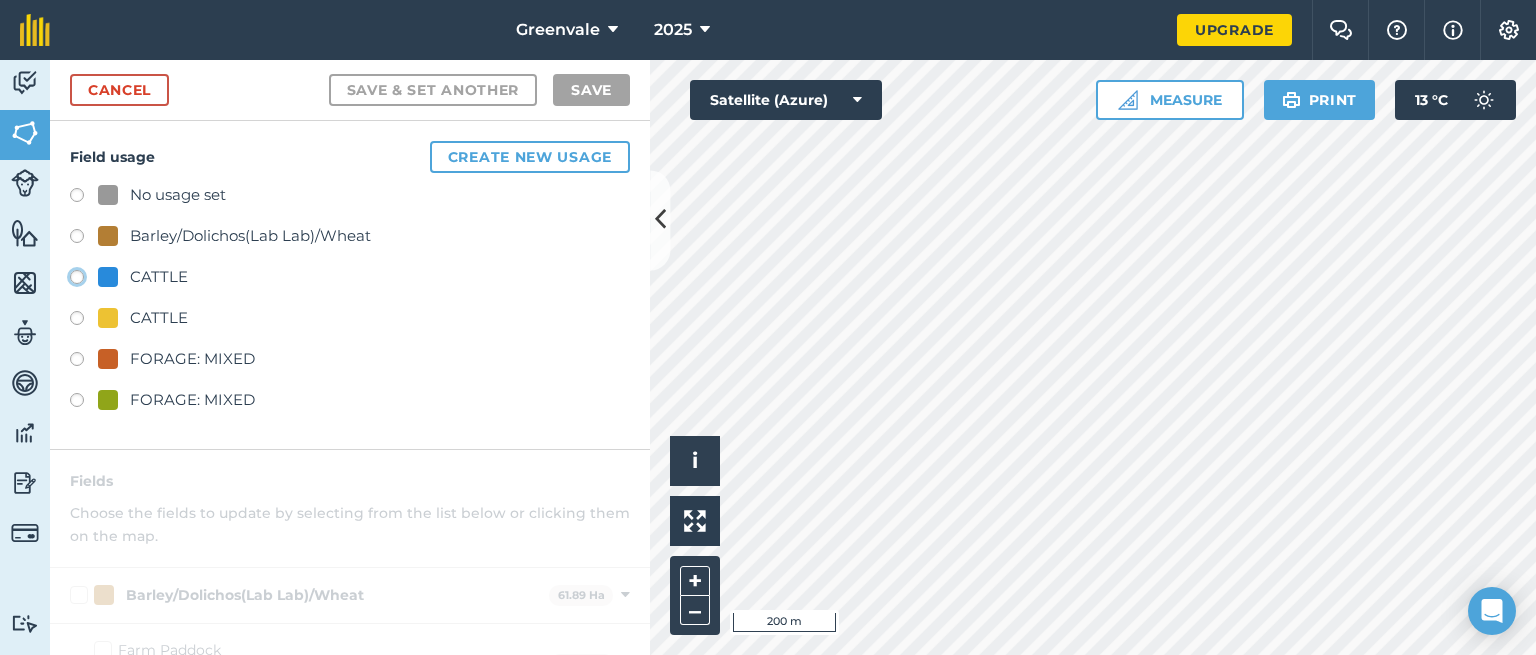 click on "CATTLE" at bounding box center [-9923, 276] 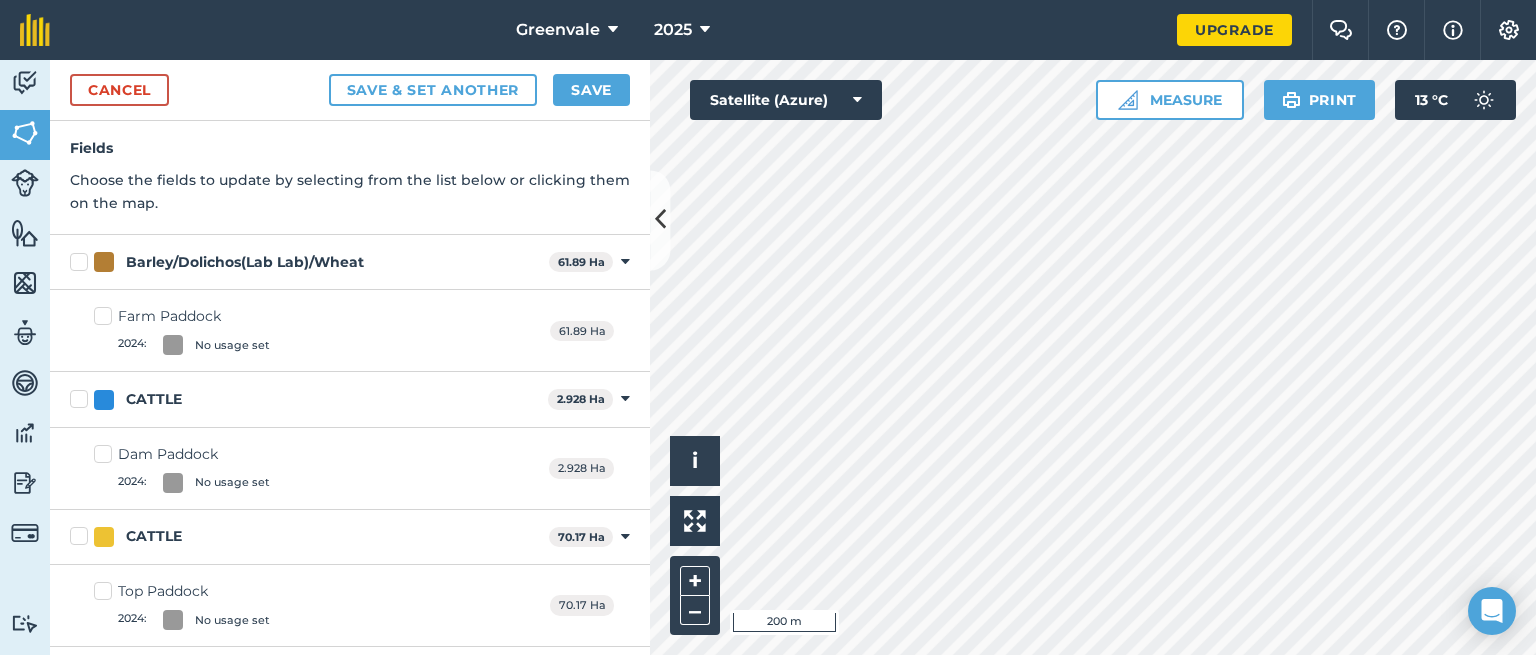 scroll, scrollTop: 0, scrollLeft: 0, axis: both 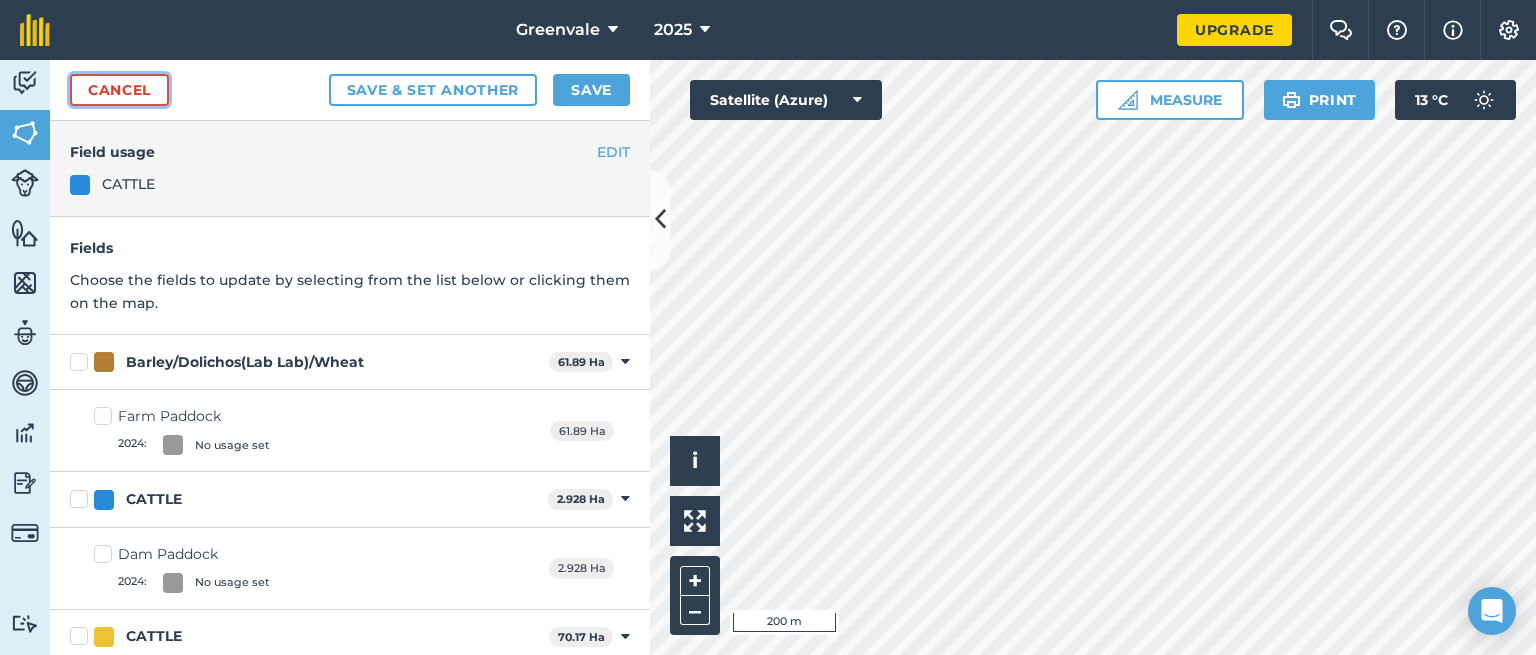click on "Cancel" at bounding box center [119, 90] 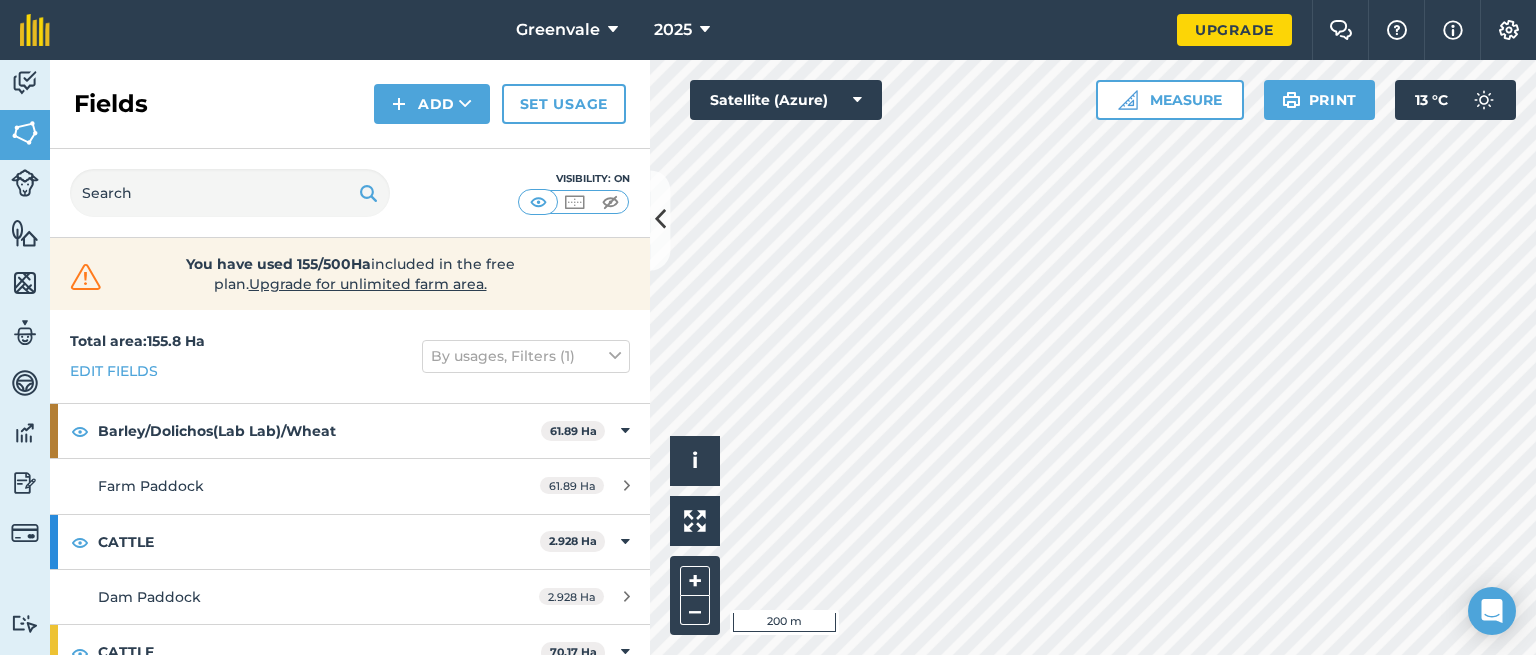 click on "Fields   Add   Set usage" at bounding box center (350, 104) 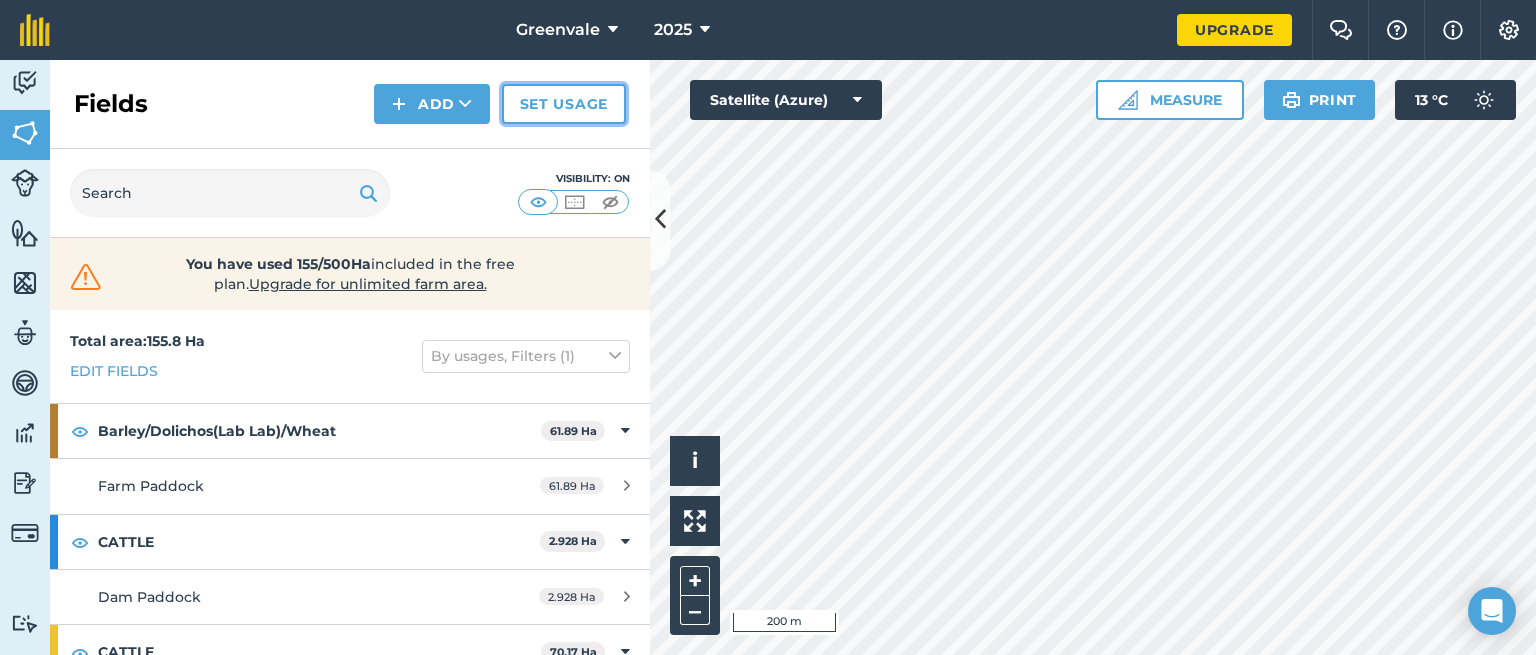 click on "Set usage" at bounding box center [564, 104] 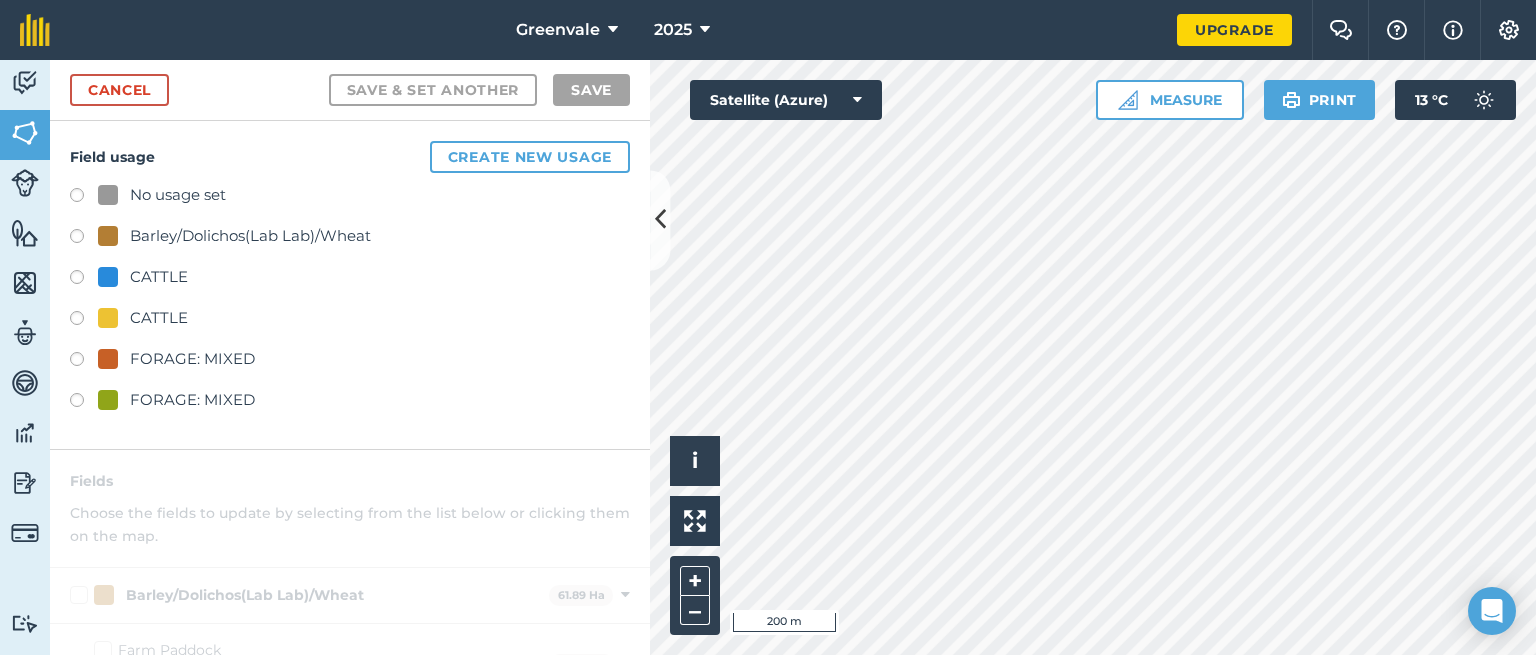 click at bounding box center (84, 321) 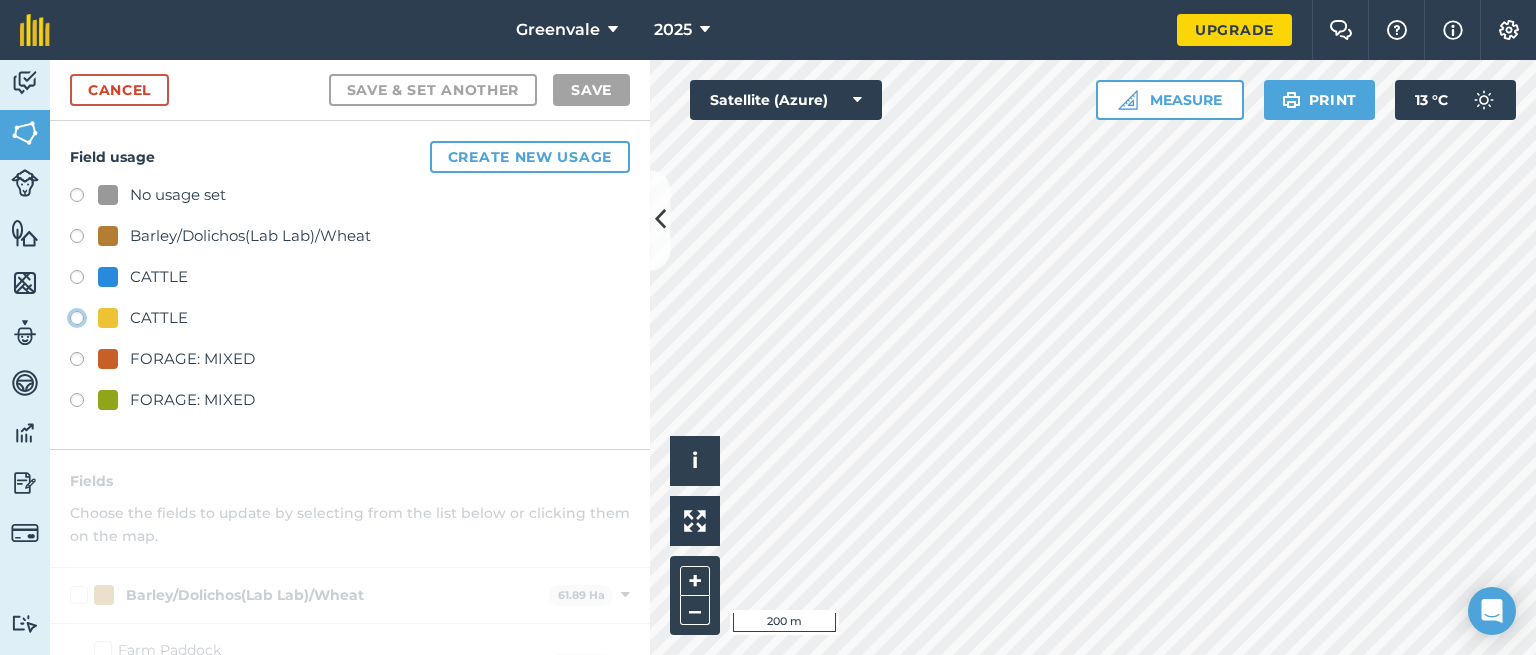 click on "CATTLE" at bounding box center (-9923, 317) 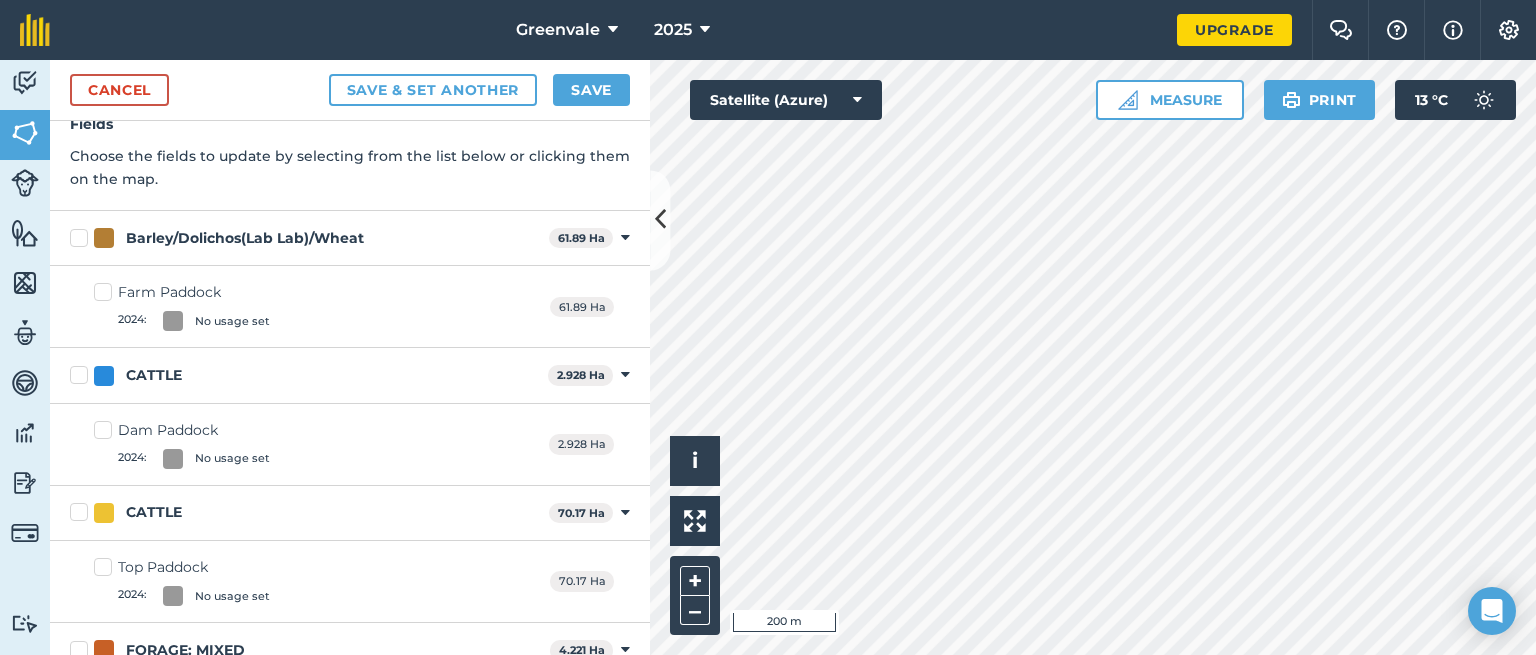 scroll, scrollTop: 152, scrollLeft: 0, axis: vertical 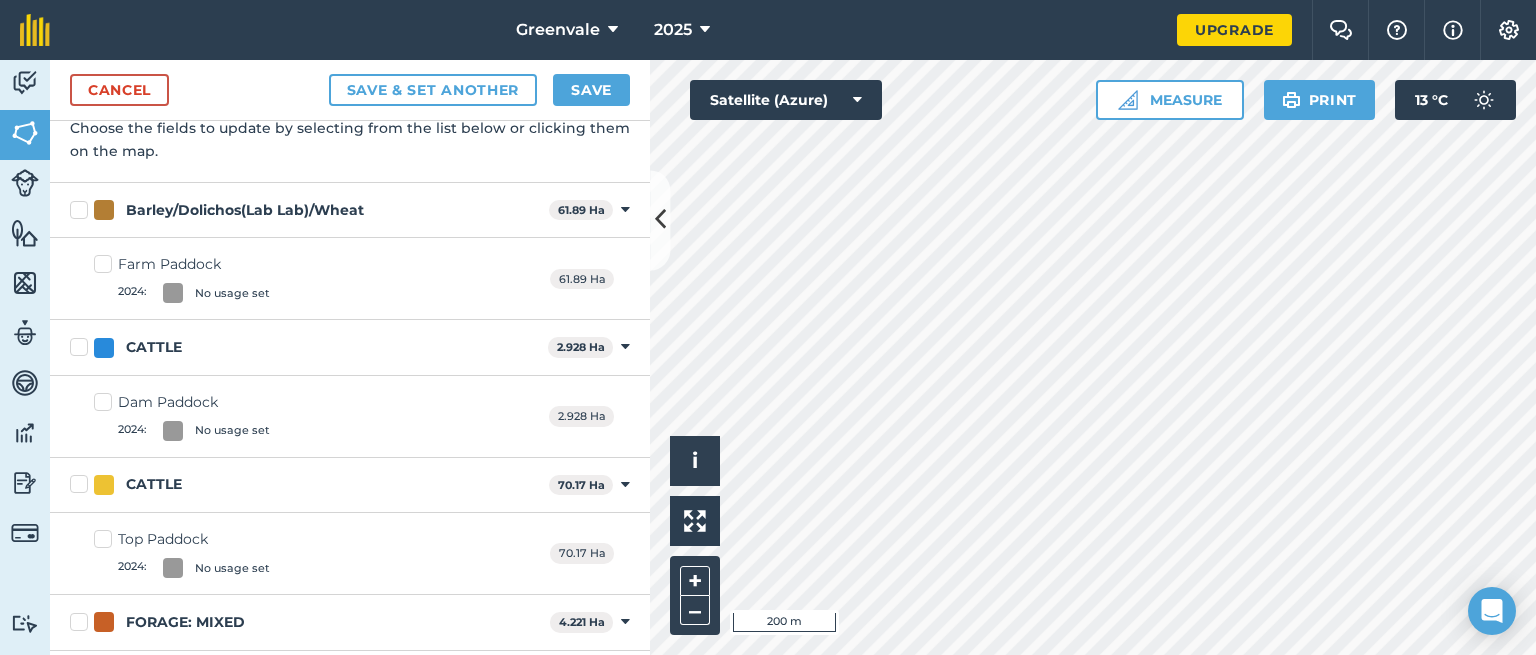click on "Top Paddock 2024 : No usage set" at bounding box center [182, 553] 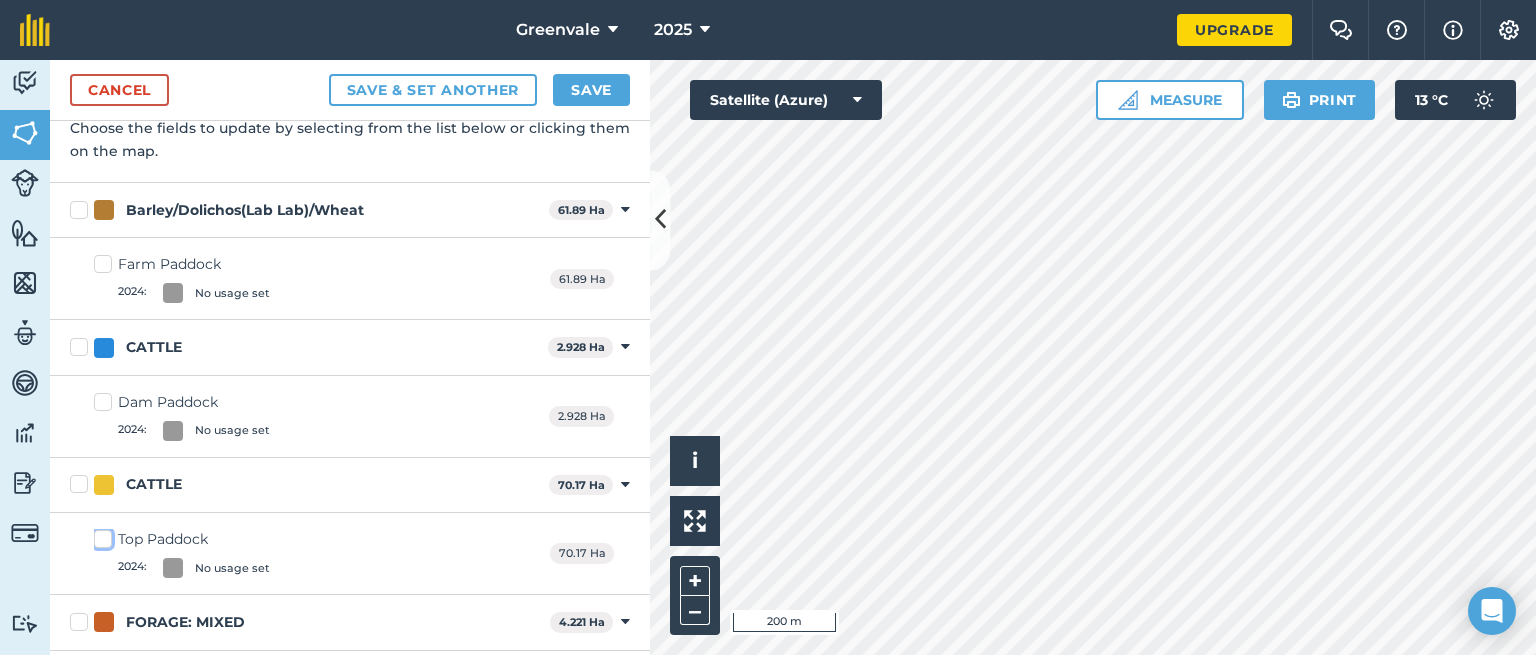 click on "Top Paddock 2024 : No usage set" at bounding box center (100, 535) 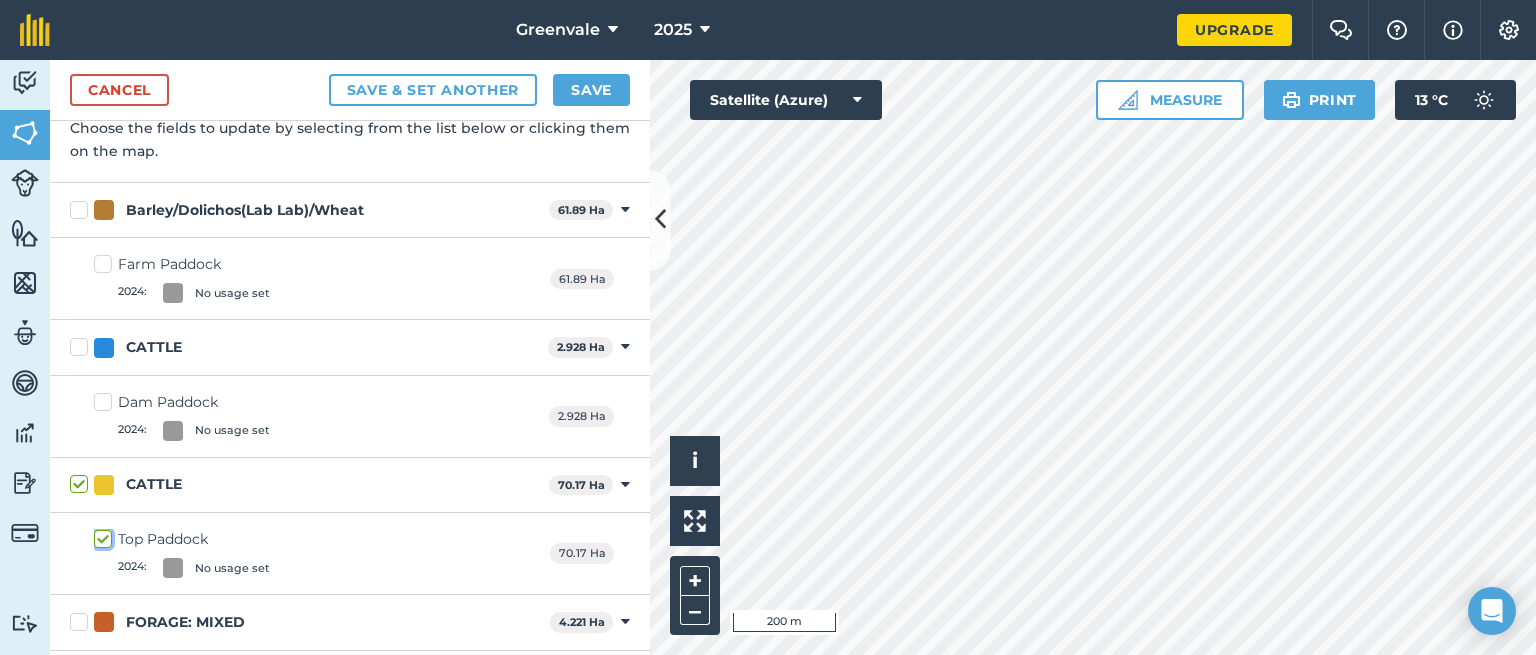 checkbox on "true" 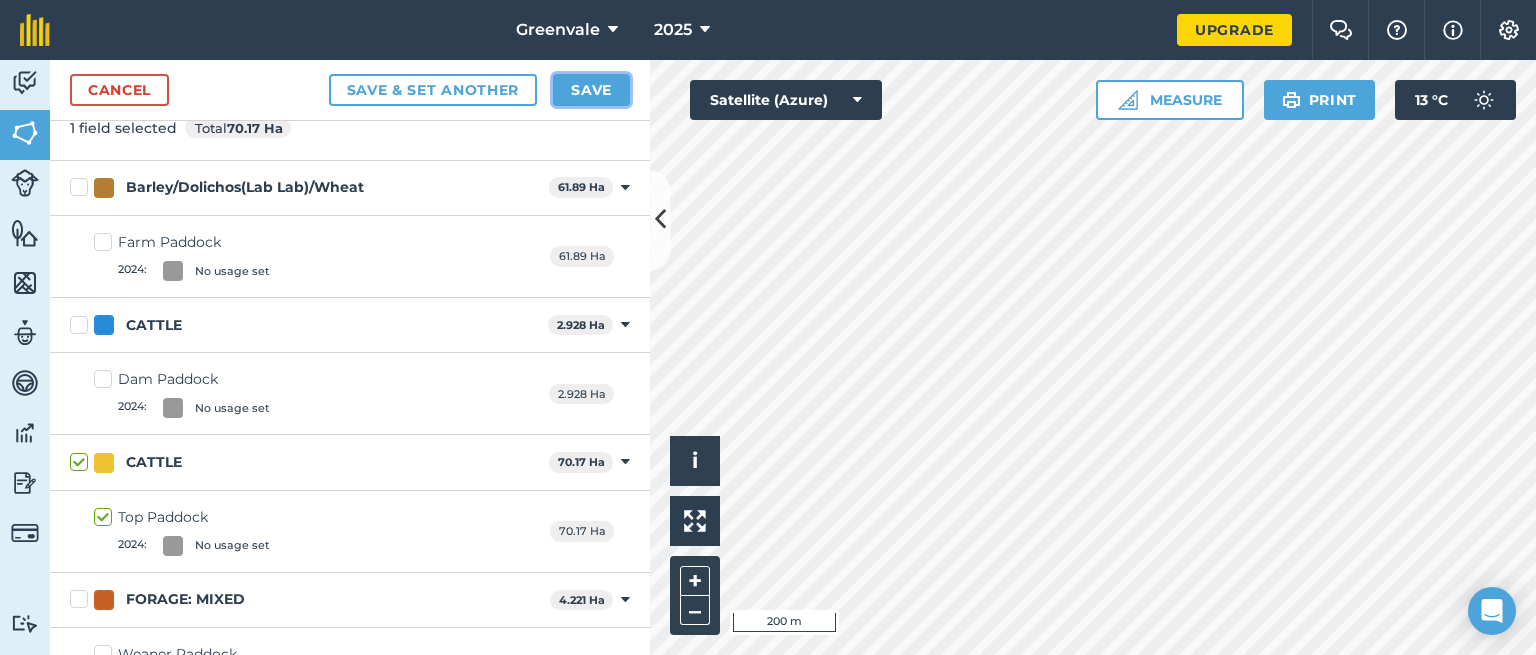 click on "Save" at bounding box center [591, 90] 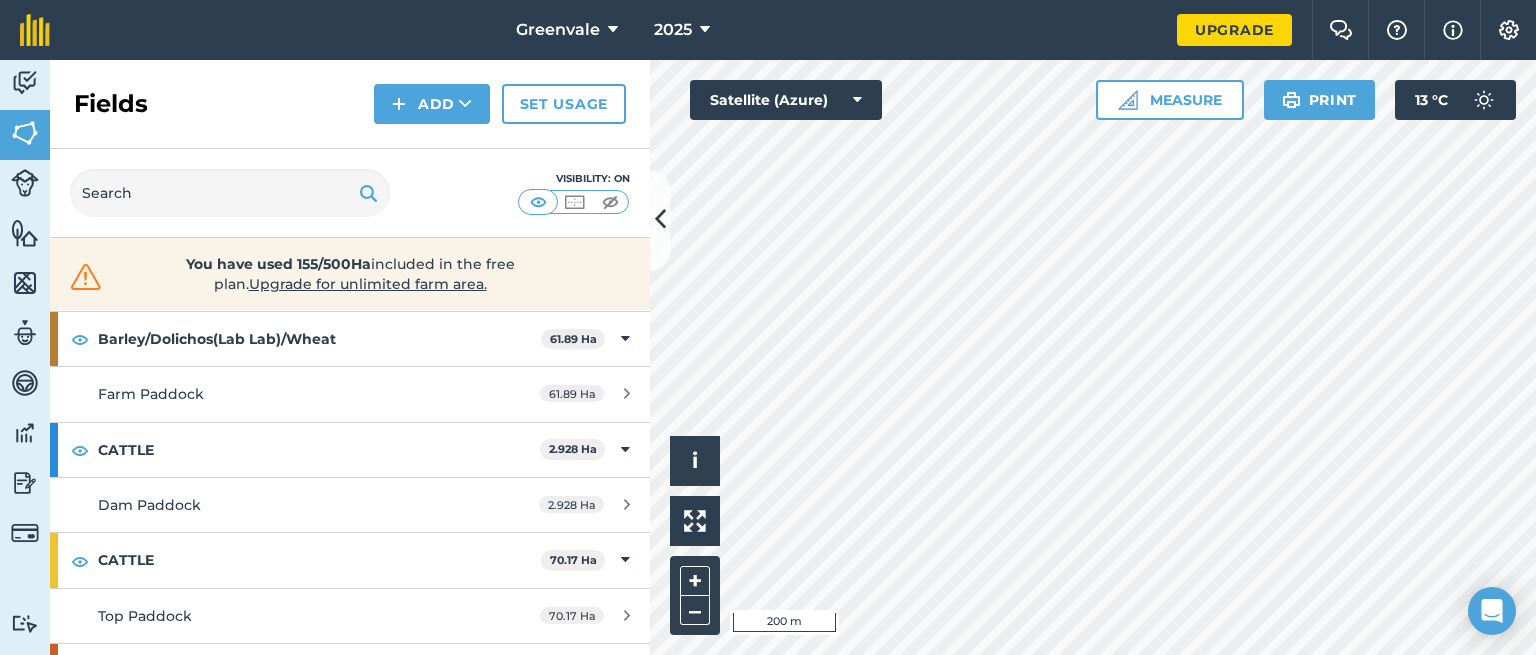 scroll, scrollTop: 116, scrollLeft: 0, axis: vertical 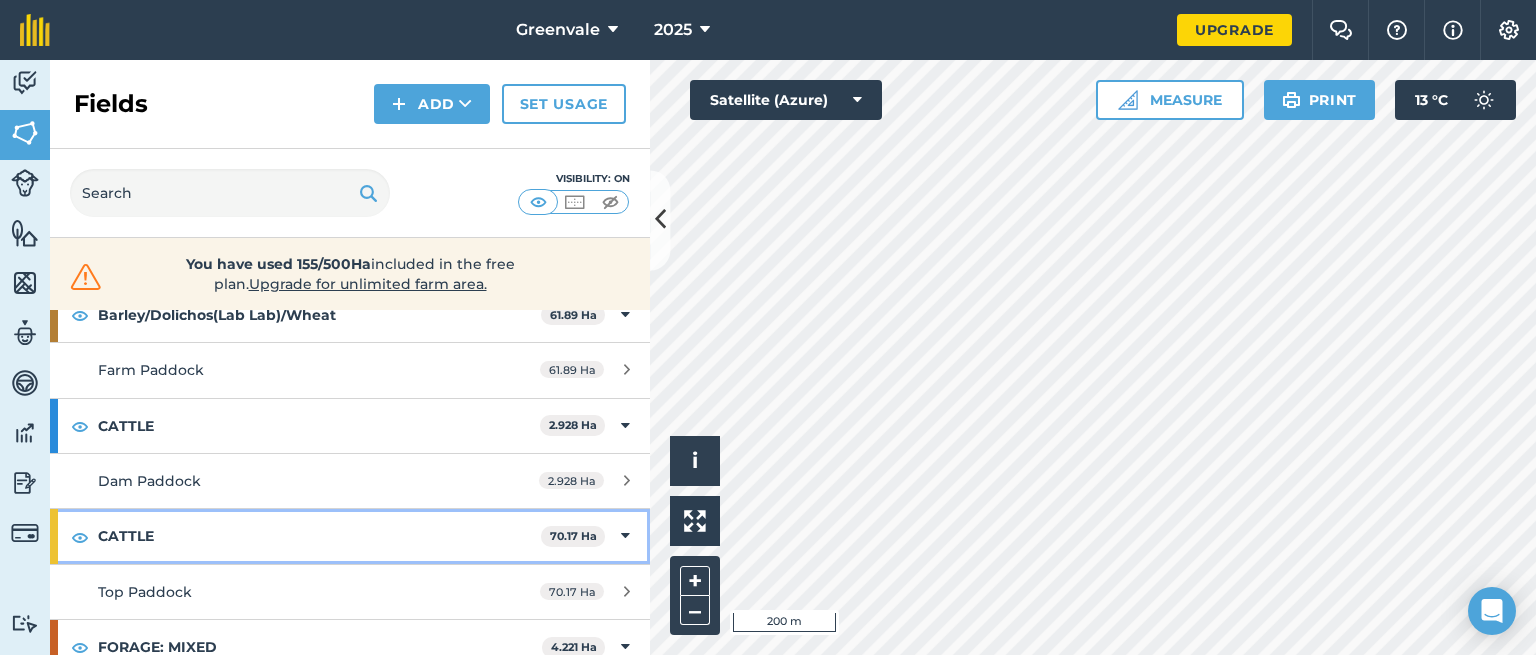 click on "CATTLE" at bounding box center (319, 536) 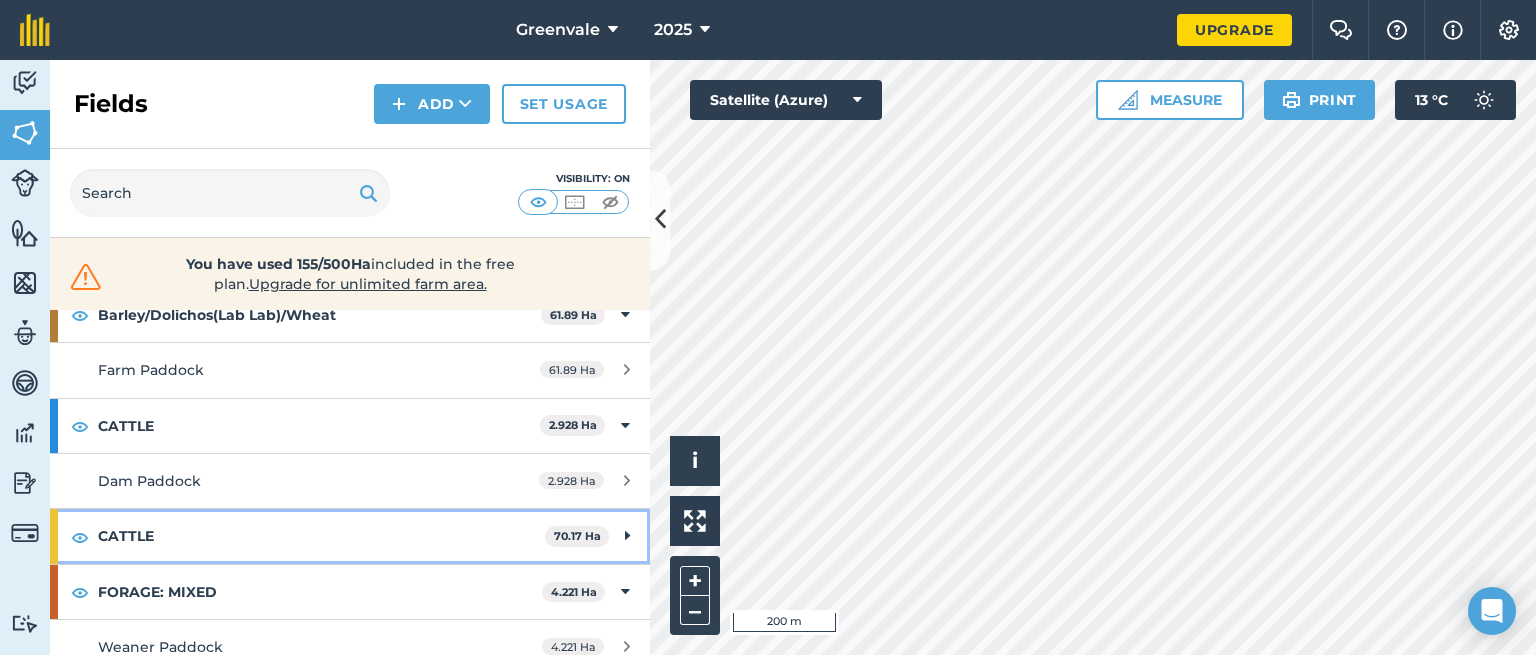 click on "CATTLE" at bounding box center [321, 536] 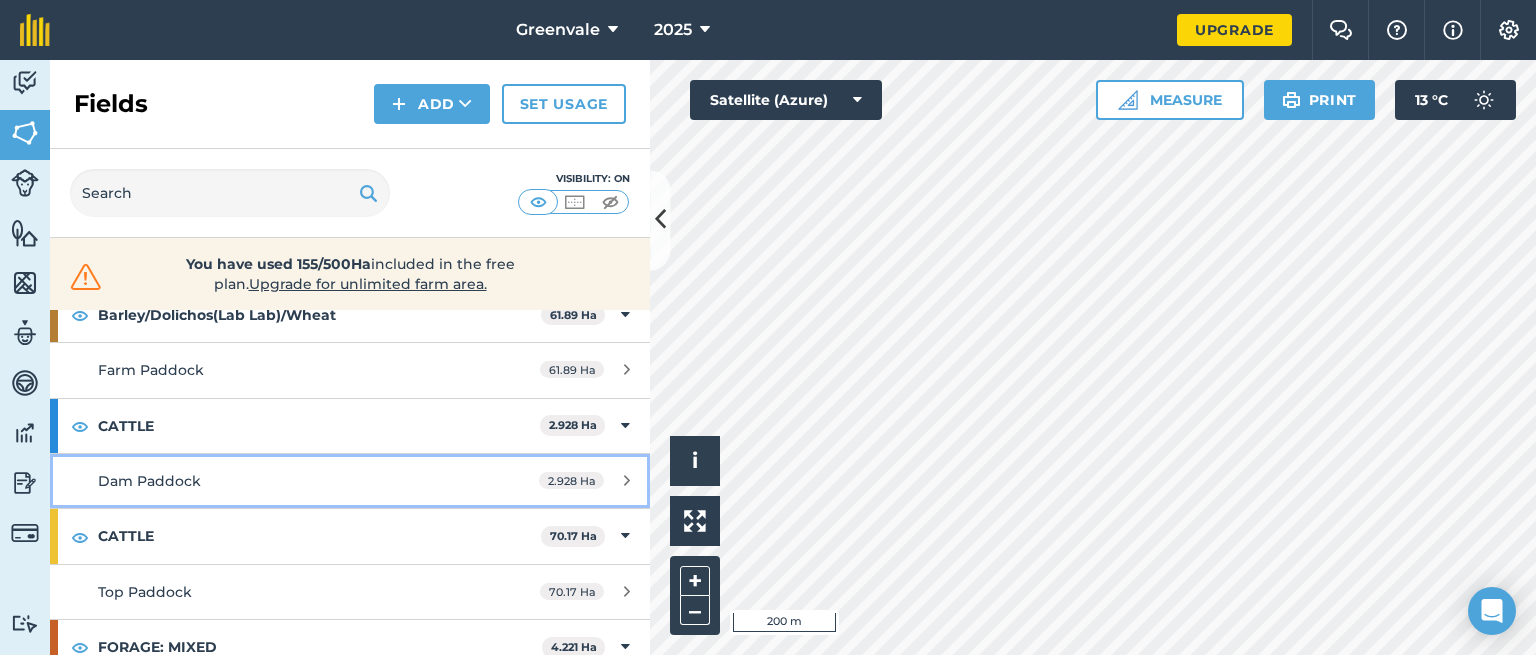 click on "Dam Paddock" at bounding box center (286, 481) 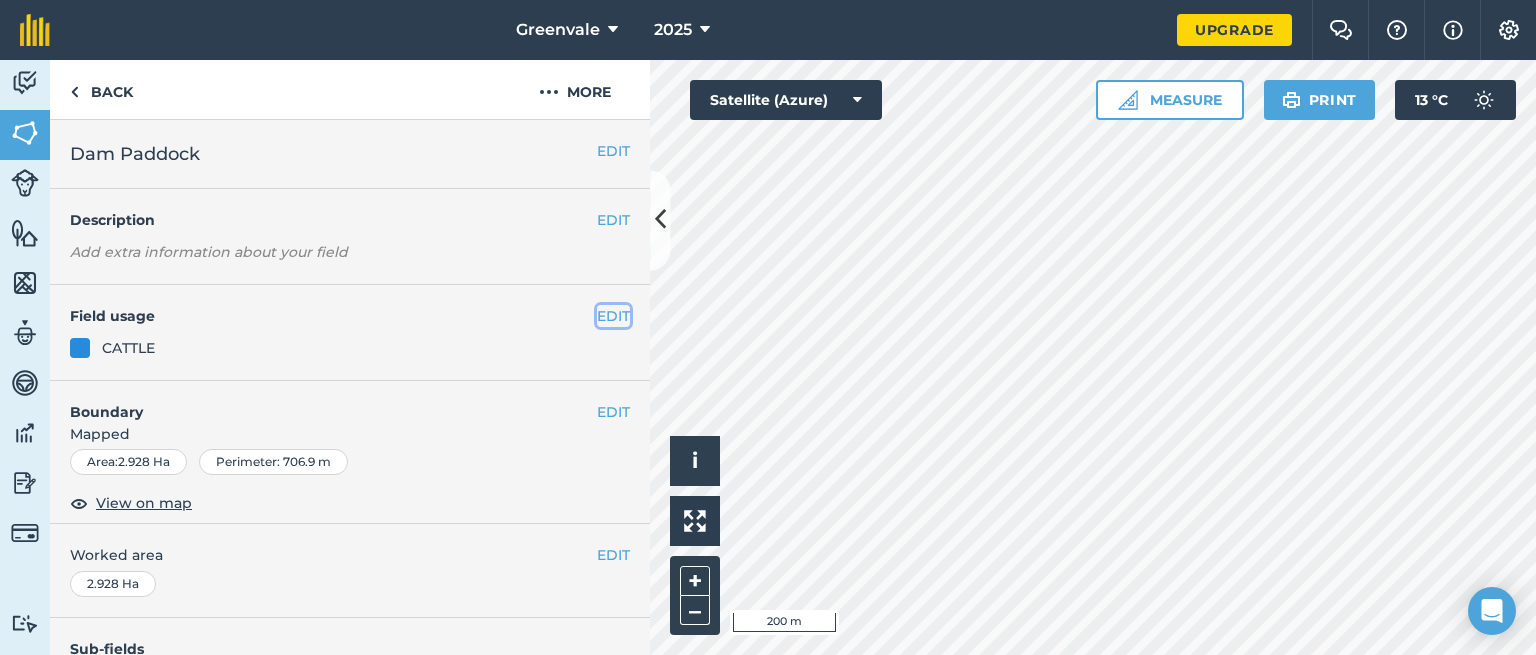 click on "EDIT" at bounding box center [613, 316] 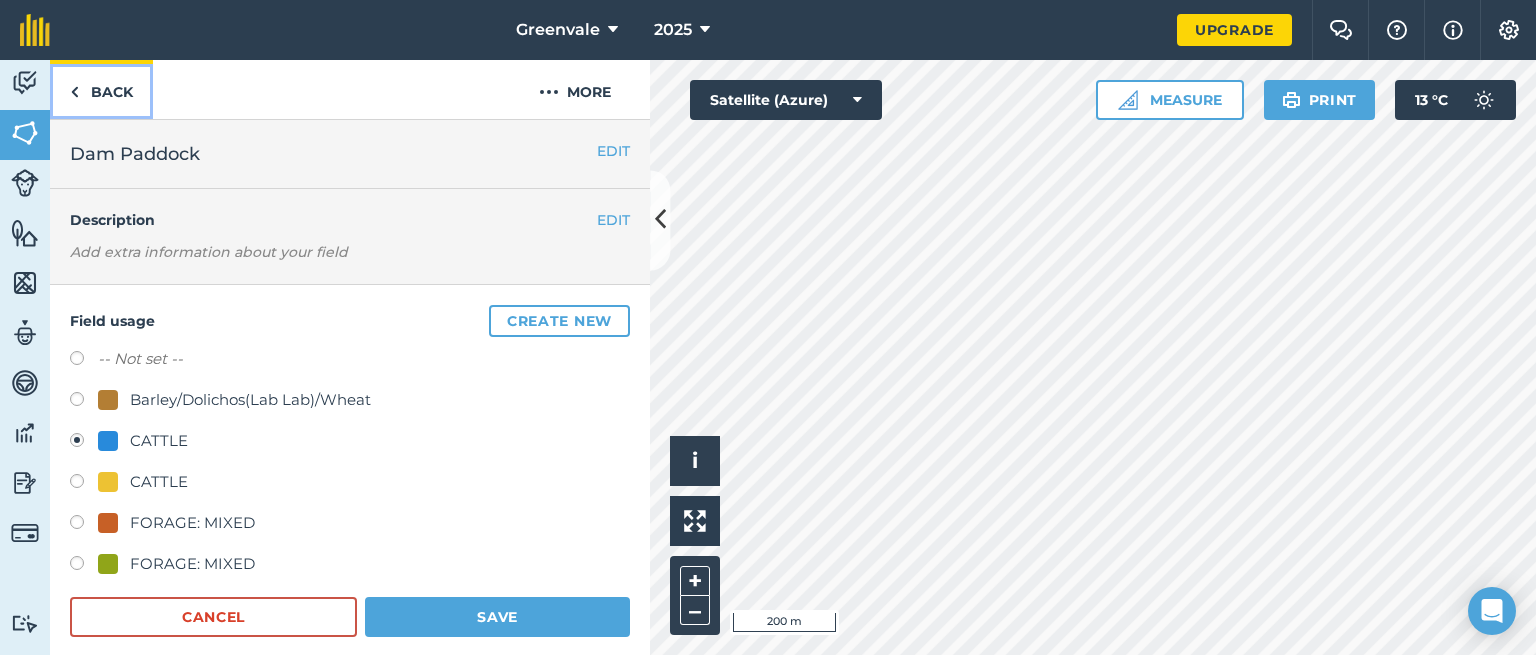 click on "Back" at bounding box center [101, 89] 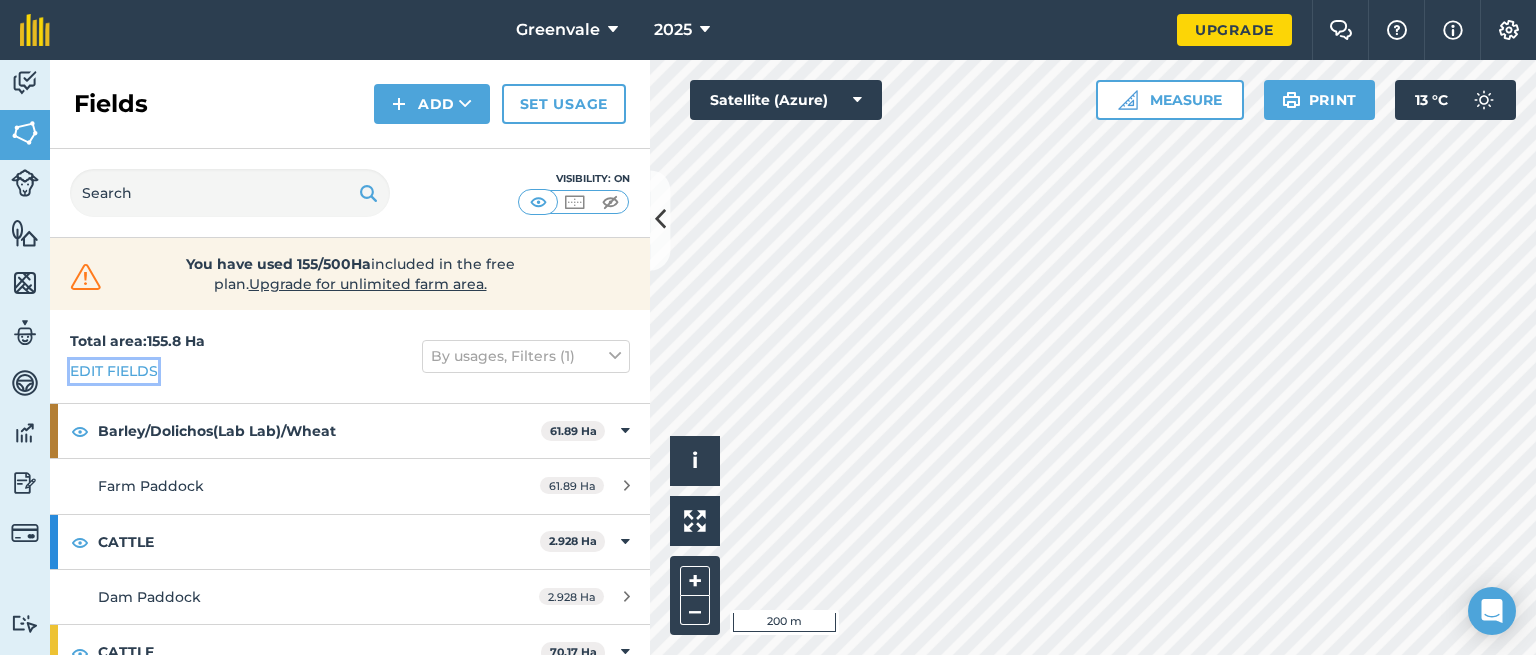 click on "Edit fields" at bounding box center (114, 371) 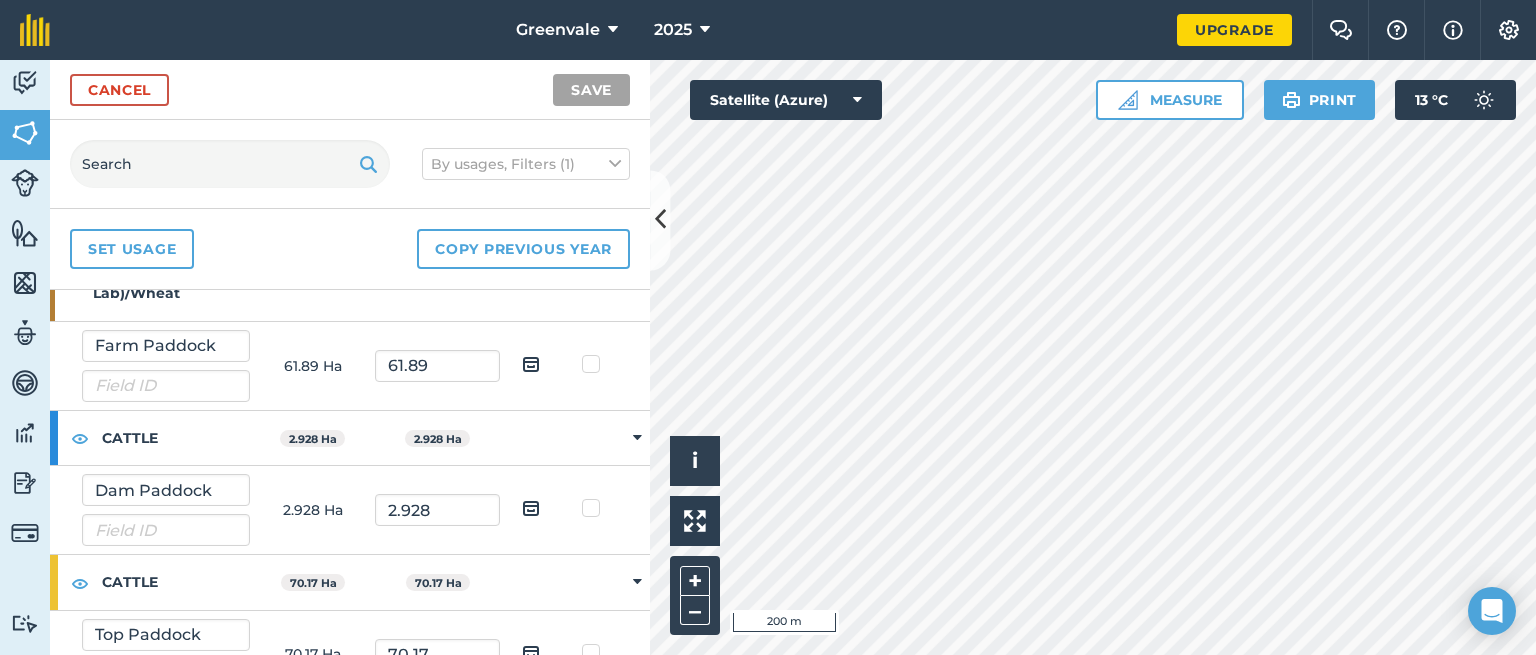 scroll, scrollTop: 84, scrollLeft: 0, axis: vertical 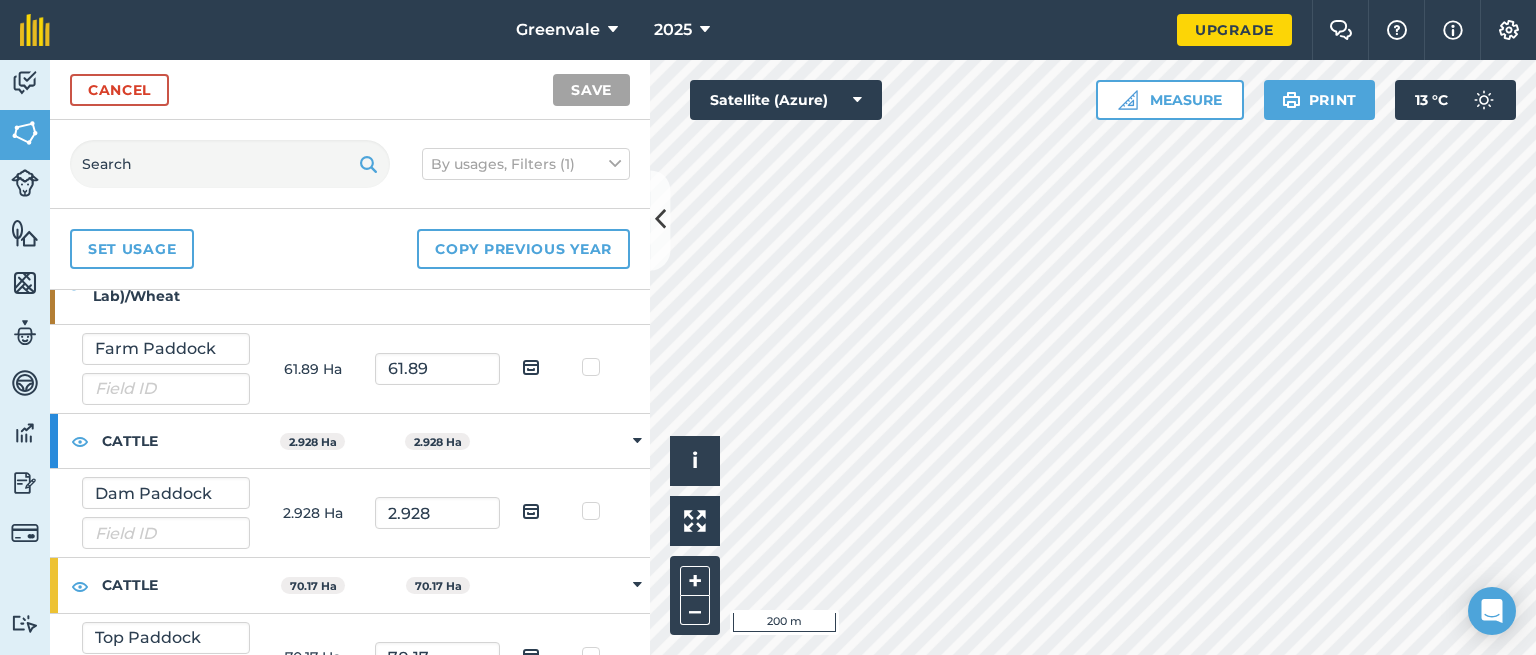 click at bounding box center (637, 441) 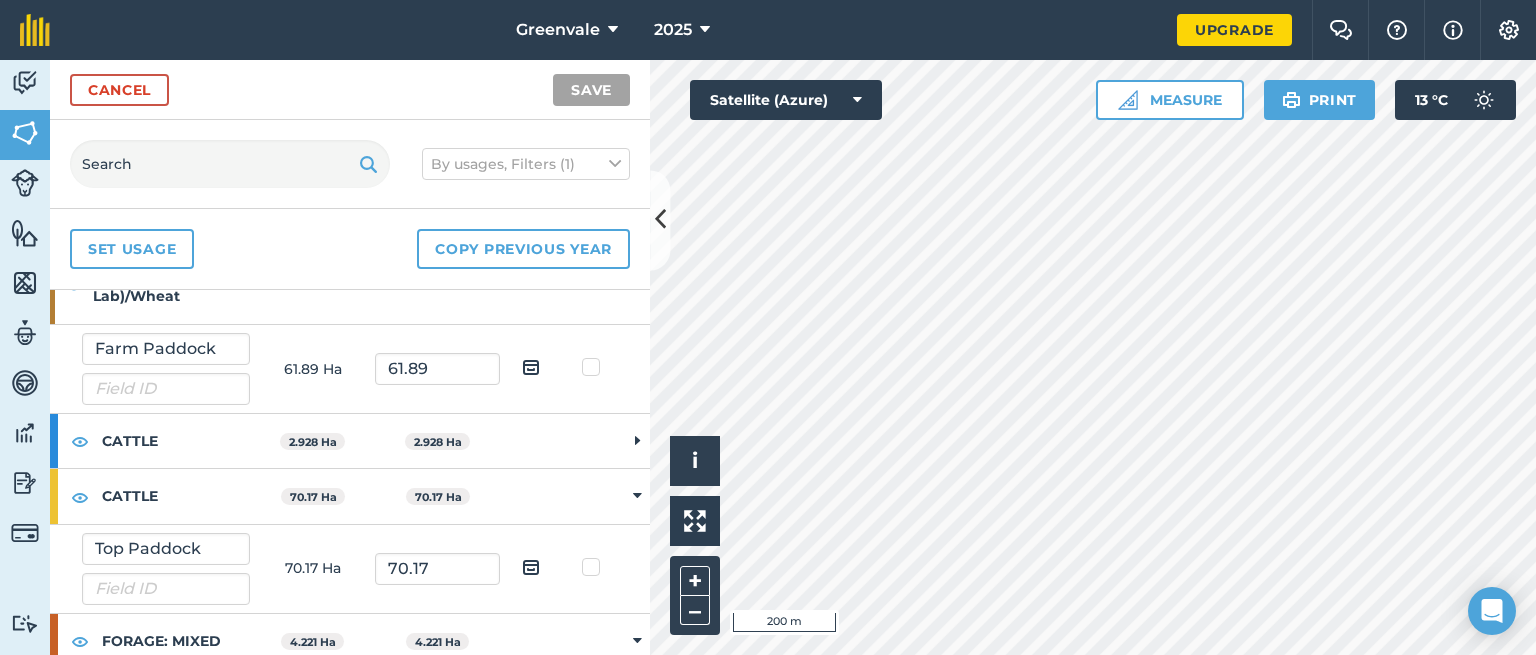 click at bounding box center [637, 441] 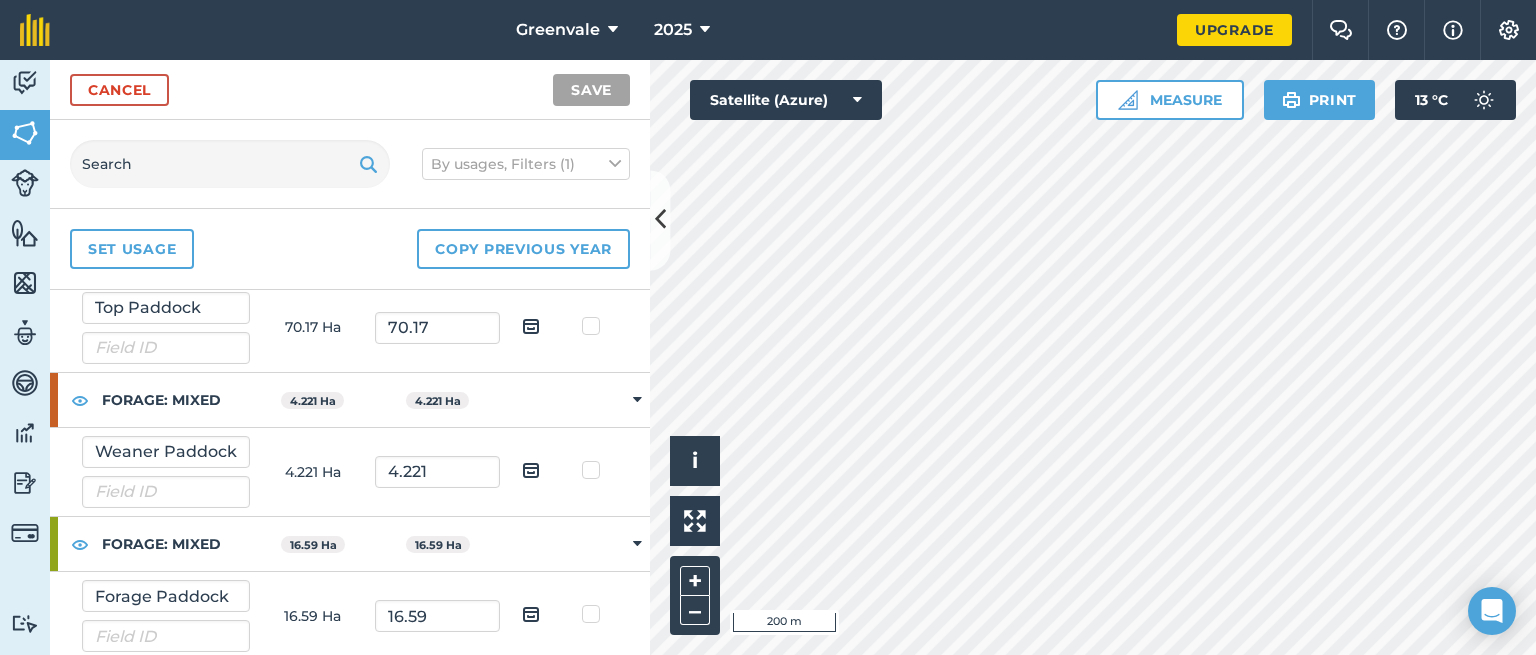 scroll, scrollTop: 416, scrollLeft: 0, axis: vertical 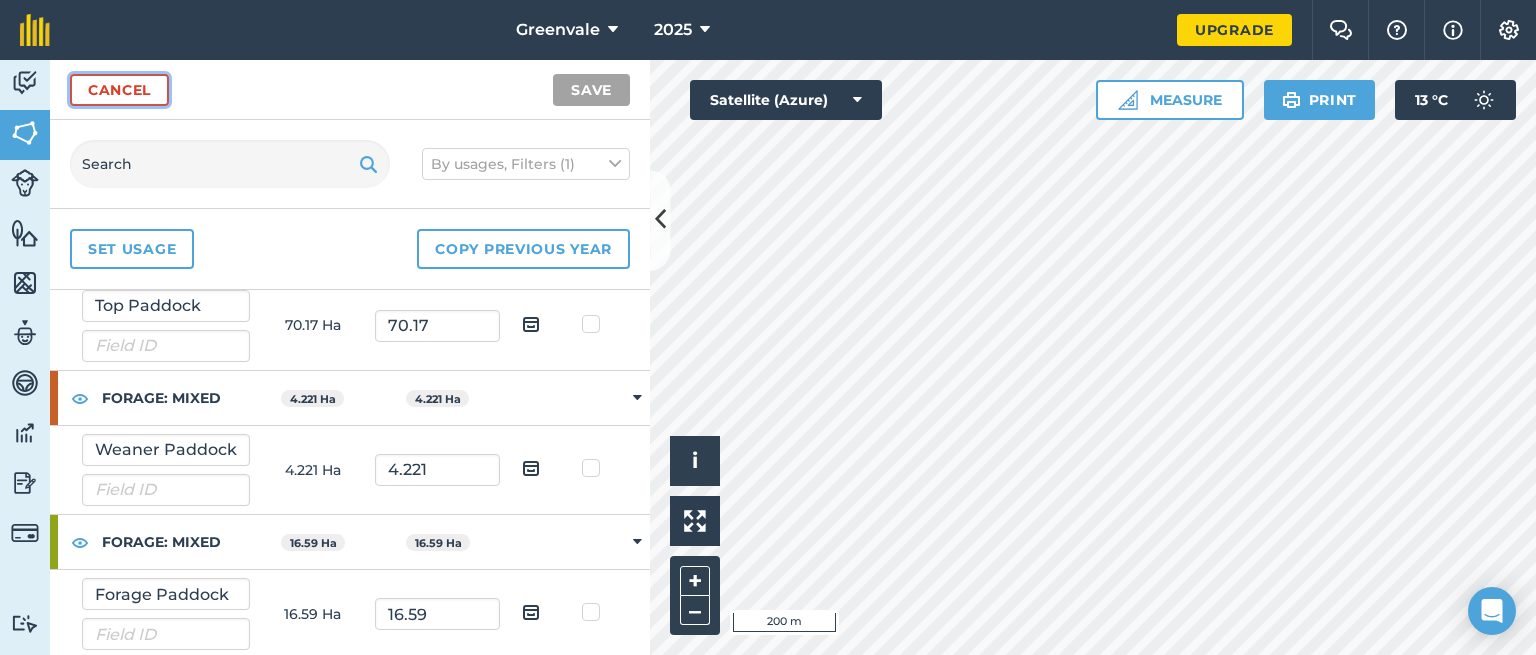 click on "Cancel" at bounding box center [119, 90] 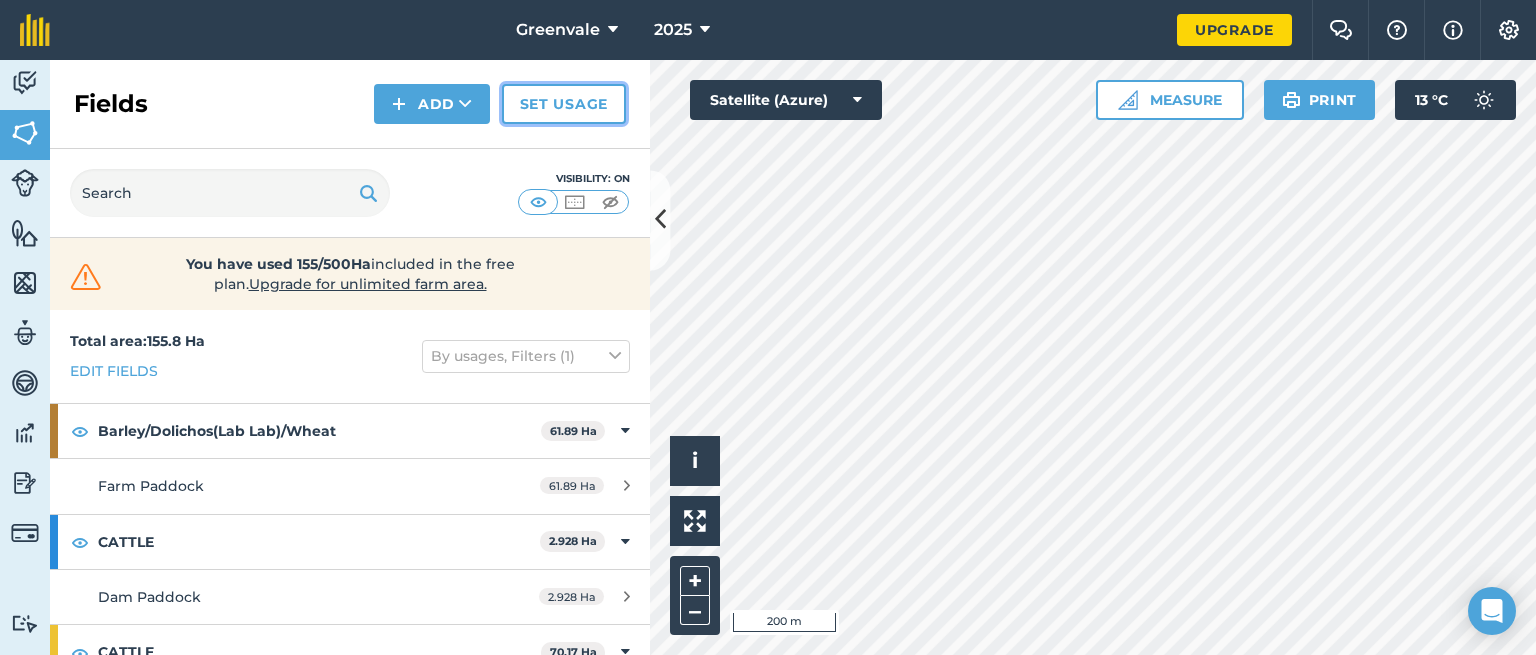 click on "Set usage" at bounding box center [564, 104] 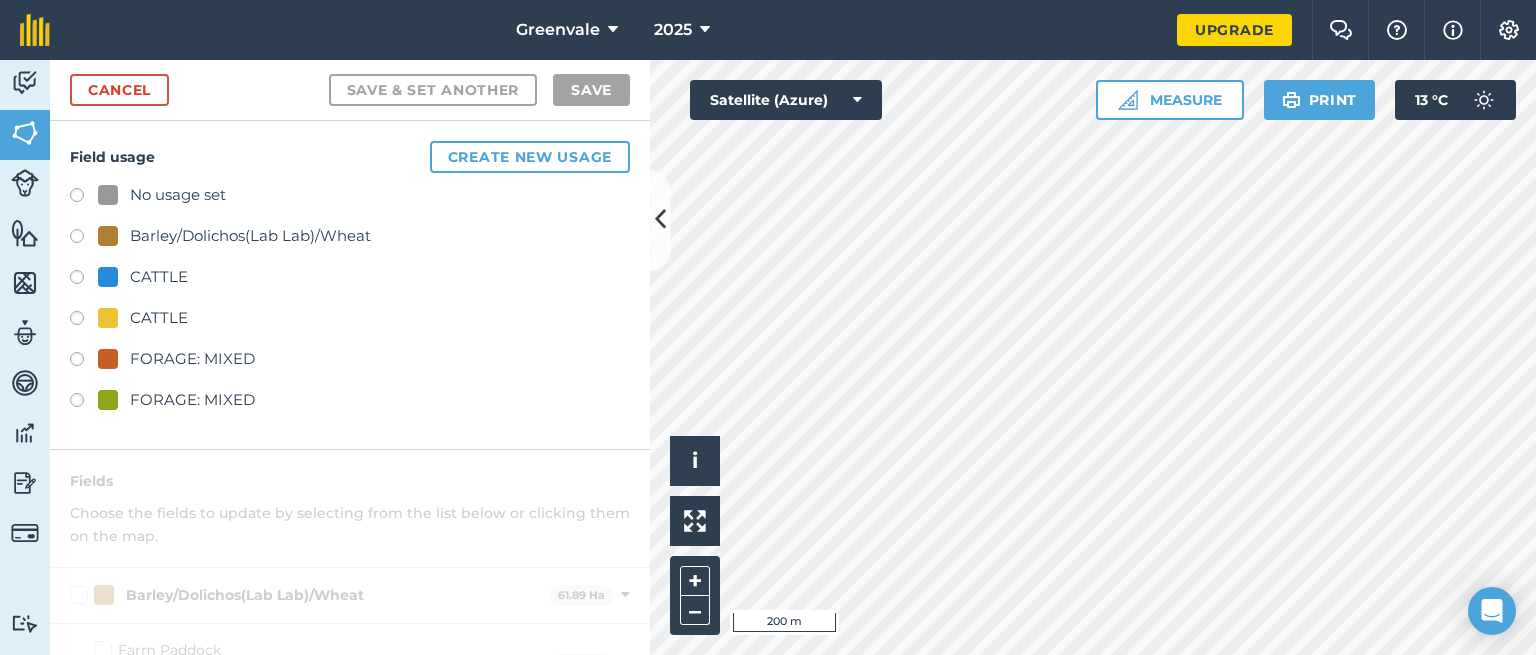 click at bounding box center (84, 280) 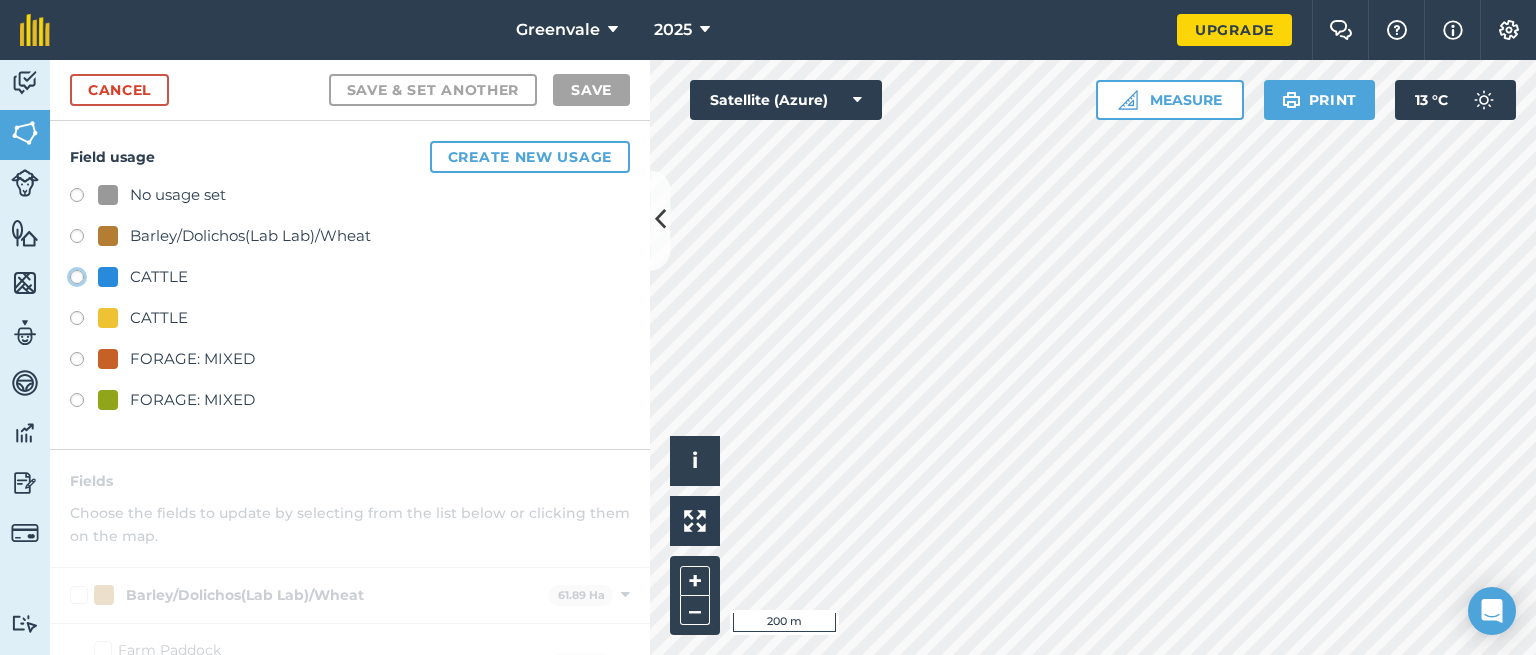 click on "CATTLE" at bounding box center (-9923, 276) 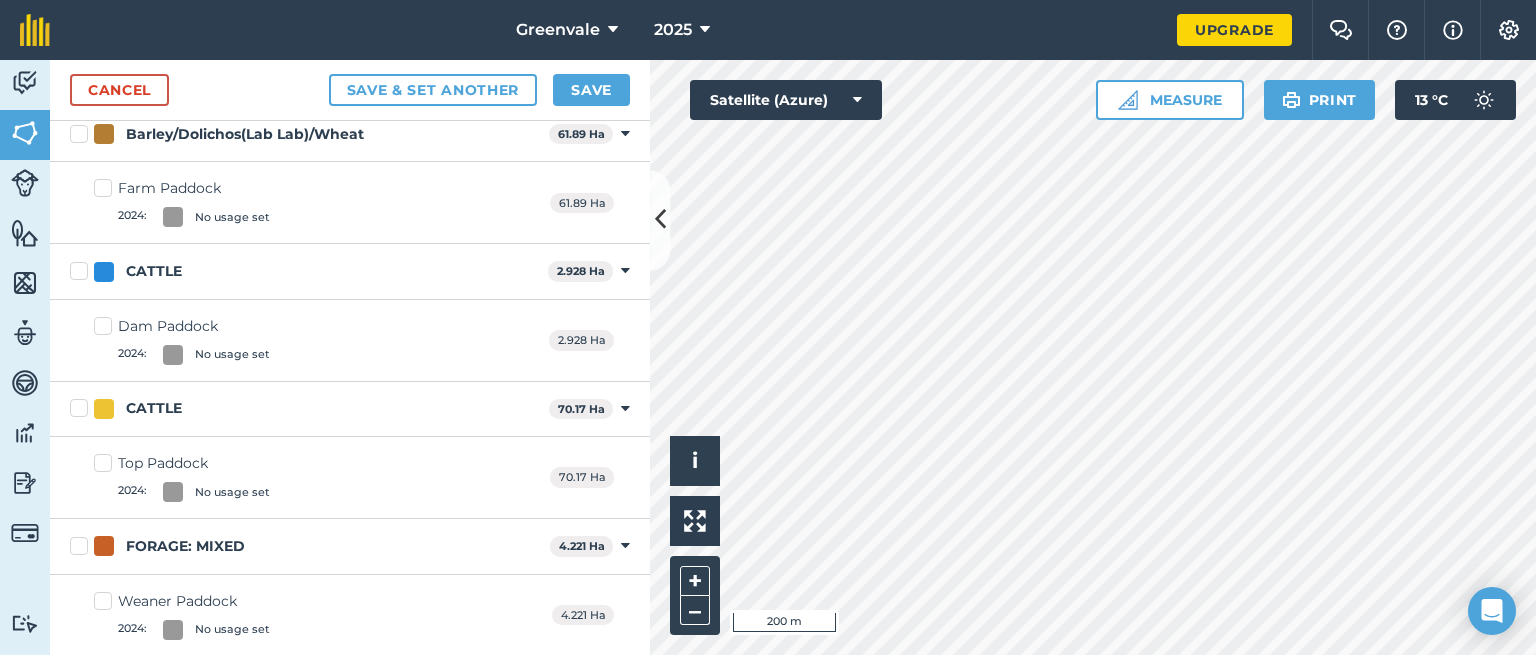 scroll, scrollTop: 363, scrollLeft: 0, axis: vertical 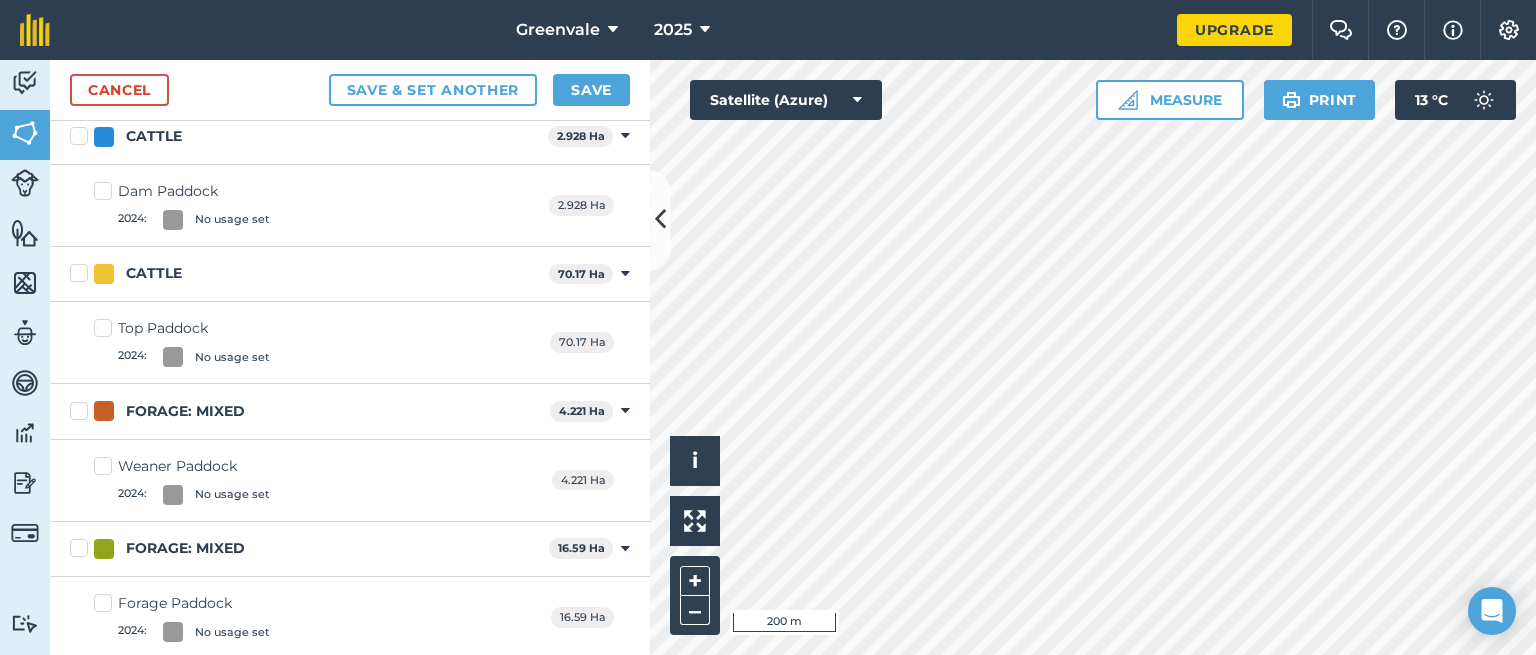 click on "Weaner Paddock 2024 : No usage set" at bounding box center (182, 480) 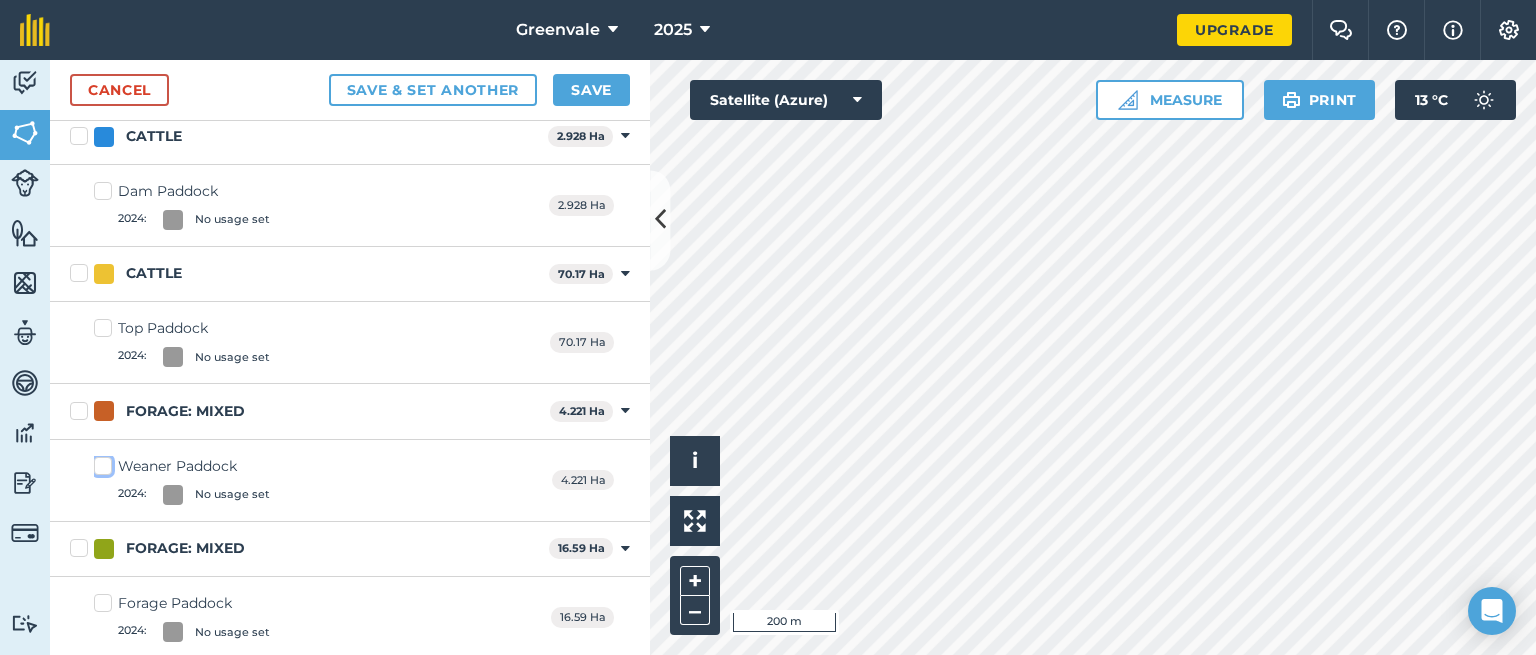 click on "Weaner Paddock 2024 : No usage set" at bounding box center [100, 462] 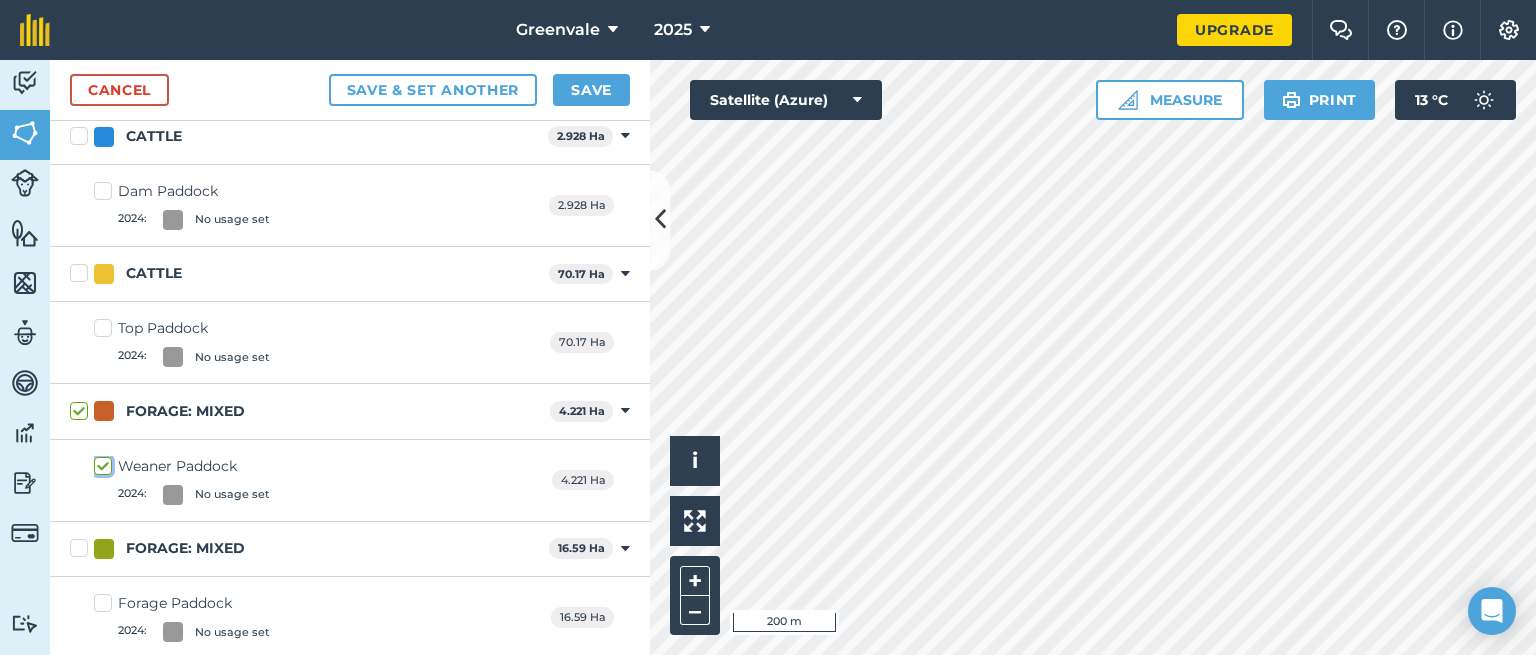 checkbox on "true" 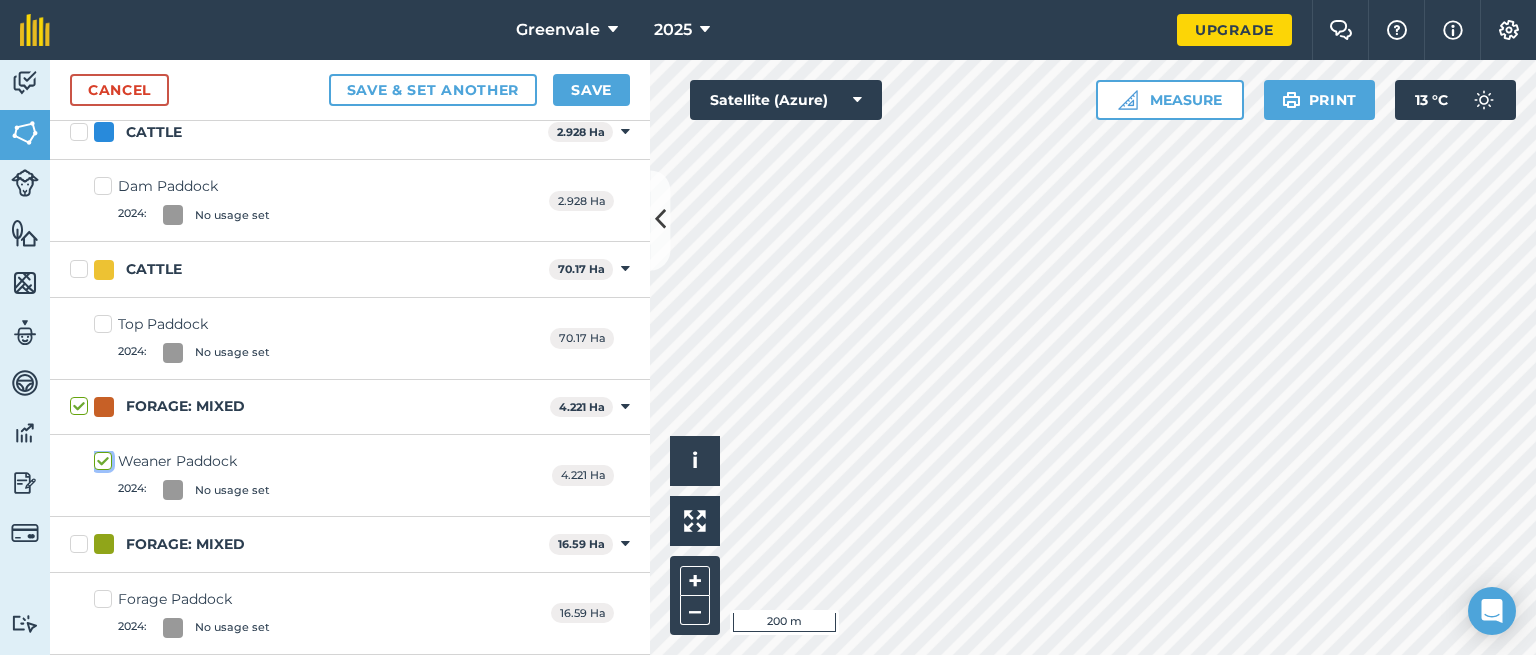 checkbox on "true" 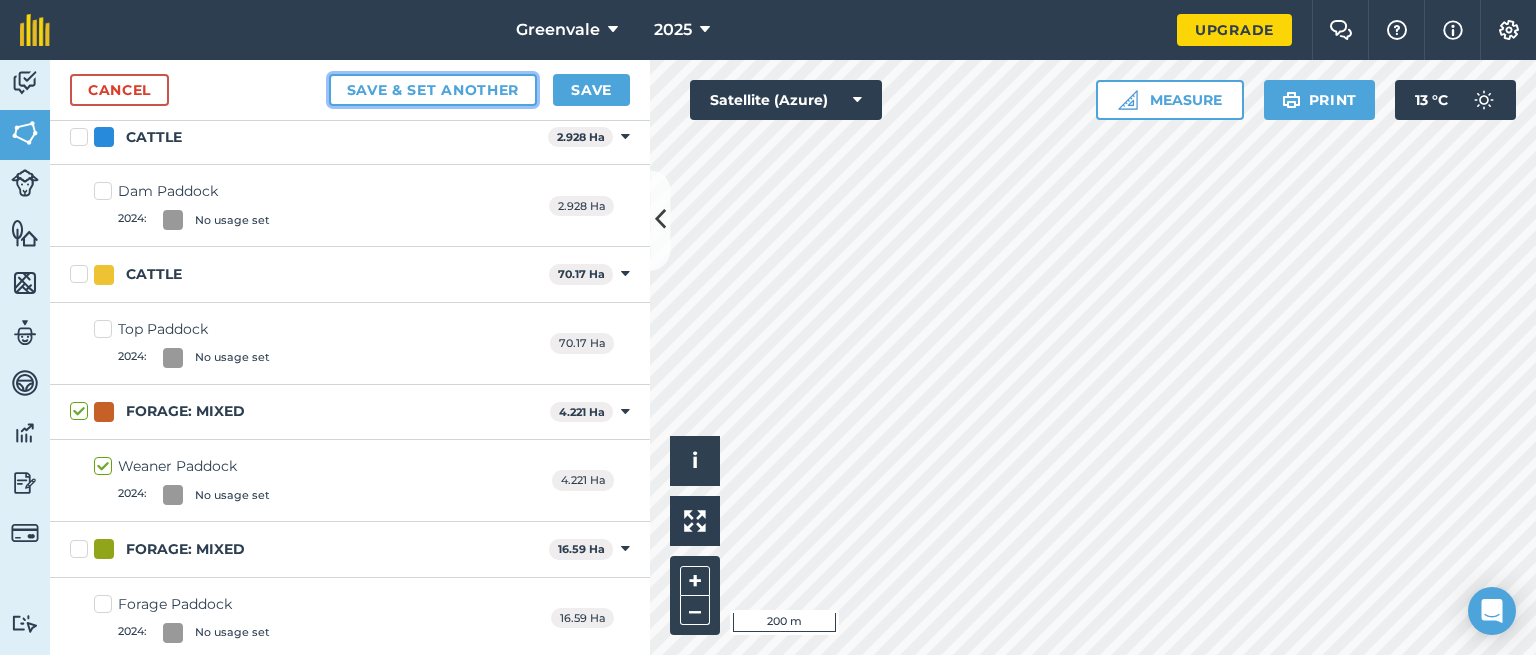 click on "Save & set another" at bounding box center (433, 90) 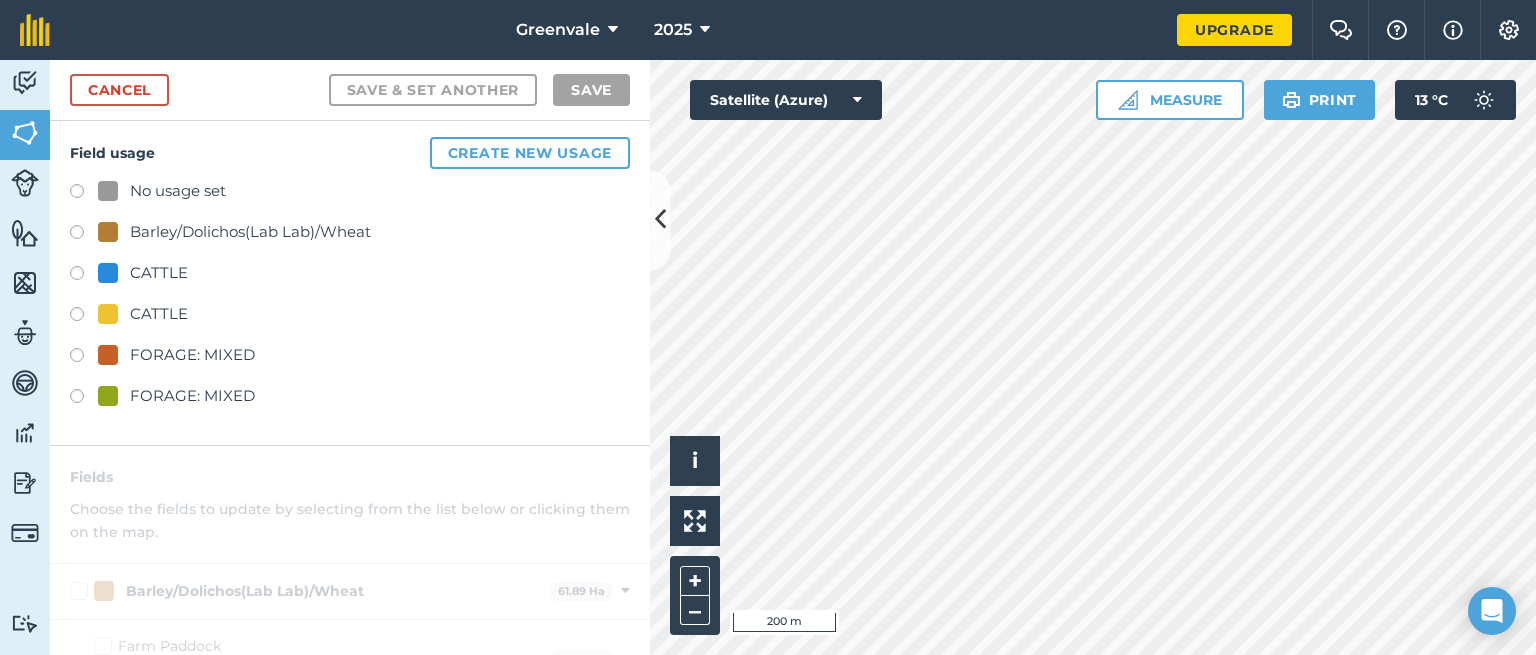 scroll, scrollTop: 0, scrollLeft: 0, axis: both 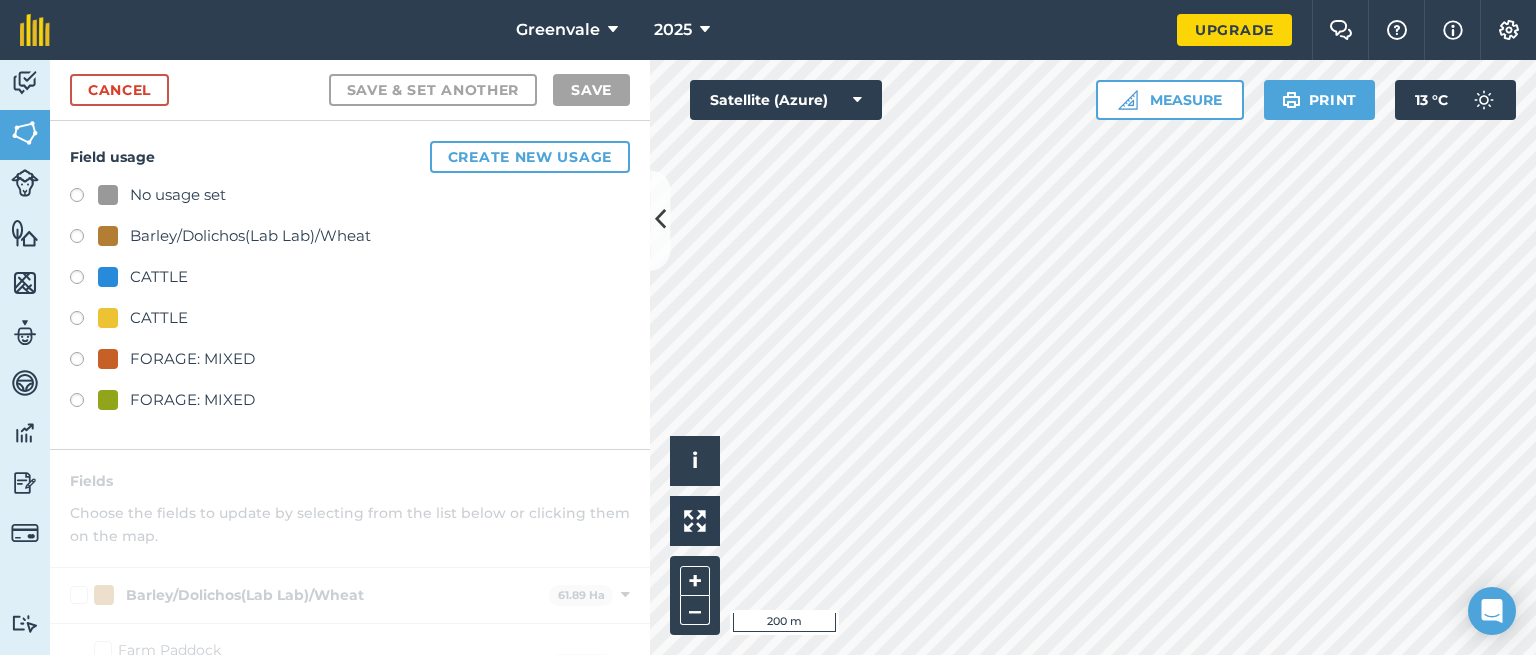 click at bounding box center (84, 198) 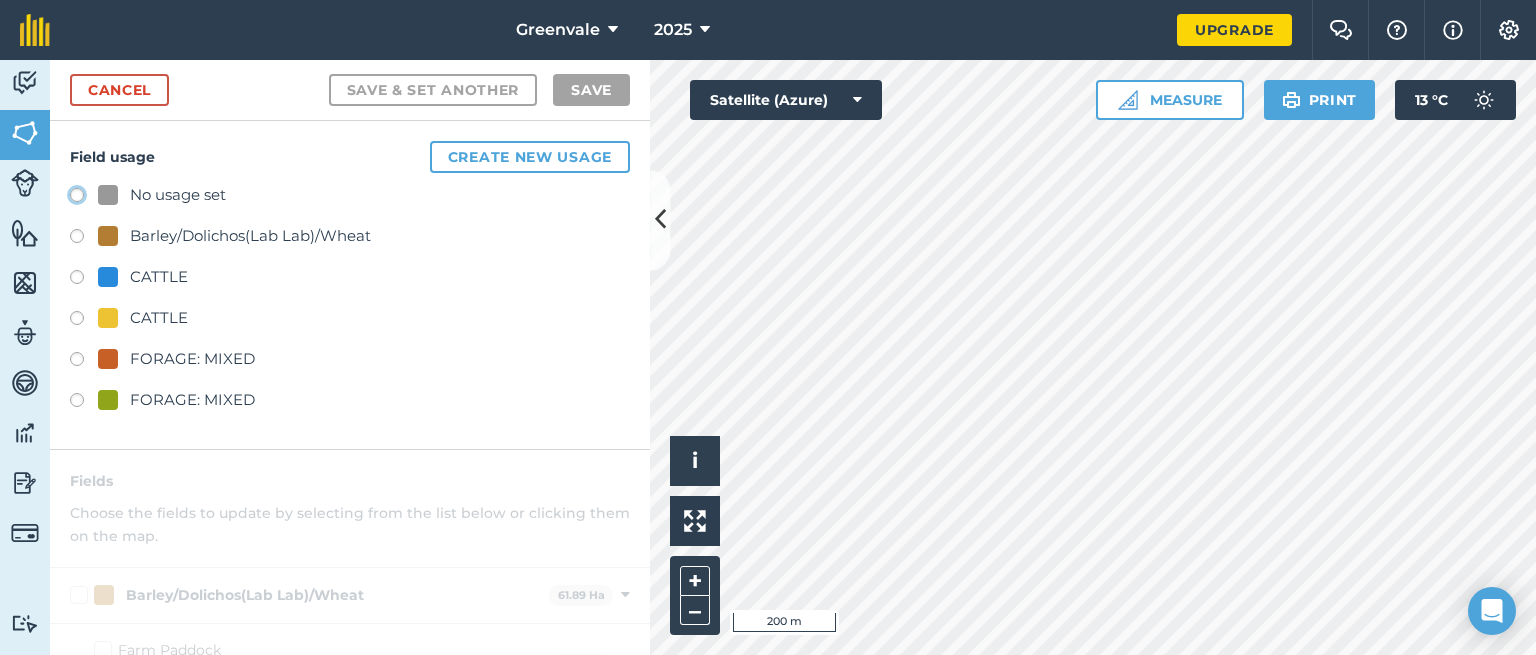 click on "No usage set" at bounding box center (-9923, 194) 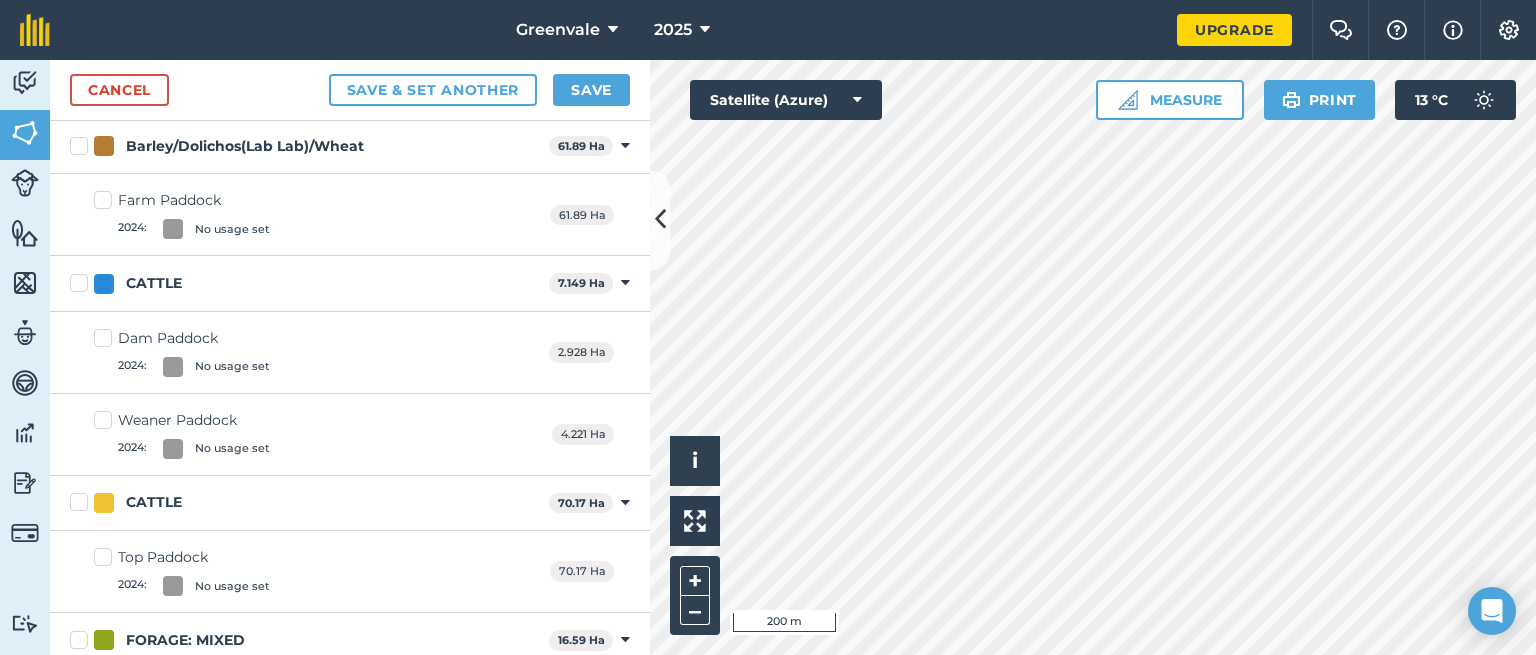 click on "Dam Paddock 2024 : No usage set" at bounding box center (182, 352) 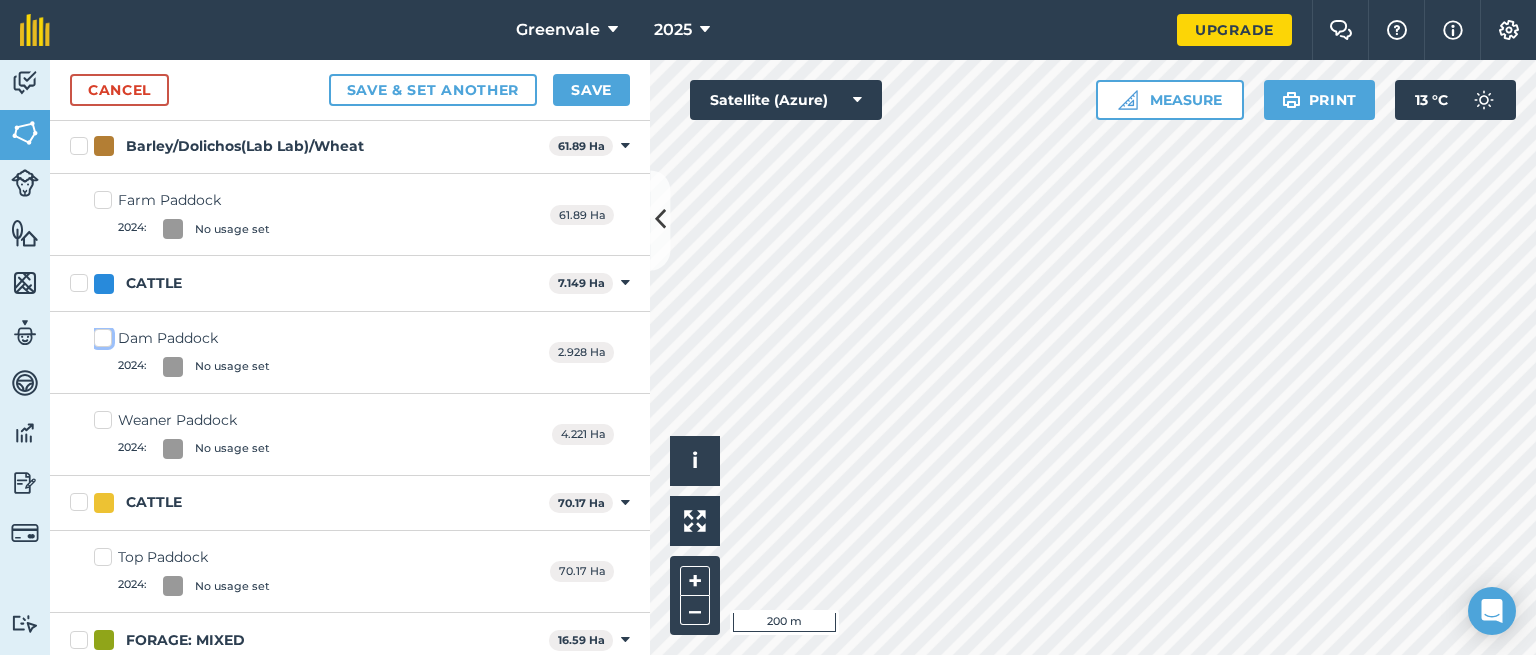 click on "Dam Paddock 2024 : No usage set" at bounding box center [100, 334] 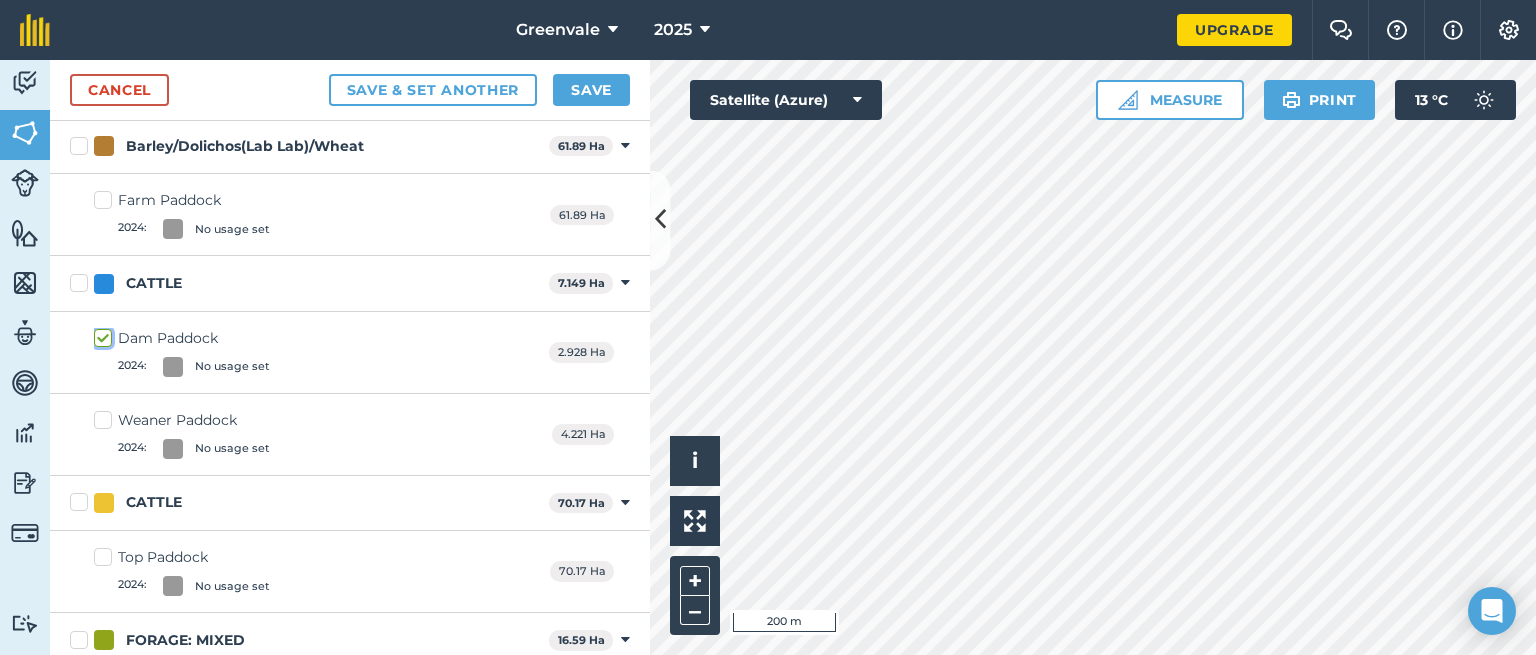 checkbox on "true" 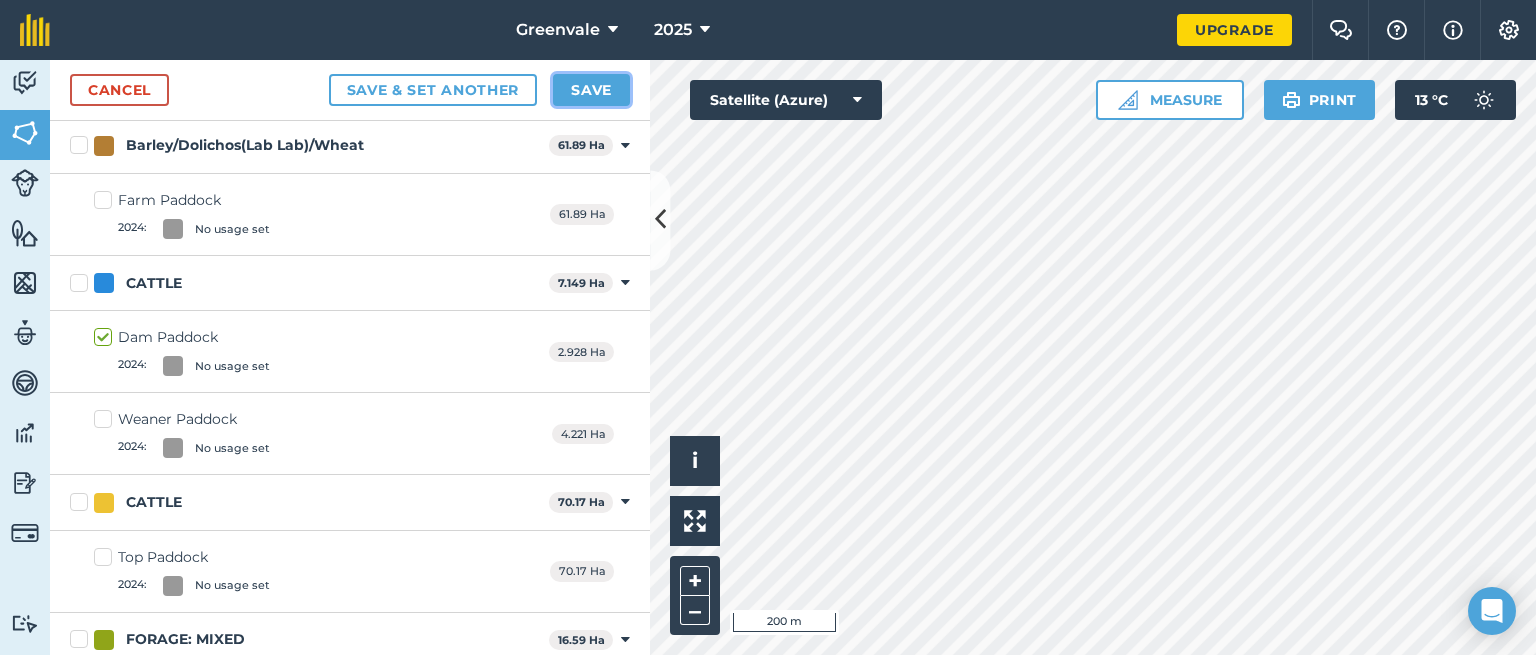 click on "Save" at bounding box center (591, 90) 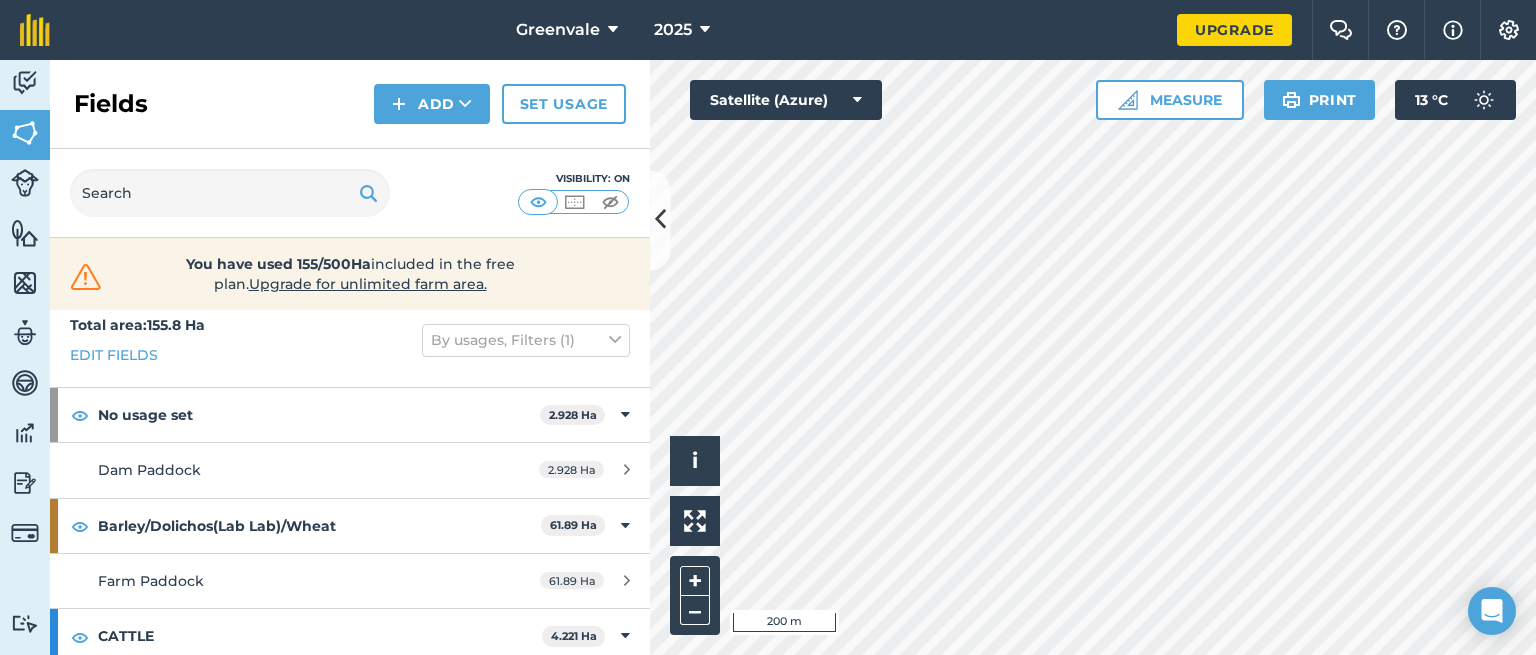 scroll, scrollTop: 0, scrollLeft: 0, axis: both 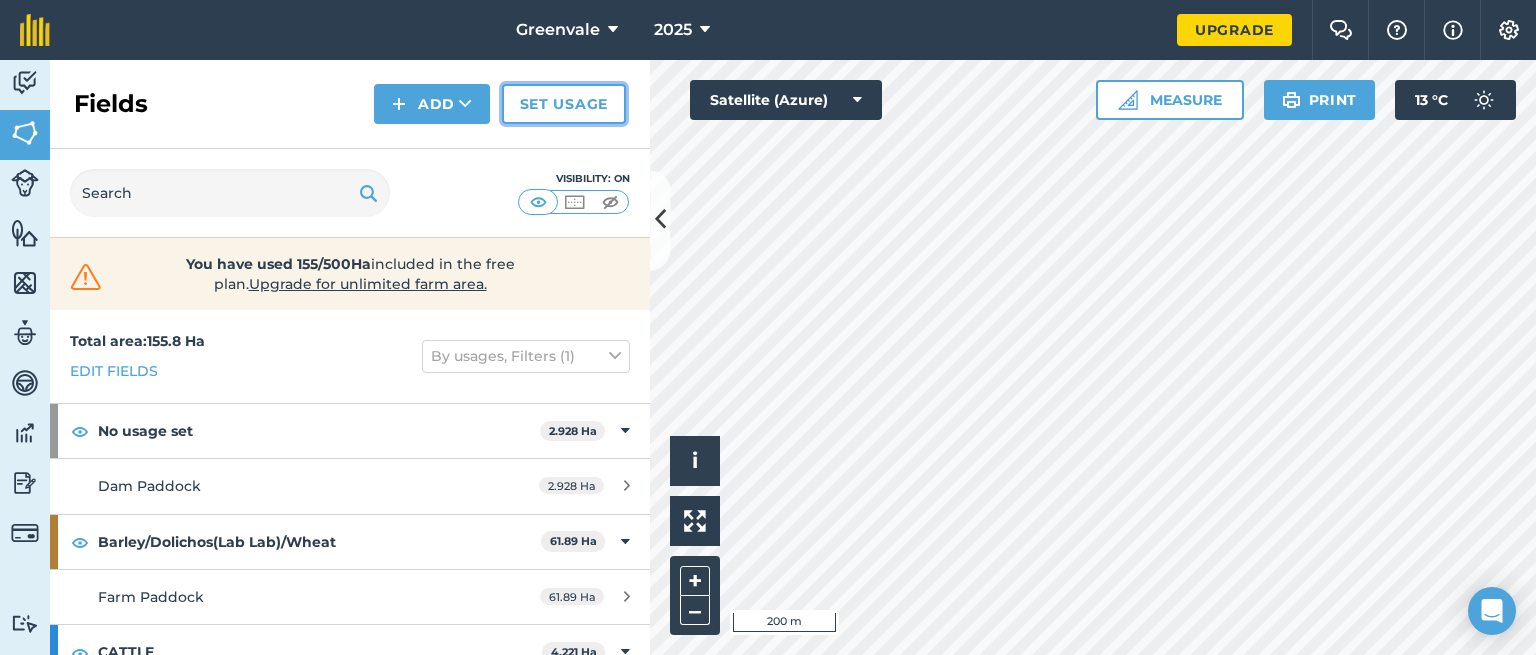 click on "Set usage" at bounding box center [564, 104] 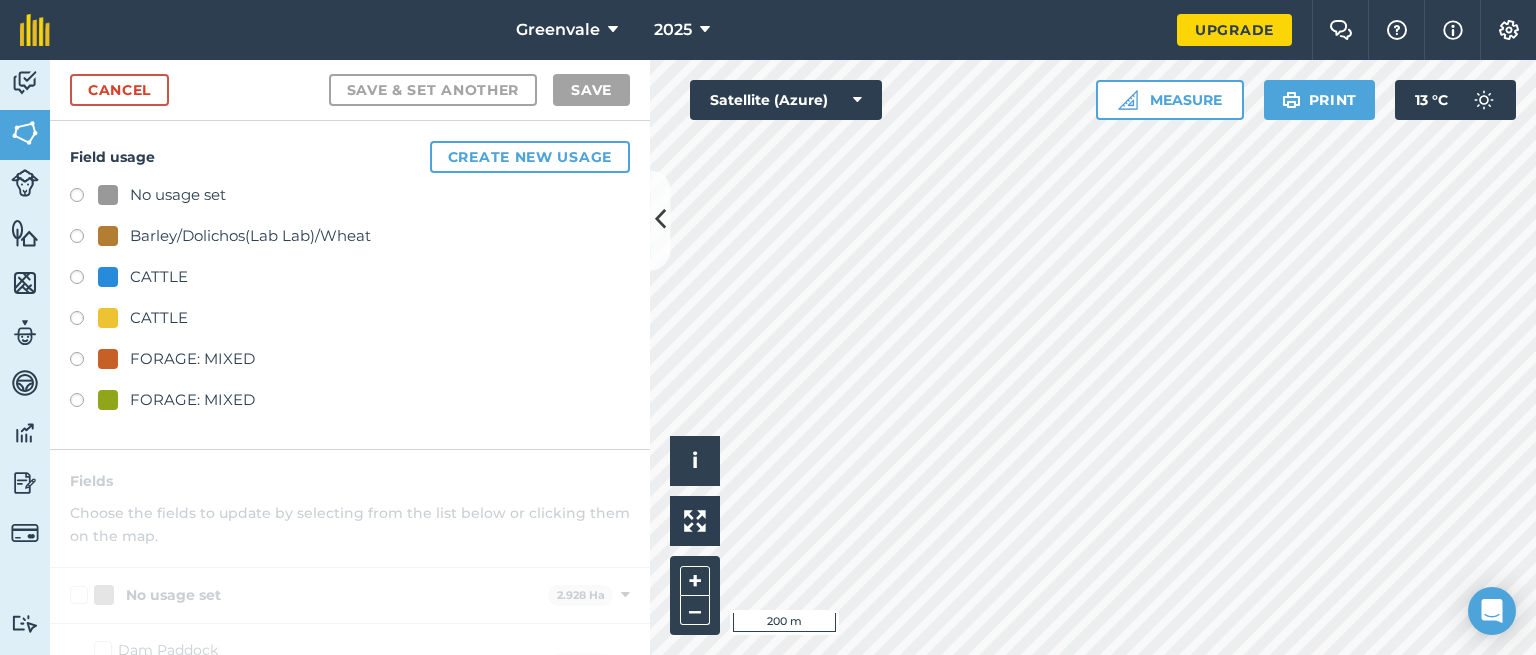 click at bounding box center [84, 198] 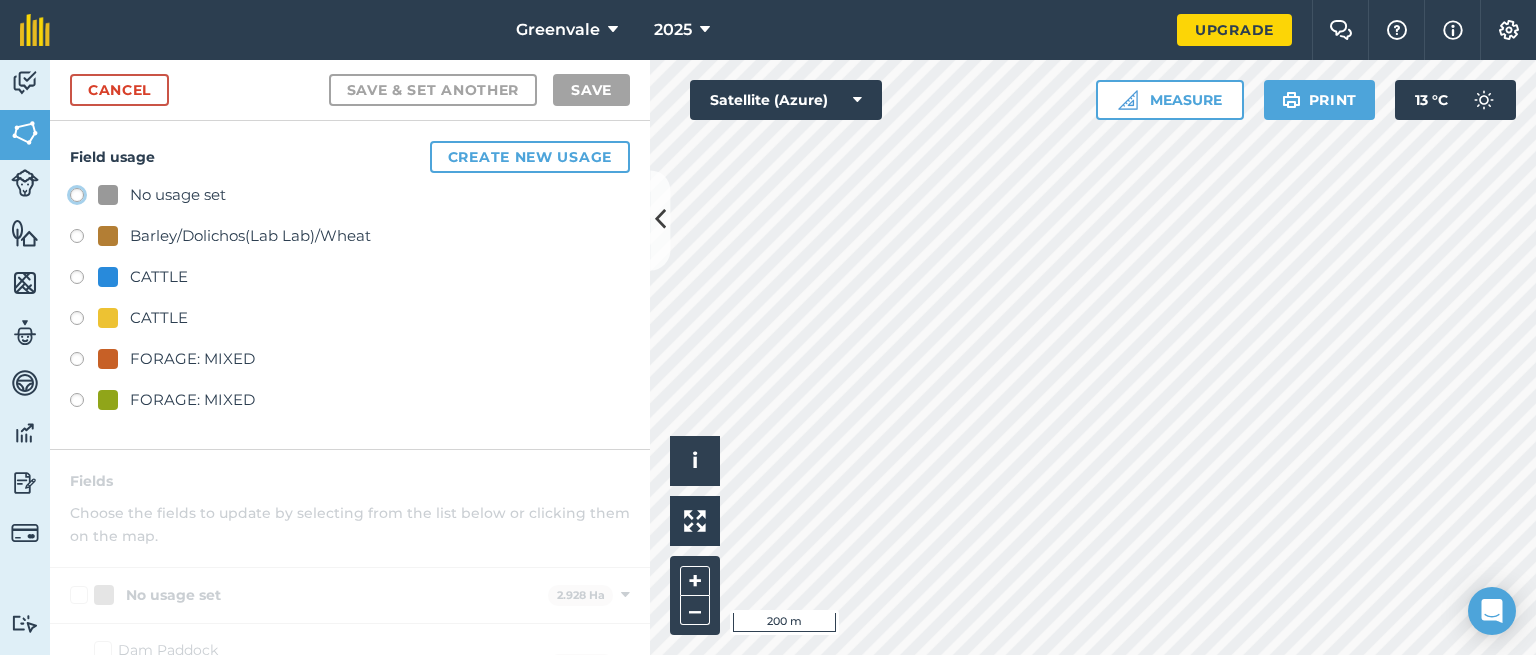 click on "No usage set" at bounding box center (-9923, 194) 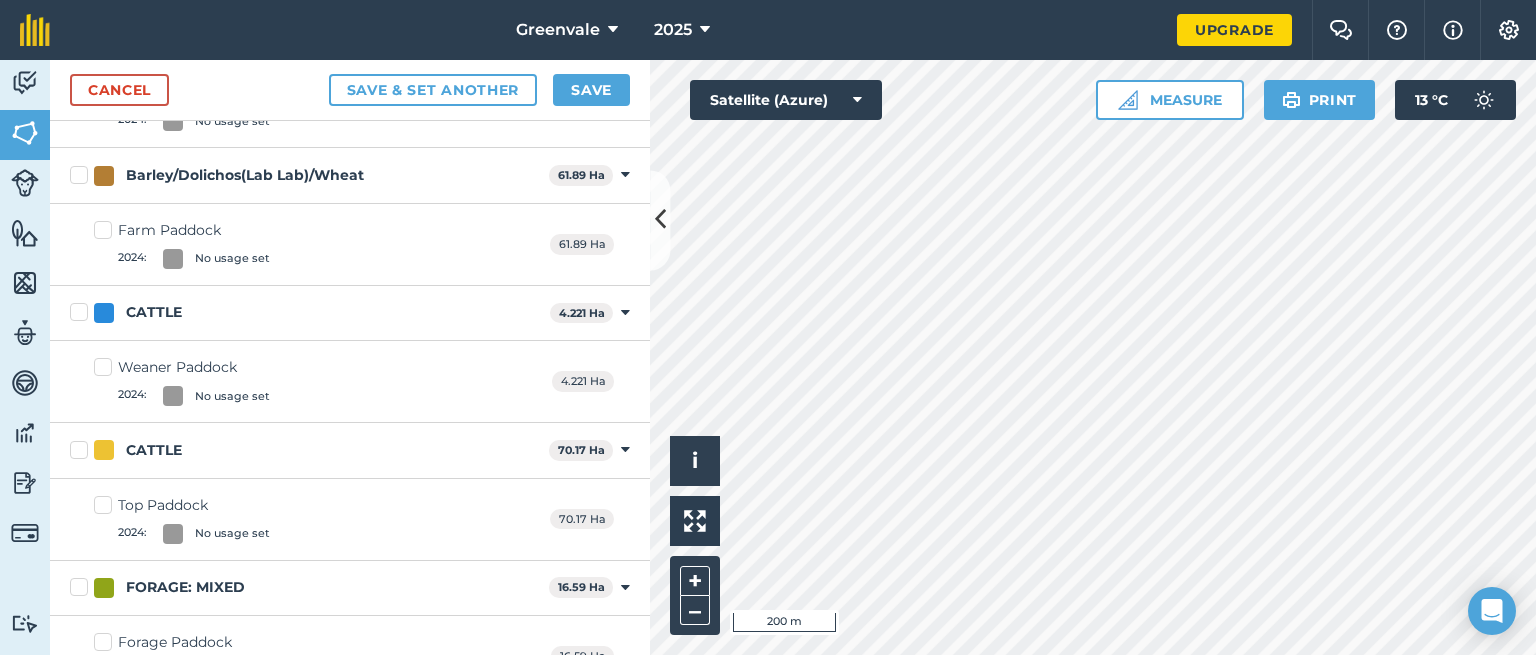scroll, scrollTop: 363, scrollLeft: 0, axis: vertical 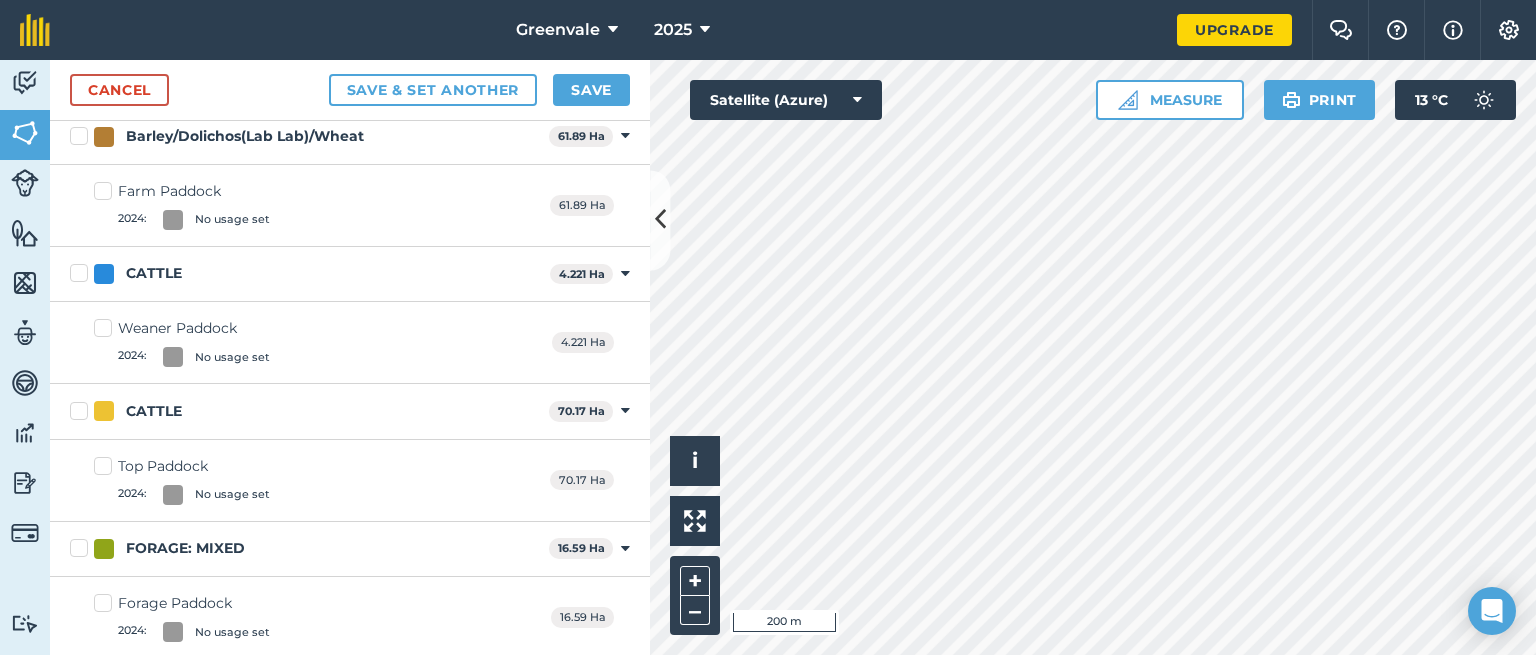 click on "Forage Paddock 2024 : No usage set" at bounding box center (182, 617) 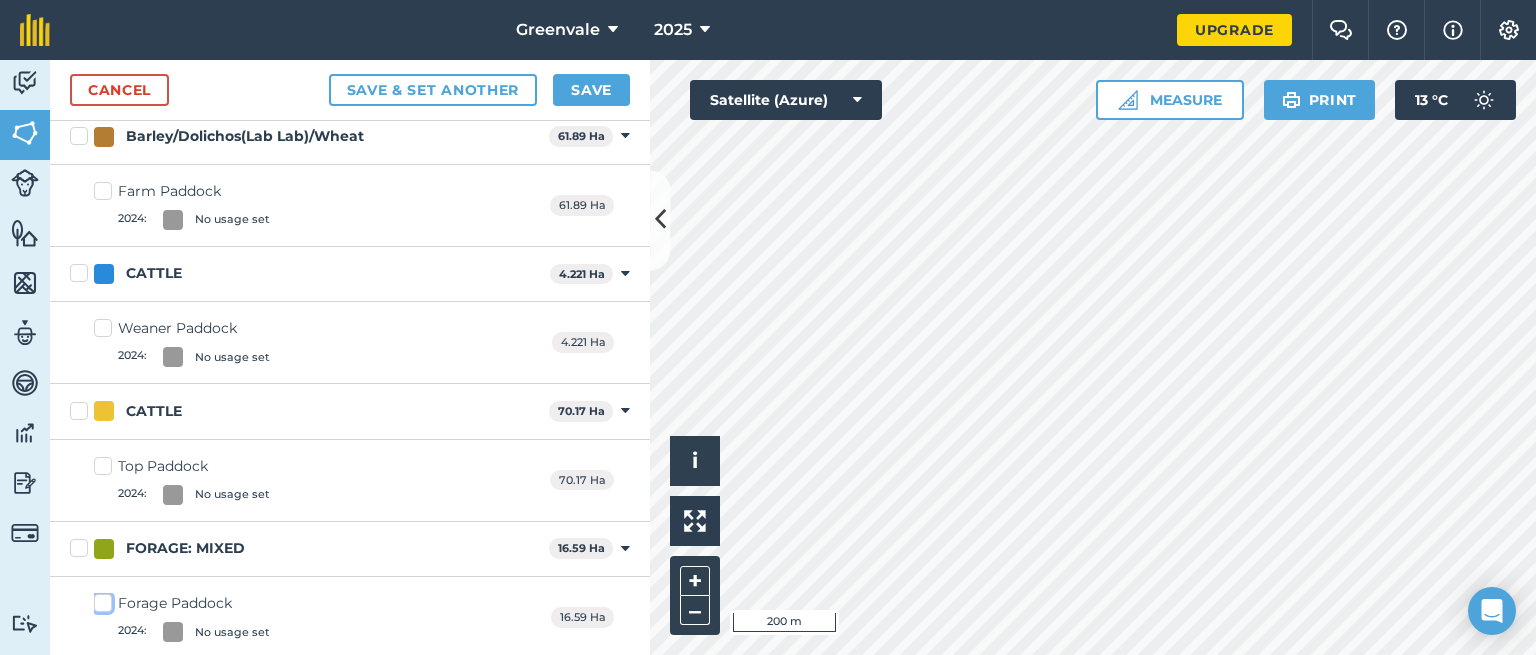 click on "Forage Paddock 2024 : No usage set" at bounding box center [100, 599] 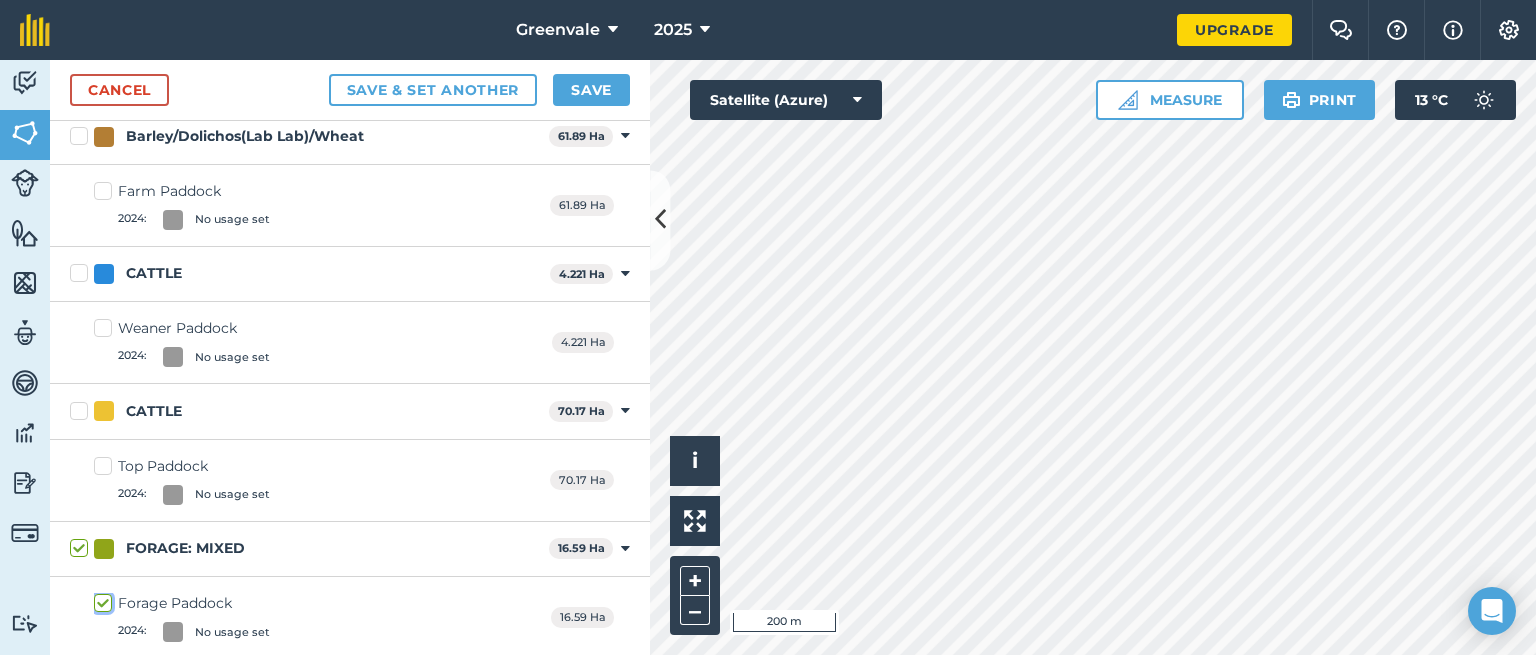 checkbox on "true" 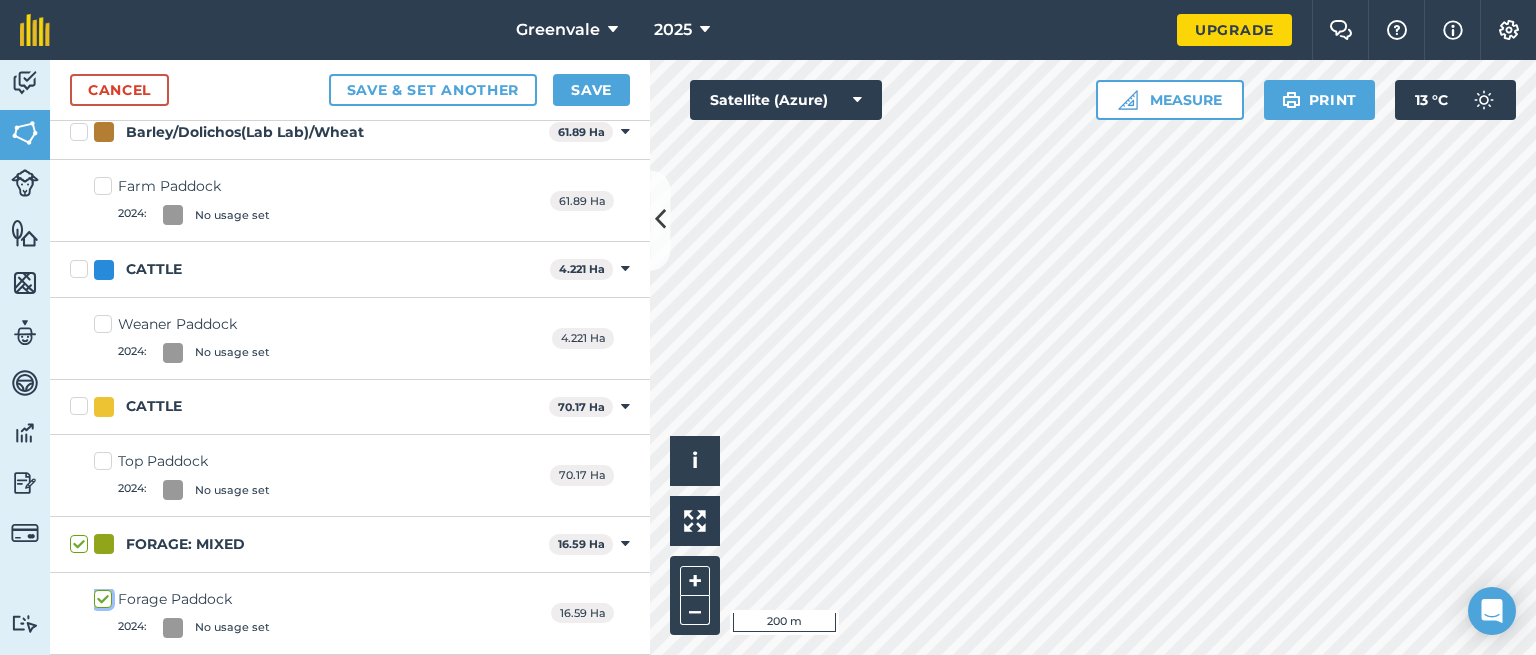 scroll, scrollTop: 340, scrollLeft: 0, axis: vertical 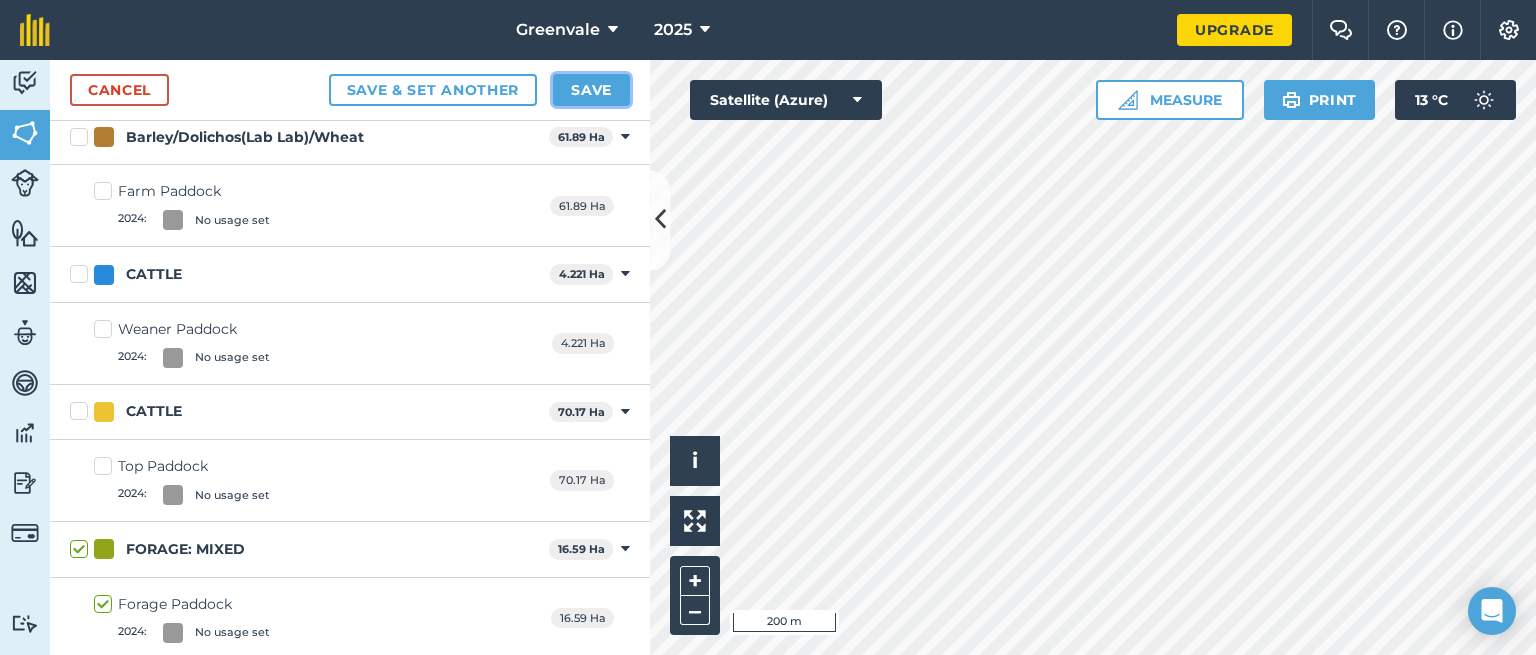 click on "Save" at bounding box center [591, 90] 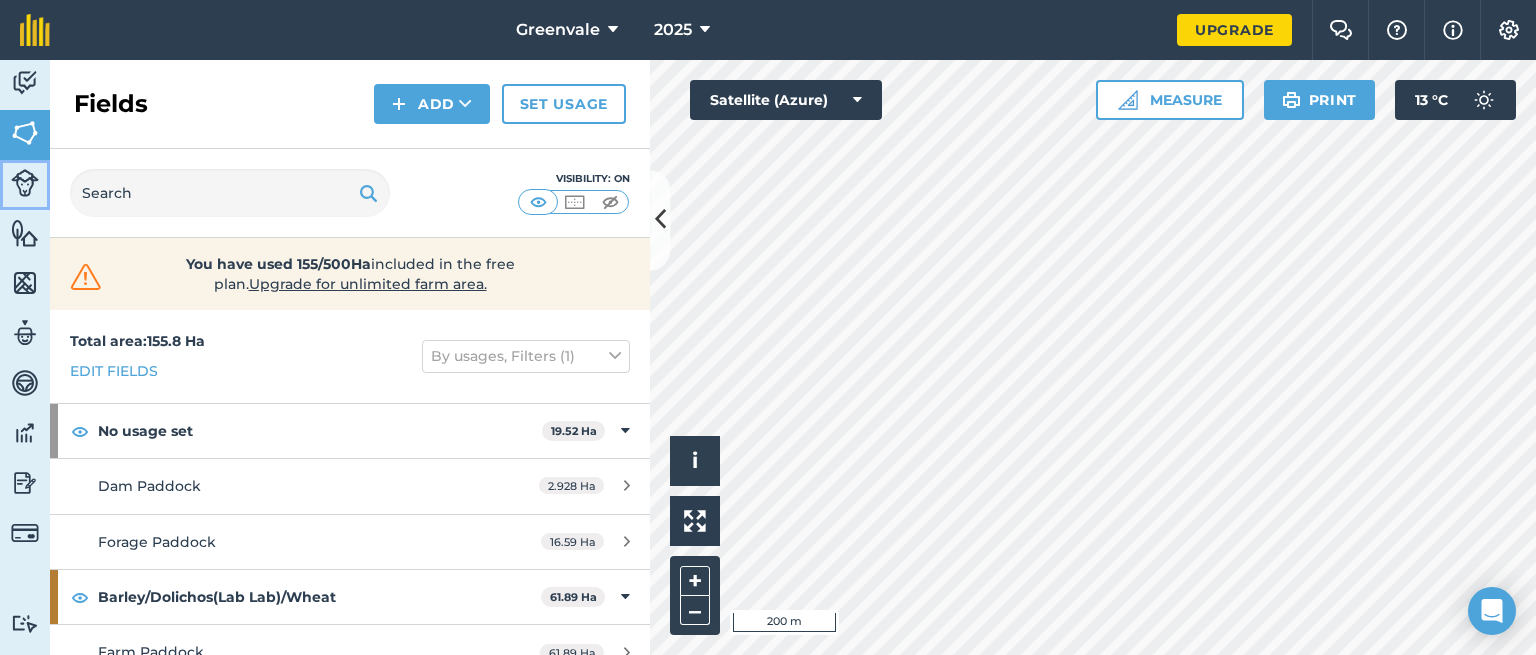 click on "Livestock" at bounding box center [25, 185] 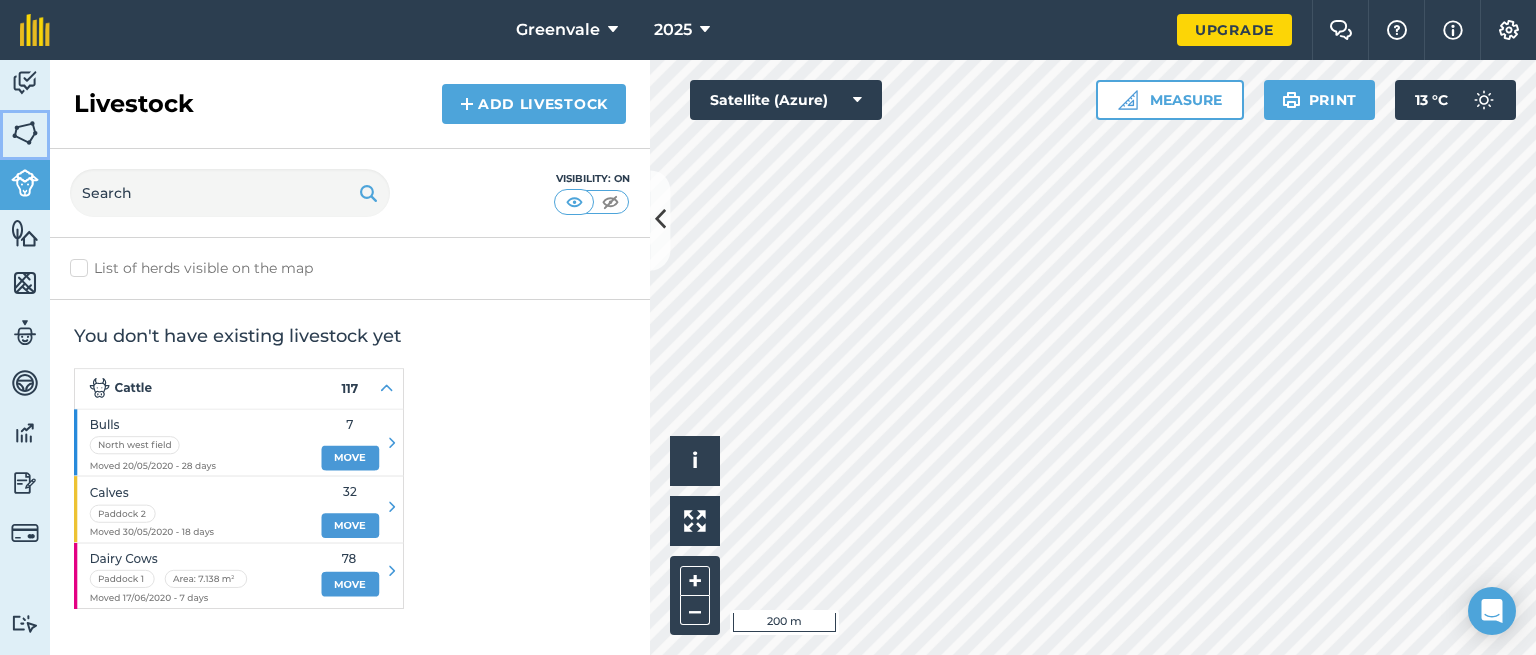 click at bounding box center [25, 133] 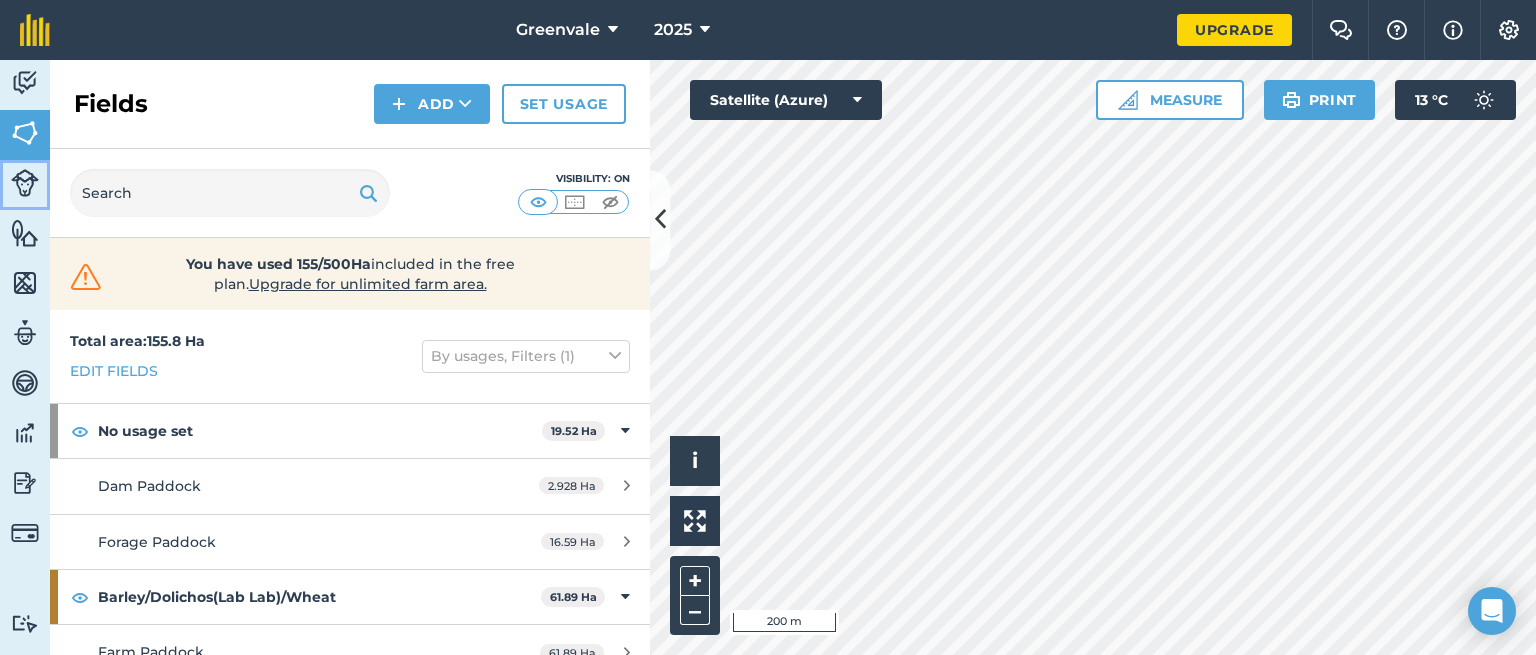 click at bounding box center [25, 183] 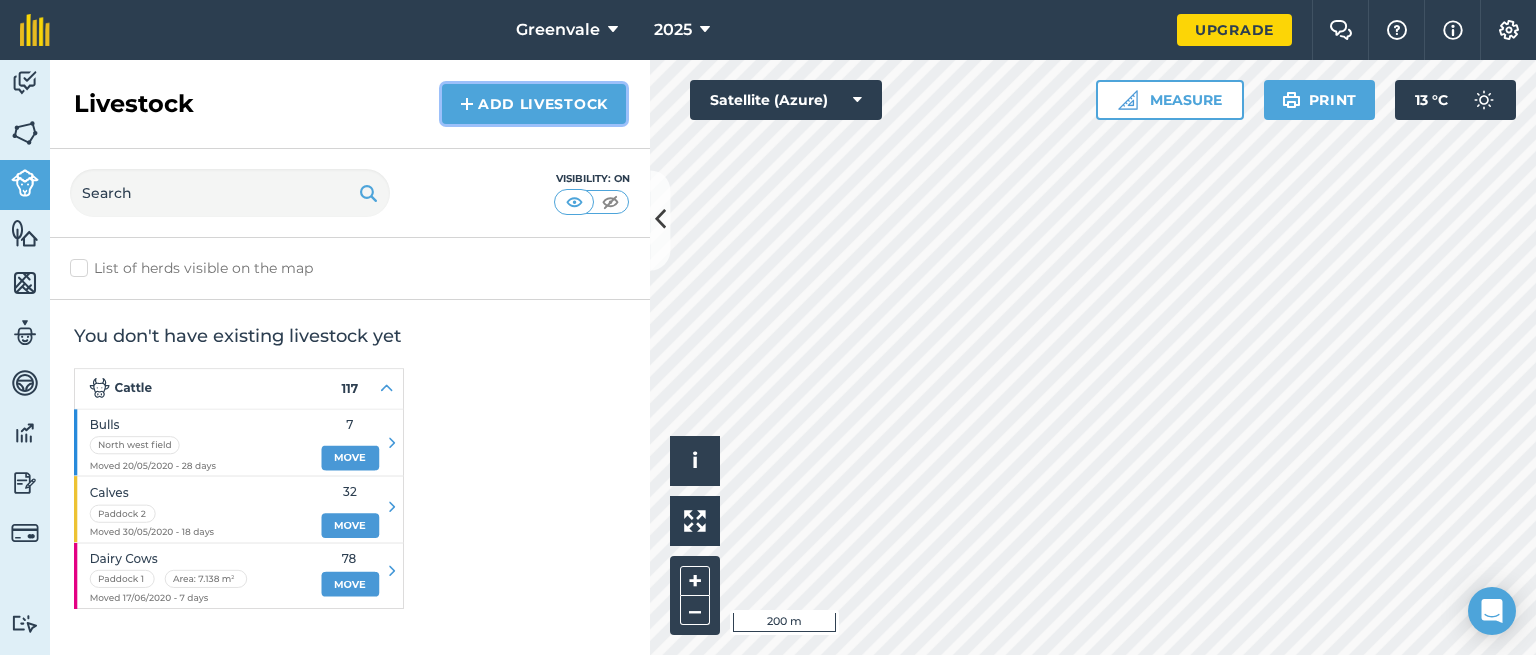 click on "Add Livestock" at bounding box center (534, 104) 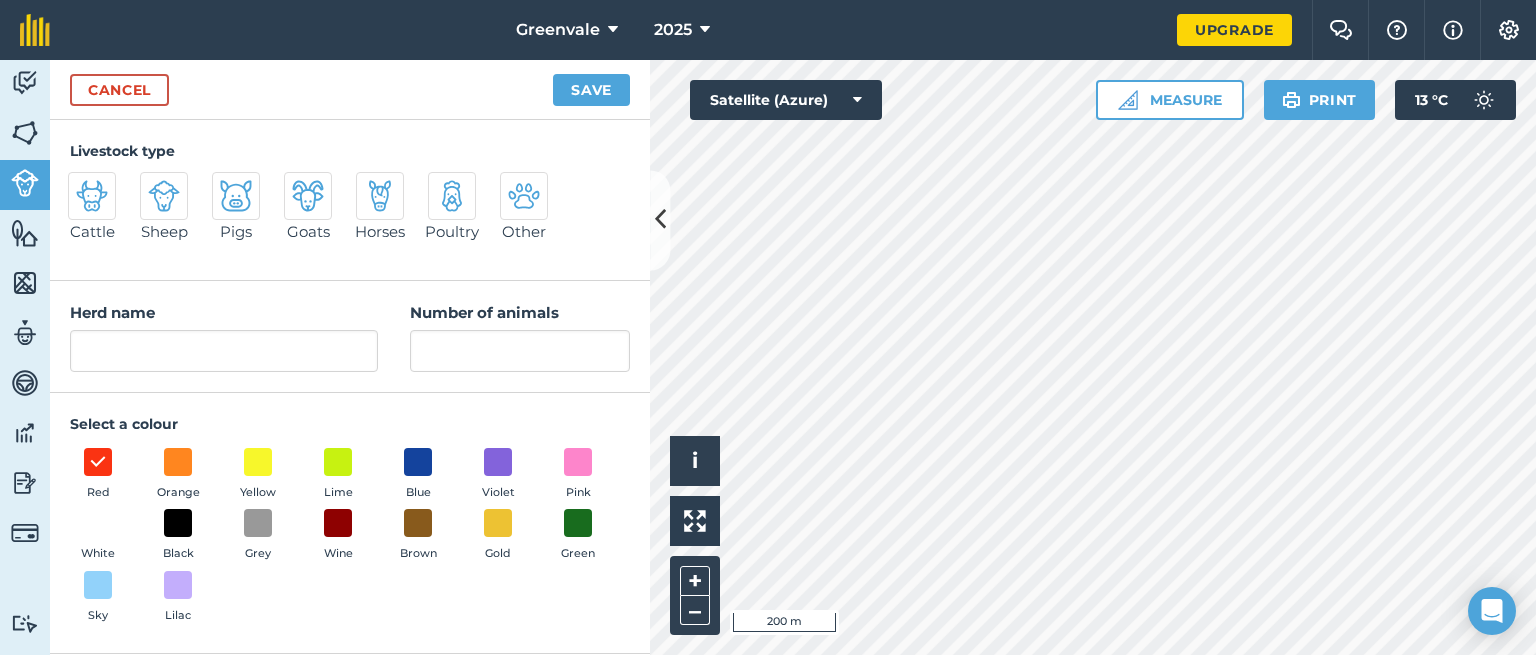 click at bounding box center [92, 196] 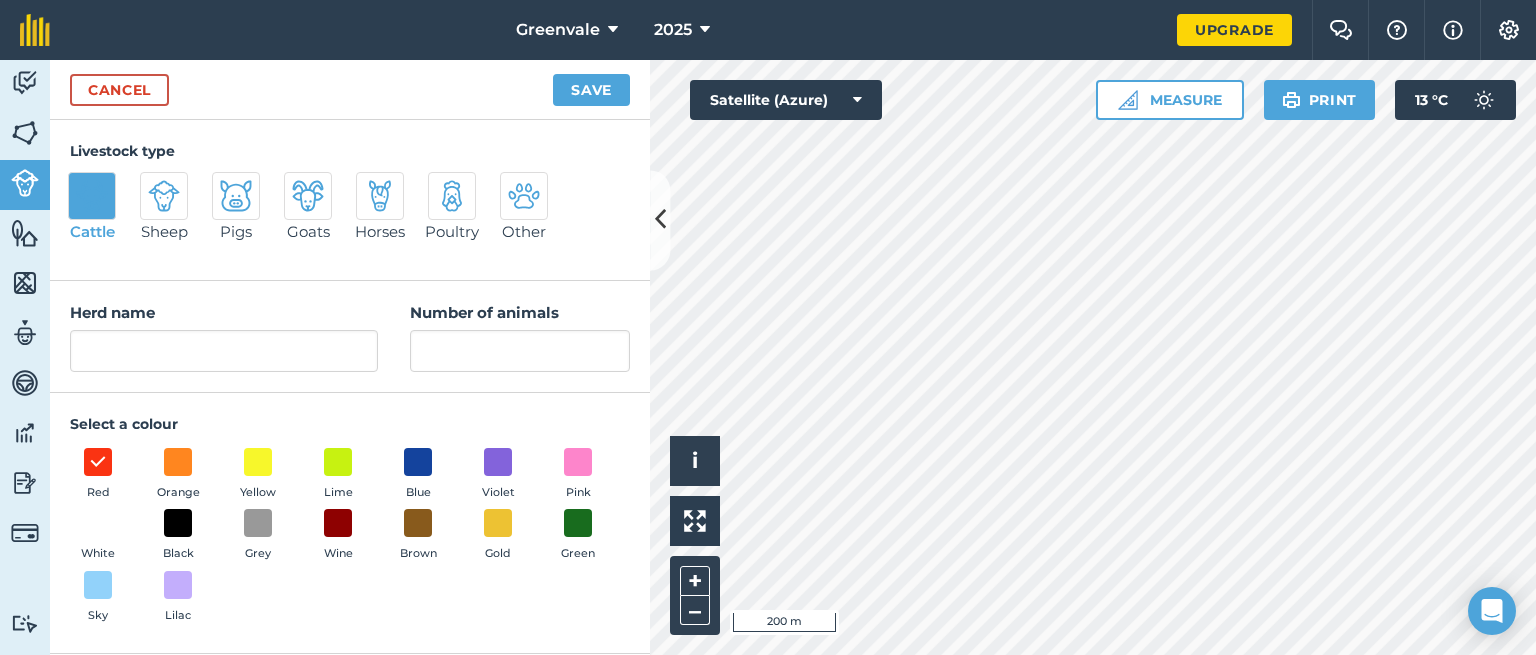 type on "Cattle" 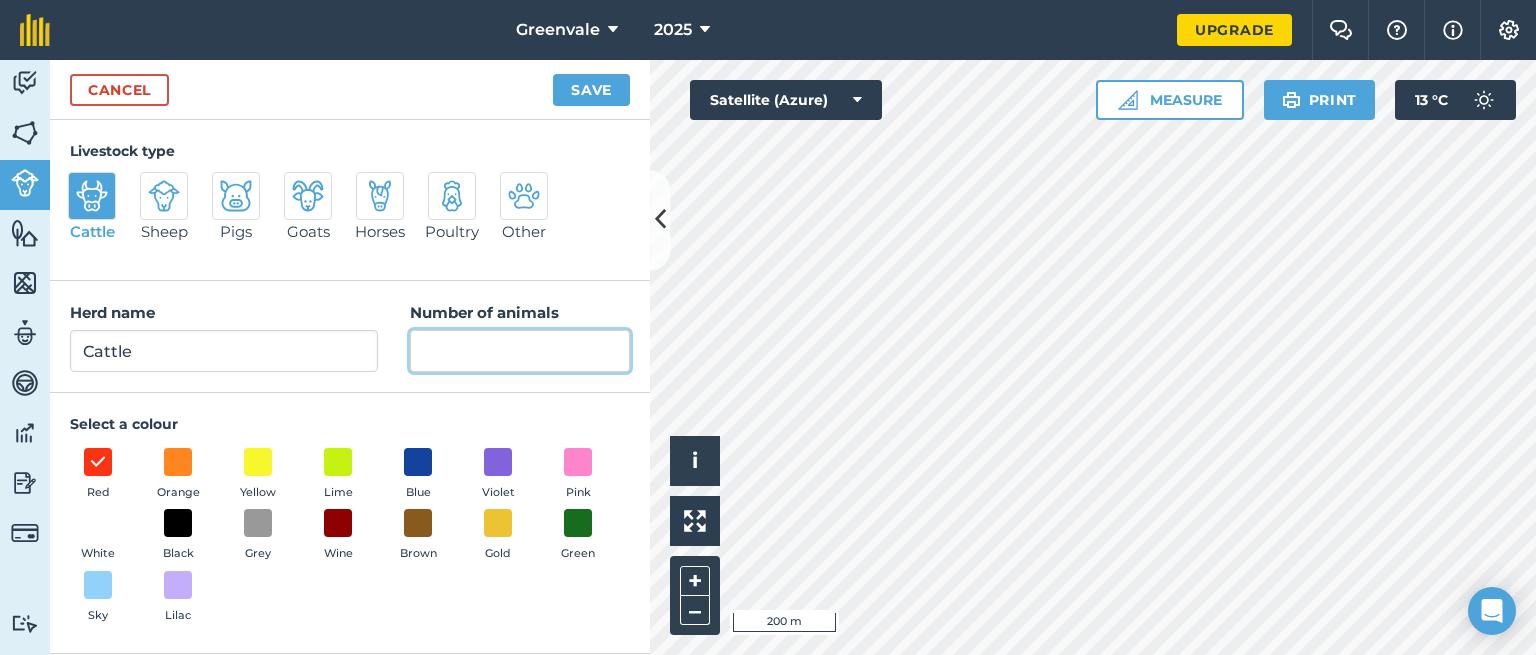click on "Number of animals" at bounding box center [520, 351] 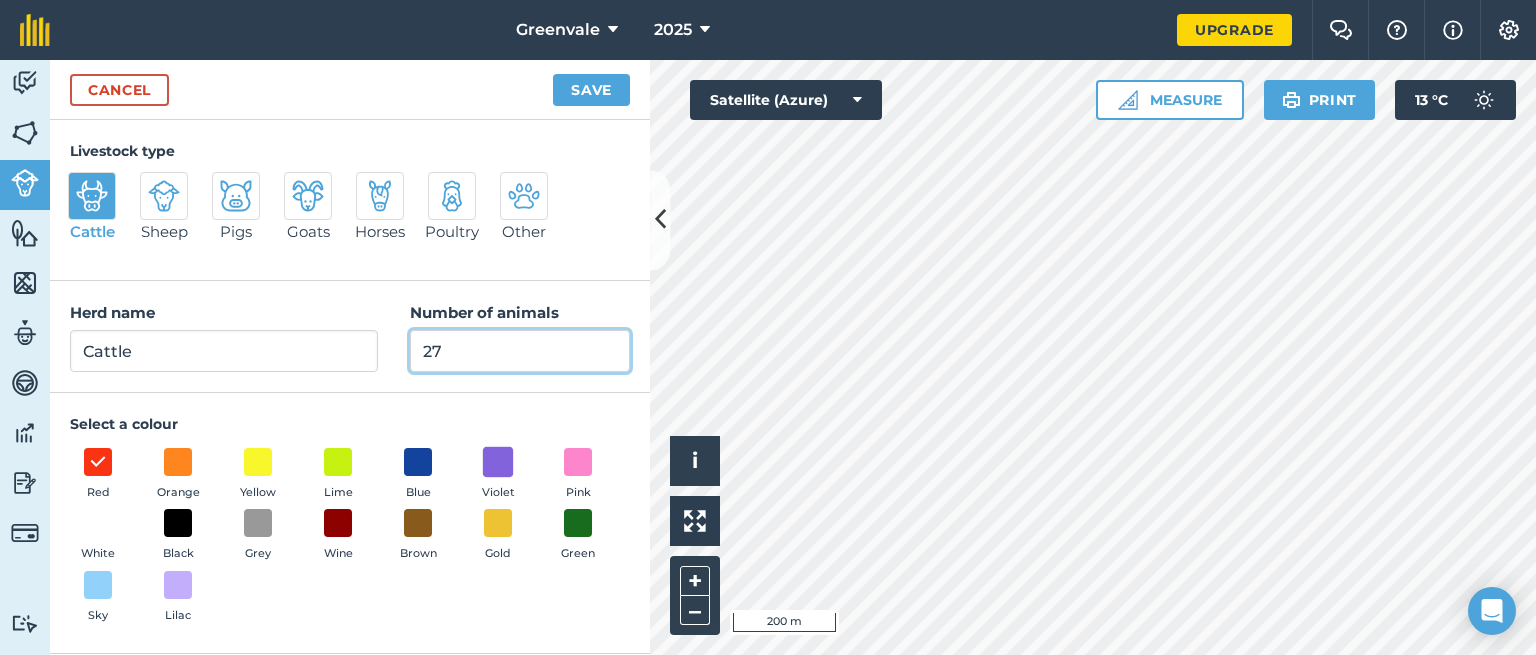 type on "27" 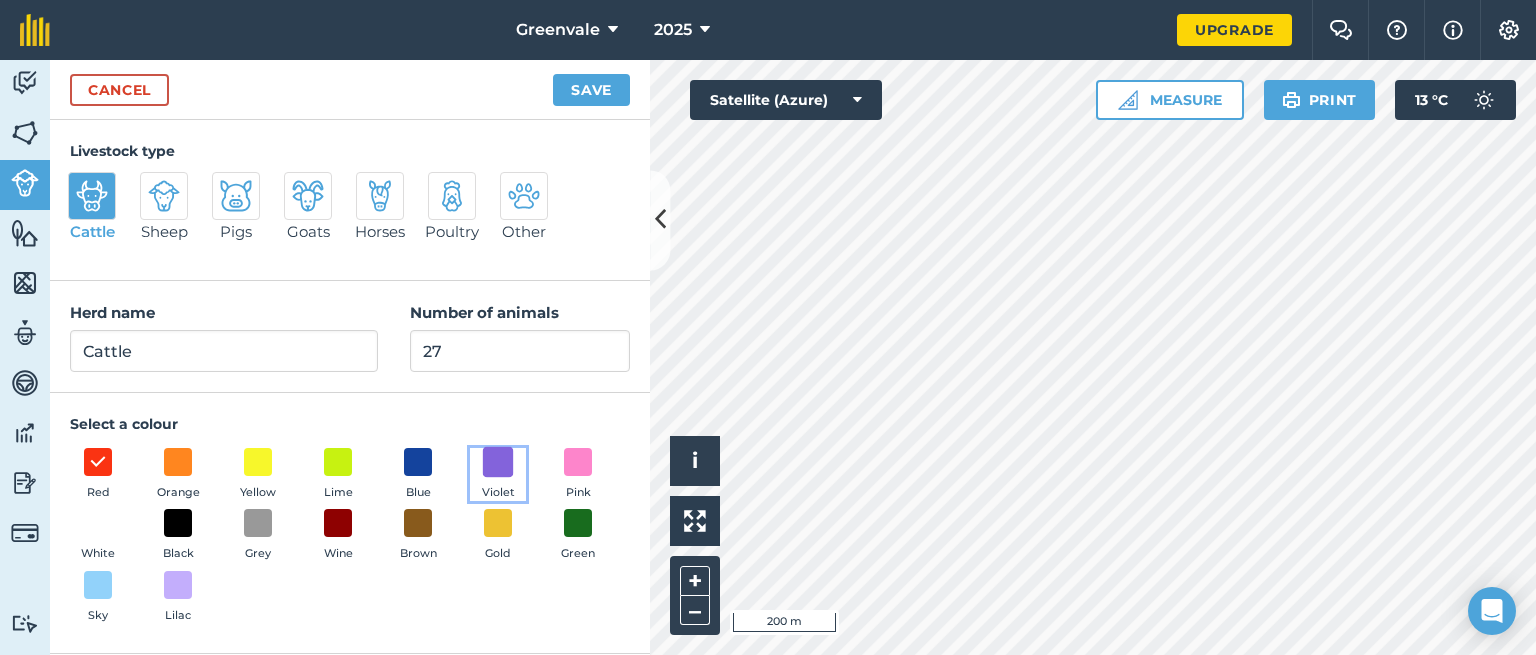 click at bounding box center (498, 461) 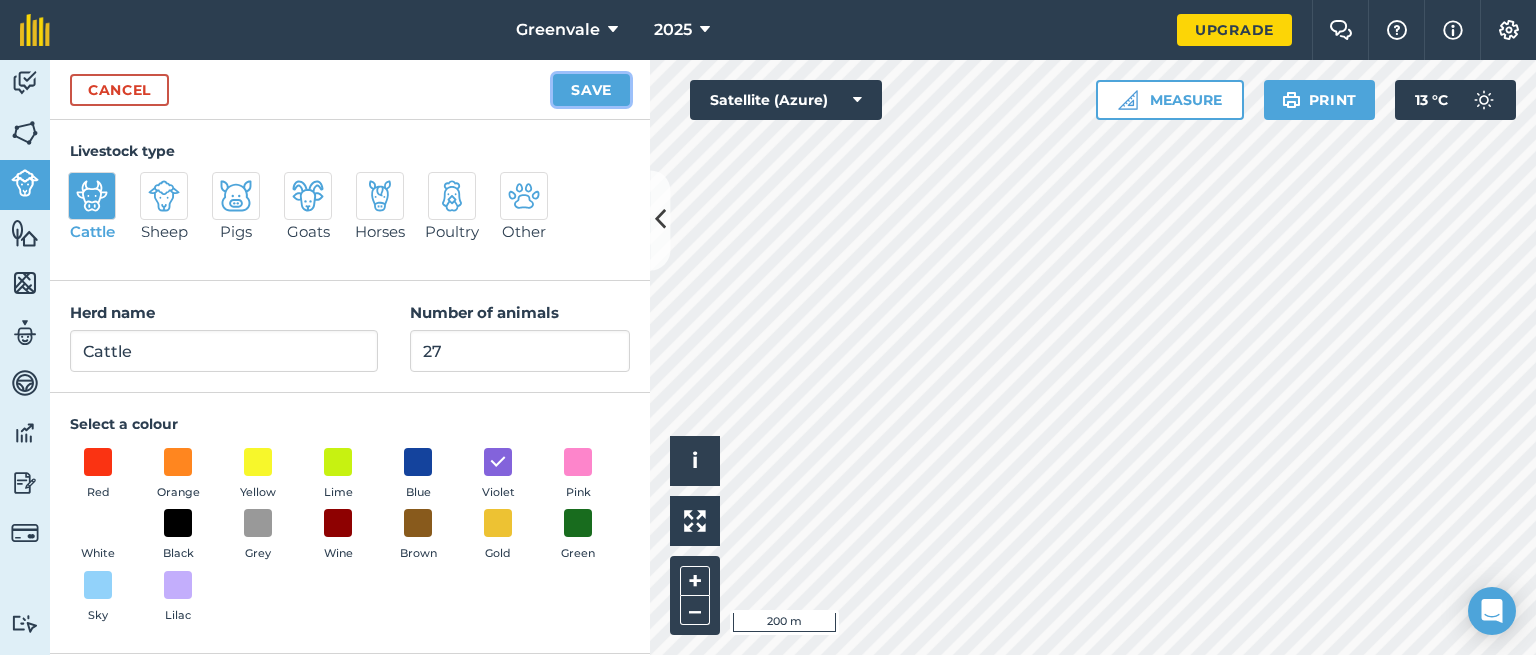 click on "Save" at bounding box center (591, 90) 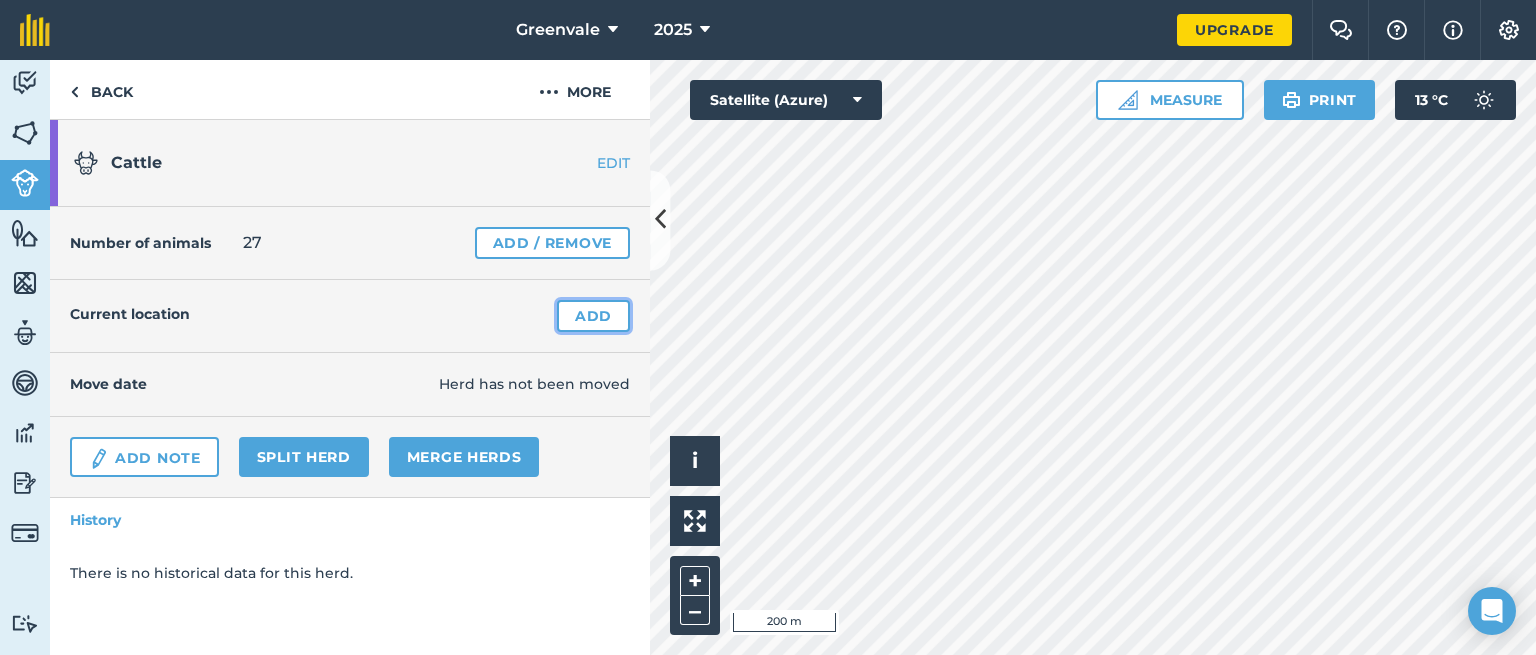 click on "Add" at bounding box center (593, 316) 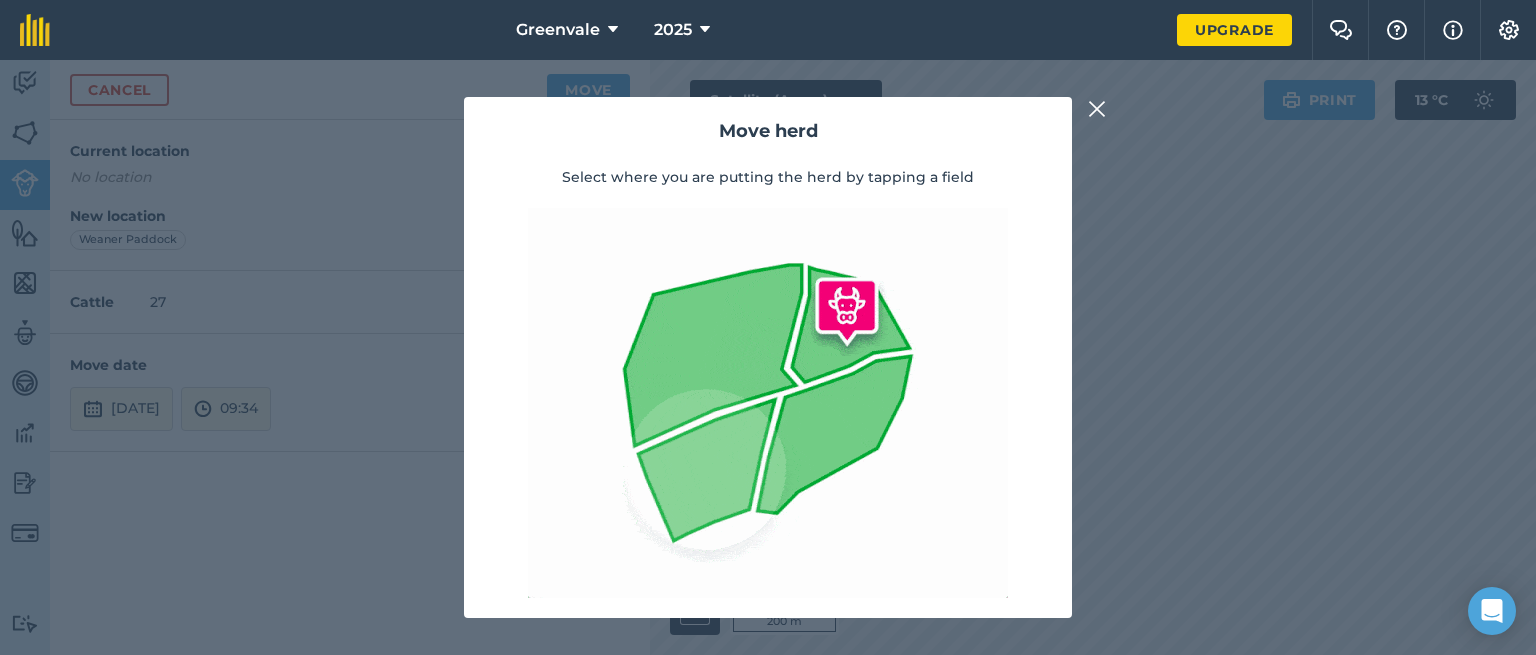 click at bounding box center [1097, 109] 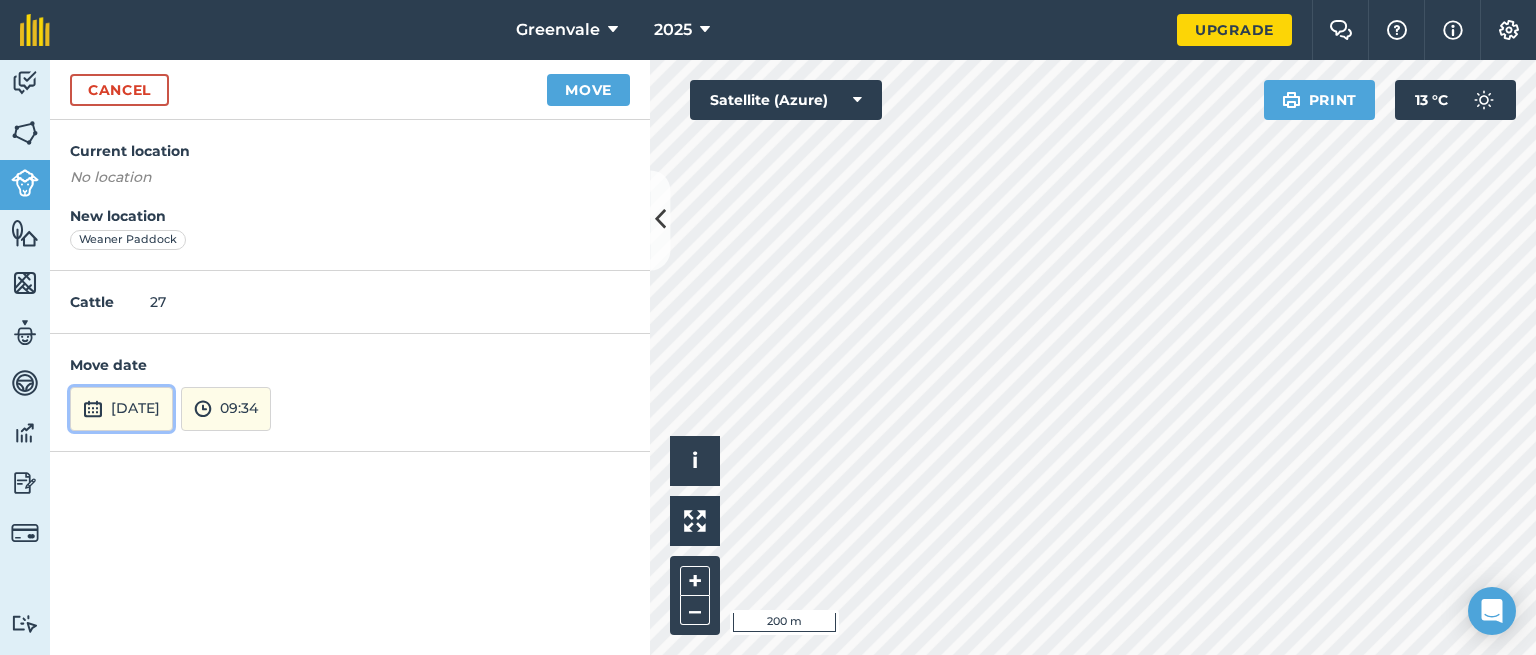 click on "[DATE]" at bounding box center (121, 409) 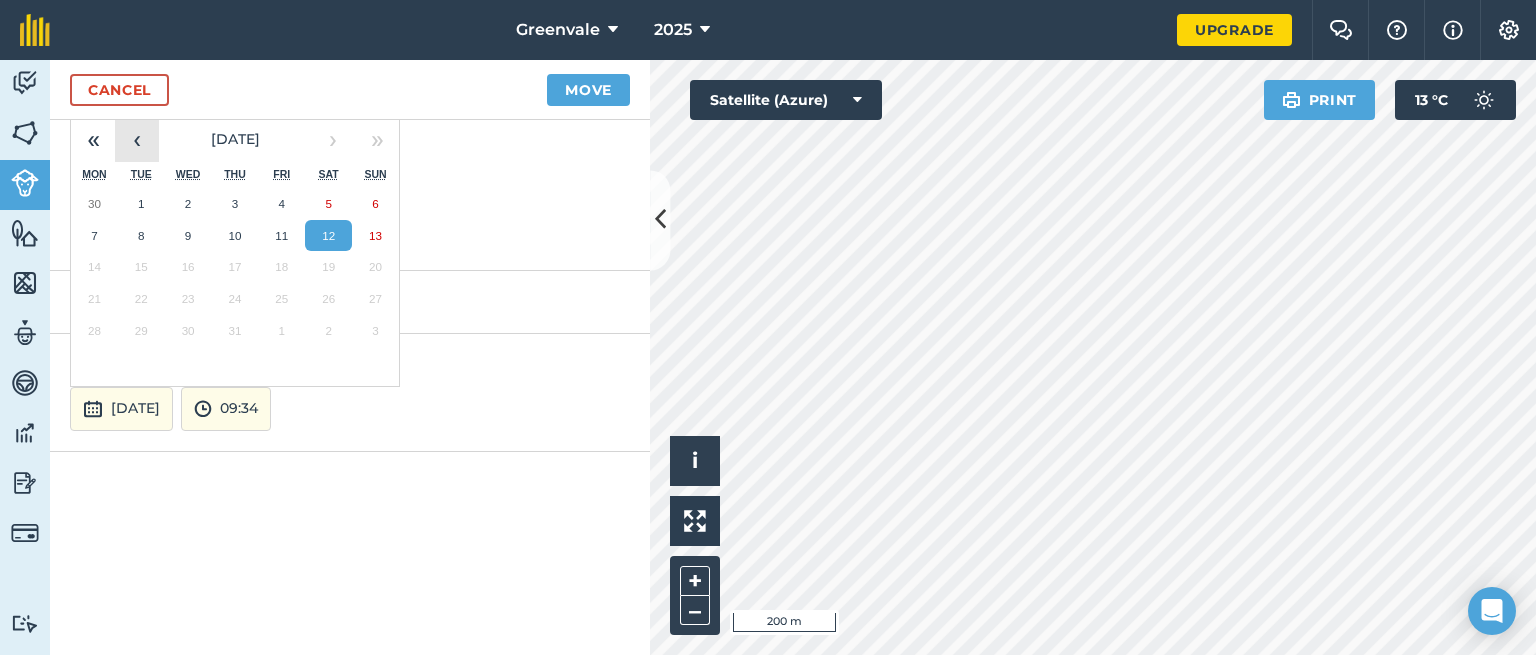 click on "‹" at bounding box center [137, 140] 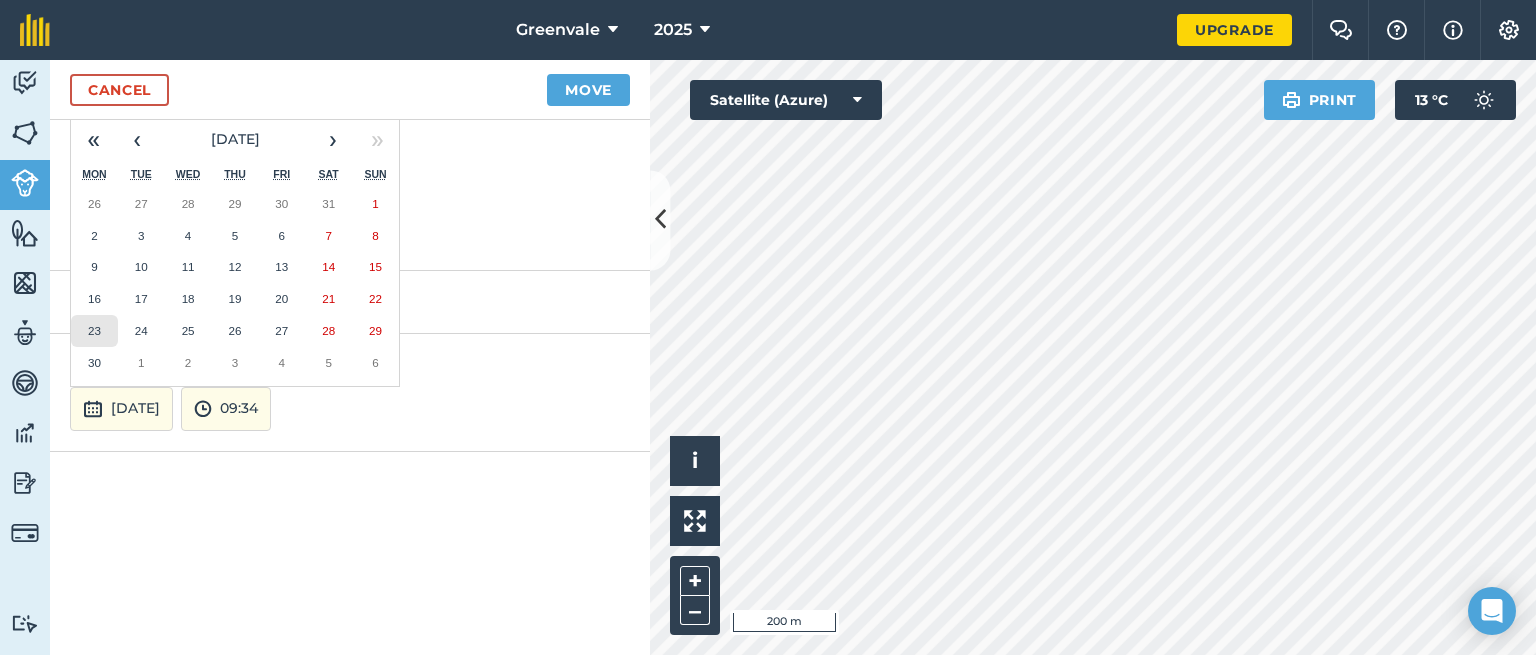 click on "23" at bounding box center [94, 330] 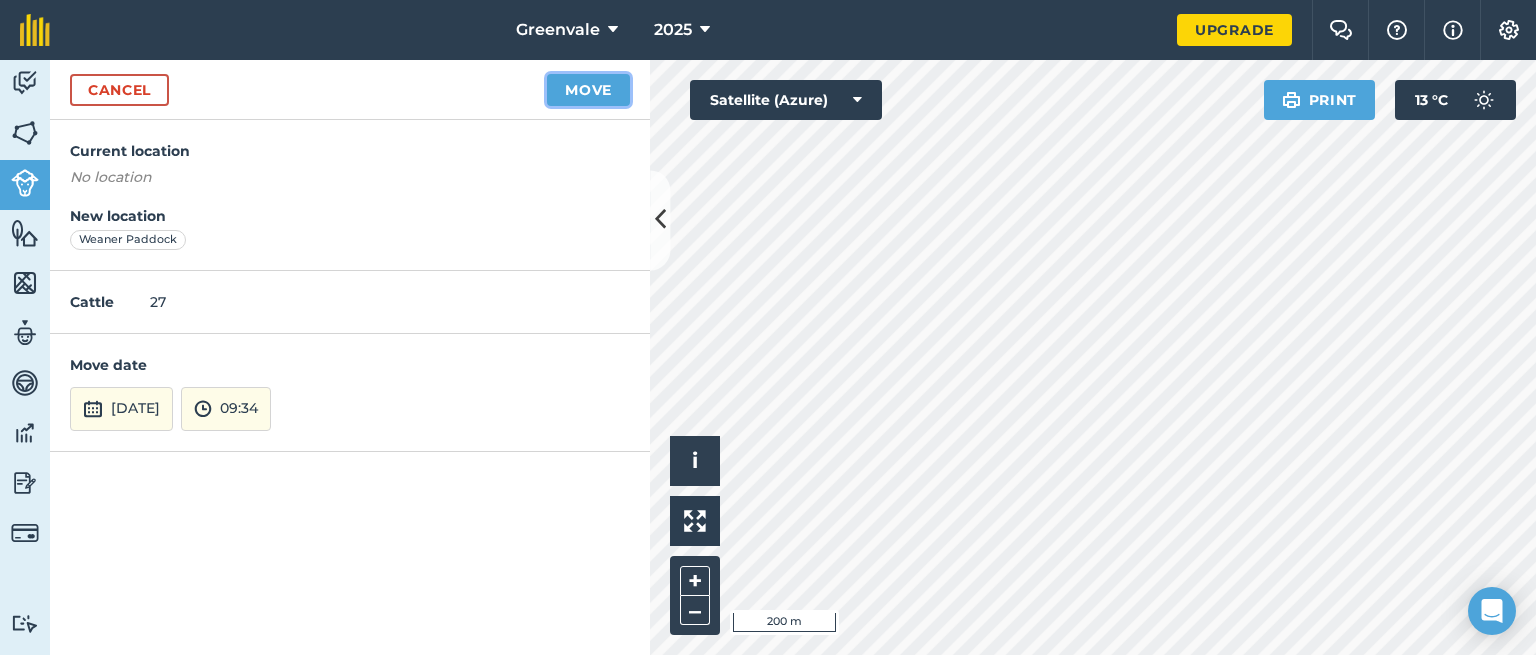 click on "Move" at bounding box center [588, 90] 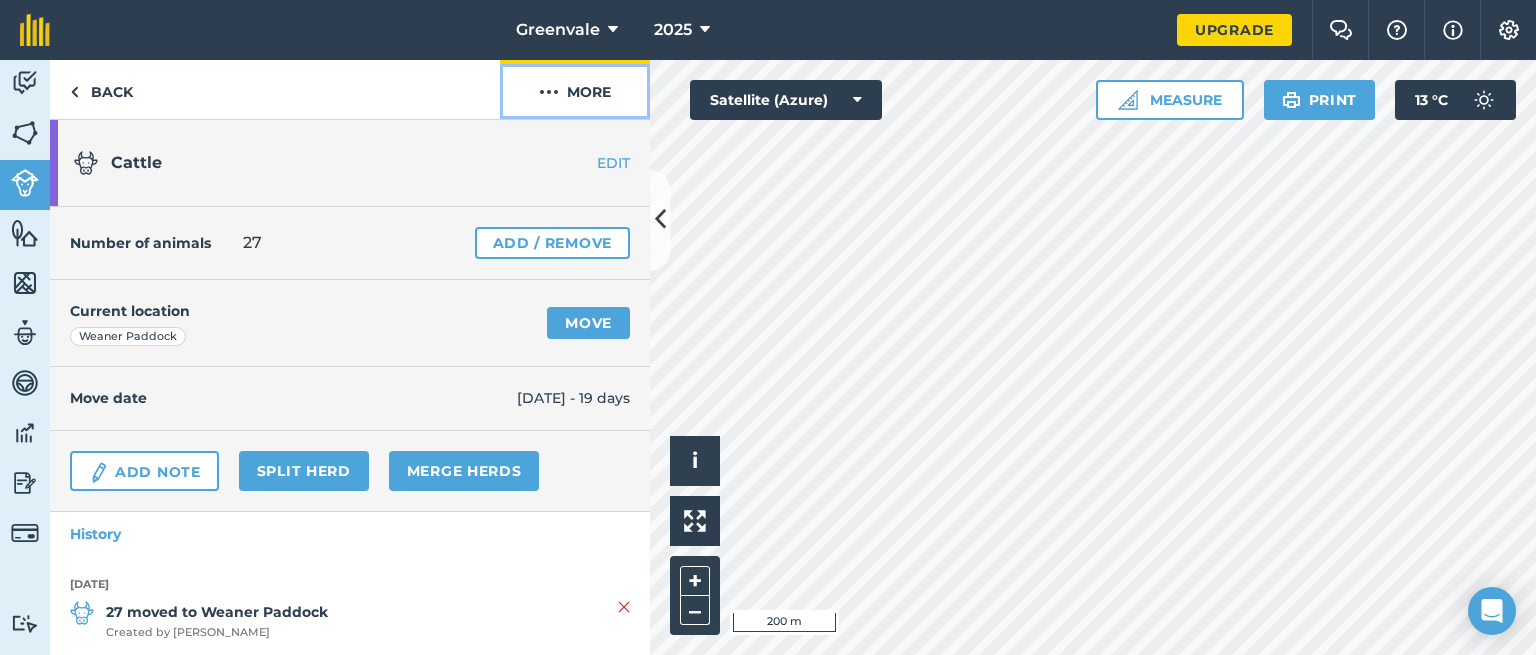 click on "More" at bounding box center [575, 89] 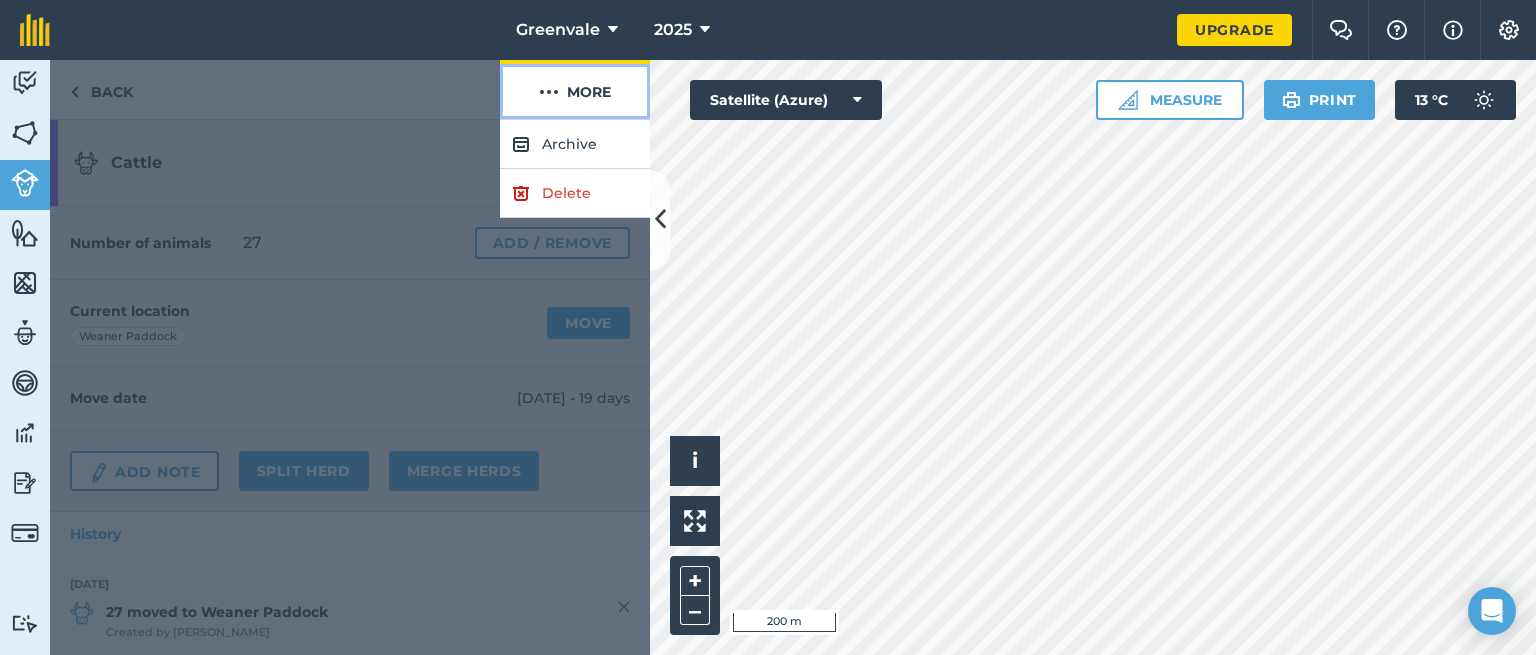 click on "More" at bounding box center (575, 89) 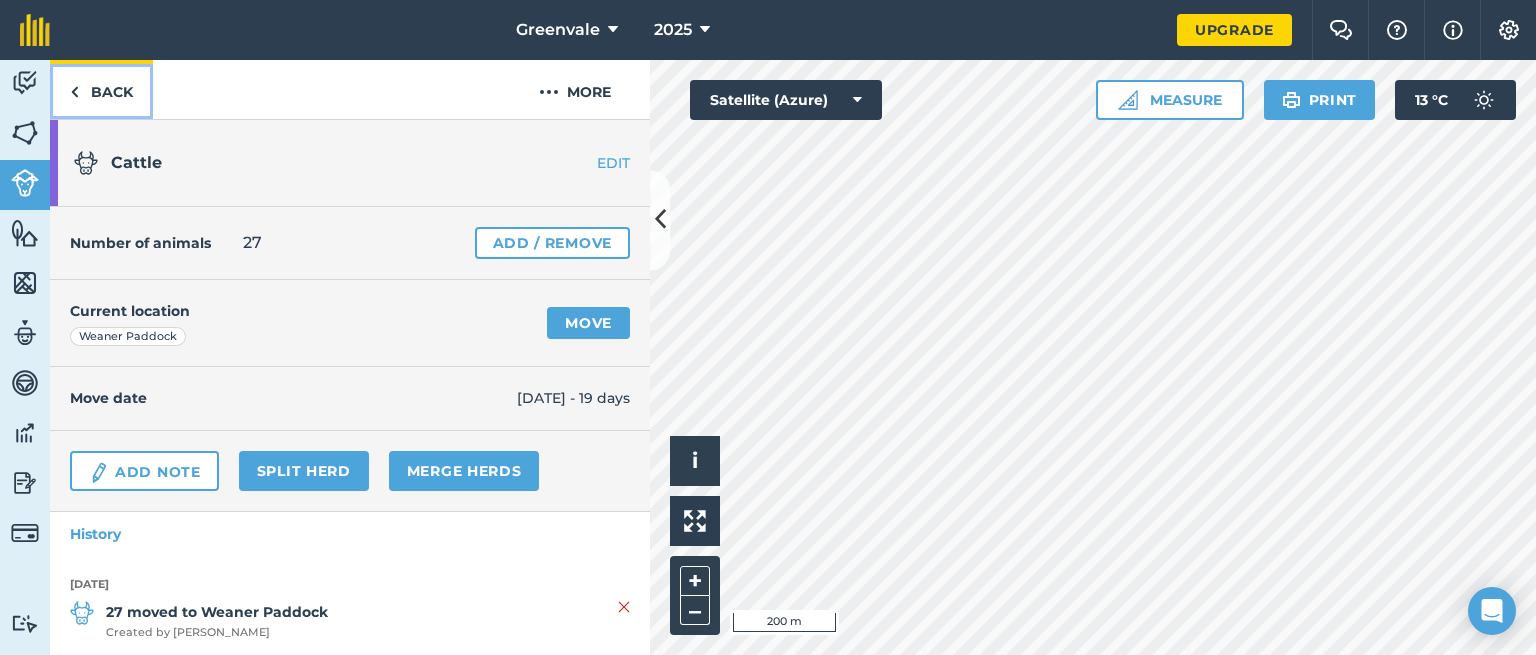 click on "Back" at bounding box center [101, 89] 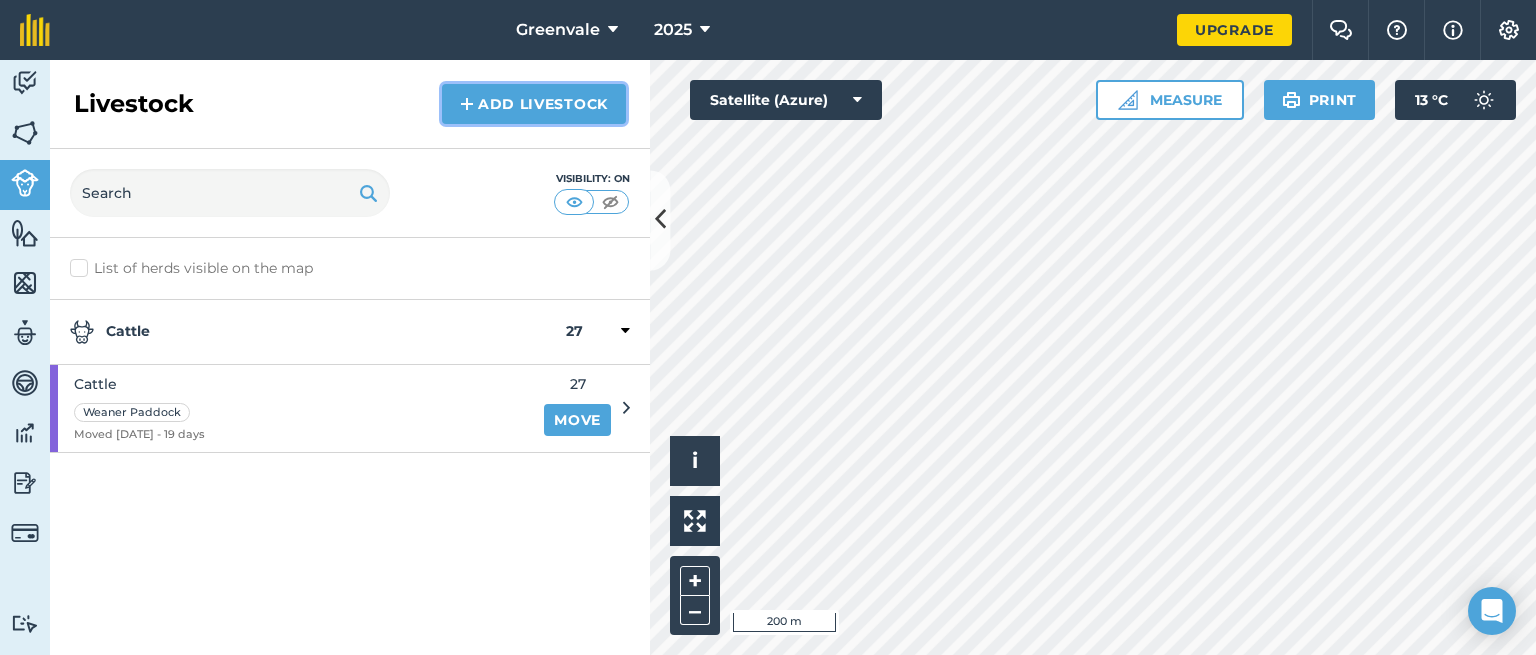 click on "Add Livestock" at bounding box center (534, 104) 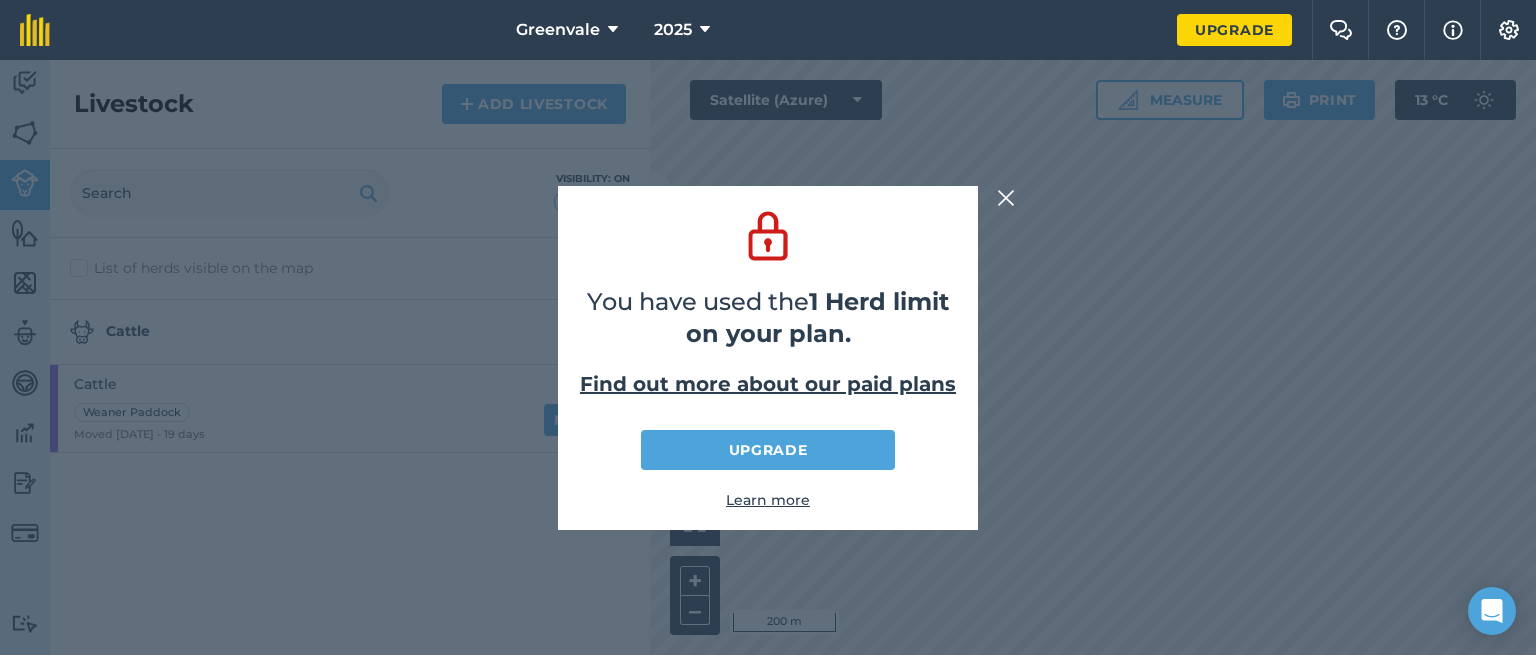 click on "Learn more" at bounding box center [768, 500] 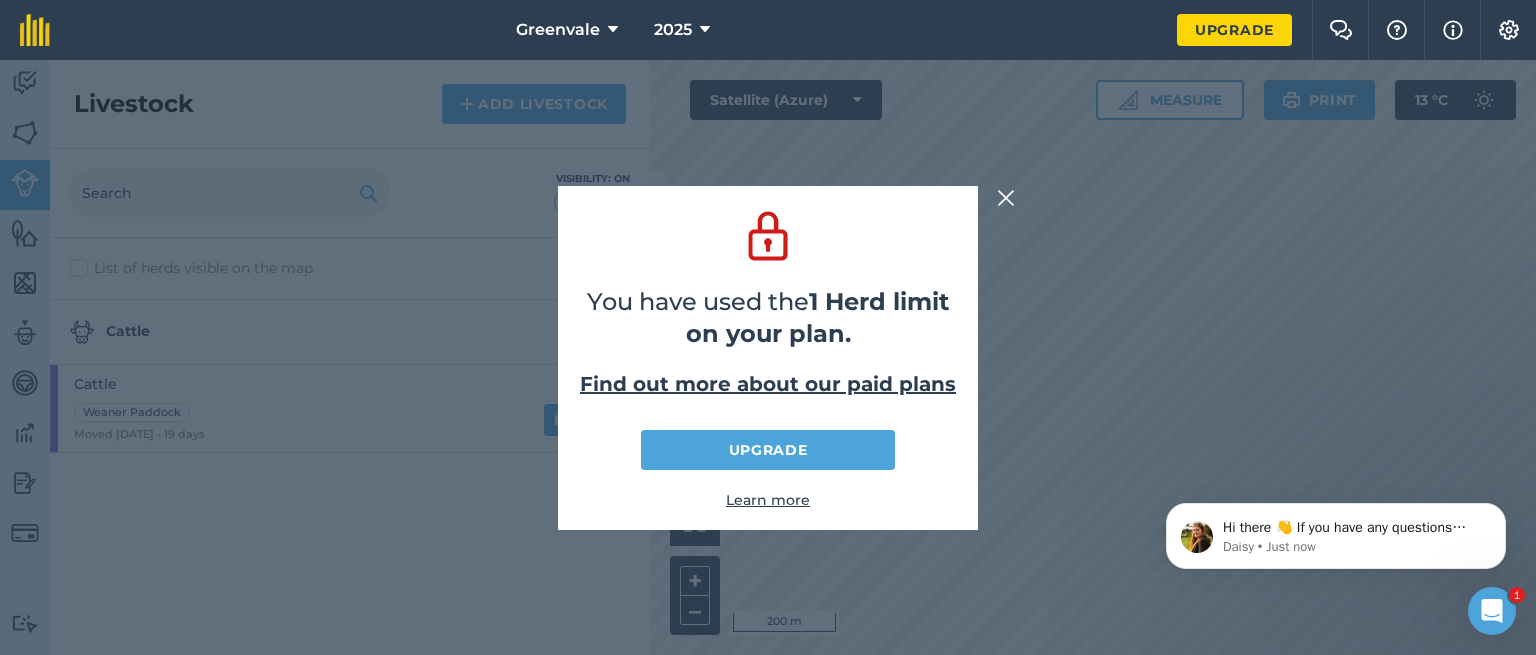 scroll, scrollTop: 0, scrollLeft: 0, axis: both 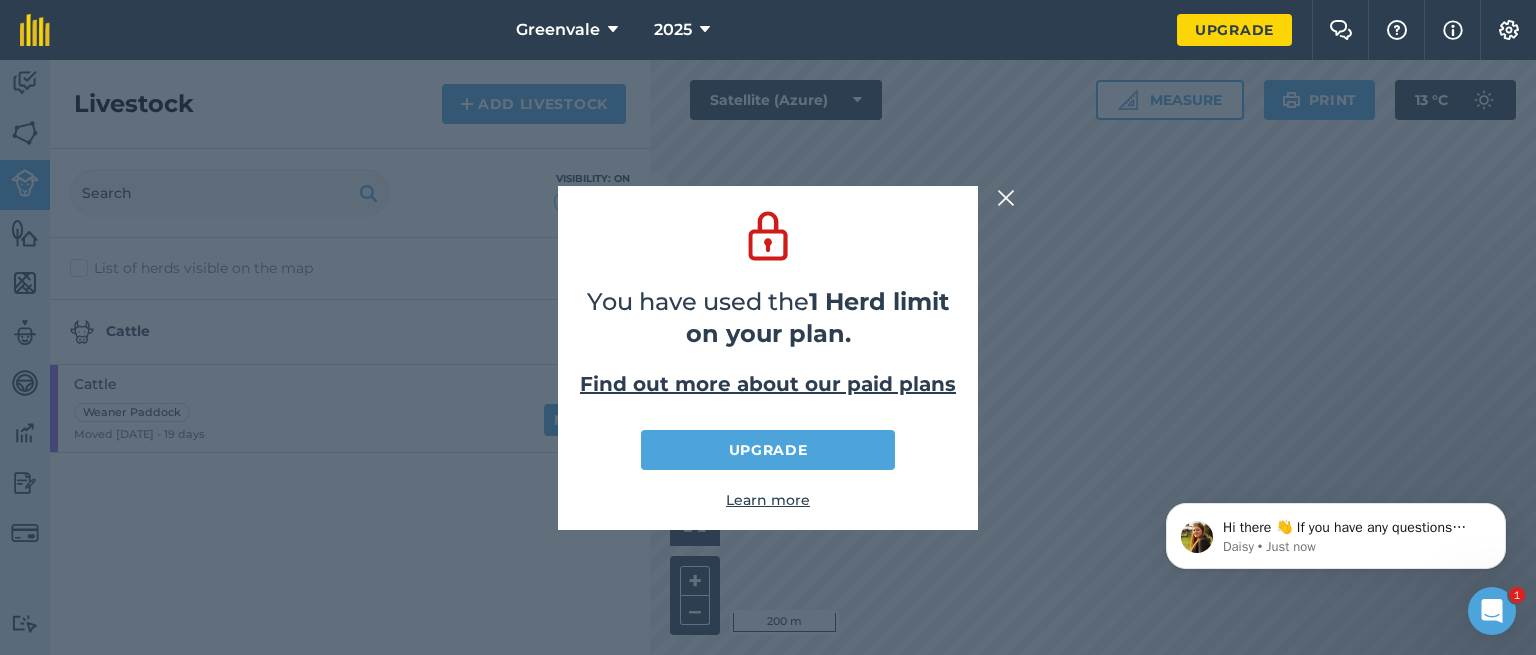 click at bounding box center (1006, 198) 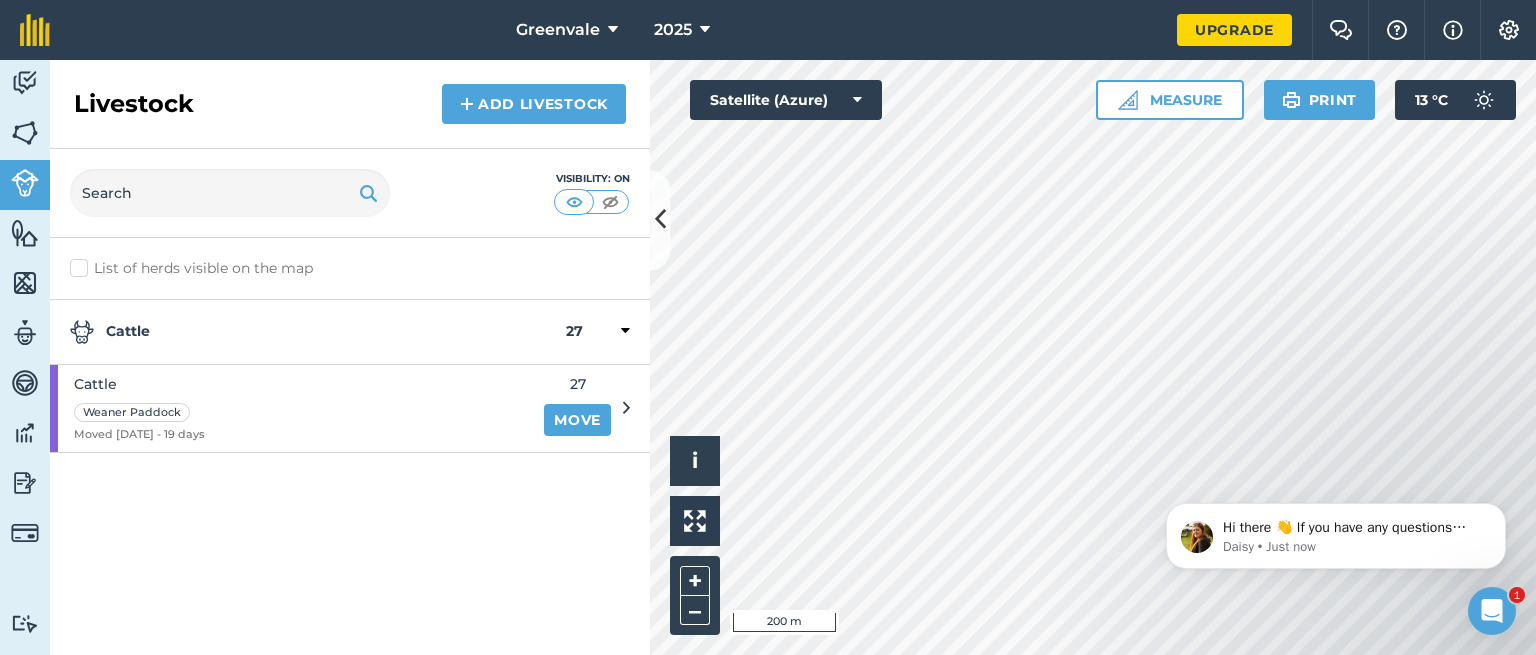 click on "List of herds visible on the map" at bounding box center (350, 268) 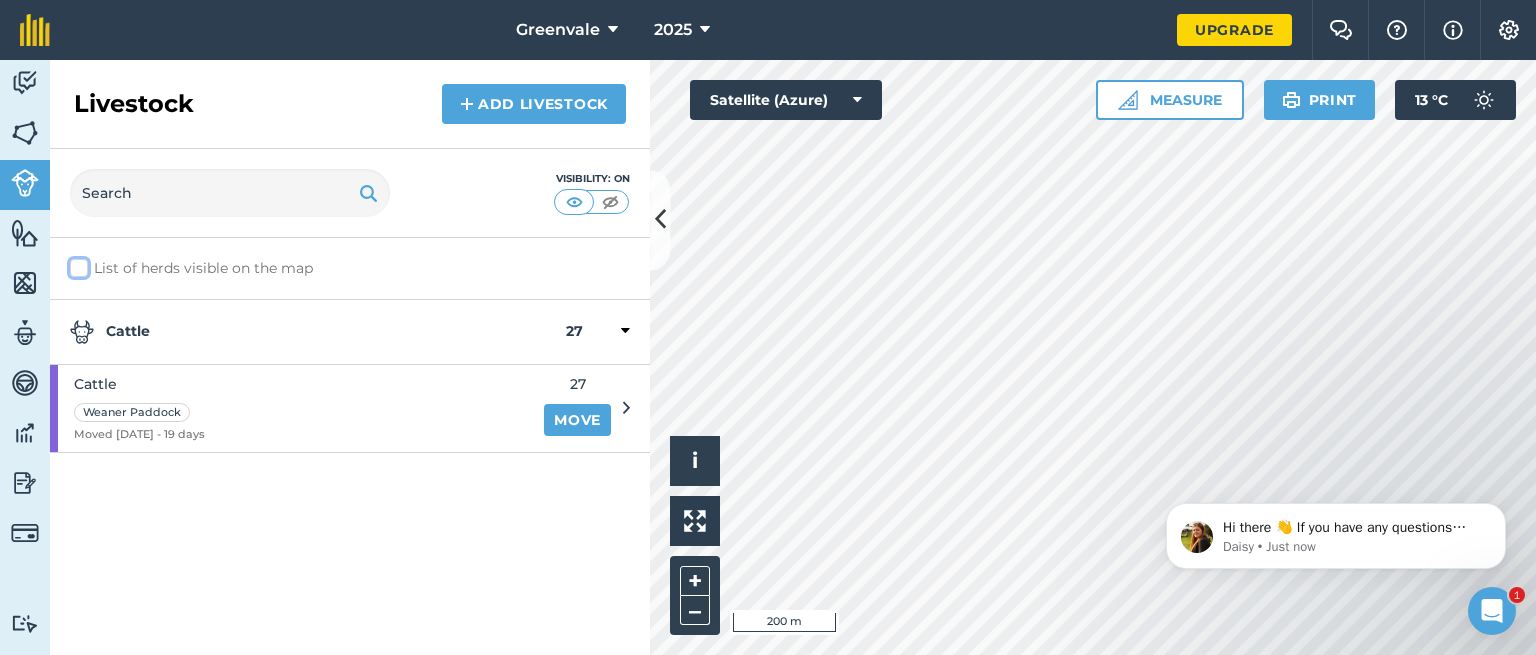 click on "List of herds visible on the map" at bounding box center [76, 264] 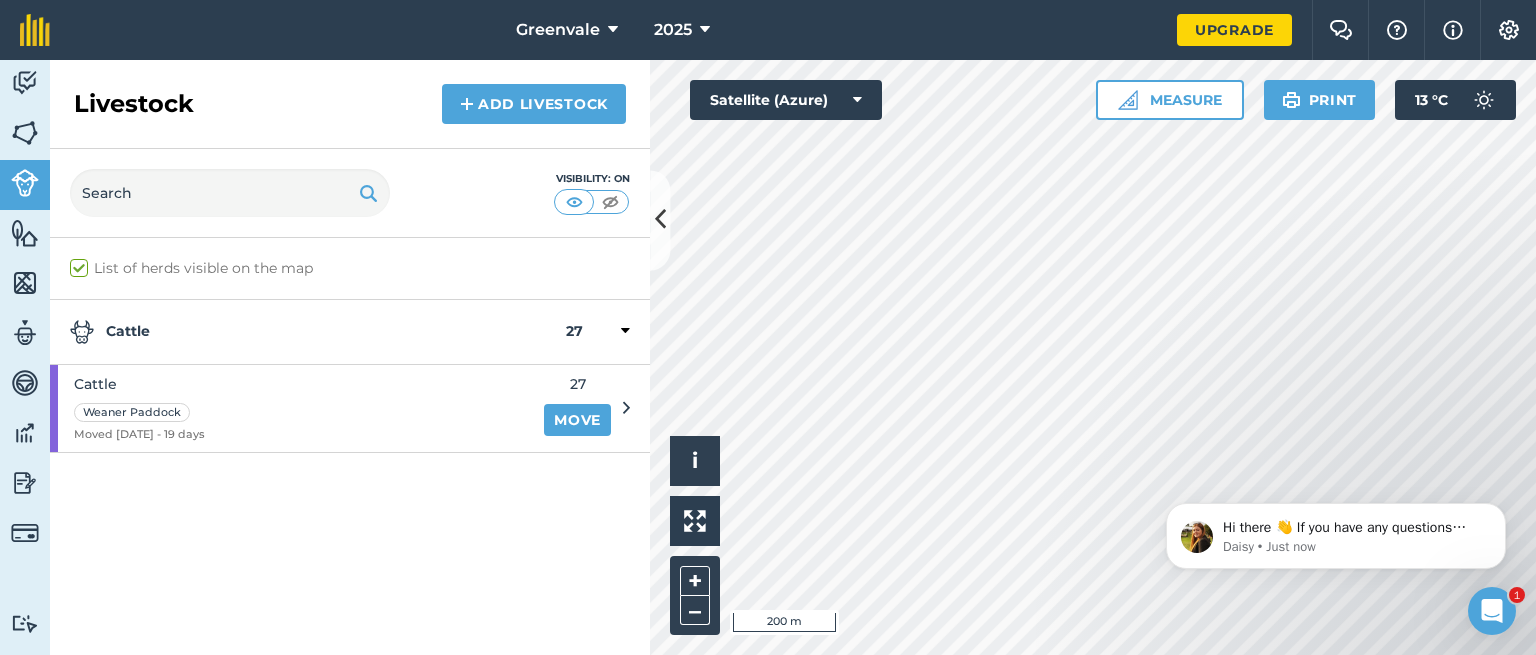 click on "List of herds visible on the map" at bounding box center [350, 268] 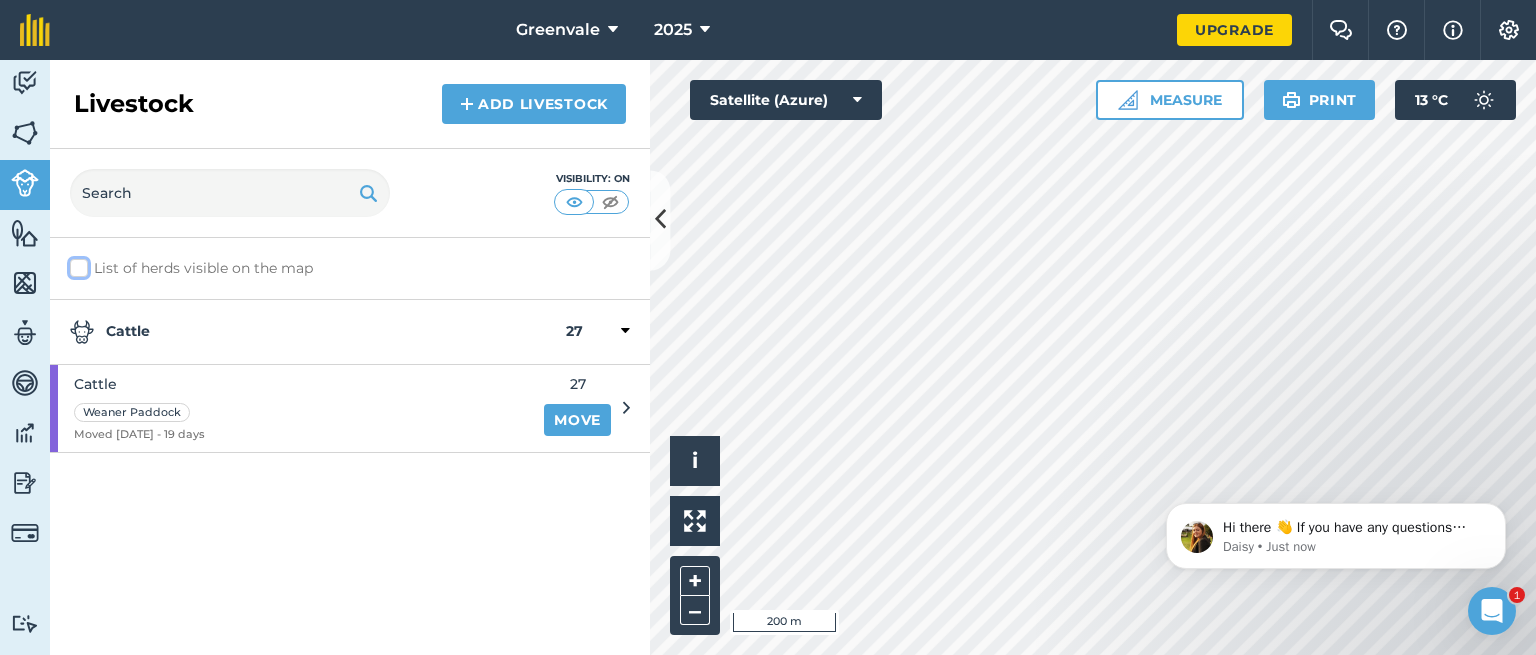 checkbox on "false" 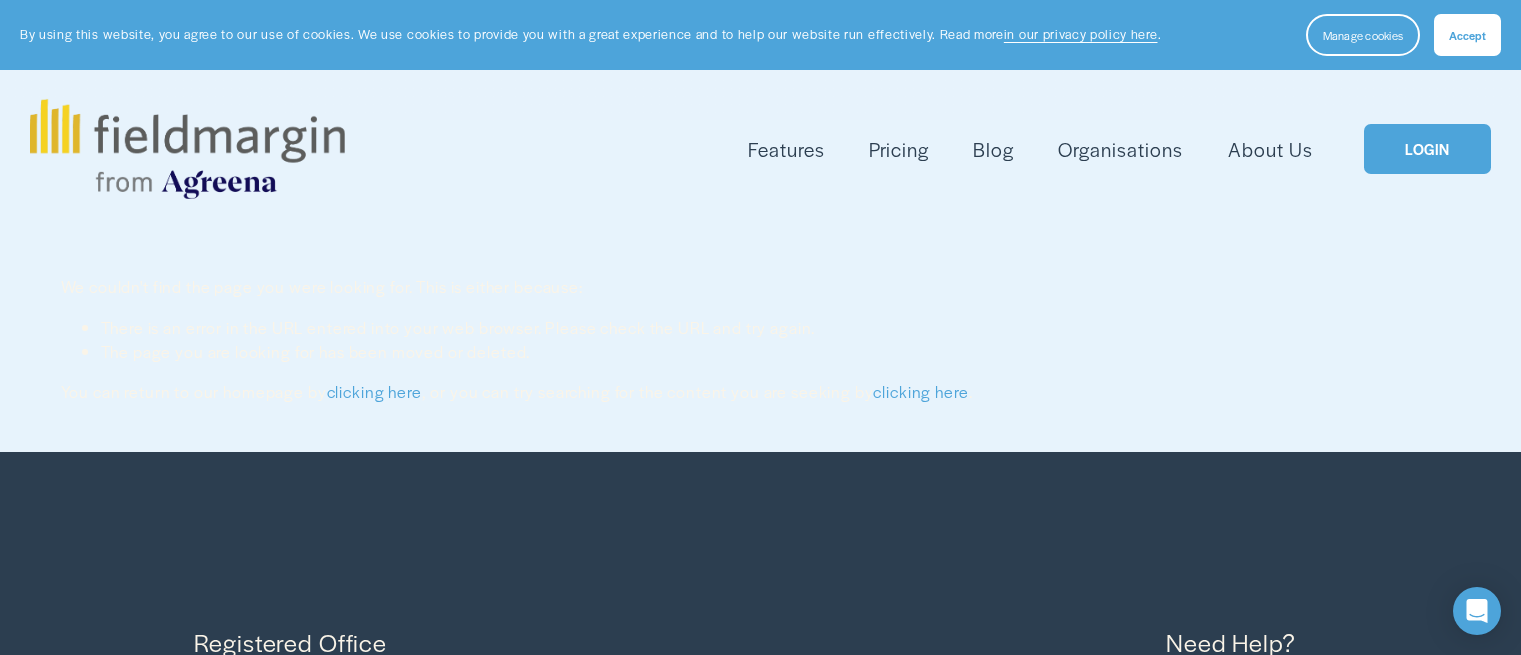 scroll, scrollTop: 0, scrollLeft: 0, axis: both 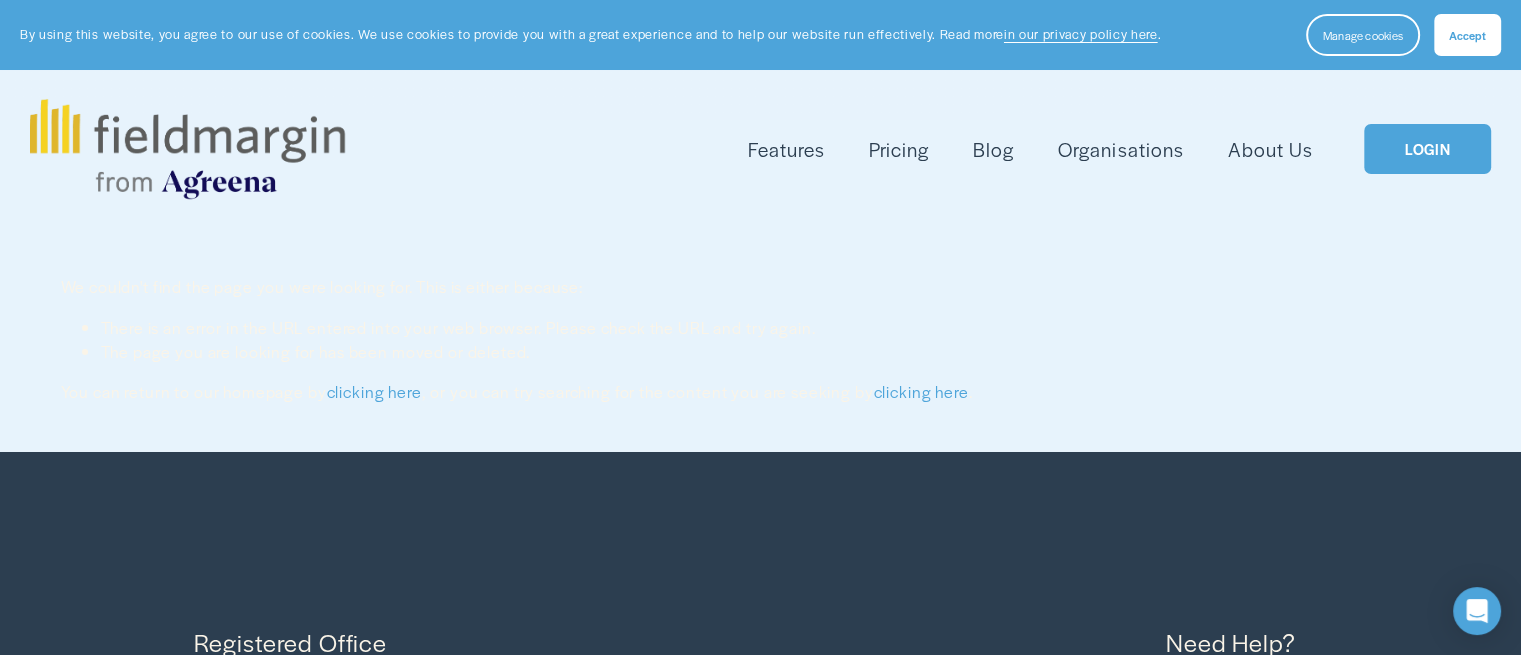 click on "Pricing" at bounding box center [899, 149] 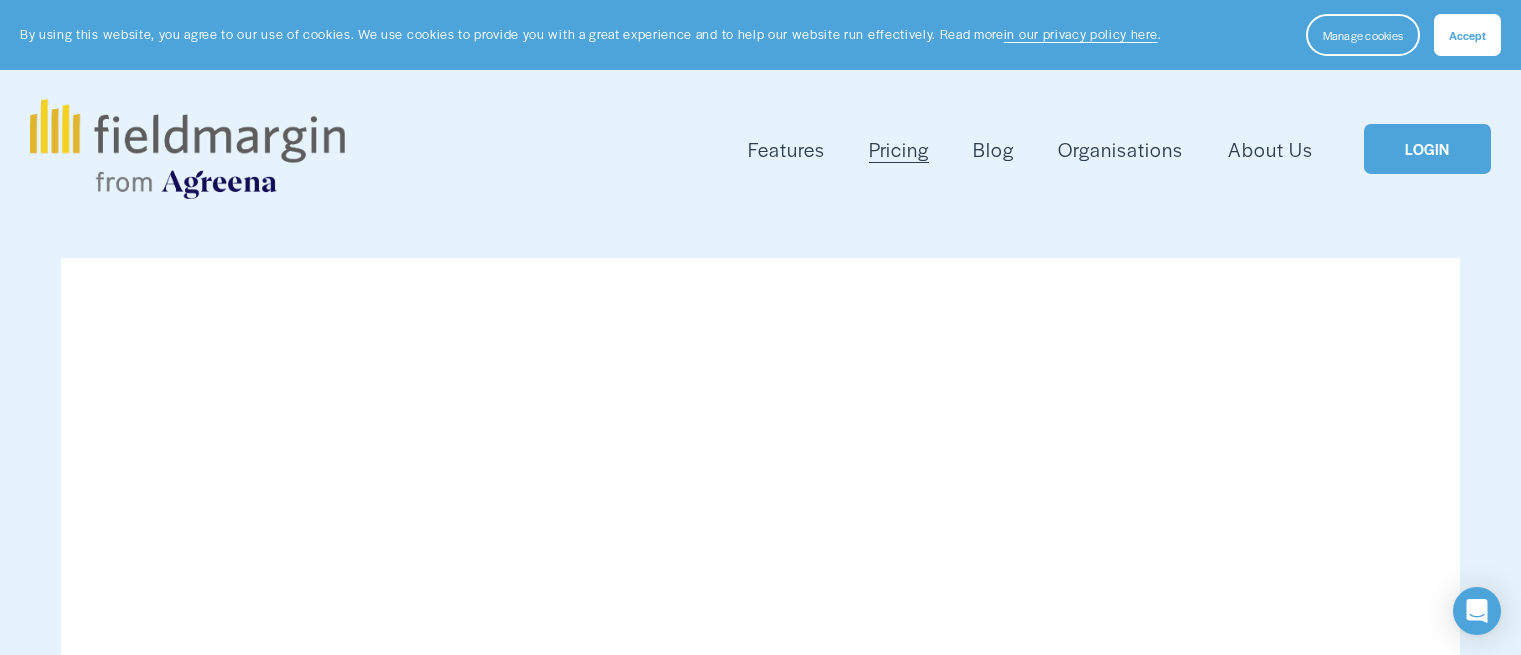 scroll, scrollTop: 90, scrollLeft: 0, axis: vertical 